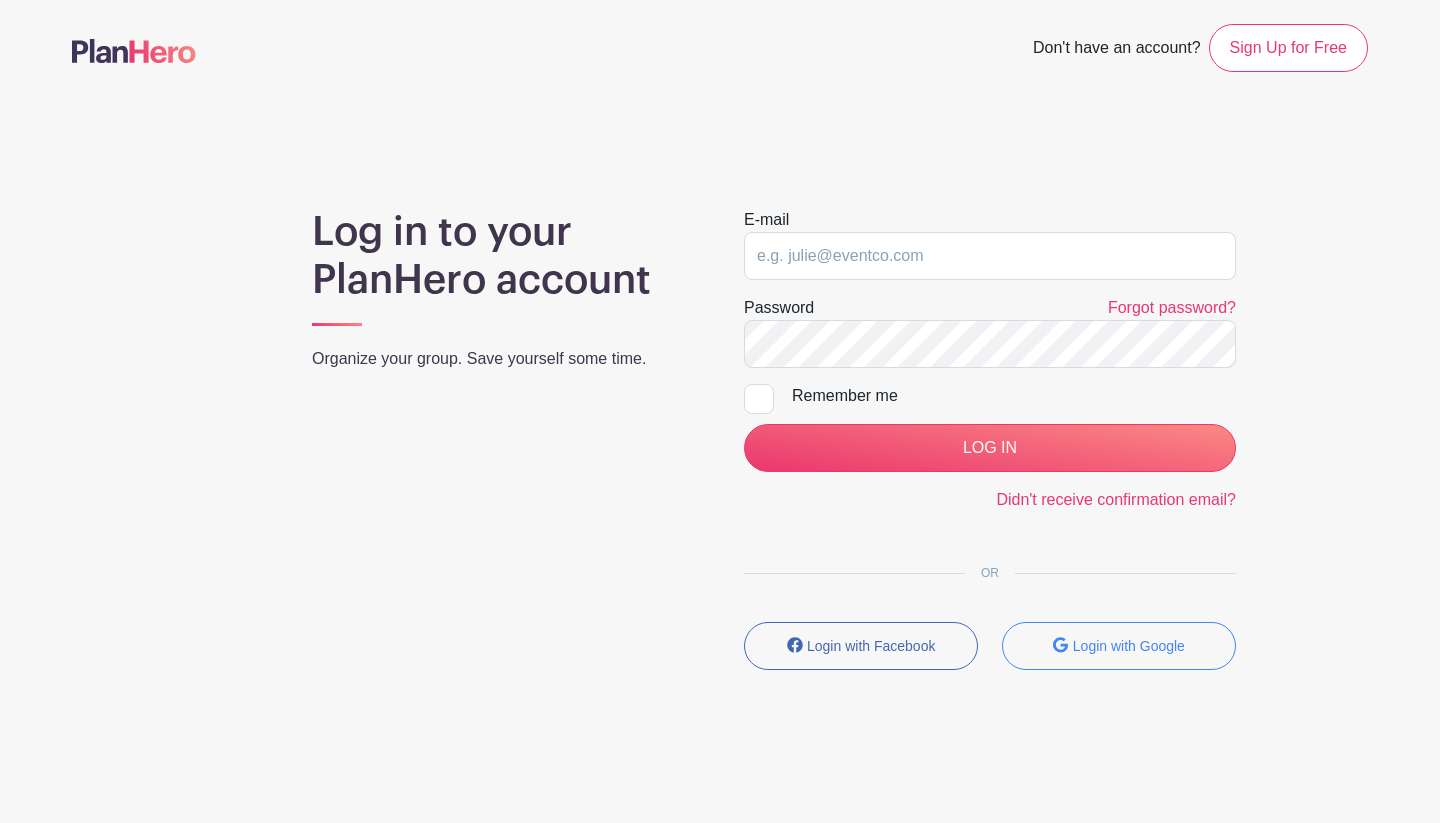 scroll, scrollTop: 0, scrollLeft: 0, axis: both 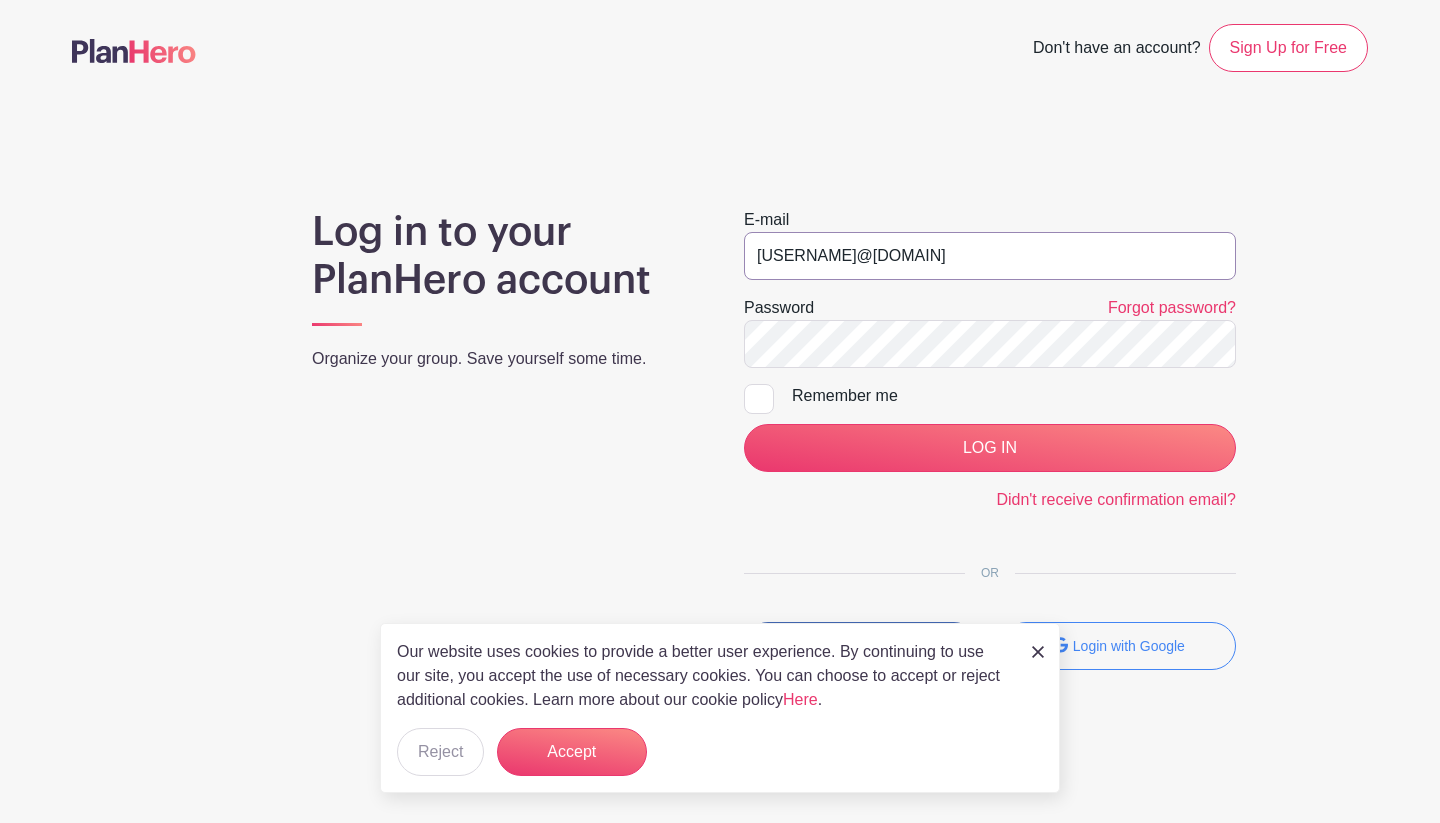 type on "[USERNAME]@[DOMAIN].com" 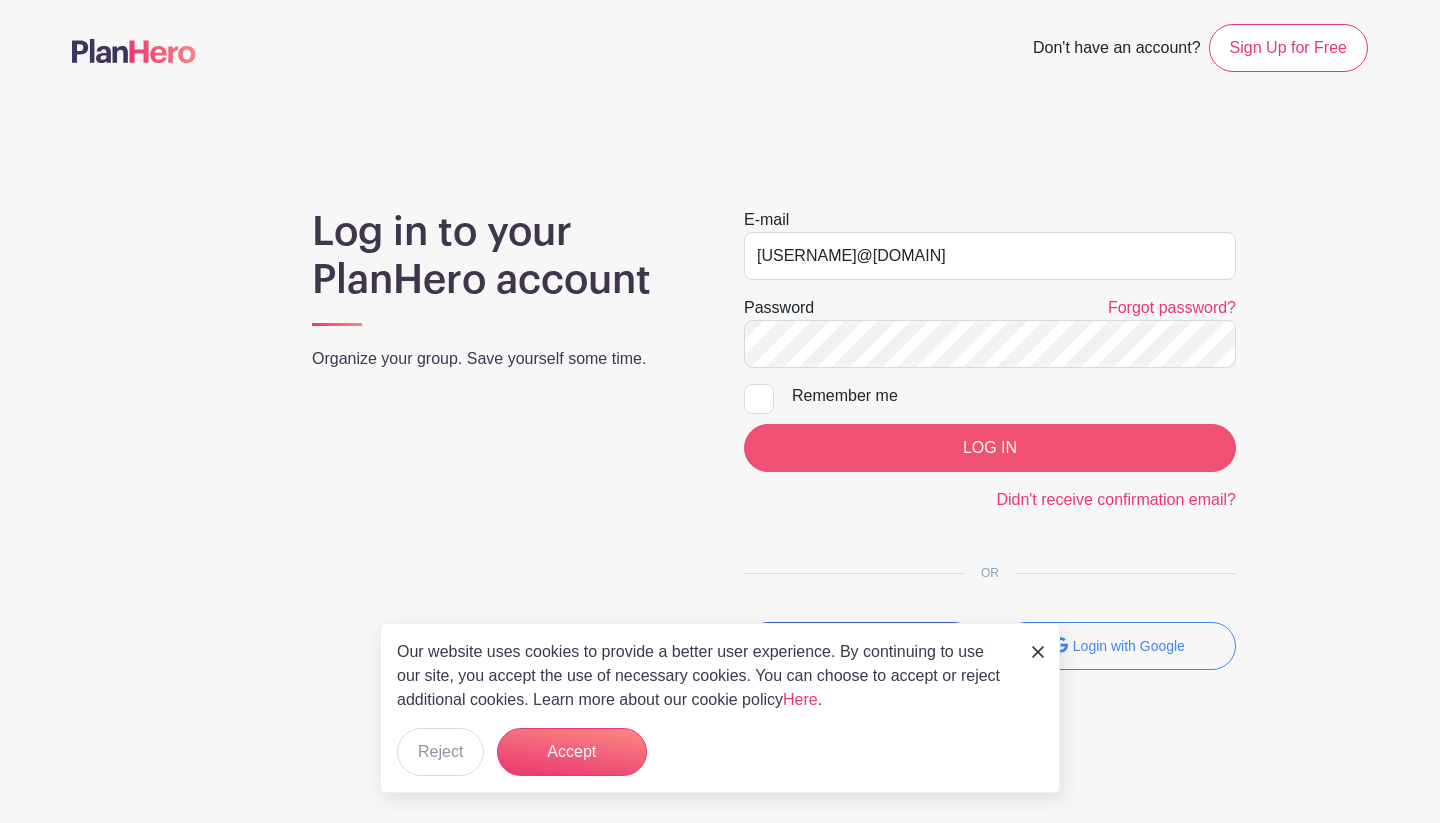 click on "LOG IN" at bounding box center (990, 448) 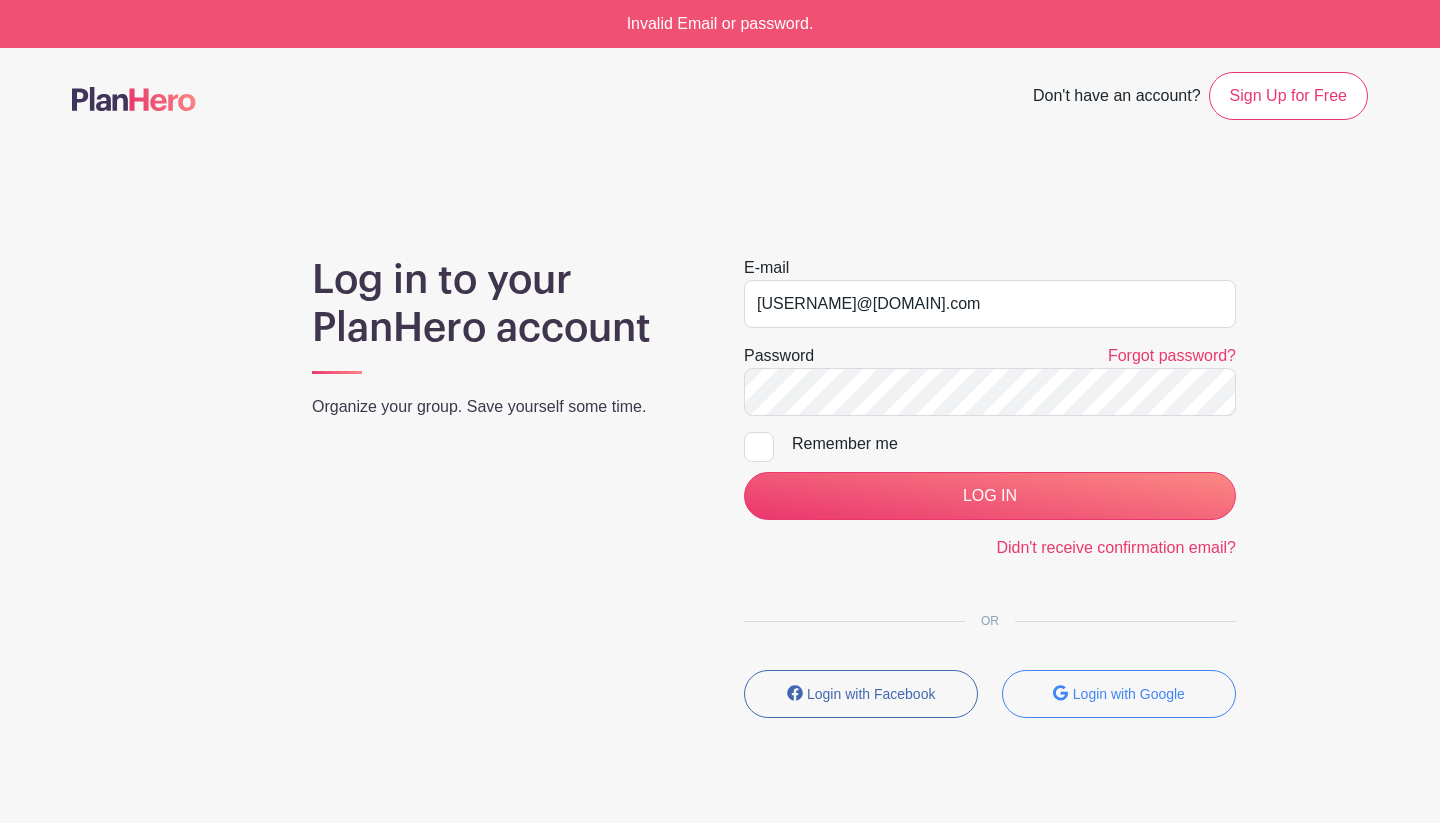 scroll, scrollTop: 0, scrollLeft: 0, axis: both 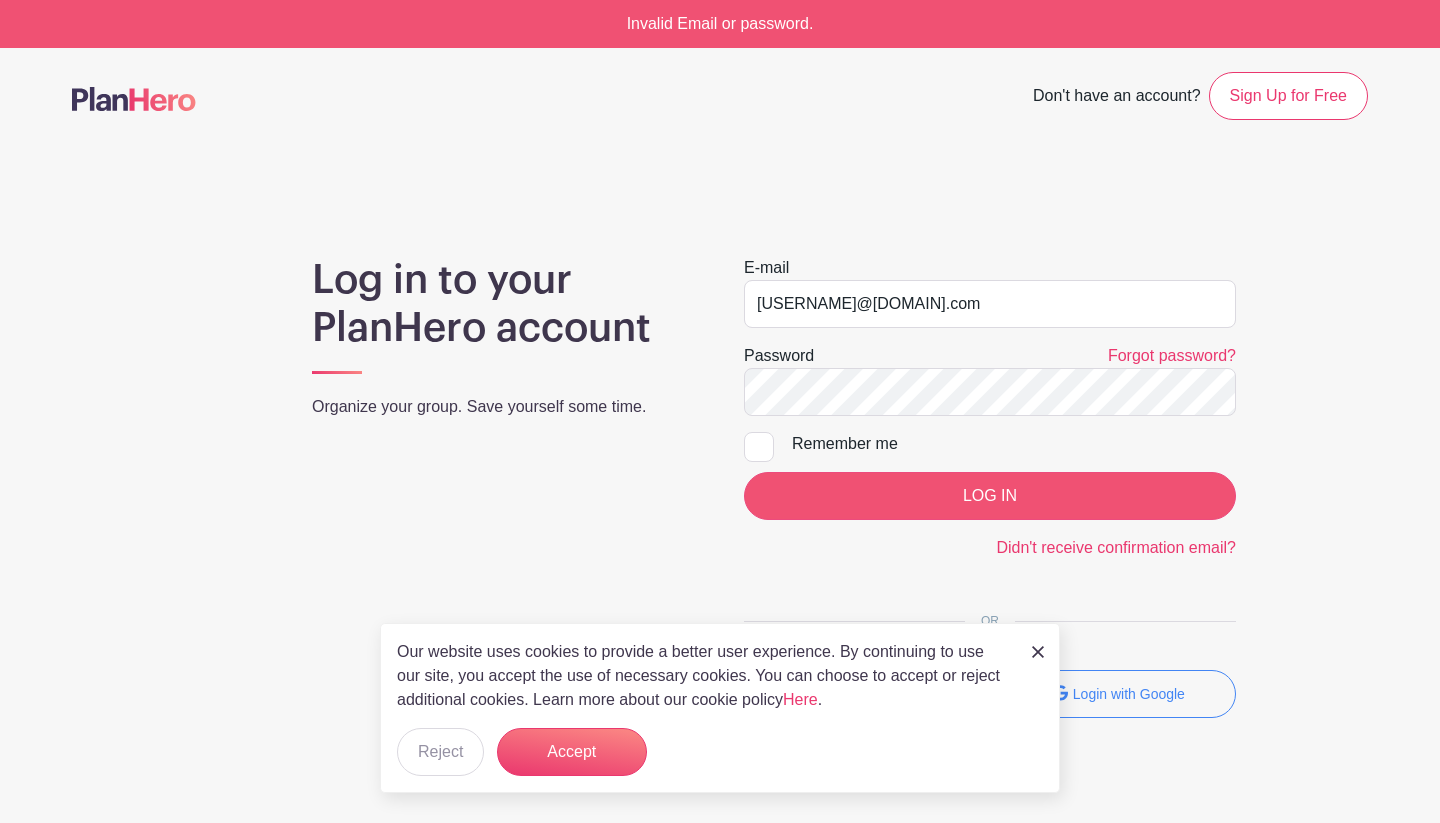 click on "LOG IN" at bounding box center [990, 496] 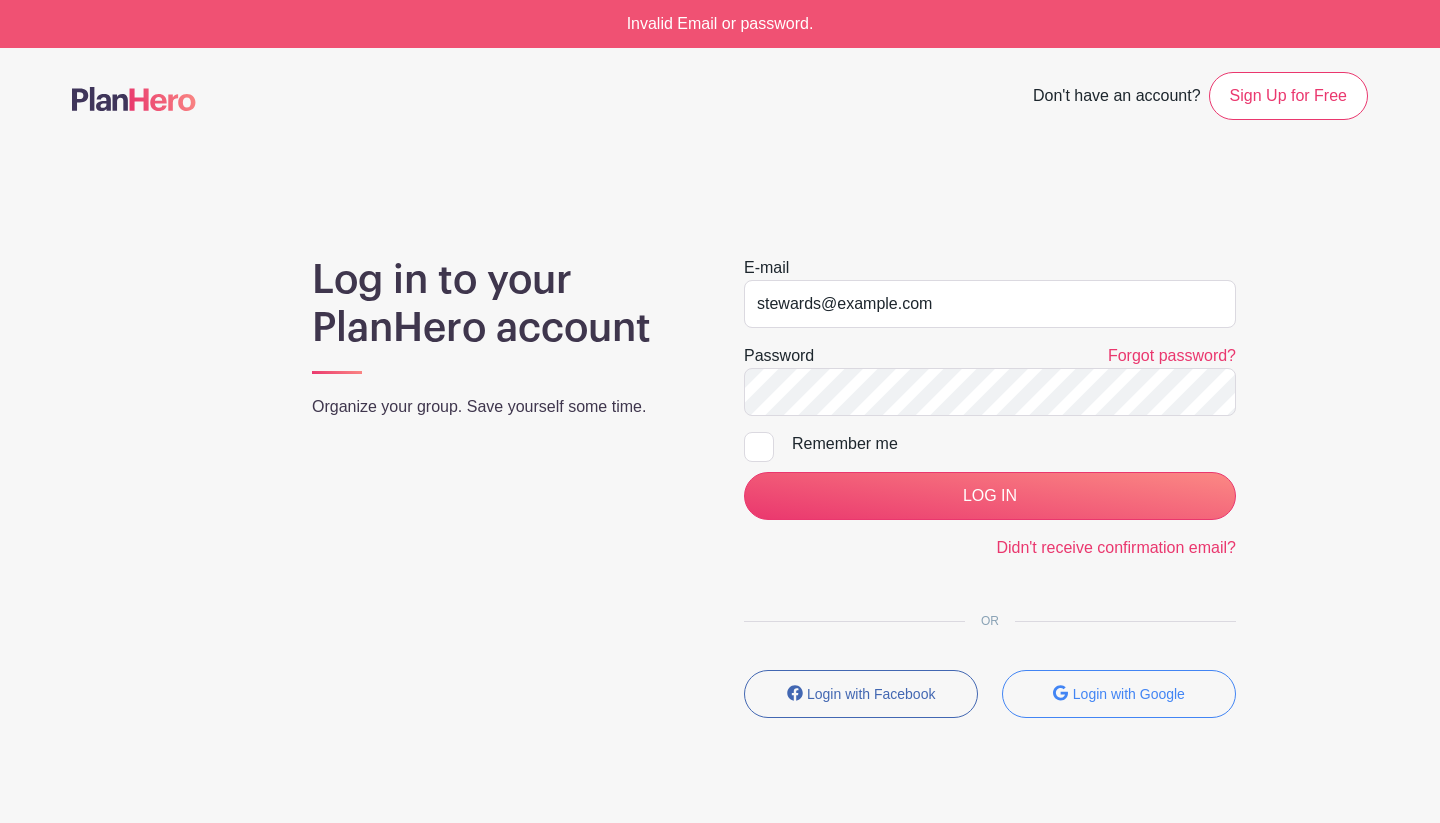 scroll, scrollTop: 0, scrollLeft: 0, axis: both 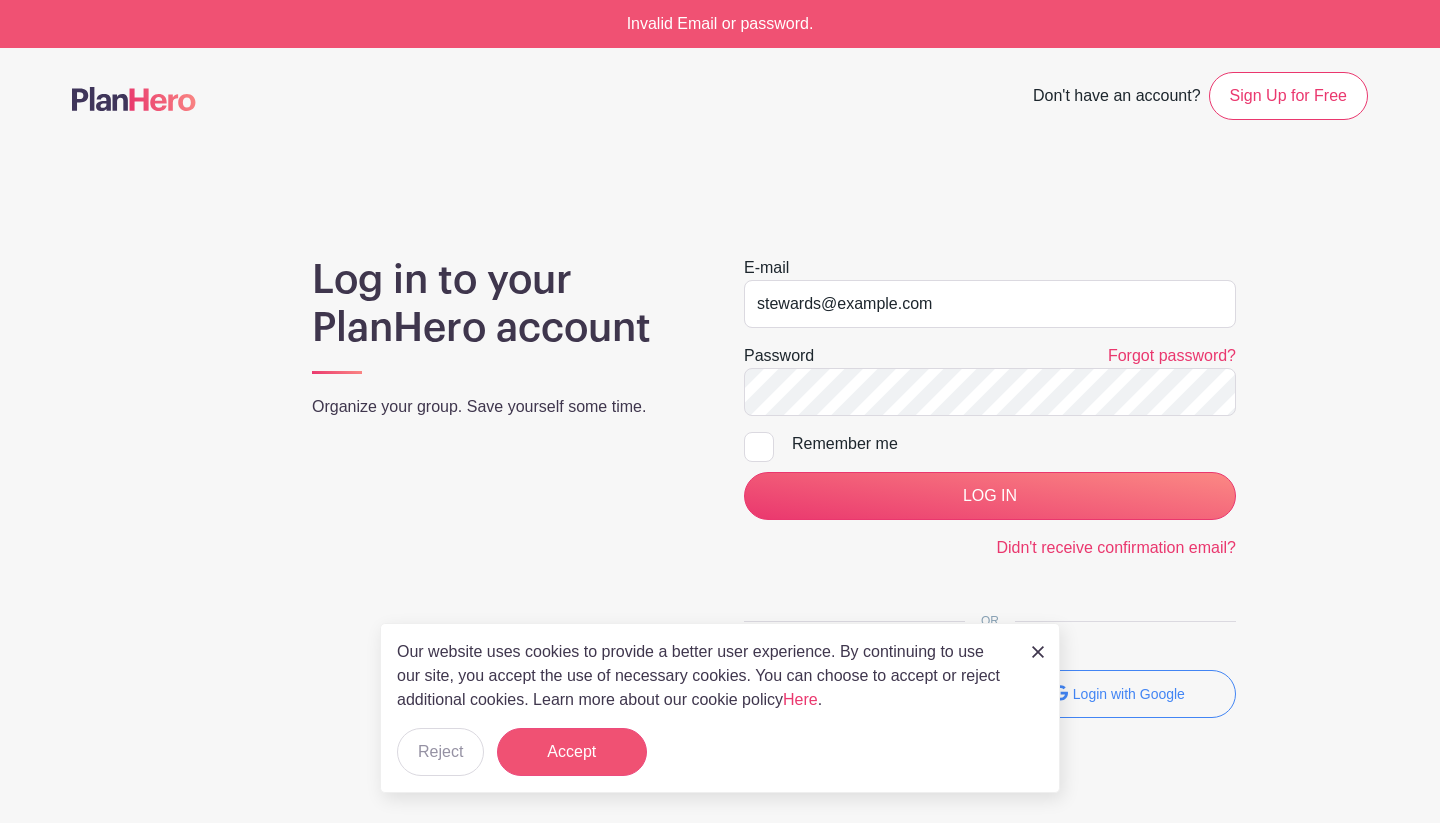 click on "Accept" at bounding box center (572, 752) 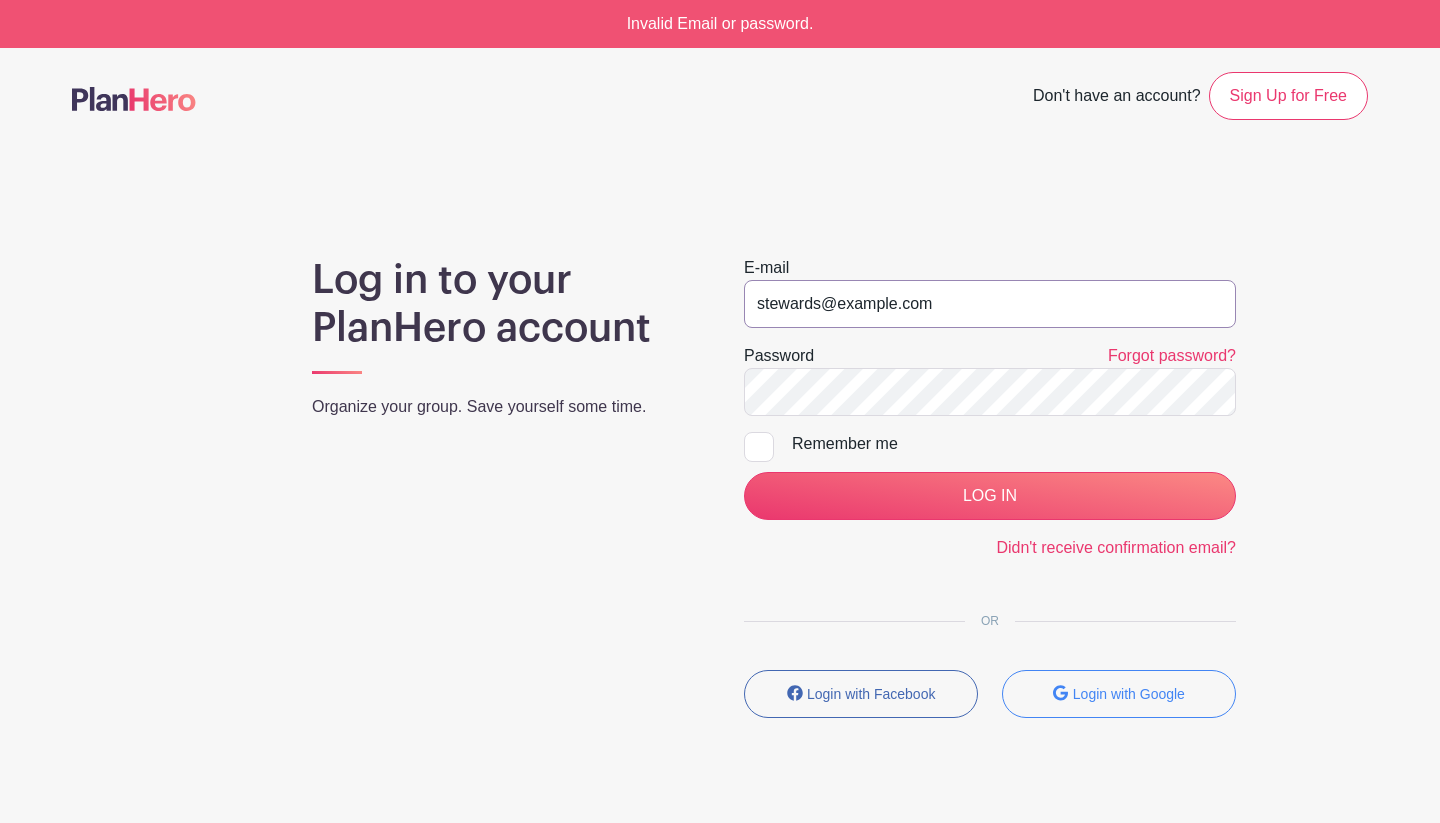 type on "stewards@southendfestivalofperformingarts.com" 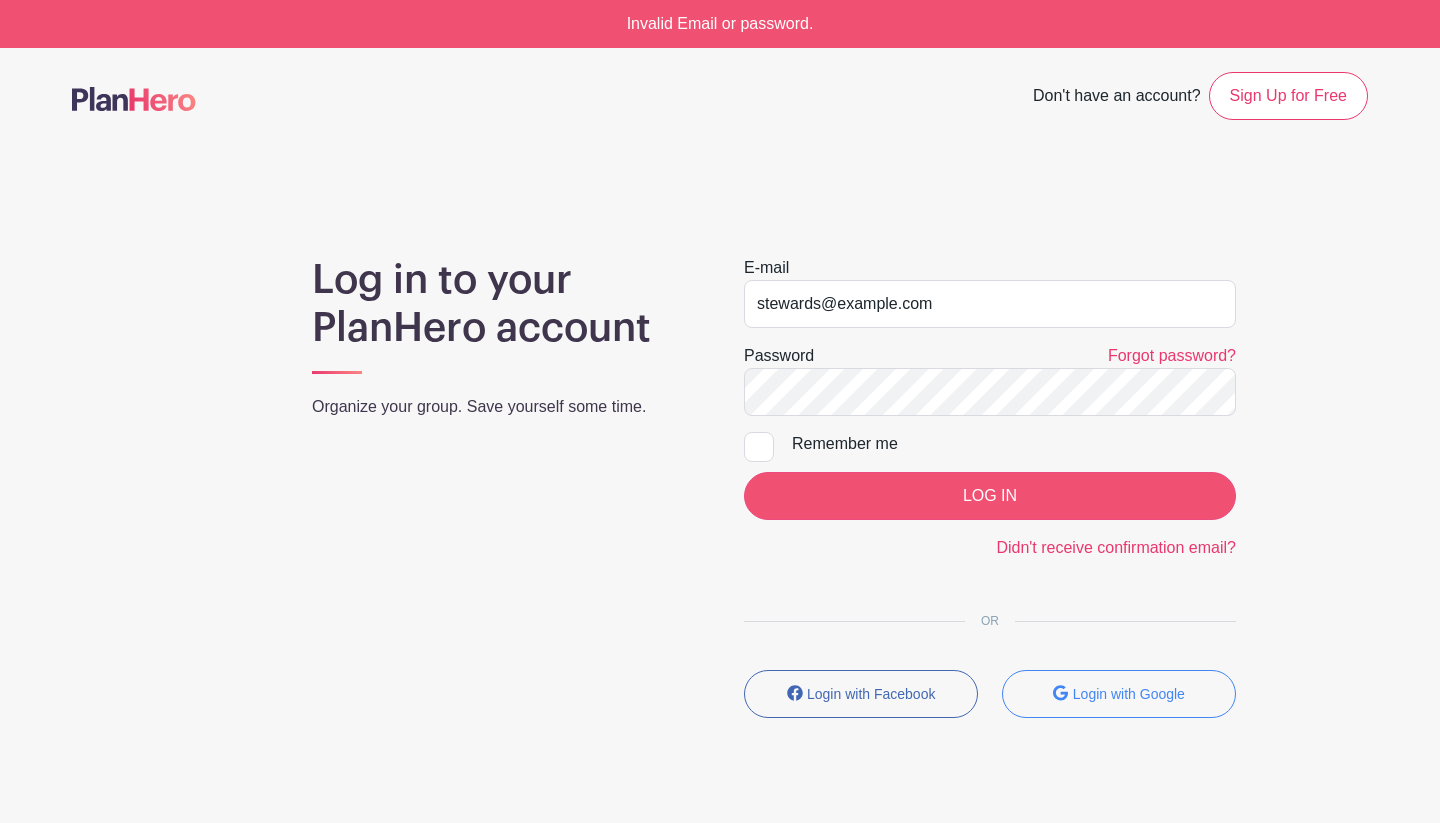 click on "LOG IN" at bounding box center [990, 496] 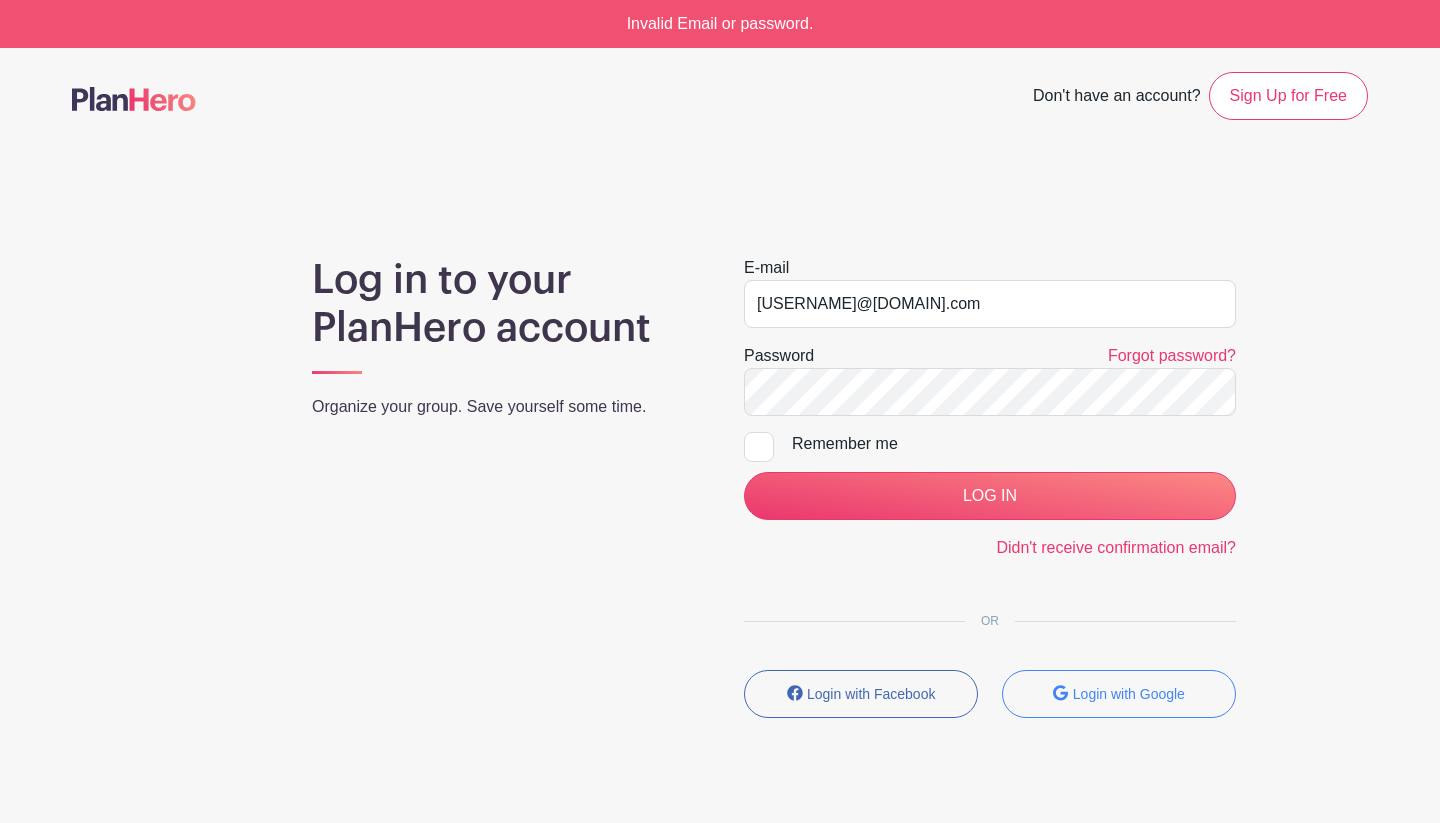 scroll, scrollTop: 0, scrollLeft: 0, axis: both 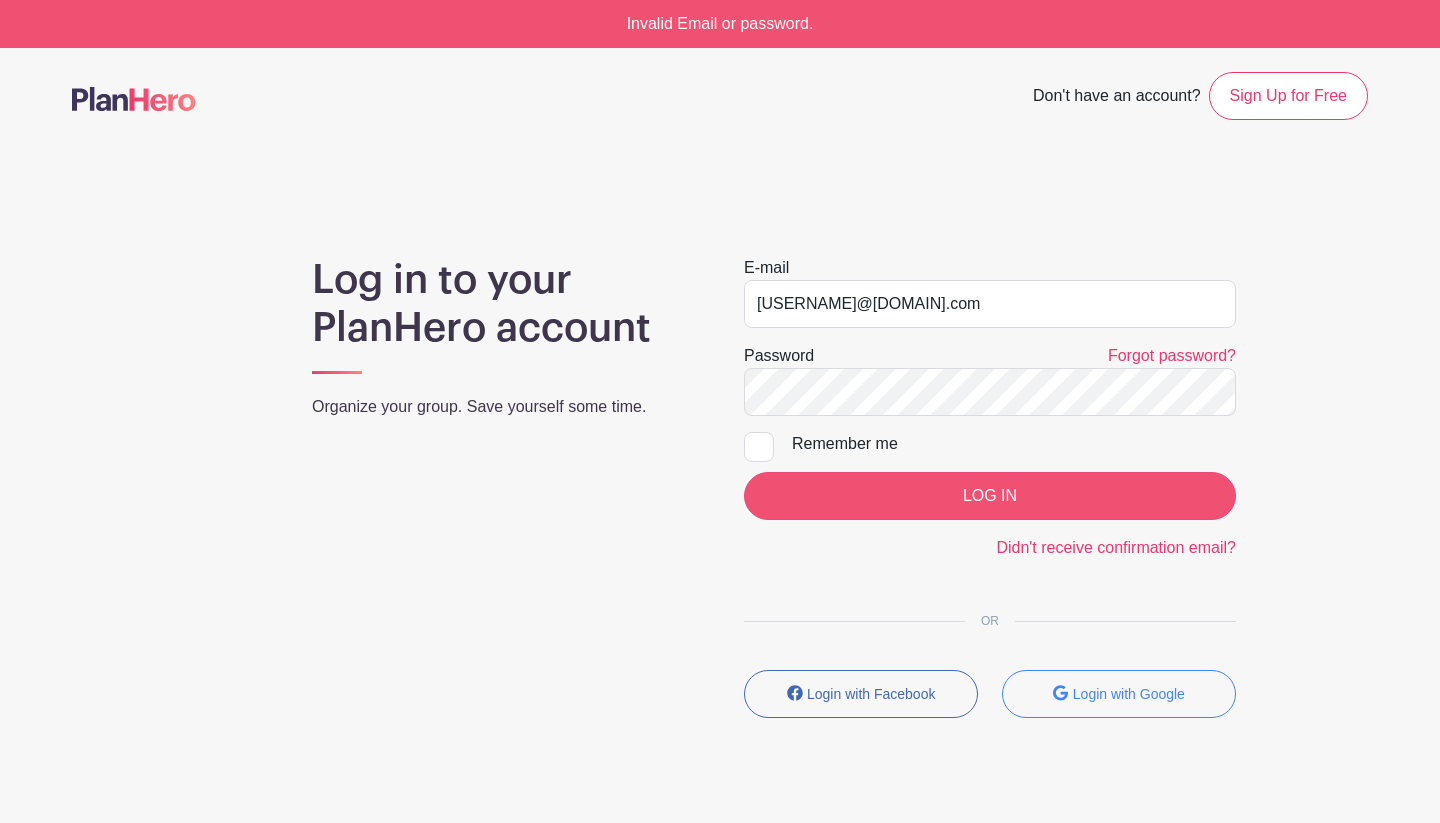 click on "LOG IN" at bounding box center [990, 496] 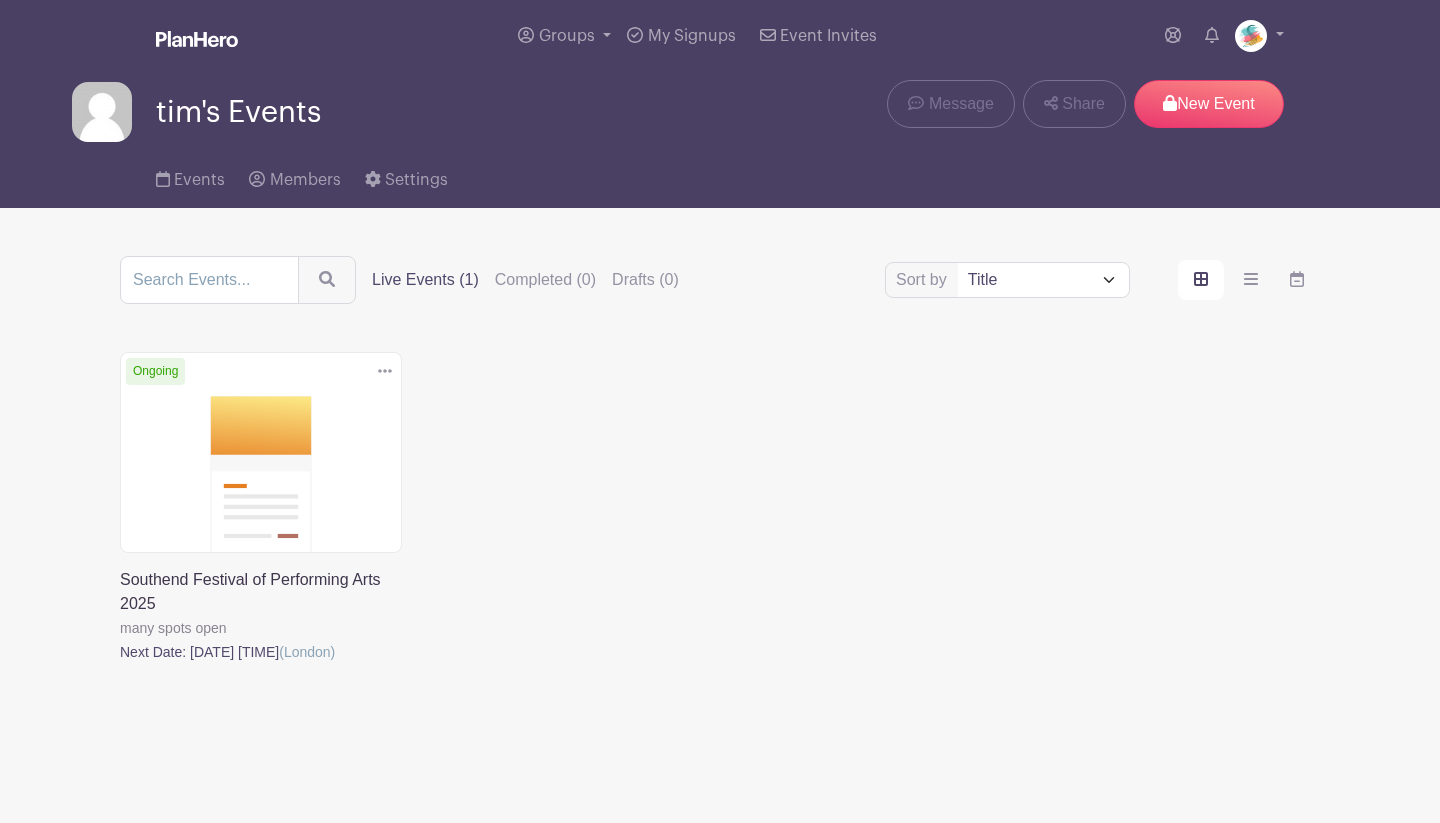 scroll, scrollTop: 0, scrollLeft: 0, axis: both 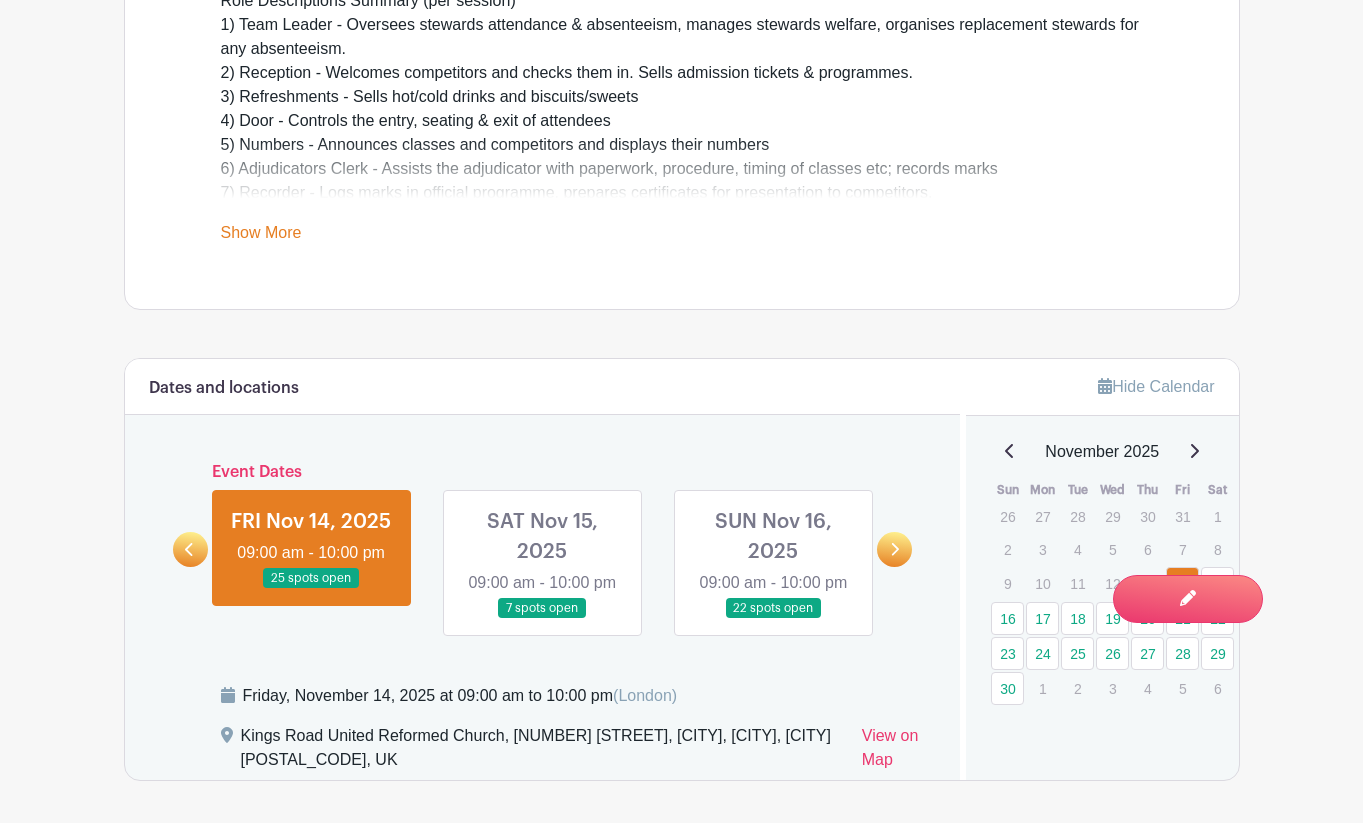 click at bounding box center (894, 549) 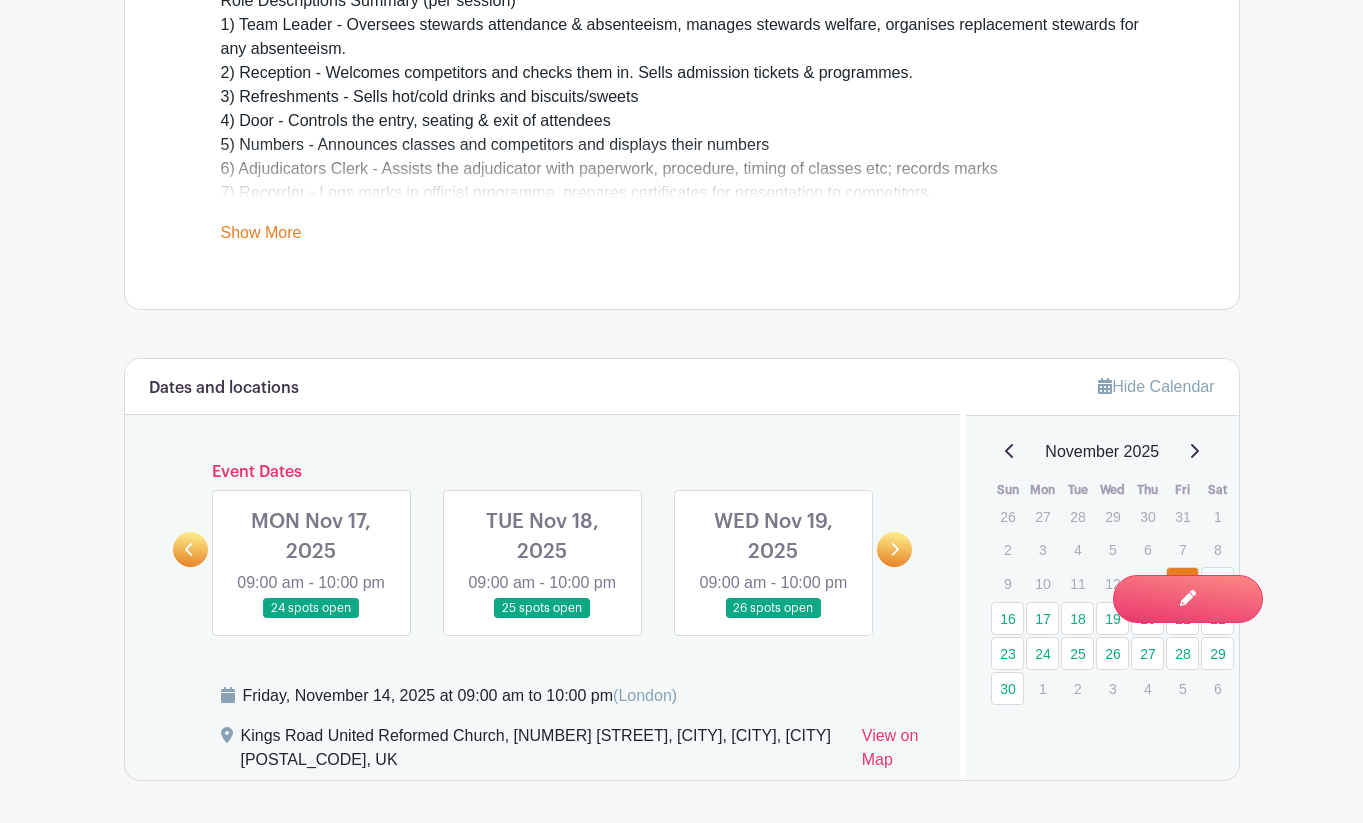 click at bounding box center [894, 549] 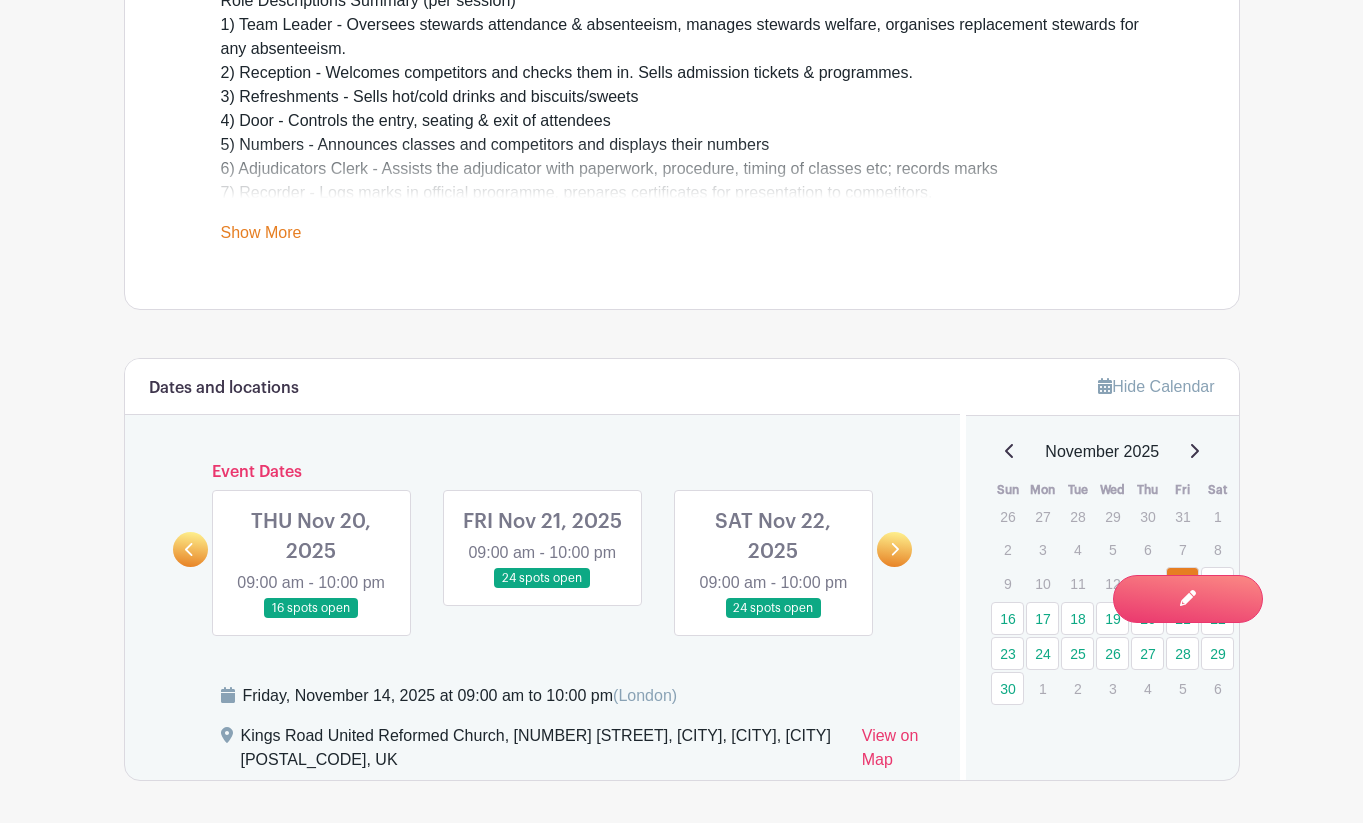 click at bounding box center (773, 619) 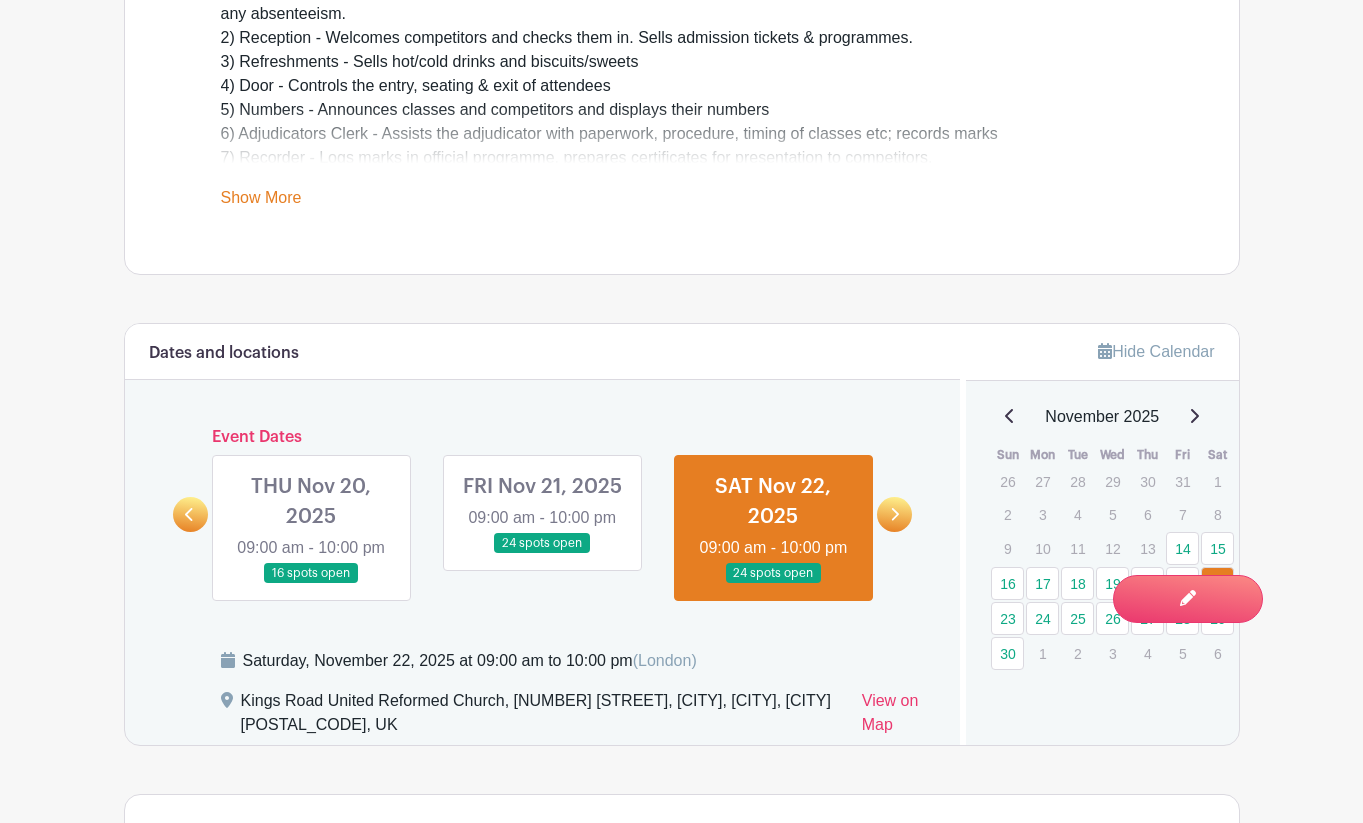 scroll, scrollTop: 732, scrollLeft: 0, axis: vertical 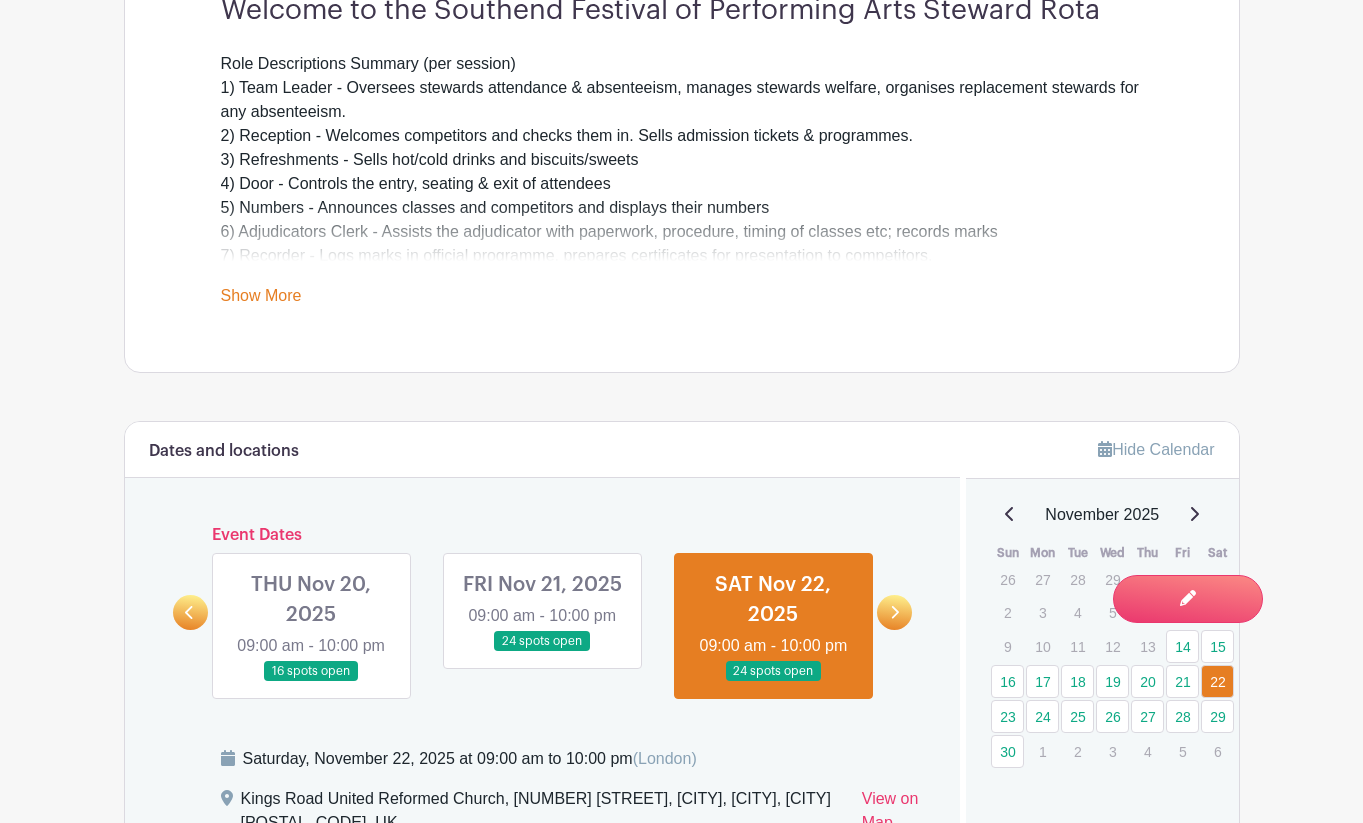 click 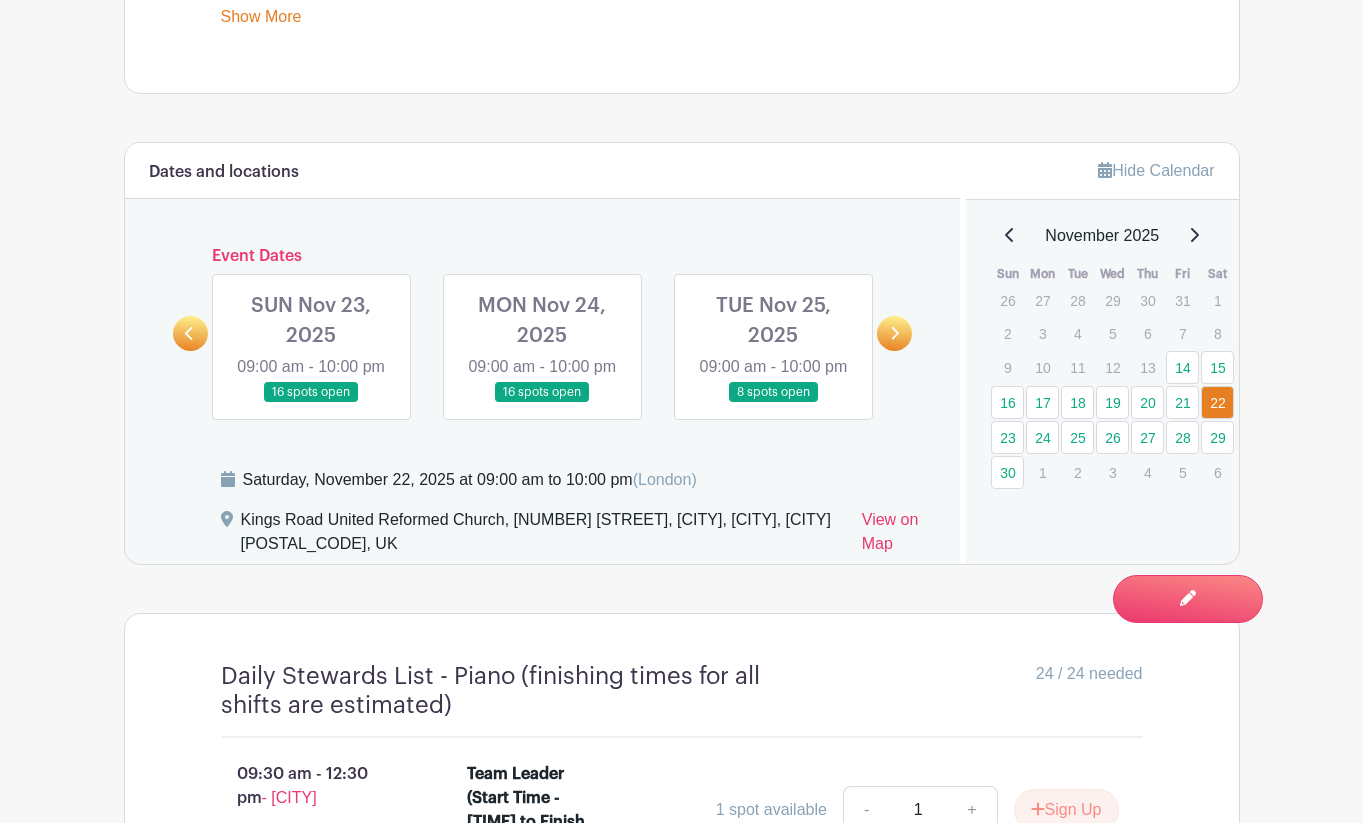 scroll, scrollTop: 1042, scrollLeft: 0, axis: vertical 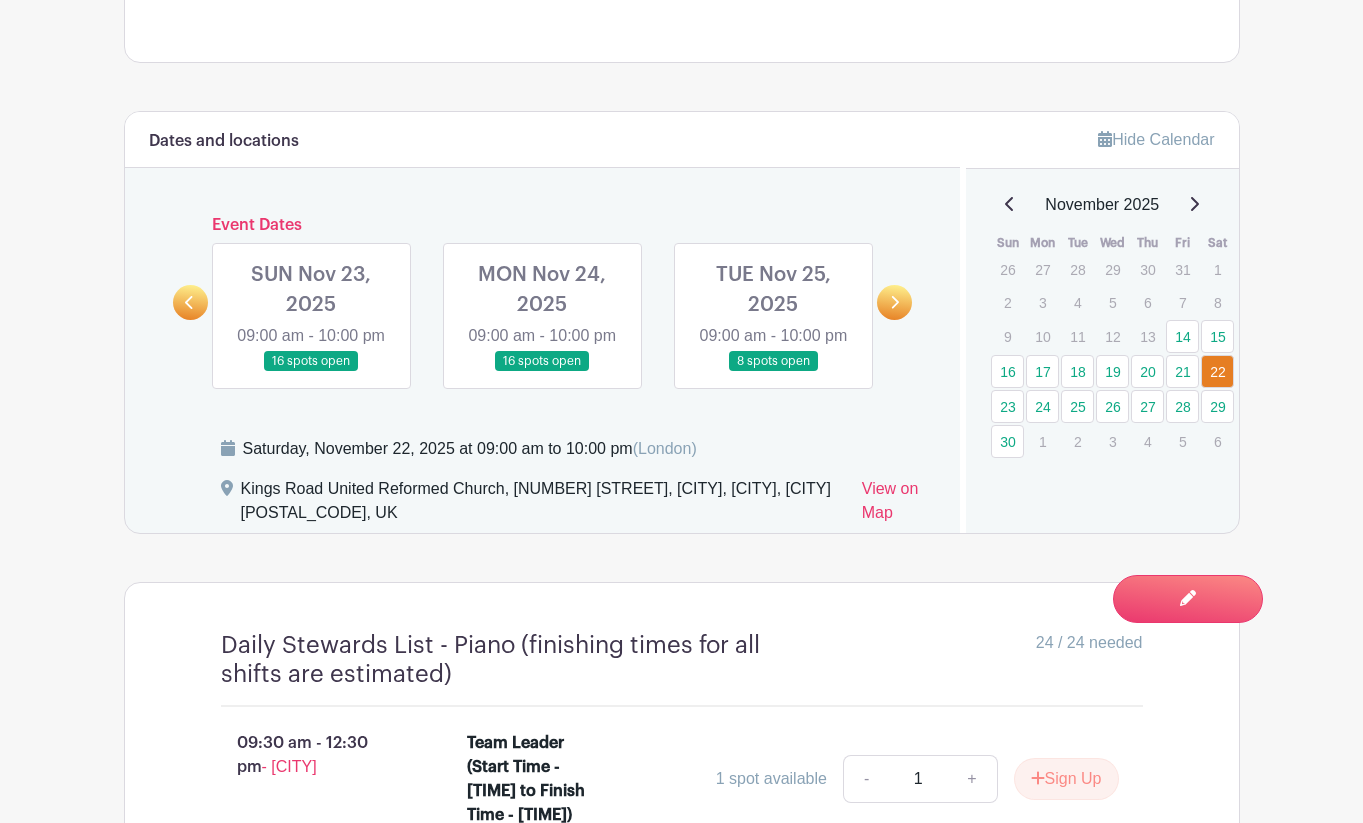 click at bounding box center [311, 372] 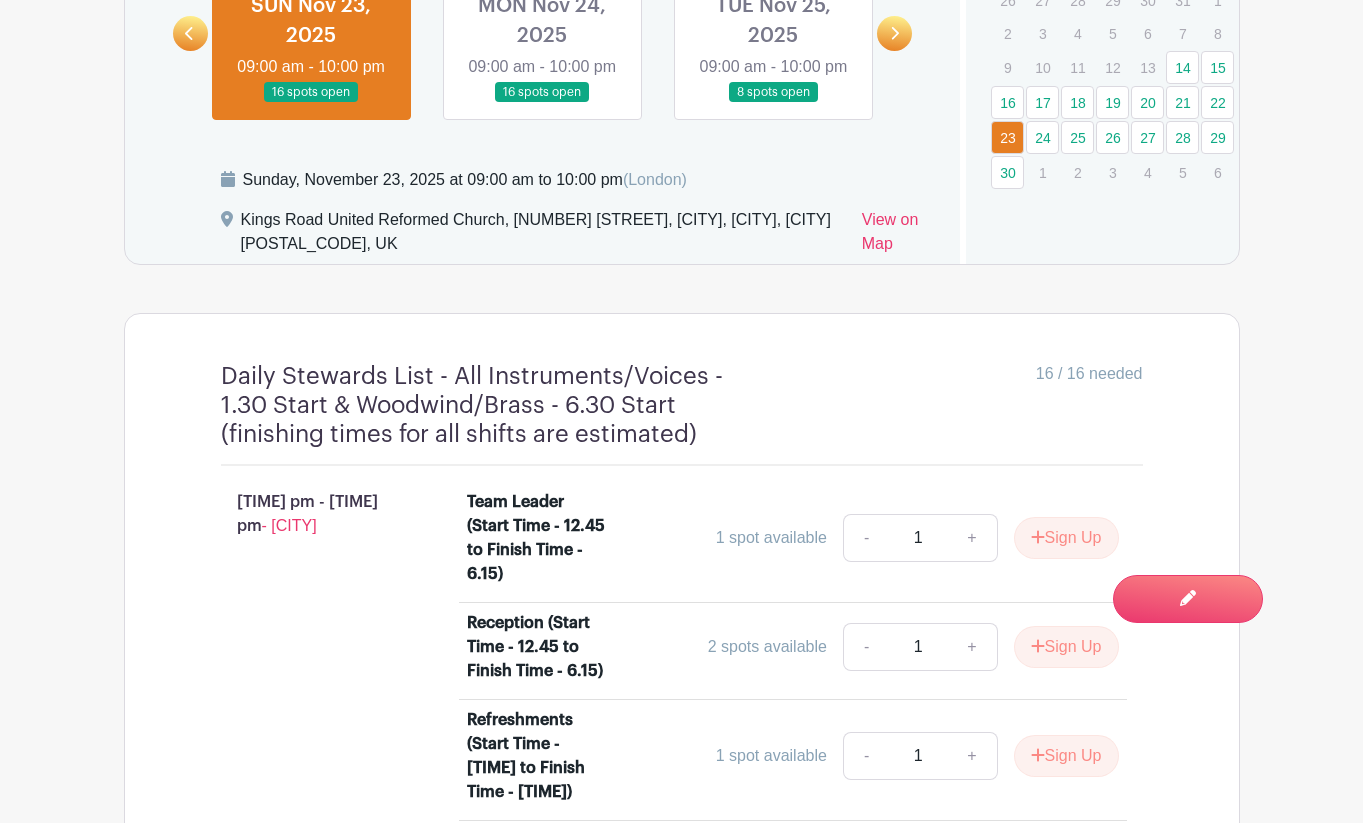 scroll, scrollTop: 1307, scrollLeft: 0, axis: vertical 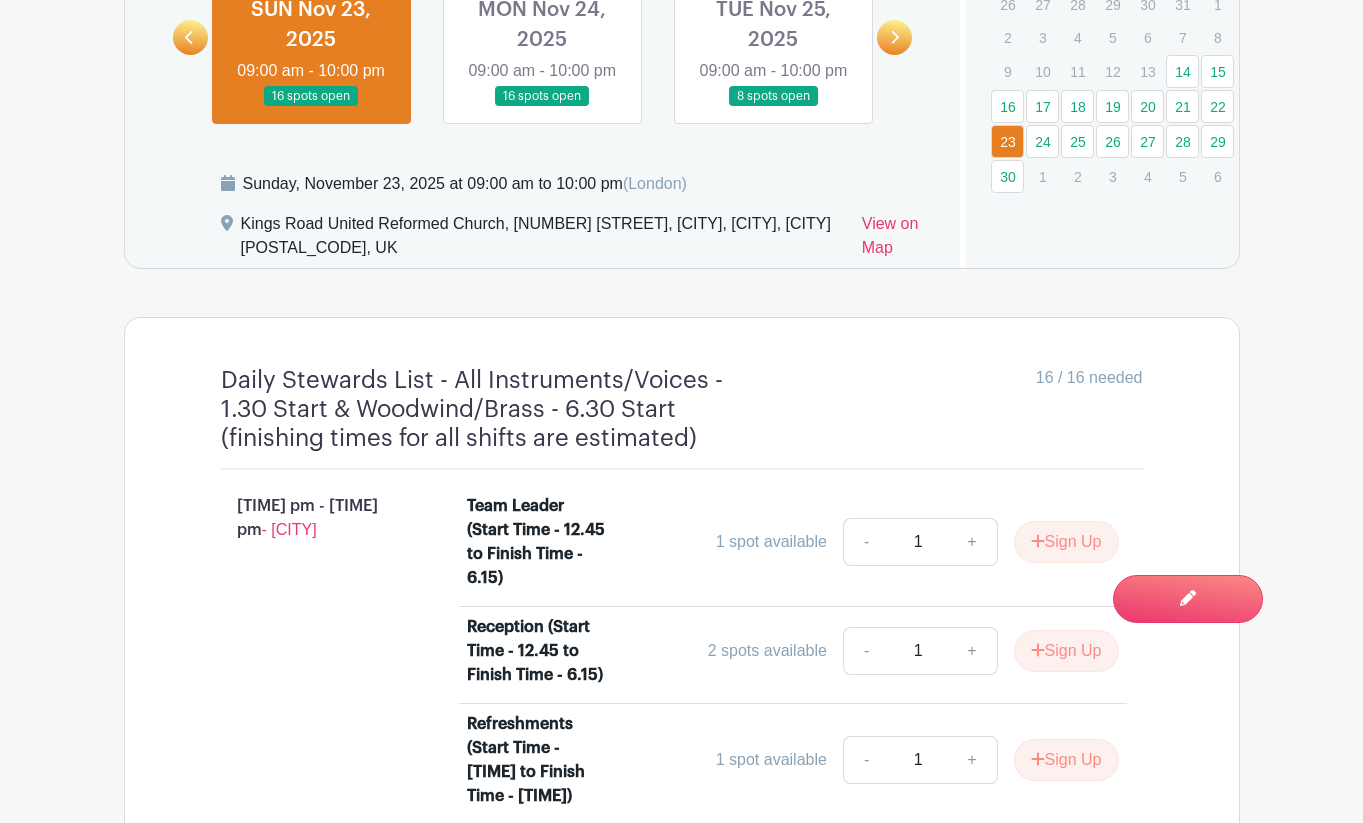 click at bounding box center [542, 107] 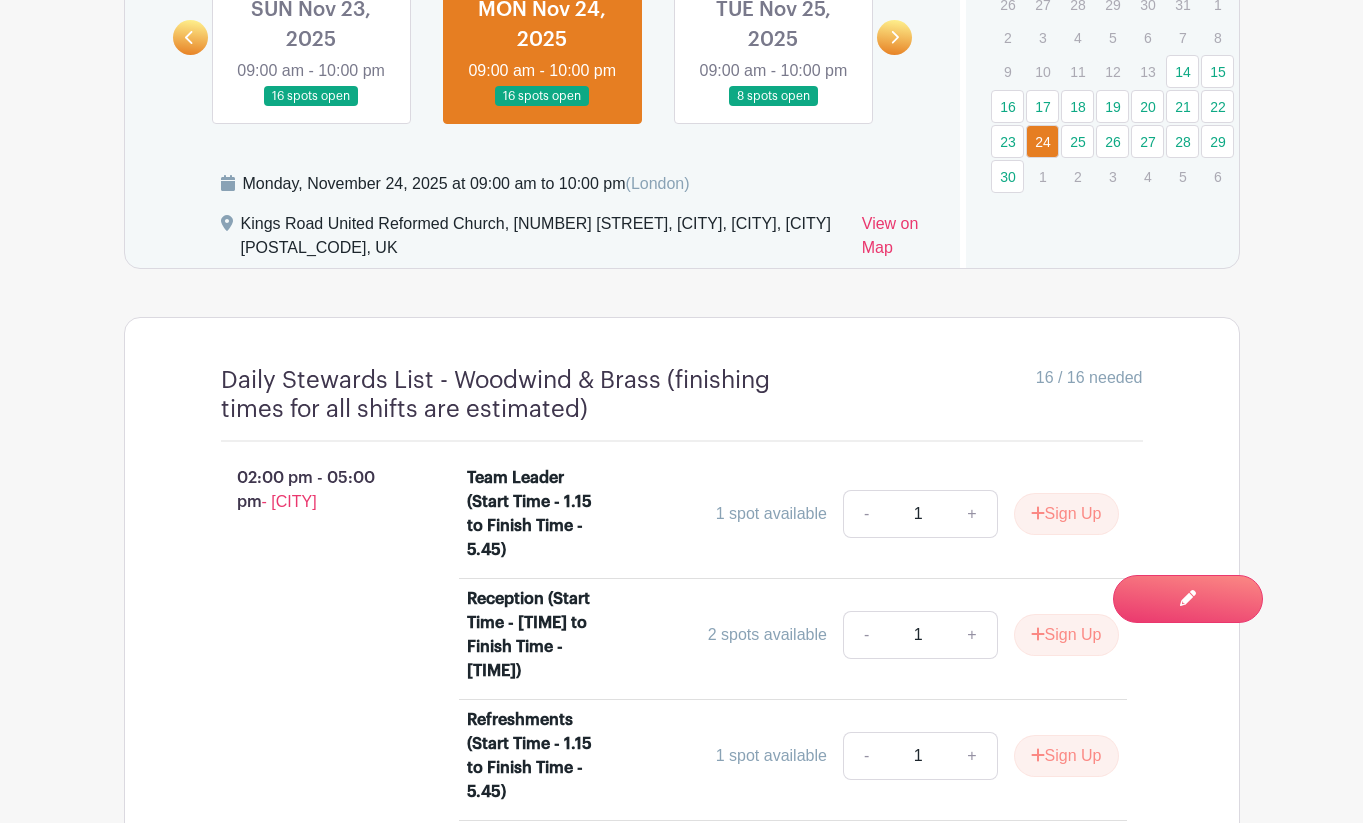 click at bounding box center [773, 107] 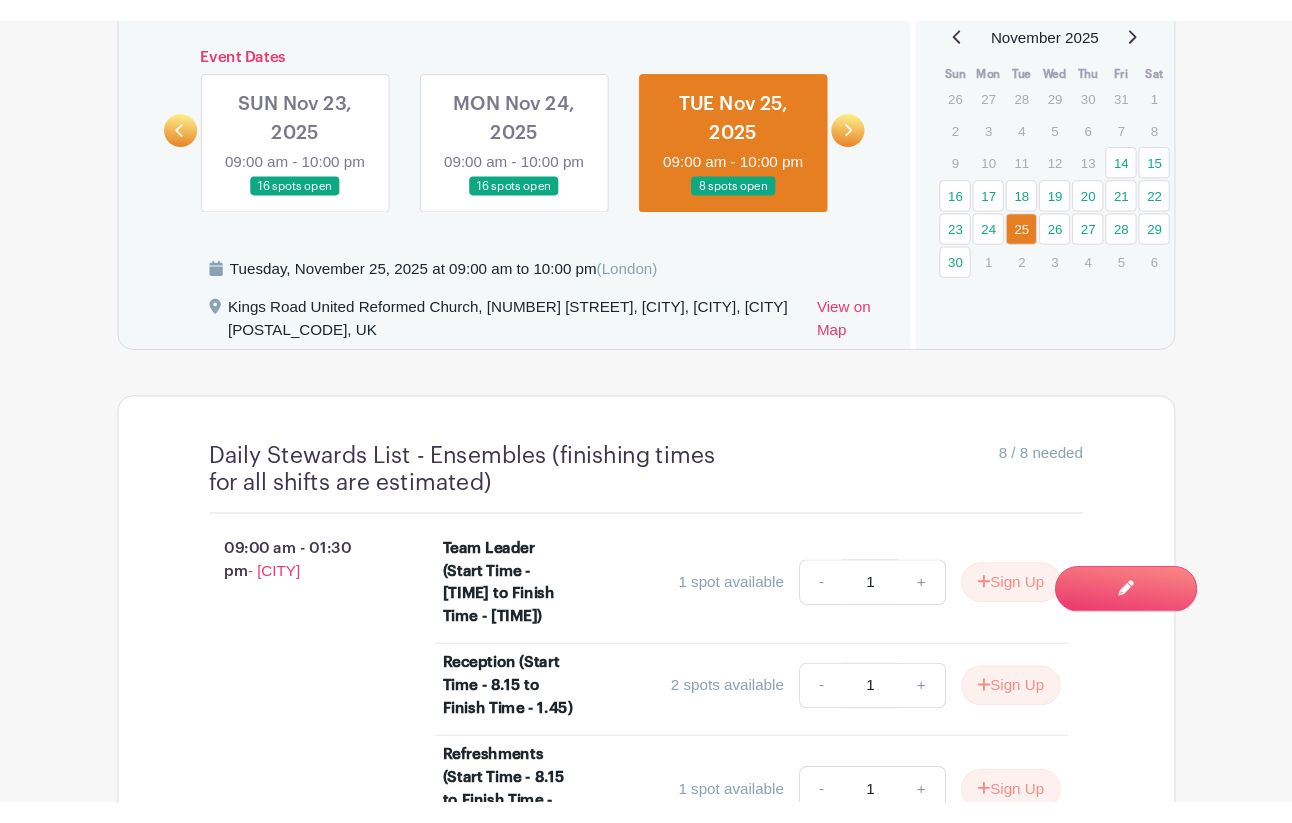 scroll, scrollTop: 1233, scrollLeft: 0, axis: vertical 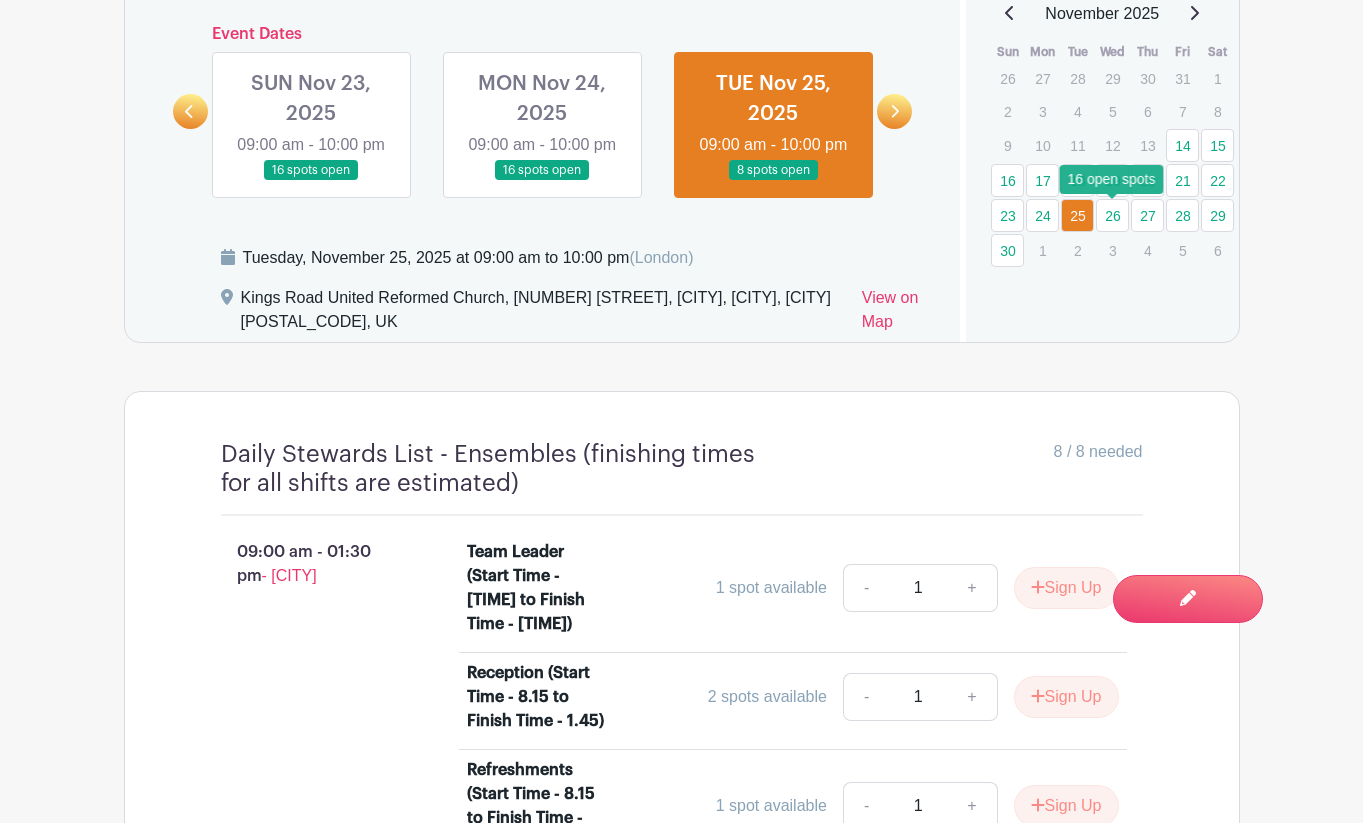 click on "26" at bounding box center (1112, 215) 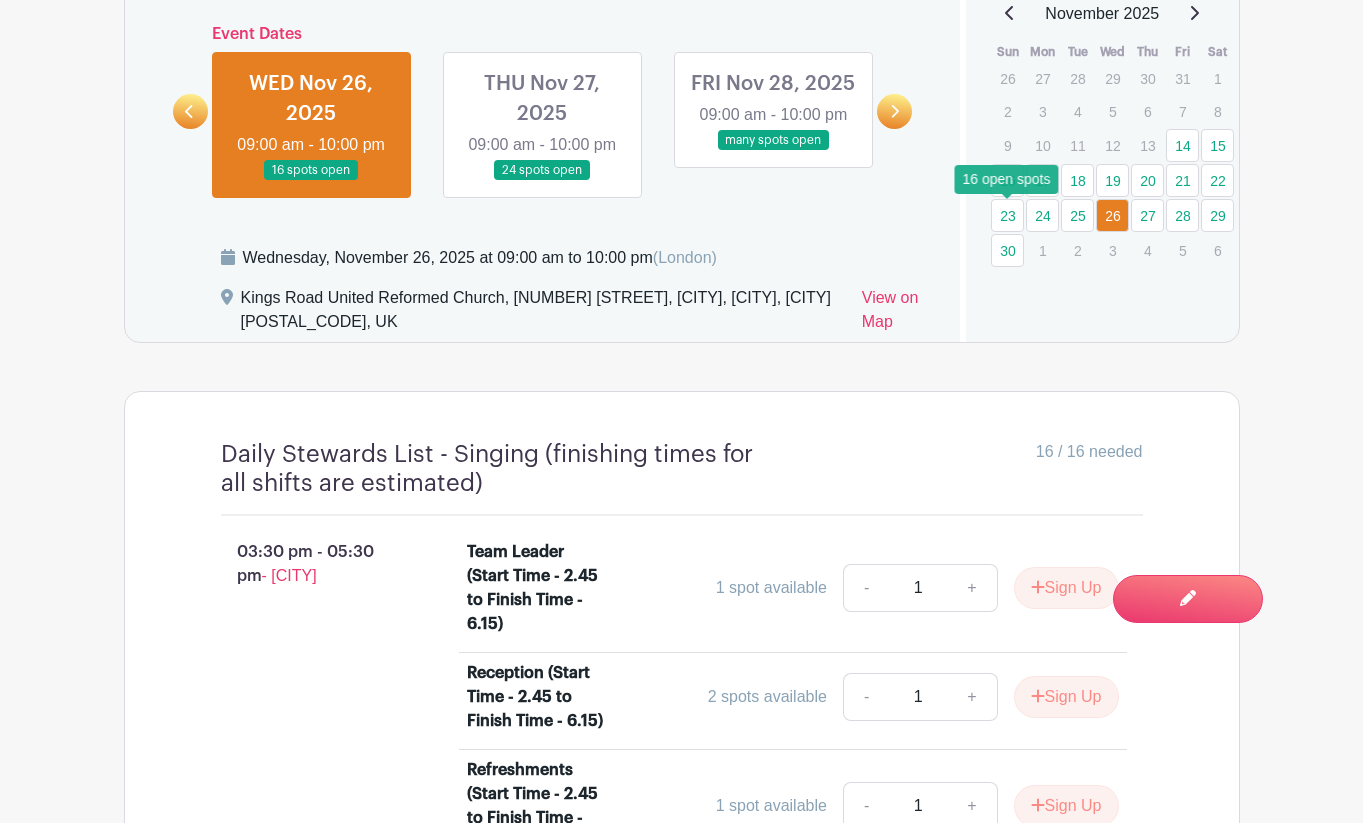 click on "23" at bounding box center [1007, 215] 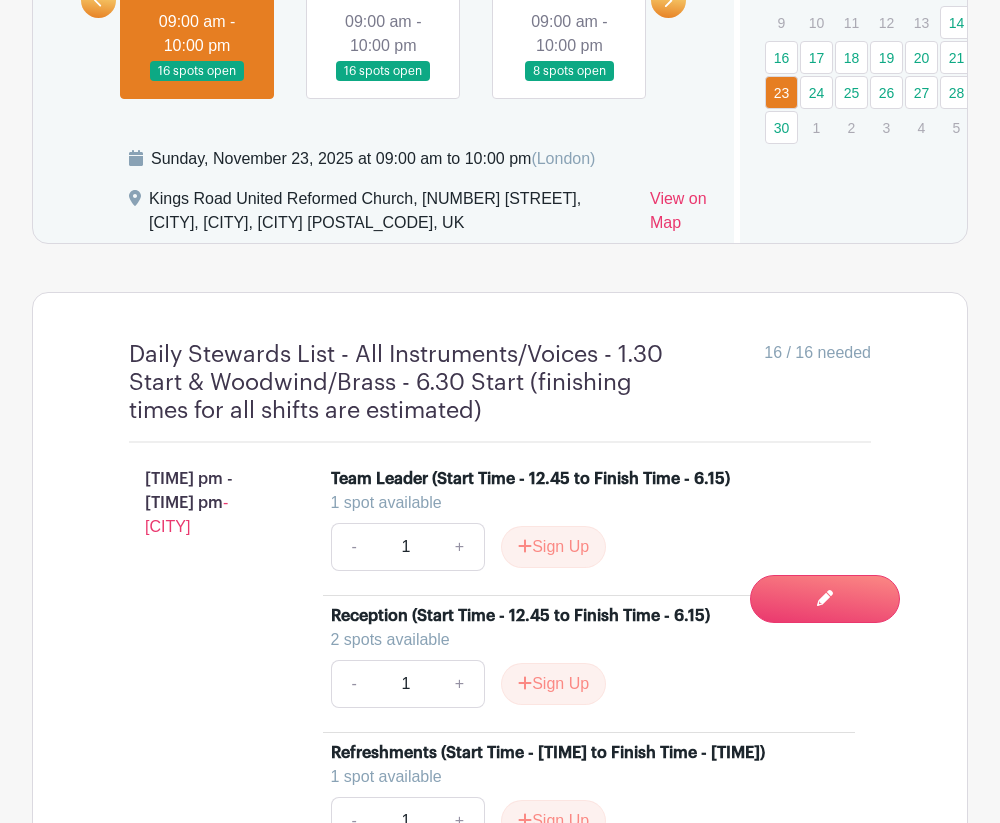 scroll, scrollTop: 1419, scrollLeft: 0, axis: vertical 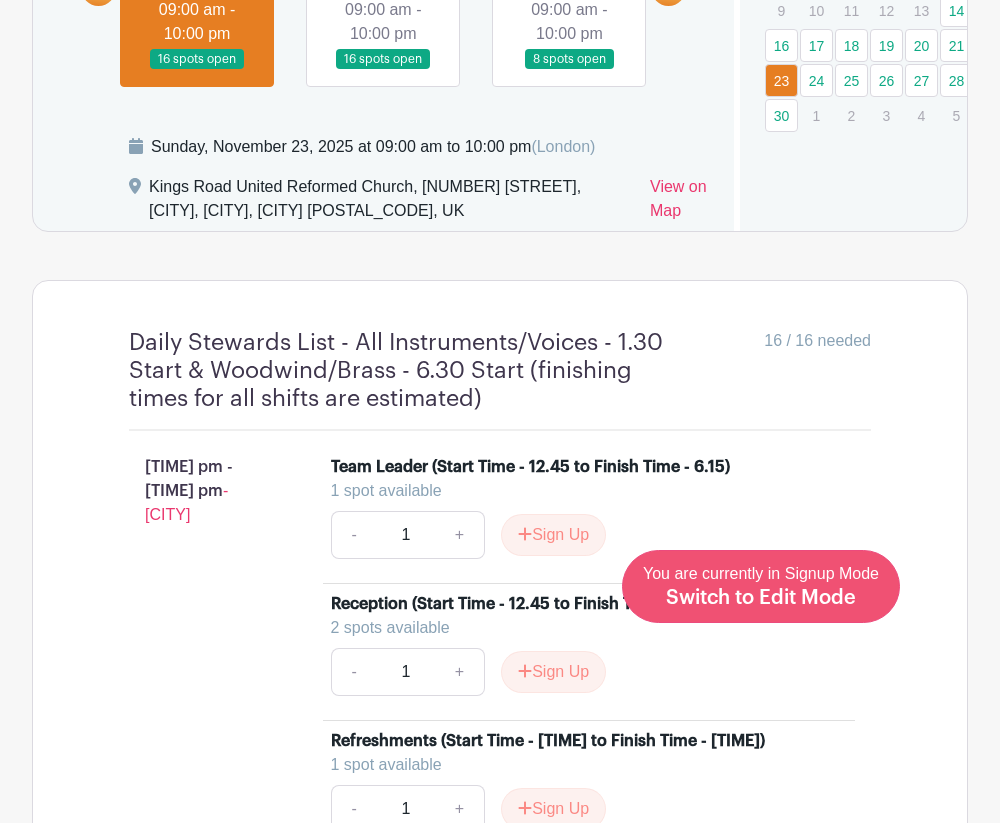 click on "Switch to Edit Mode" at bounding box center [761, 598] 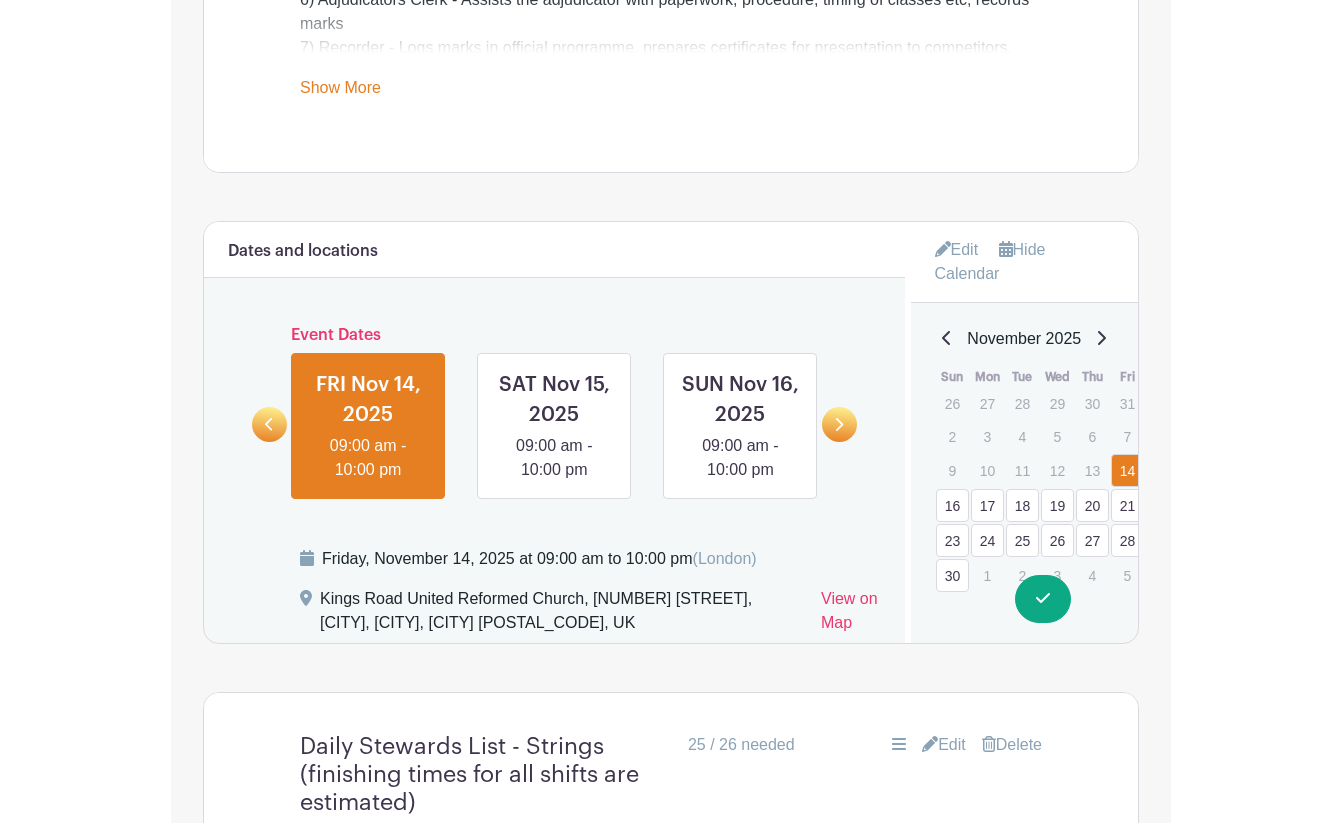 scroll, scrollTop: 1032, scrollLeft: 0, axis: vertical 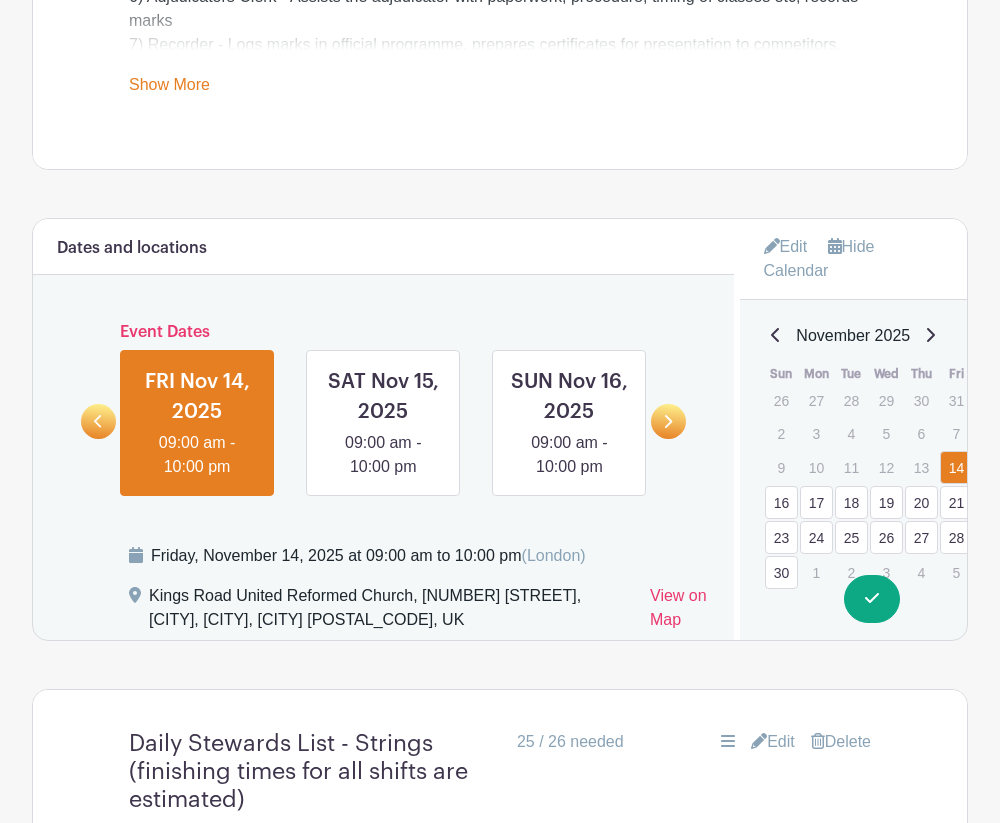 click on "23" at bounding box center (781, 537) 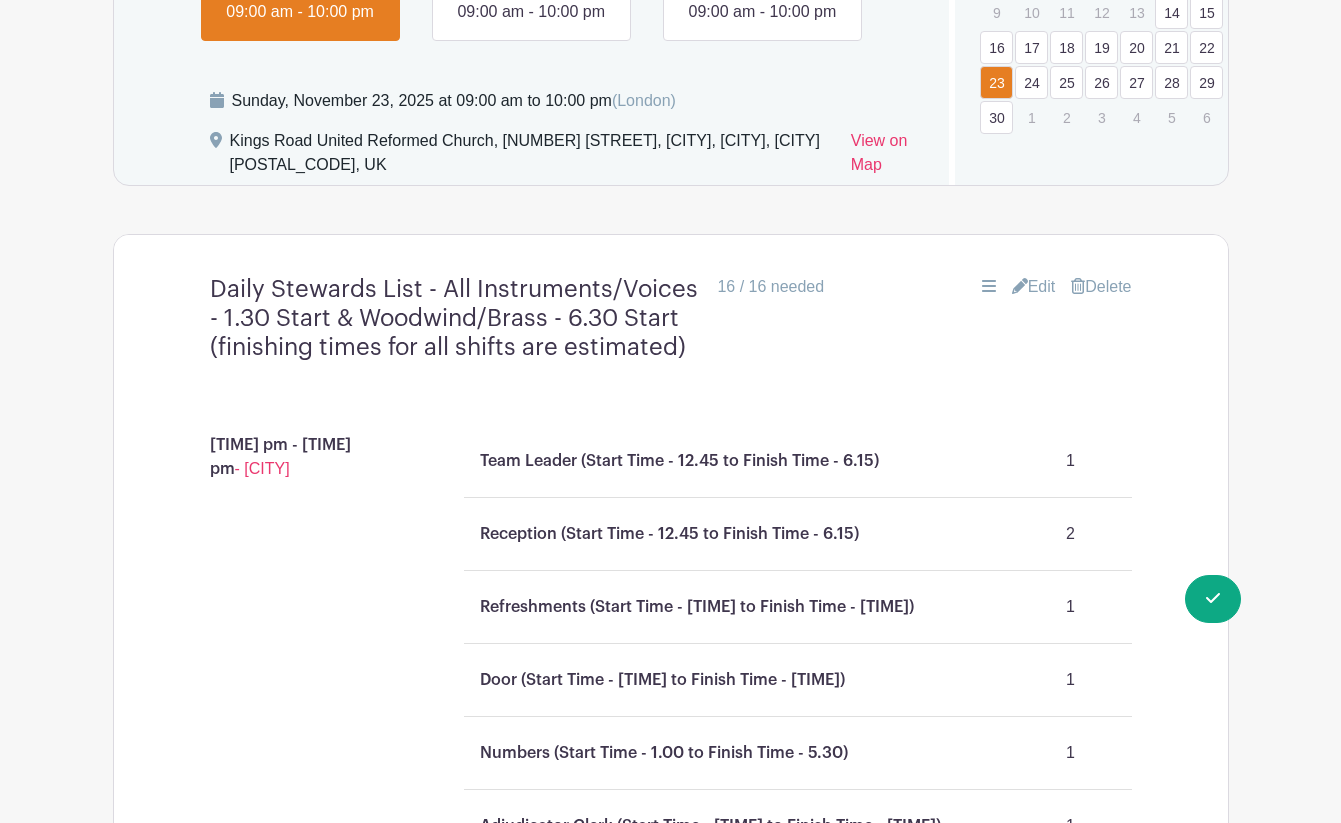 scroll, scrollTop: 1452, scrollLeft: 0, axis: vertical 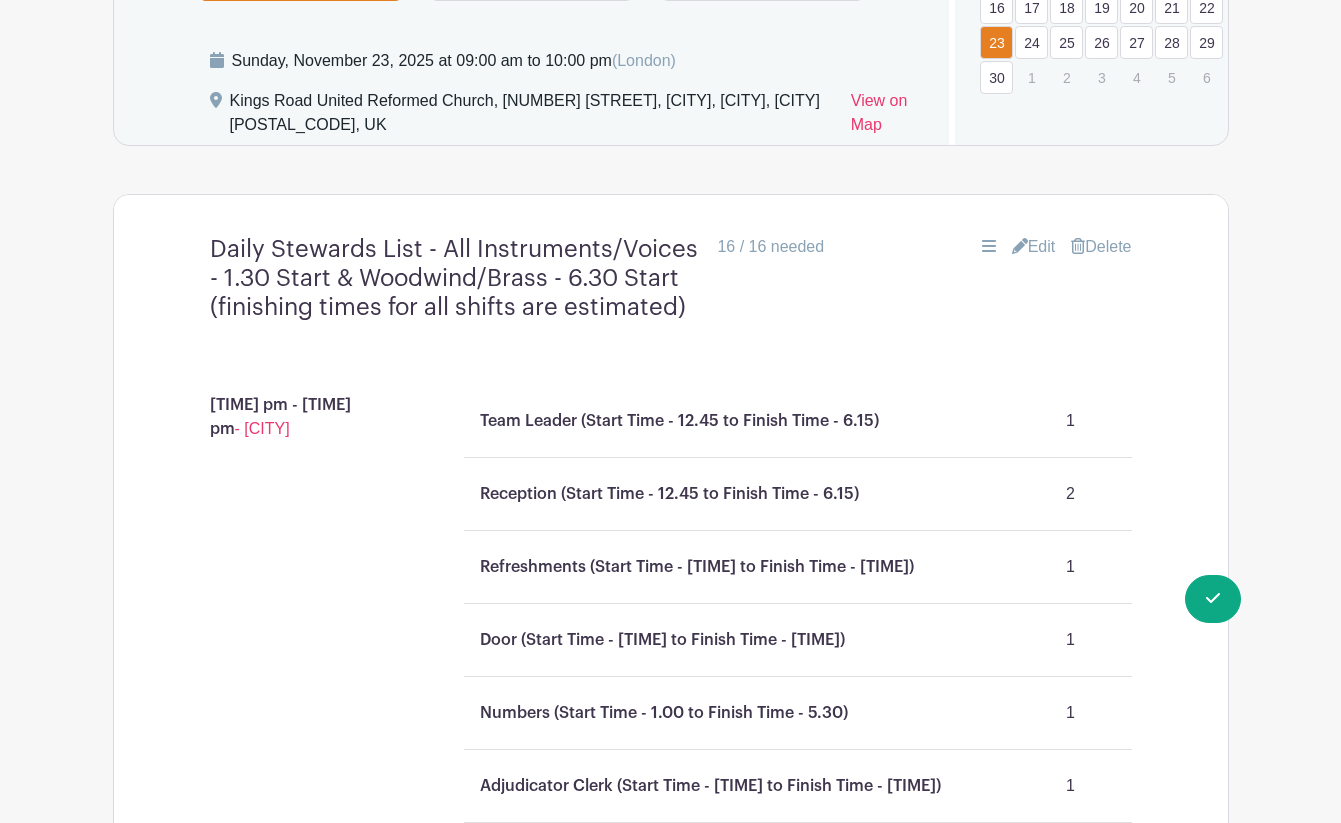click on "Edit" at bounding box center (1034, 247) 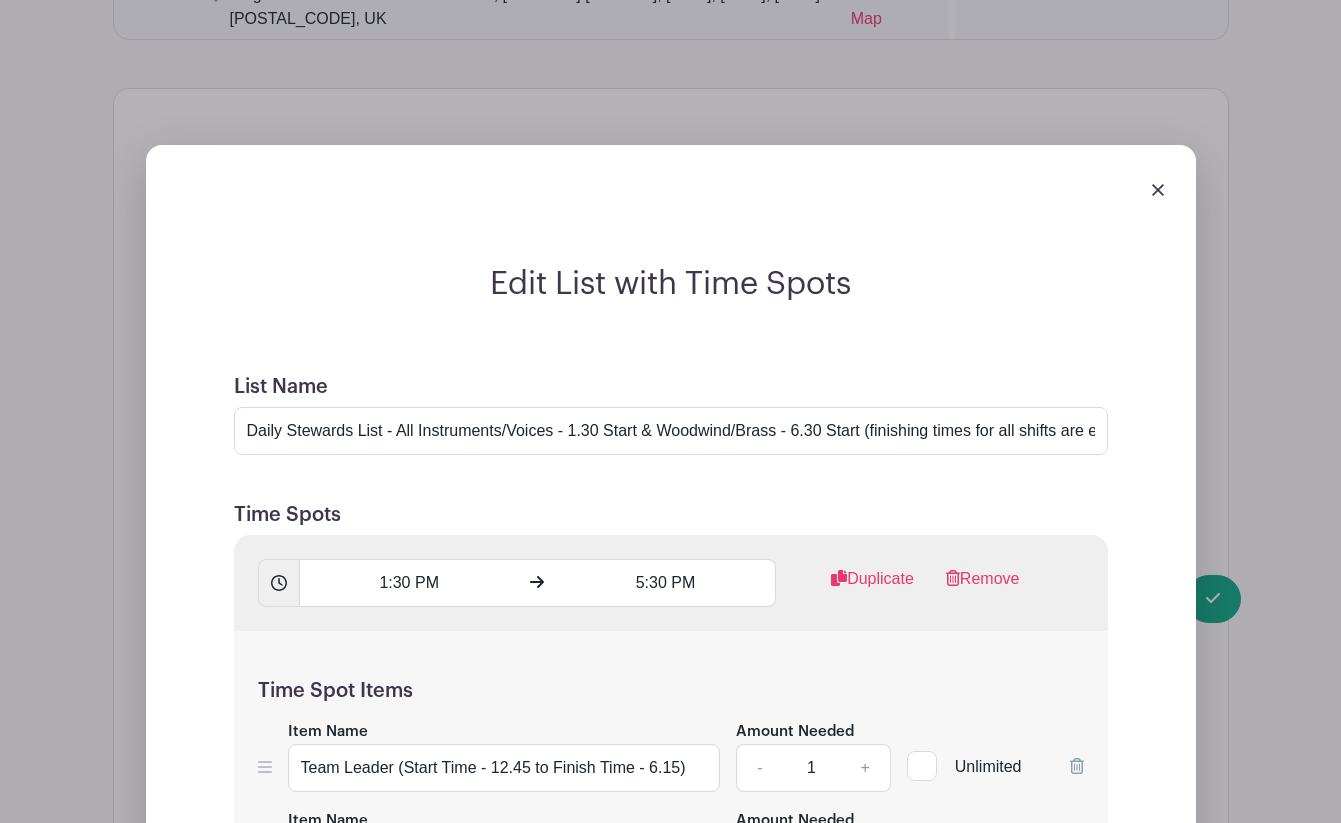 scroll, scrollTop: 1560, scrollLeft: 0, axis: vertical 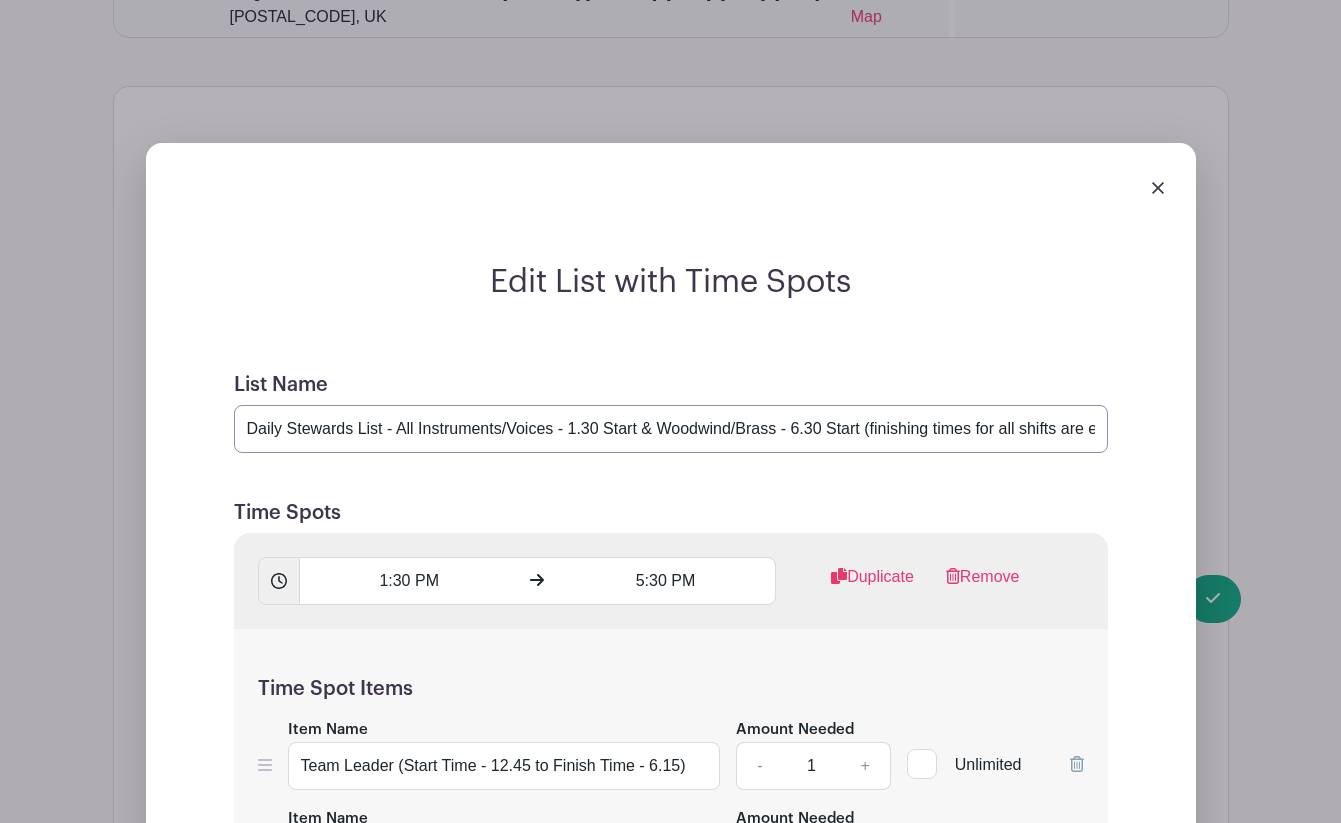 click on "Daily Stewards List - All Instruments/Voices - 1.30 Start & Woodwind/Brass - 6.30 Start (finishing times for all shifts are estimated)" at bounding box center [671, 429] 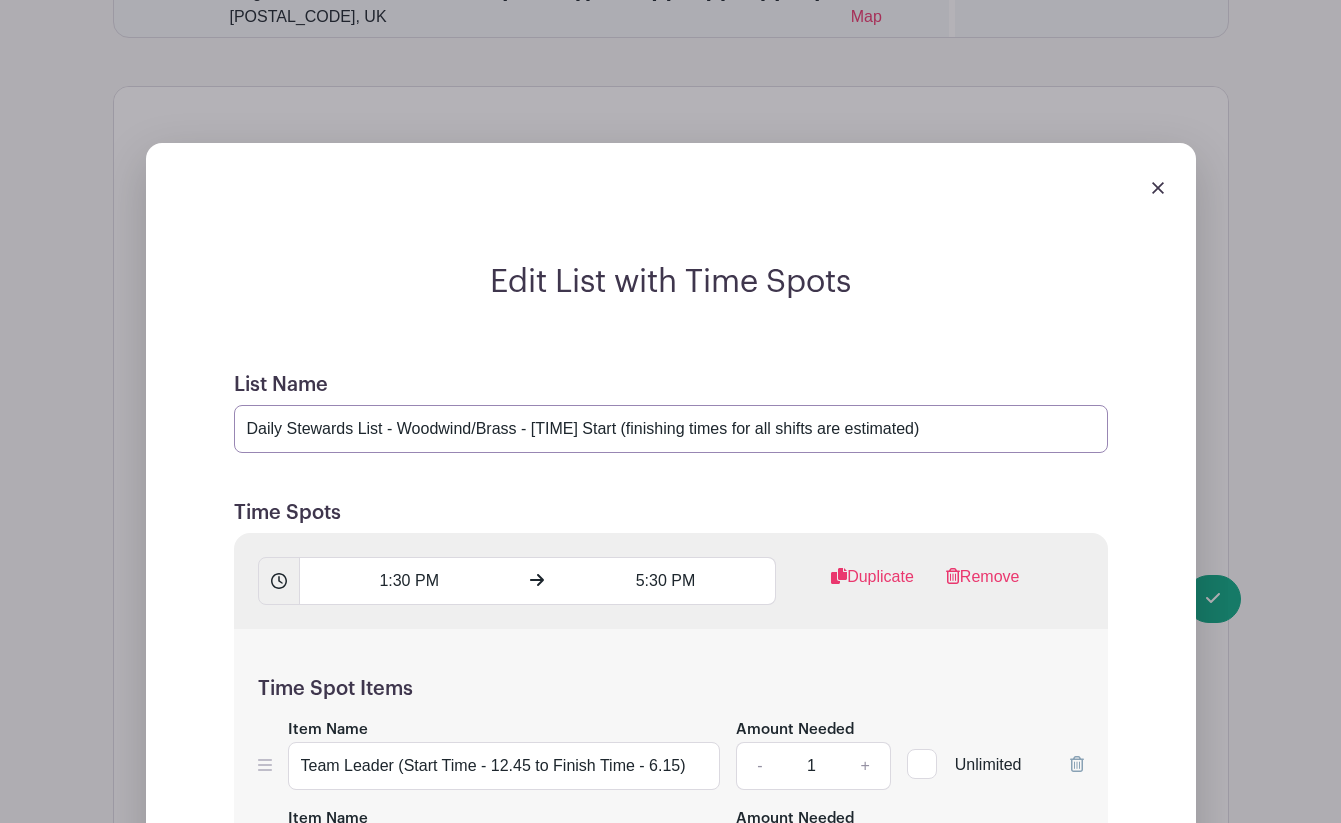 click on "Daily Stewards List - Woodwind/Brass - [TIME] Start (finishing times for all shifts are estimated)" at bounding box center (671, 429) 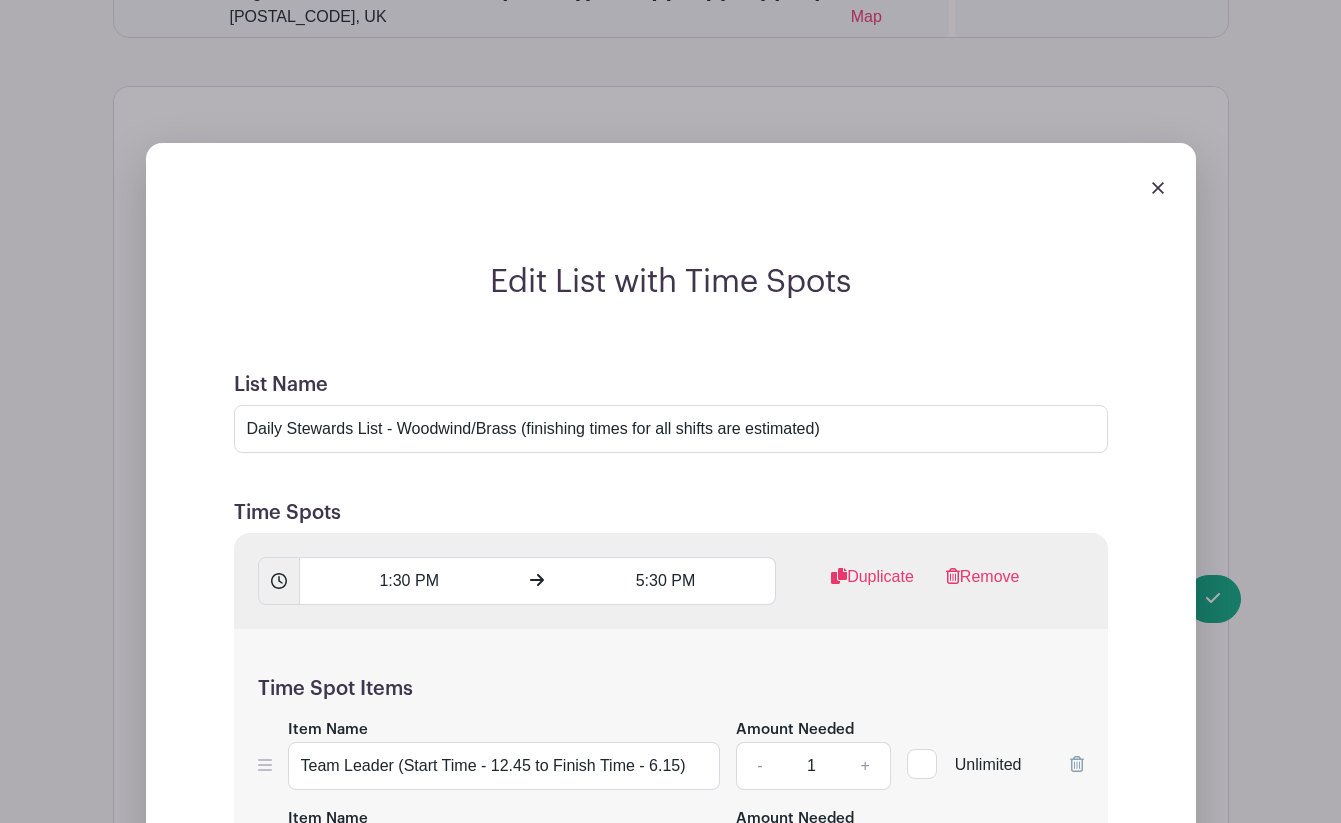 click on "List Name
Daily Stewards List - Woodwind/Brass (finishing times for all shifts are estimated)
Time Spots
1:30 PM
5:30 PM
Duplicate
Remove
Time Spot Items
Item Name
Team Leader (Start Time - 12.45 to Finish Time - 6.15)
Amount Needed
-
1
+
Unlimited" at bounding box center (671, 1686) 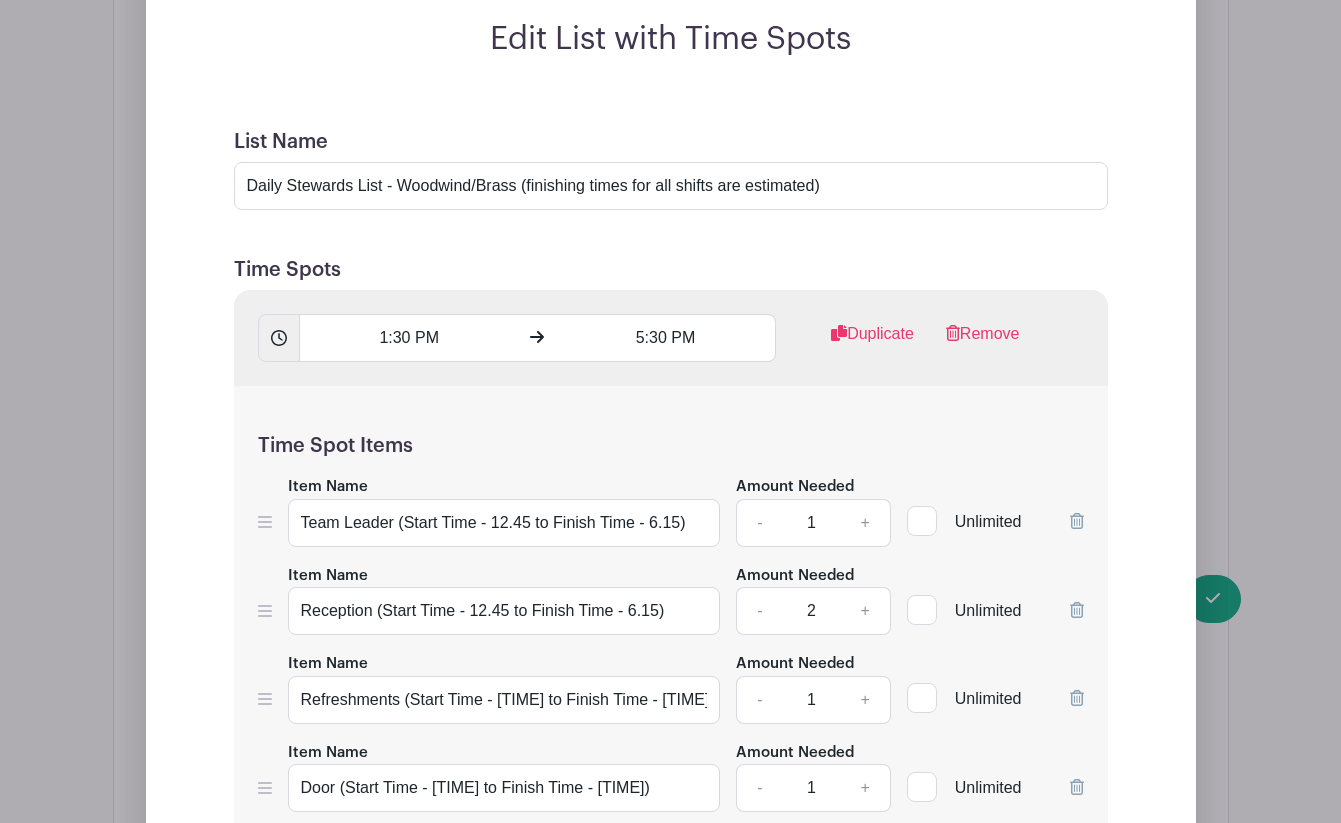 scroll, scrollTop: 1804, scrollLeft: 0, axis: vertical 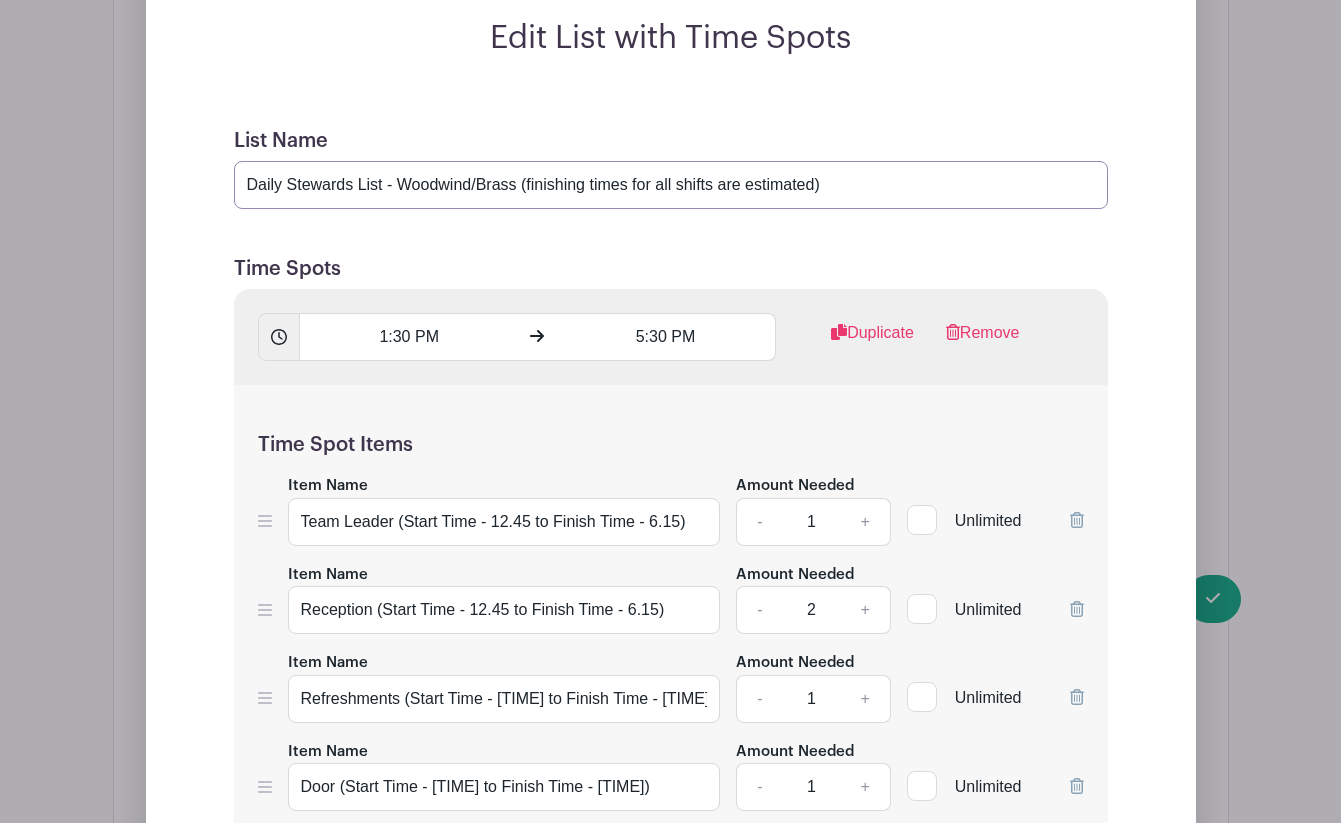 click on "Daily Stewards List - Woodwind/Brass (finishing times for all shifts are estimated)" at bounding box center [671, 185] 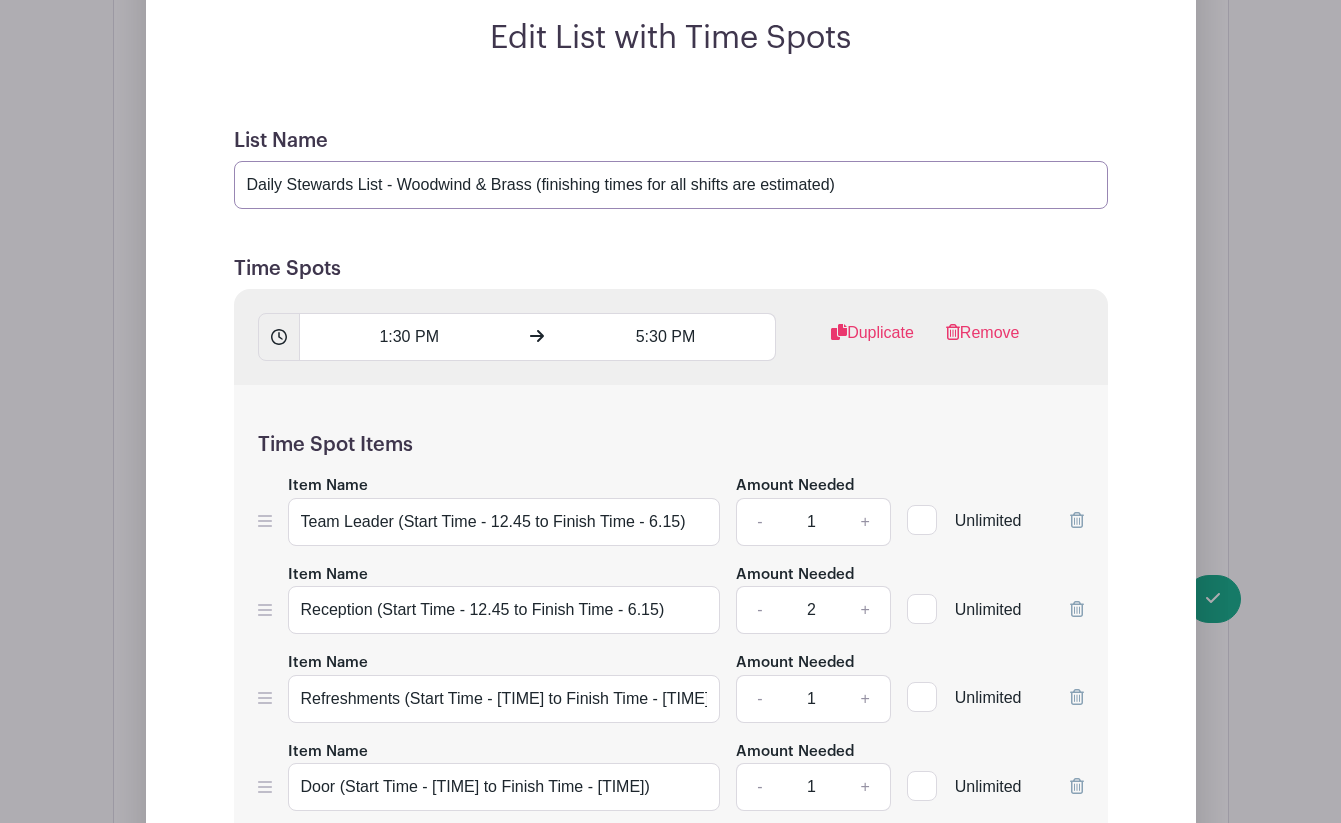 type on "Daily Stewards List - Woodwind & Brass (finishing times for all shifts are estimated)" 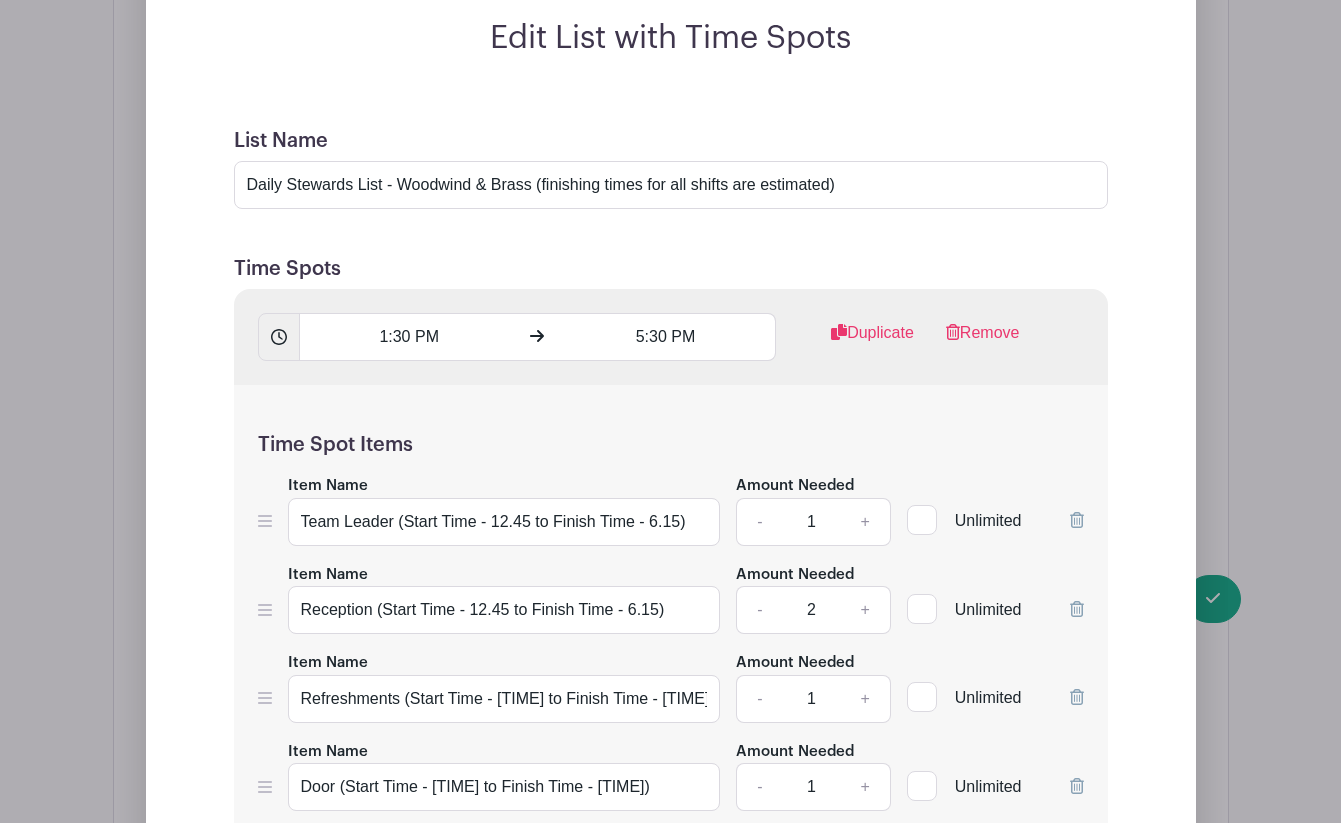 click on "List Name
Daily Stewards List - Woodwind & Brass (finishing times for all shifts are estimated)
Time Spots
1:30 PM
5:30 PM
Duplicate
Remove
Time Spot Items
Item Name
Team Leader (Start Time - 12.45 to Finish Time - 6.15)
Amount Needed
-
1
+
Unlimited" at bounding box center [671, 1442] 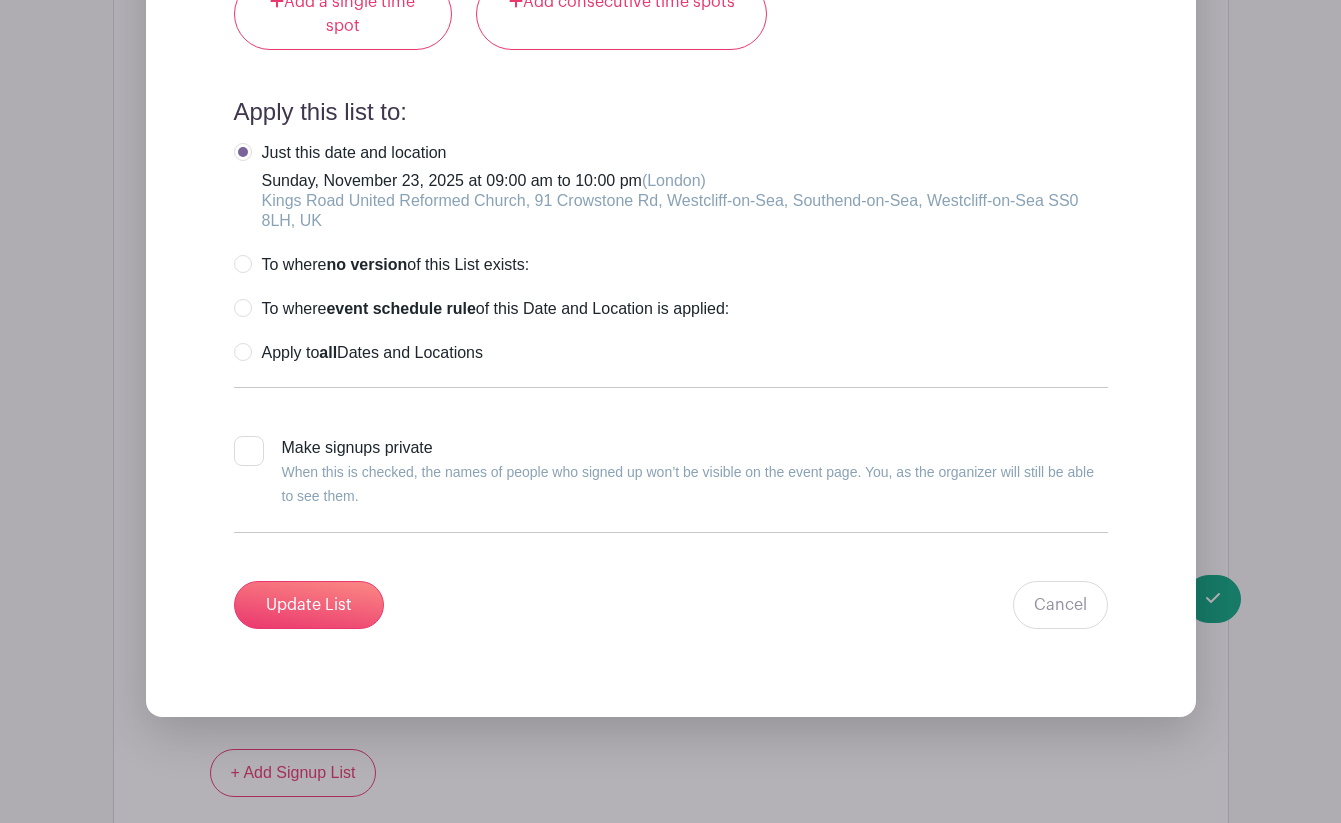 scroll, scrollTop: 4029, scrollLeft: 0, axis: vertical 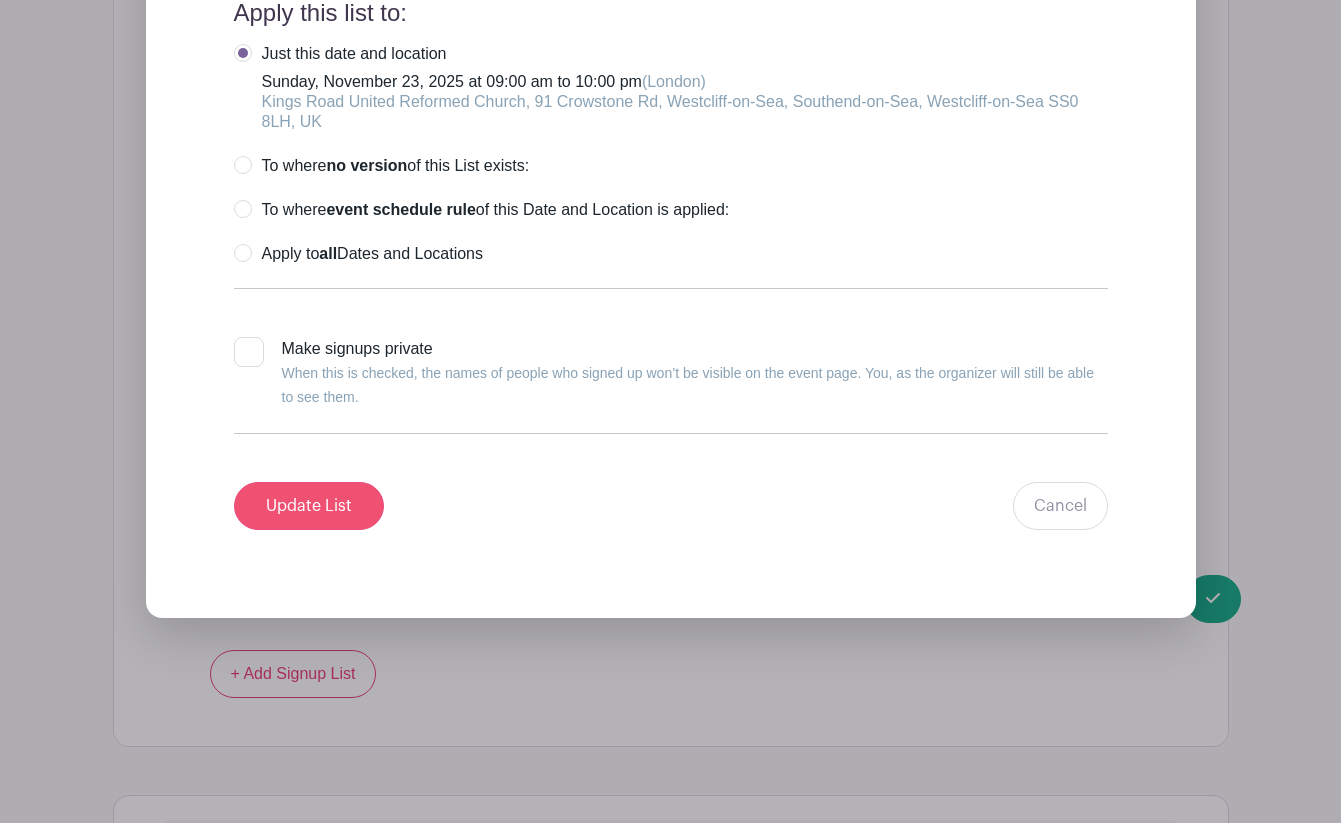 click on "Update List" at bounding box center [309, 506] 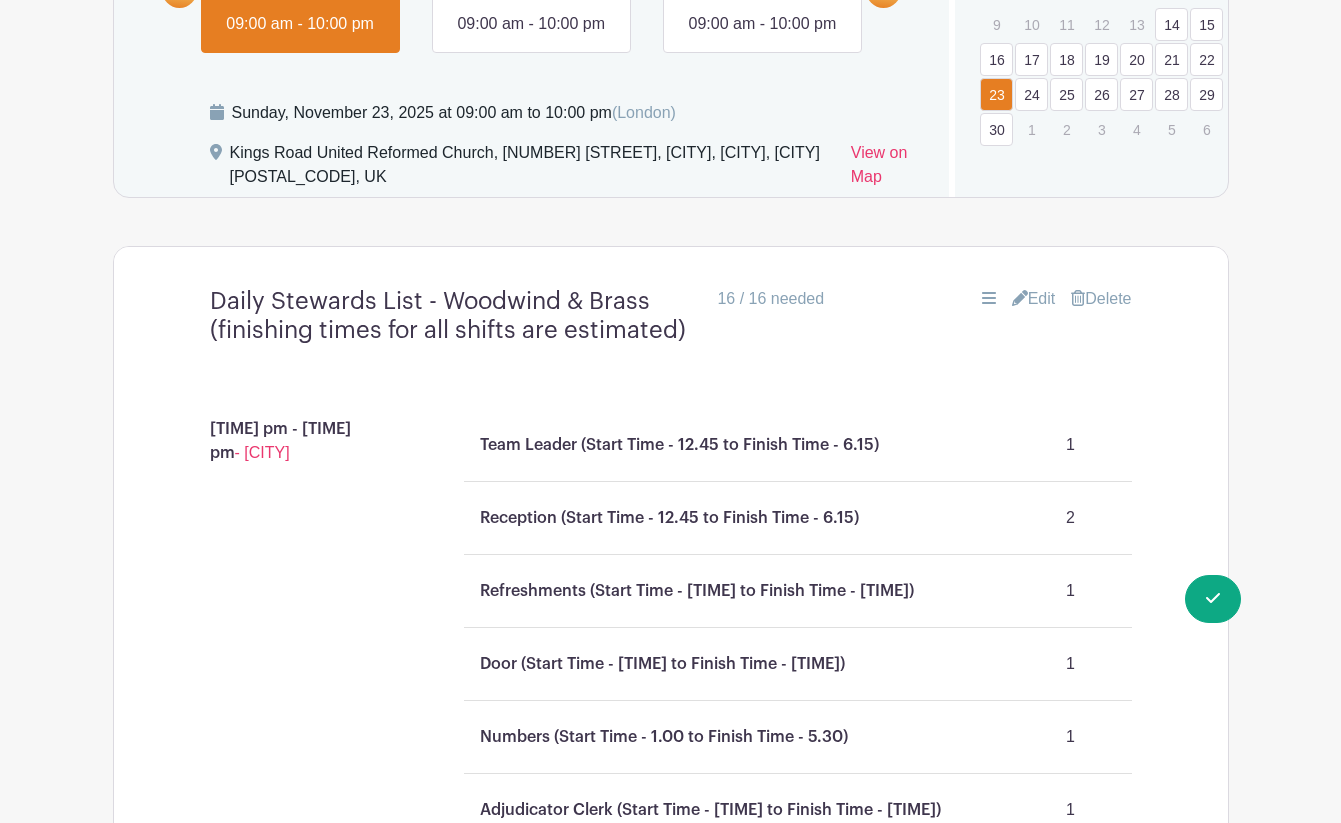scroll, scrollTop: 1391, scrollLeft: 0, axis: vertical 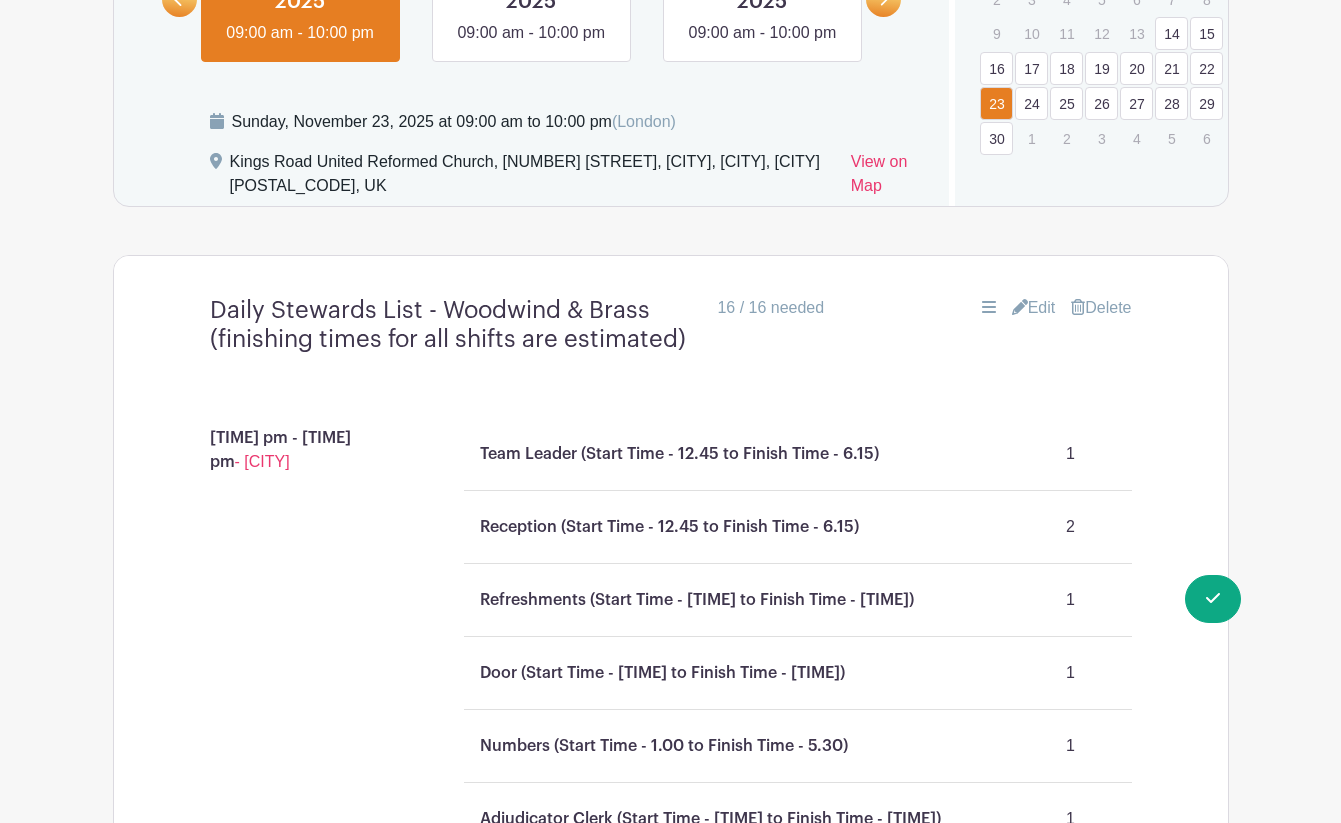 click on "16" at bounding box center [996, 68] 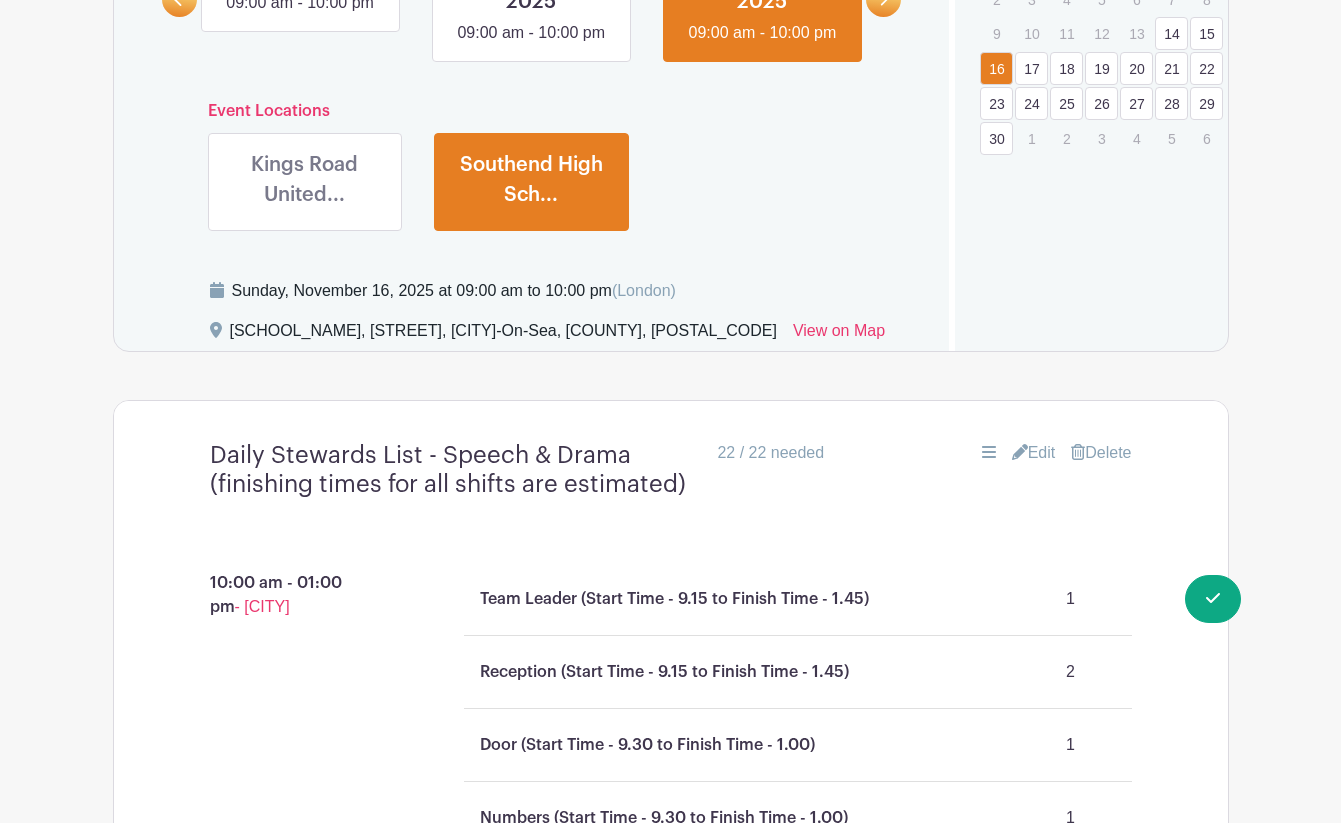 click on "23" at bounding box center (996, 103) 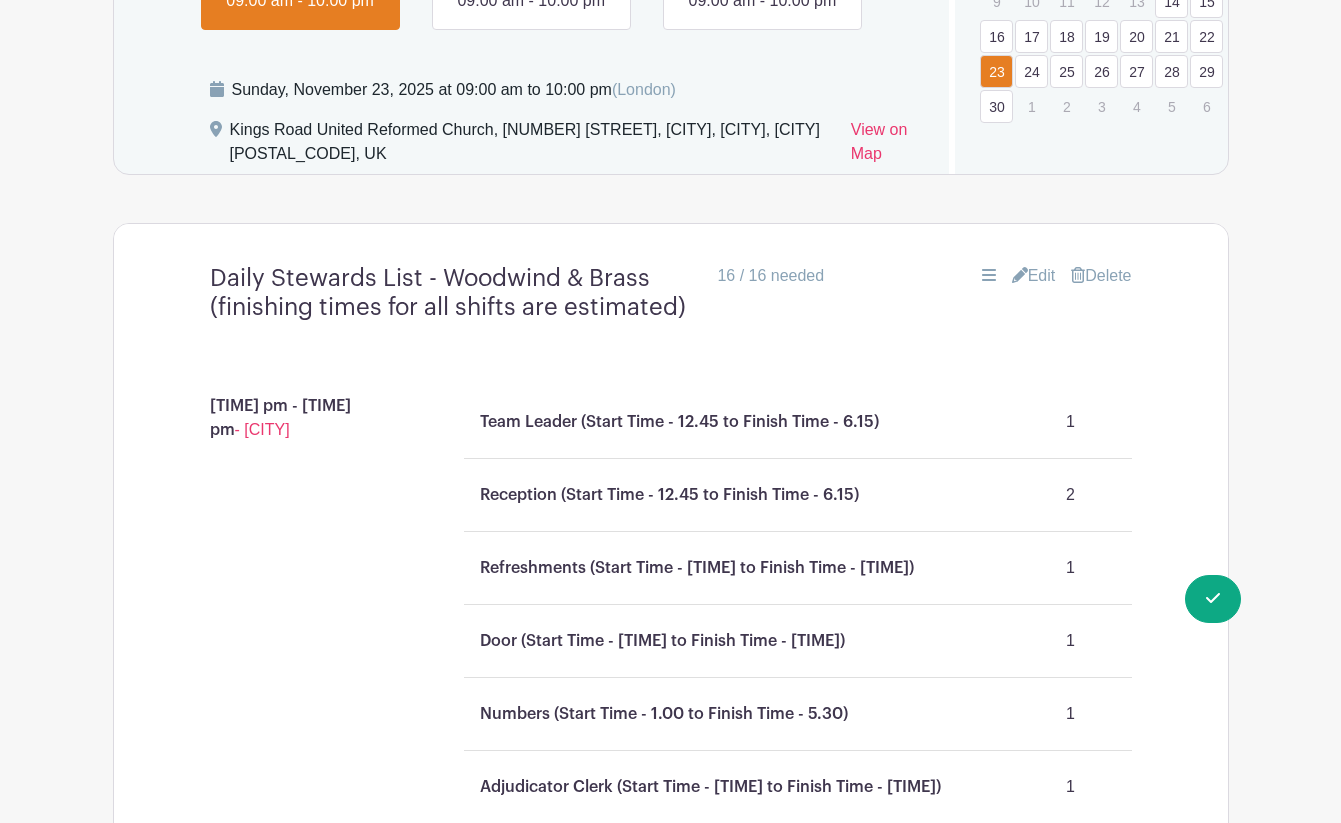 scroll, scrollTop: 1419, scrollLeft: 0, axis: vertical 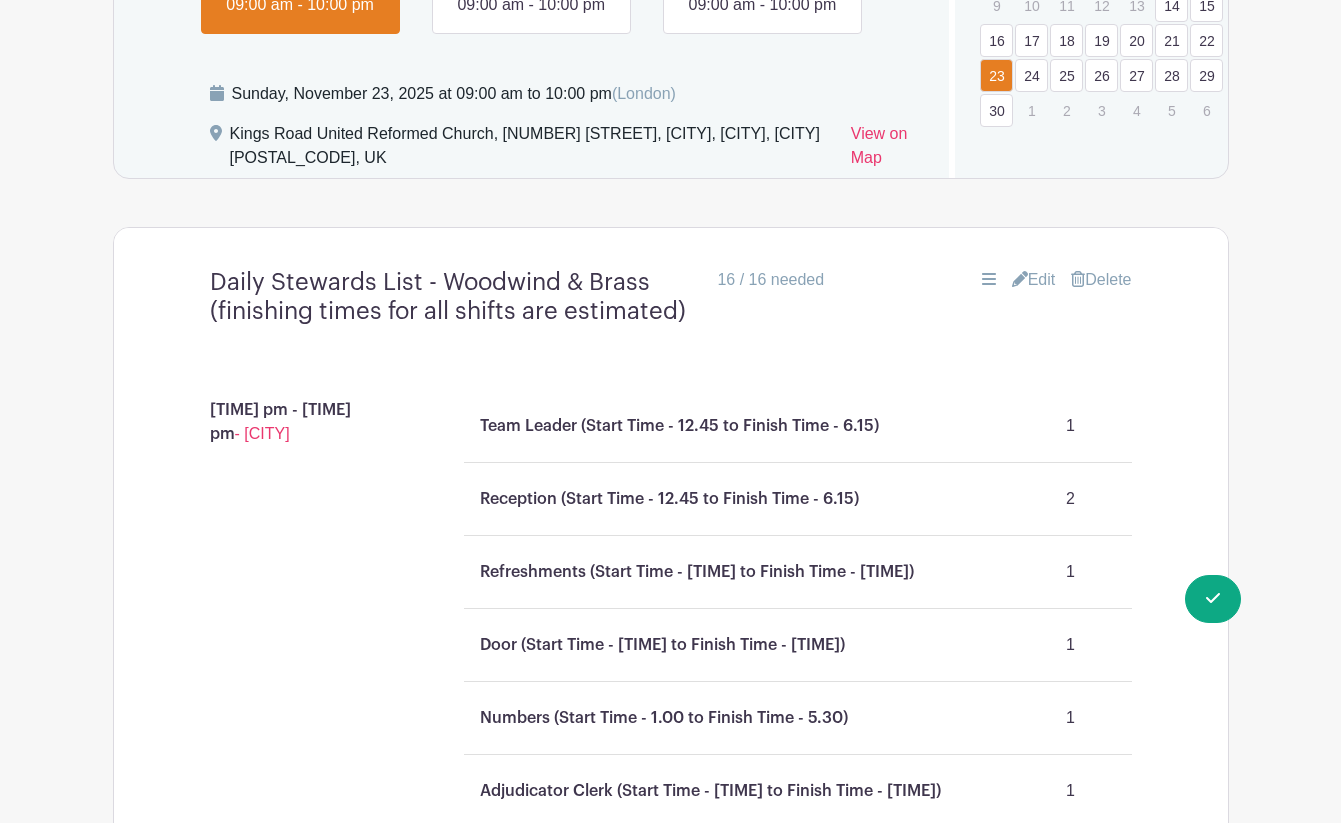 click on "Edit" at bounding box center [1034, 280] 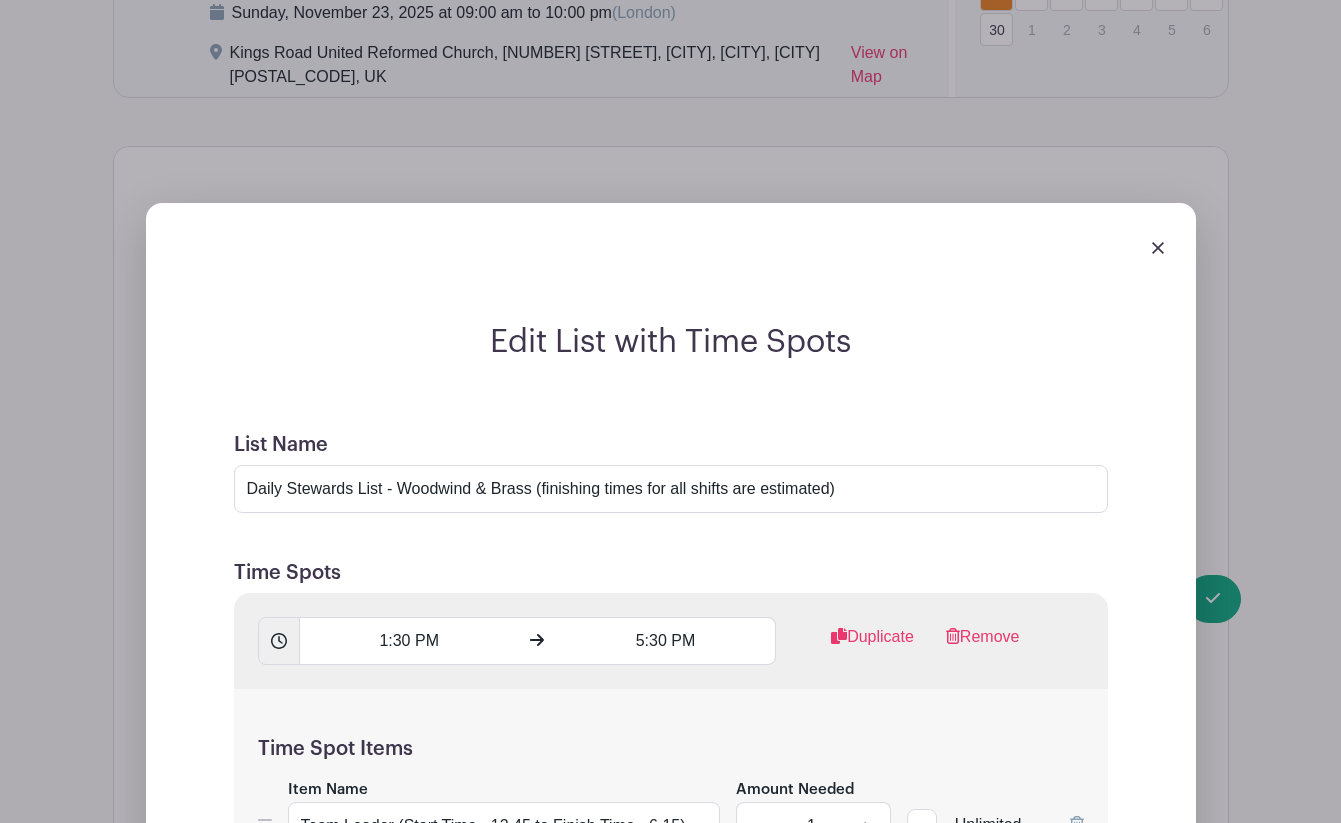 scroll, scrollTop: 1614, scrollLeft: 0, axis: vertical 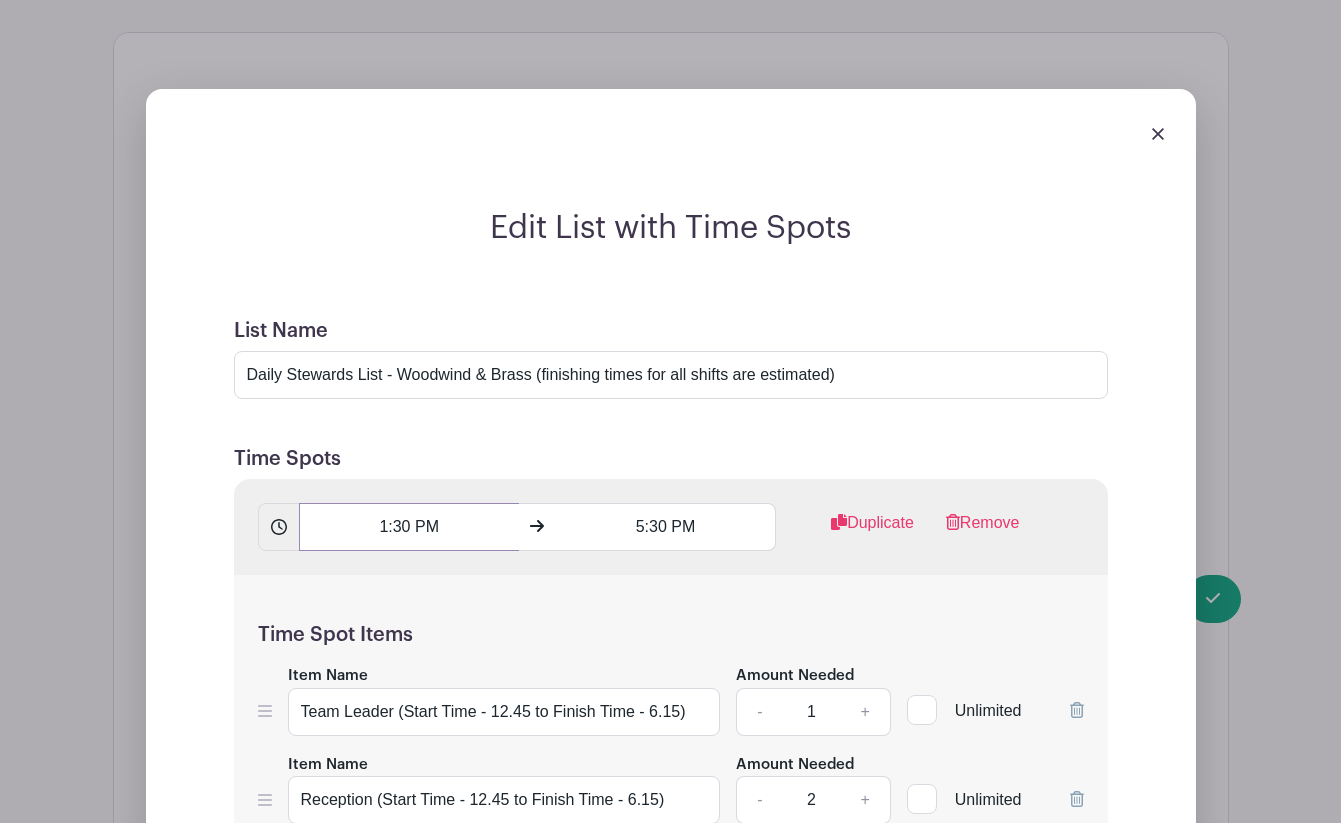 click on "1:30 PM" at bounding box center [409, 527] 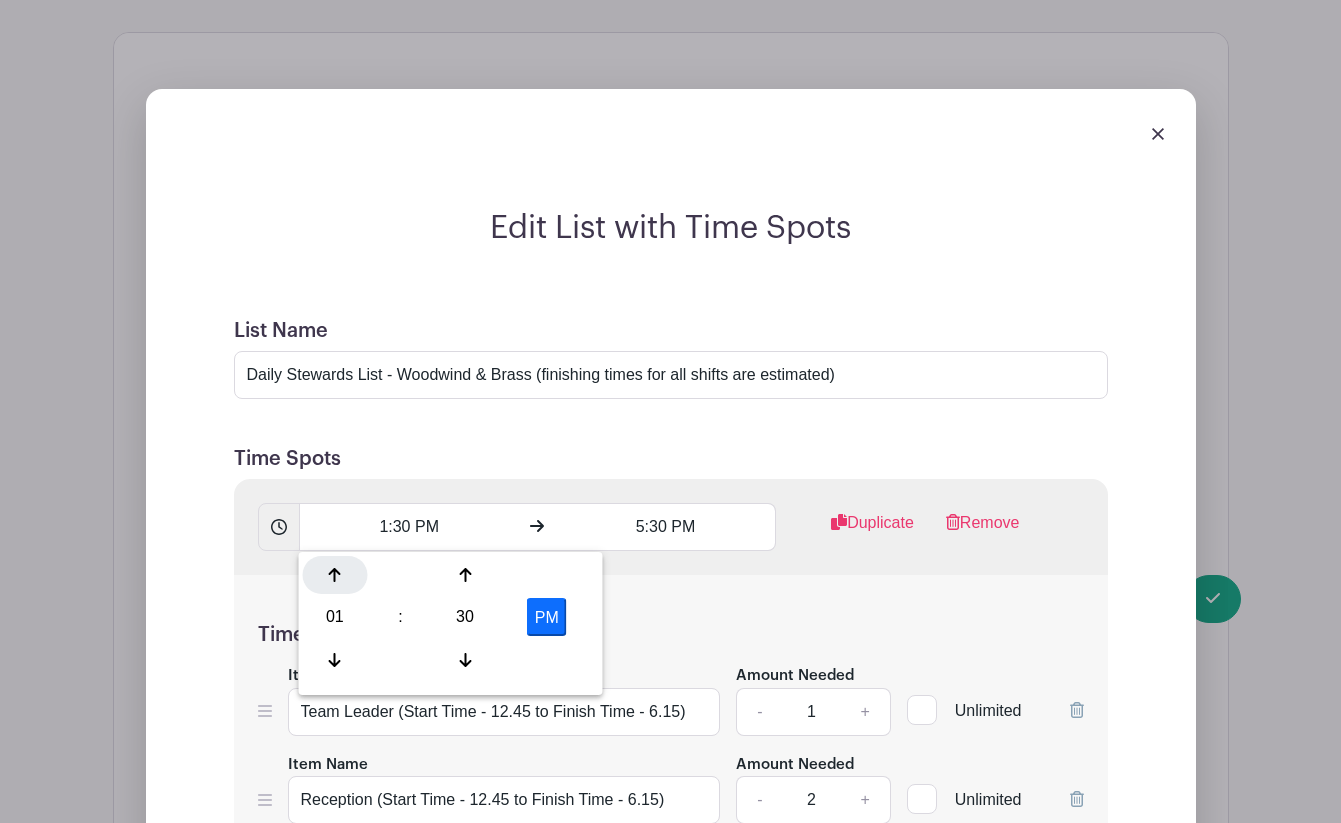 click 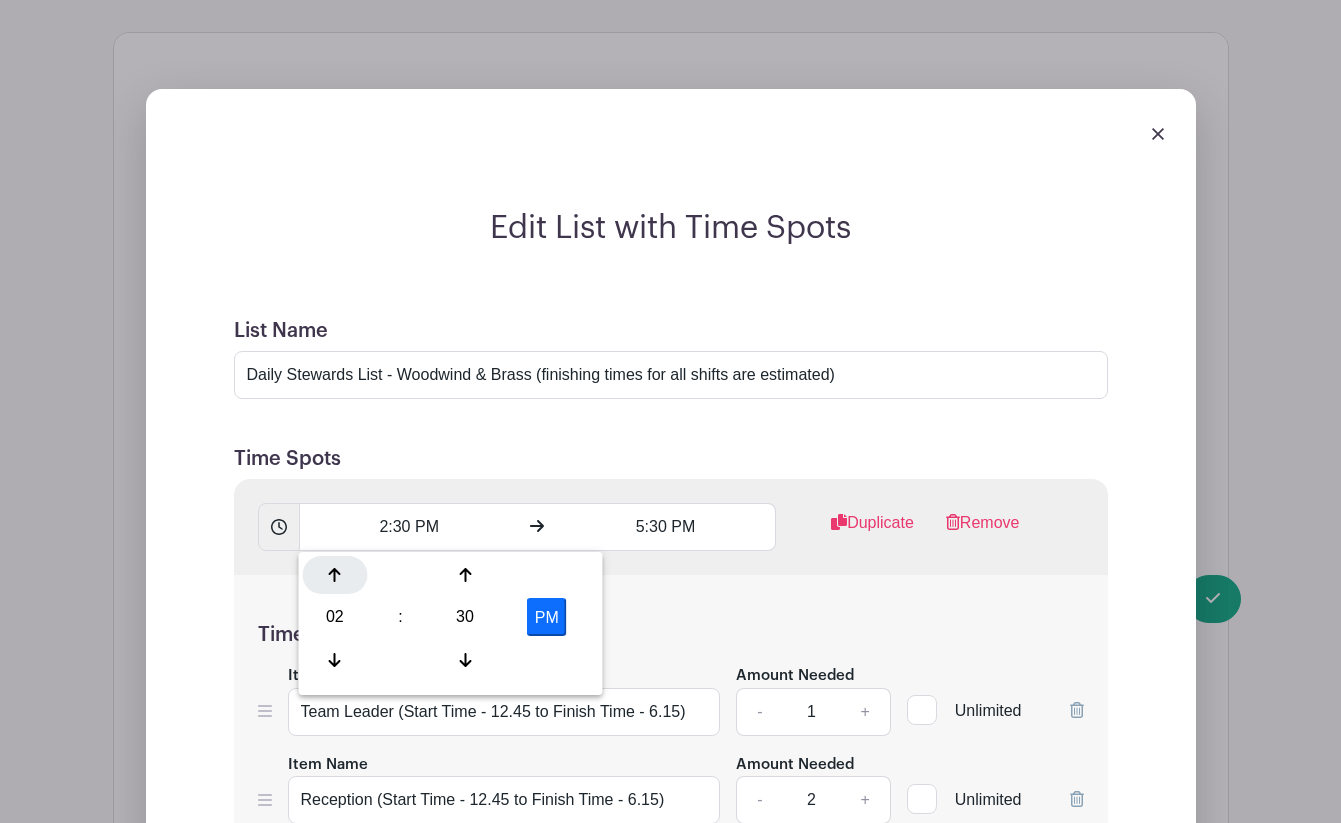 click 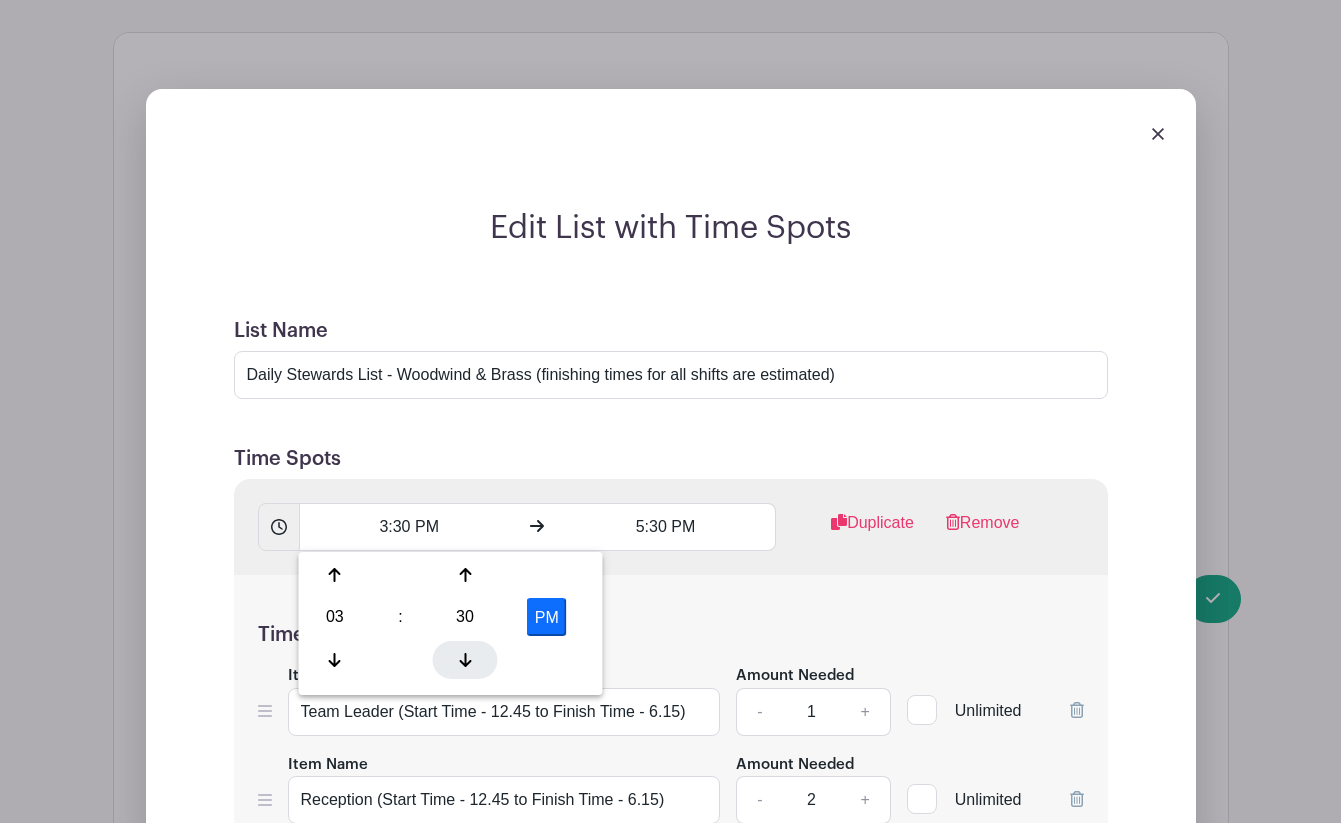 click at bounding box center (465, 660) 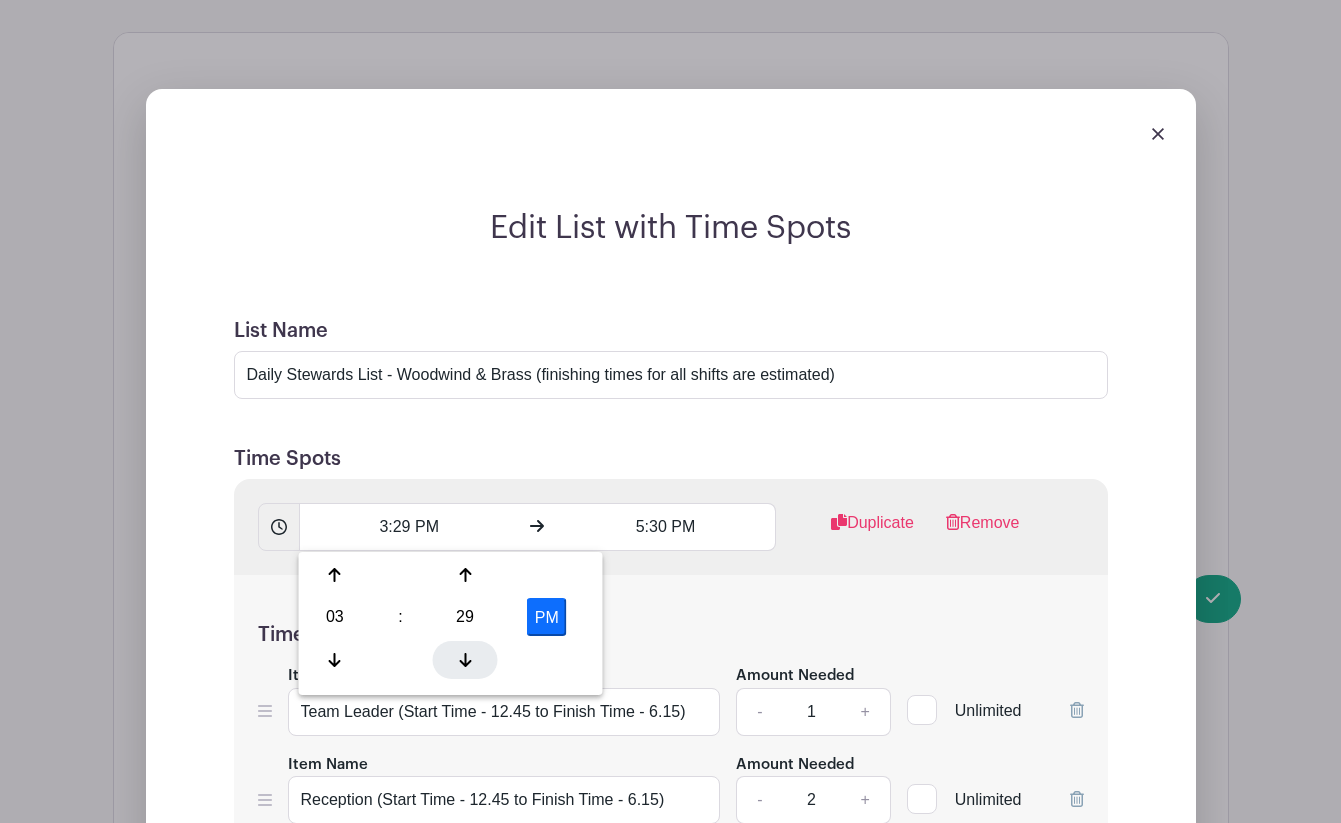 click at bounding box center (465, 660) 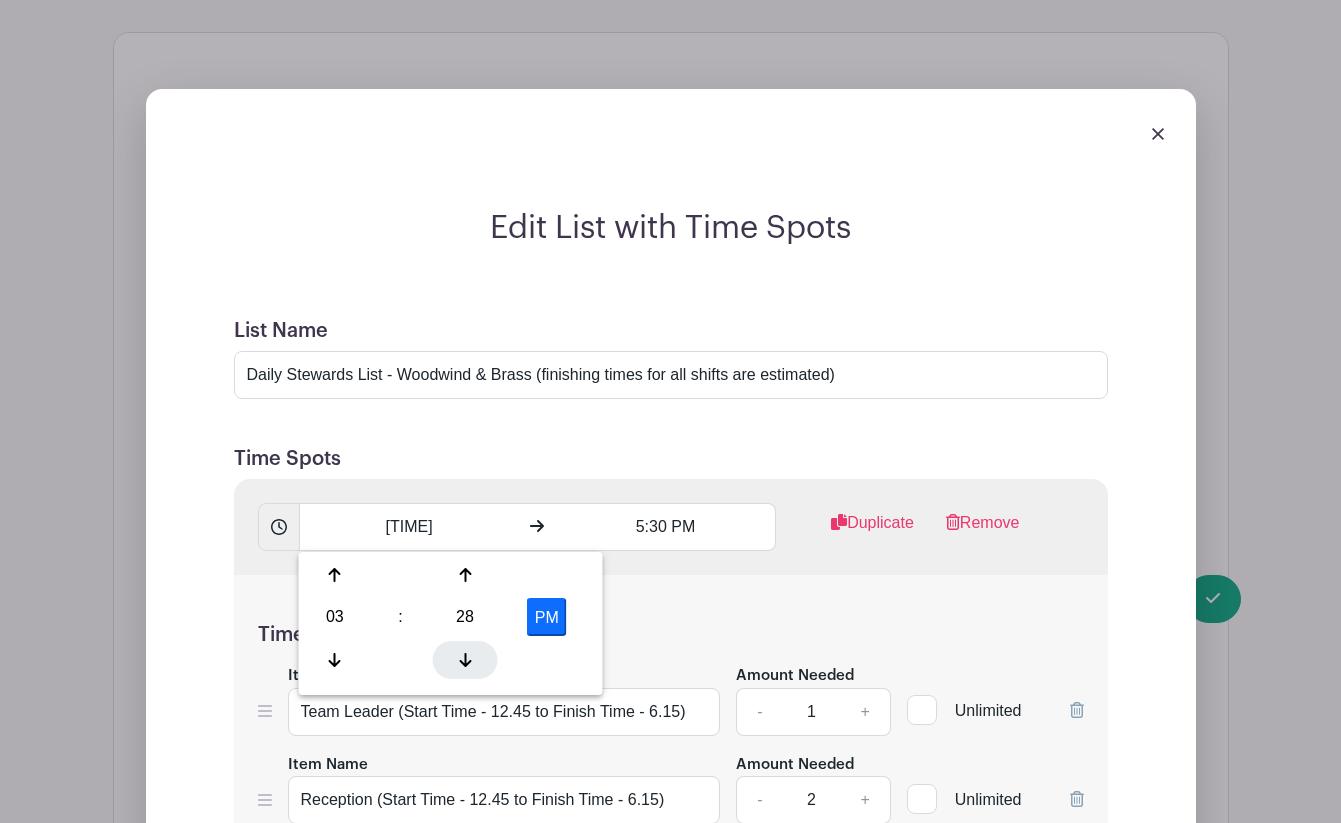 click at bounding box center [465, 660] 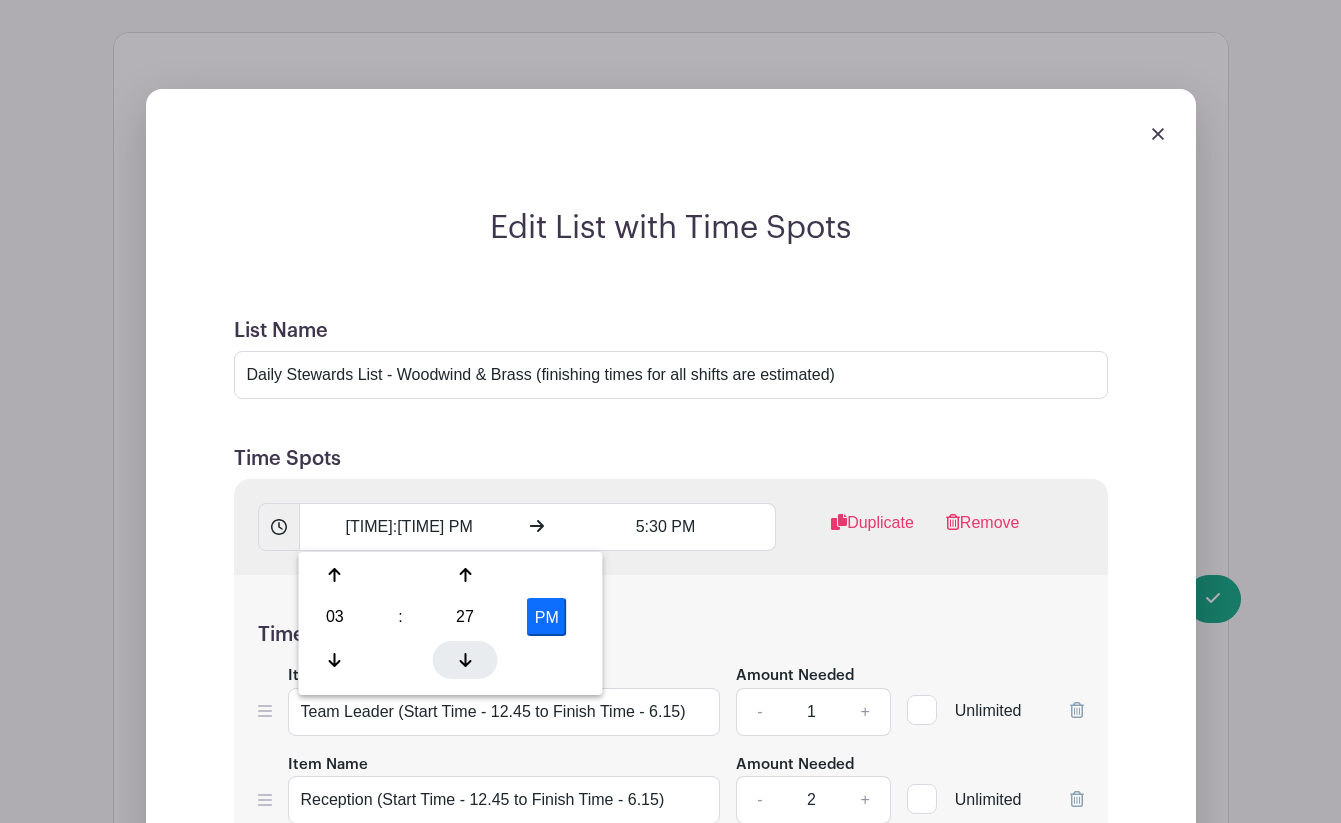 click at bounding box center [465, 660] 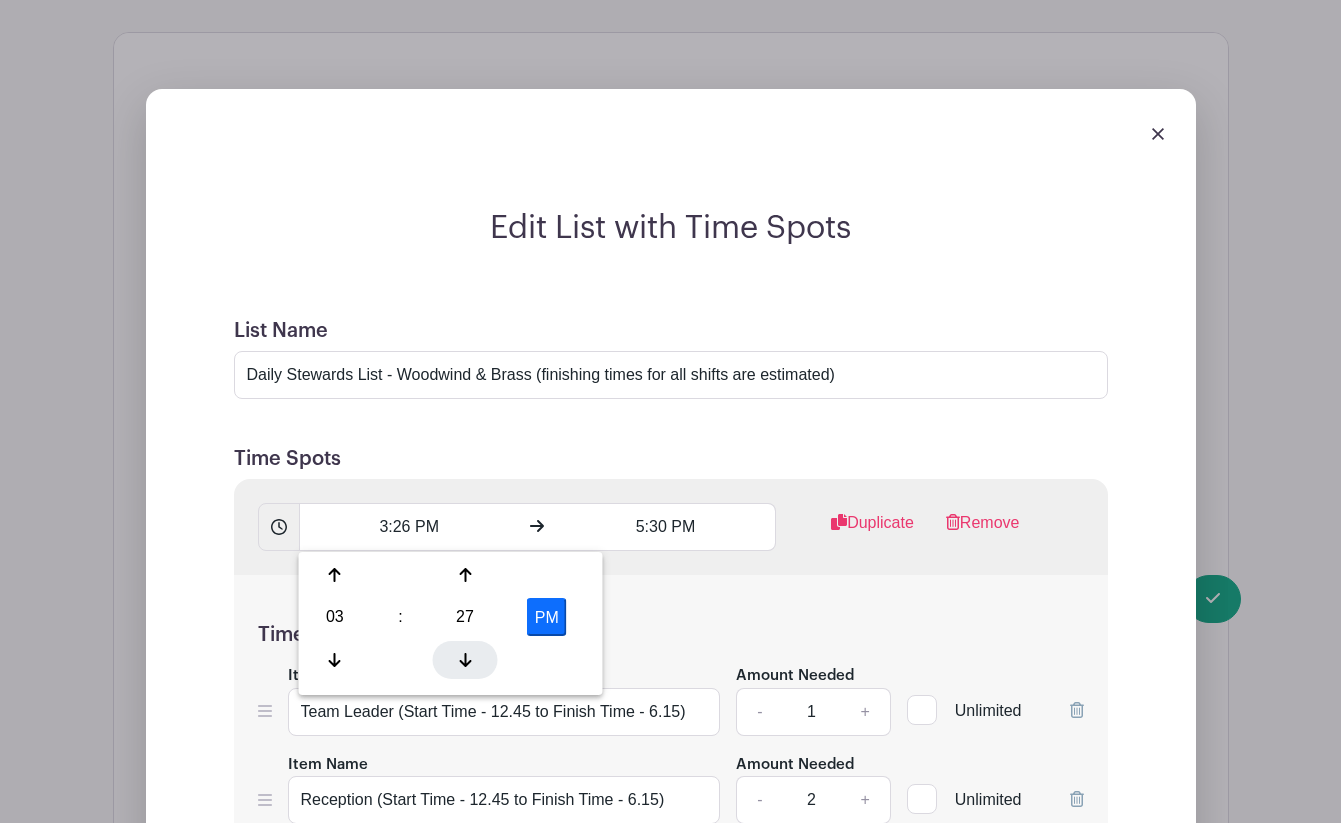 click at bounding box center [465, 660] 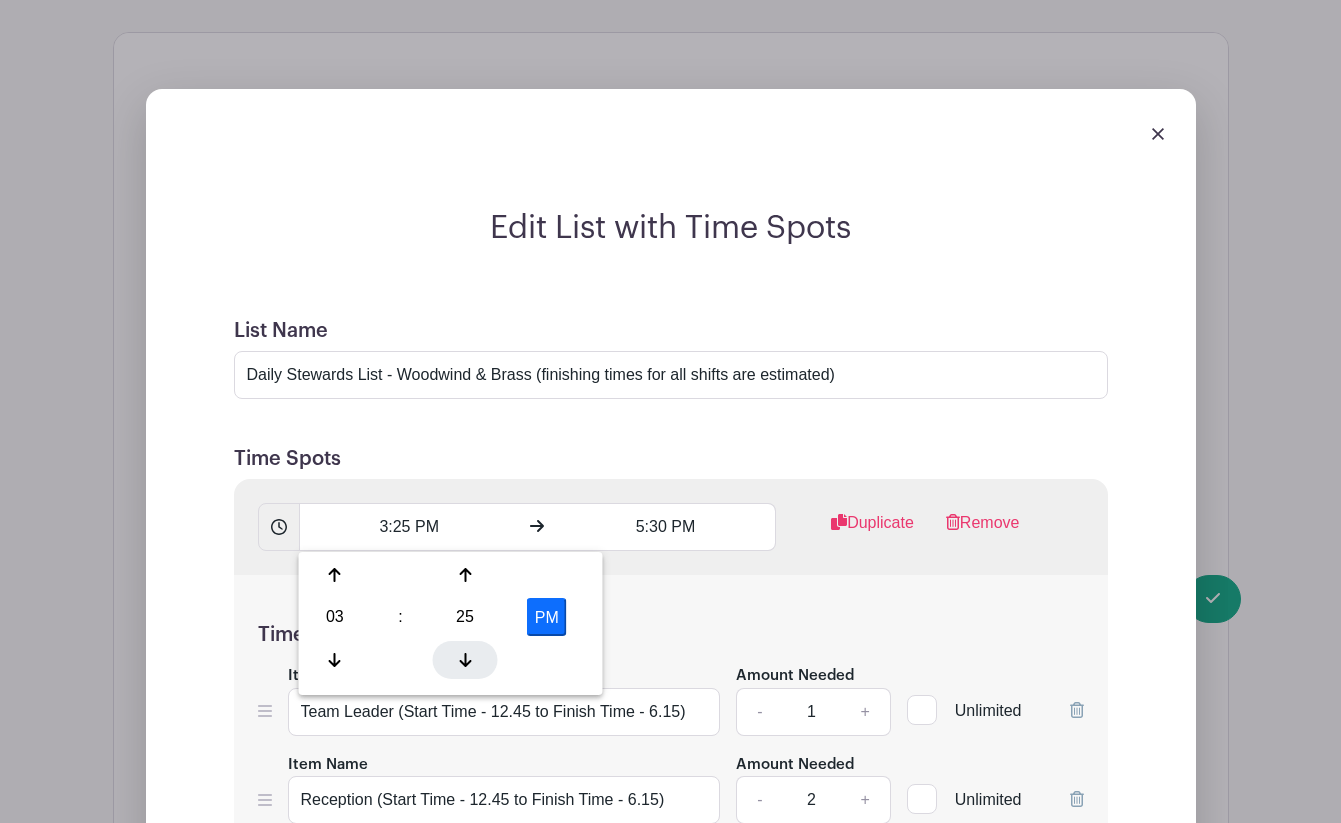 click at bounding box center (465, 660) 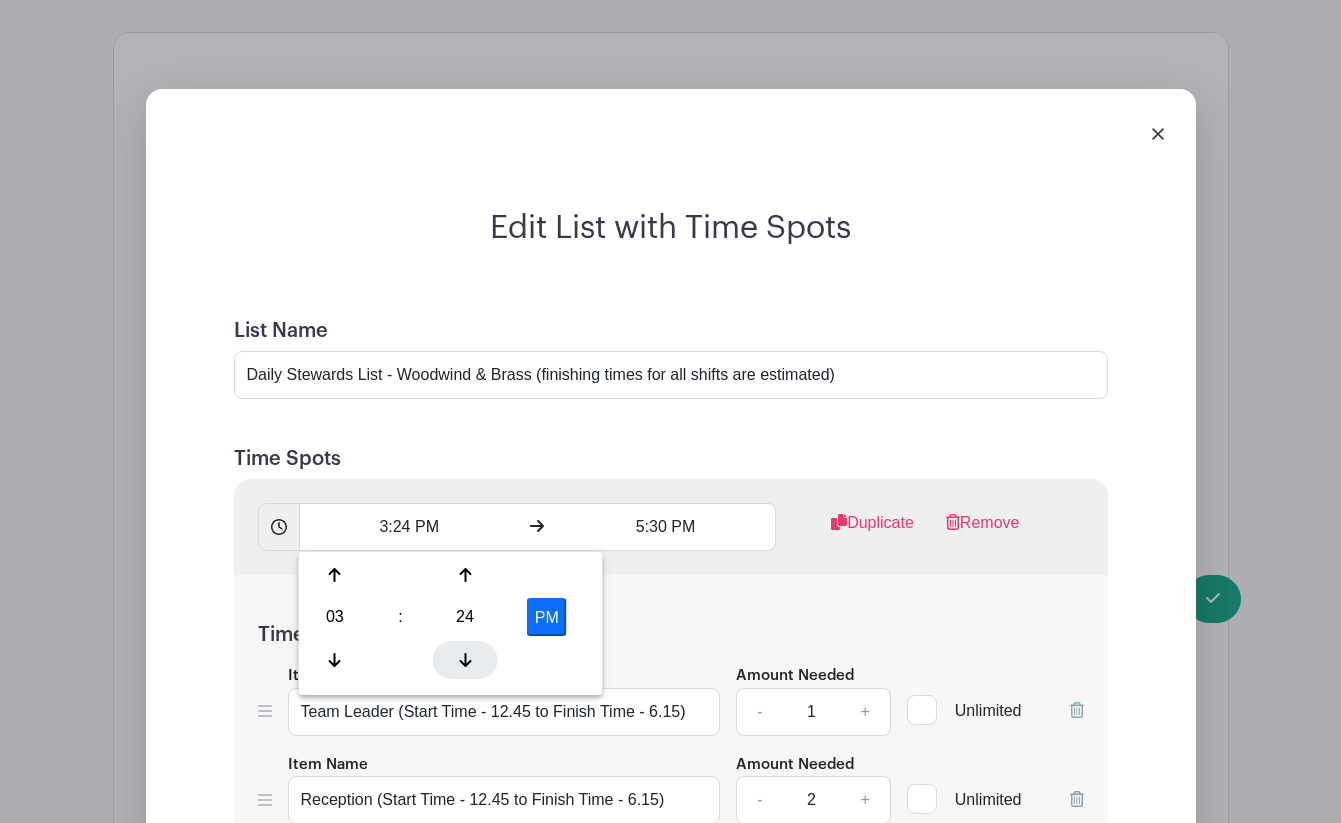 click at bounding box center (465, 660) 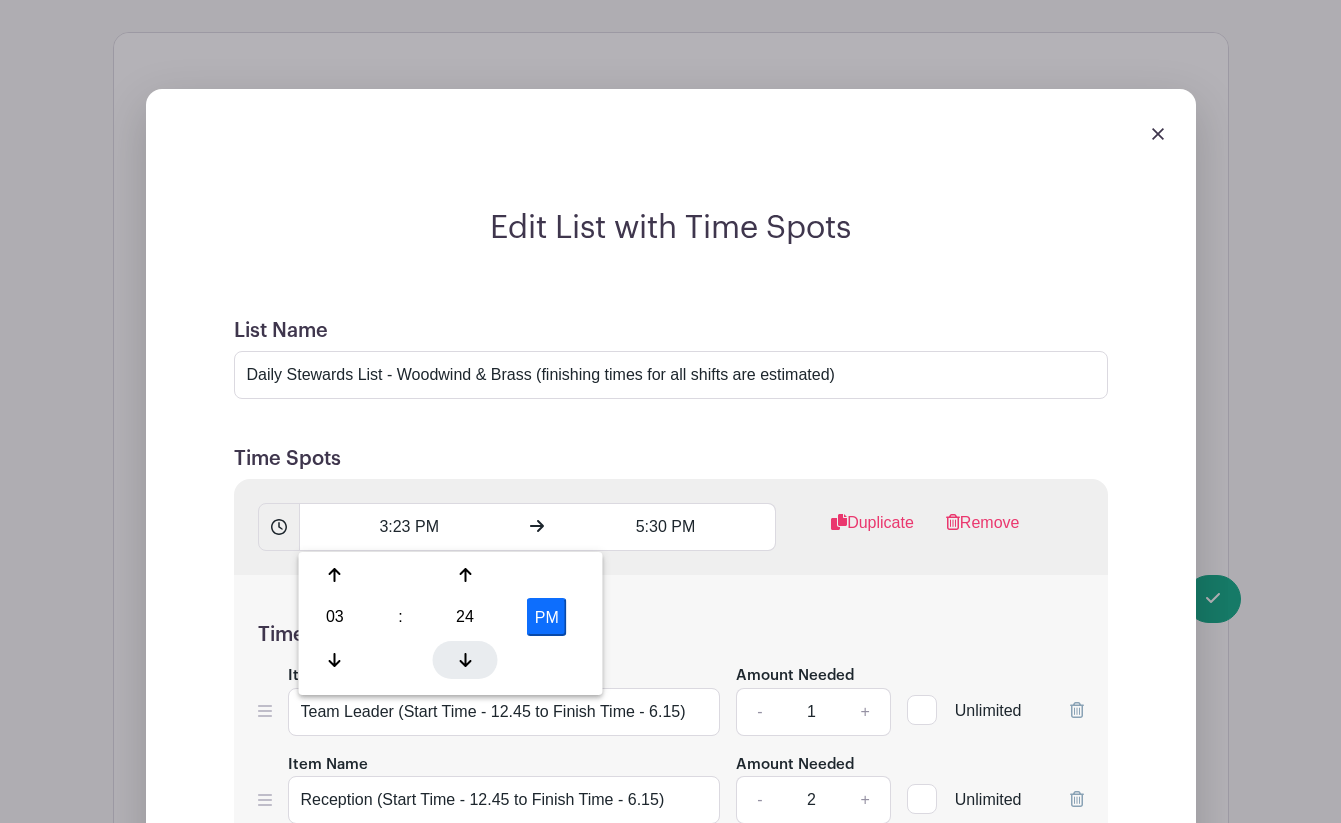 click at bounding box center (465, 660) 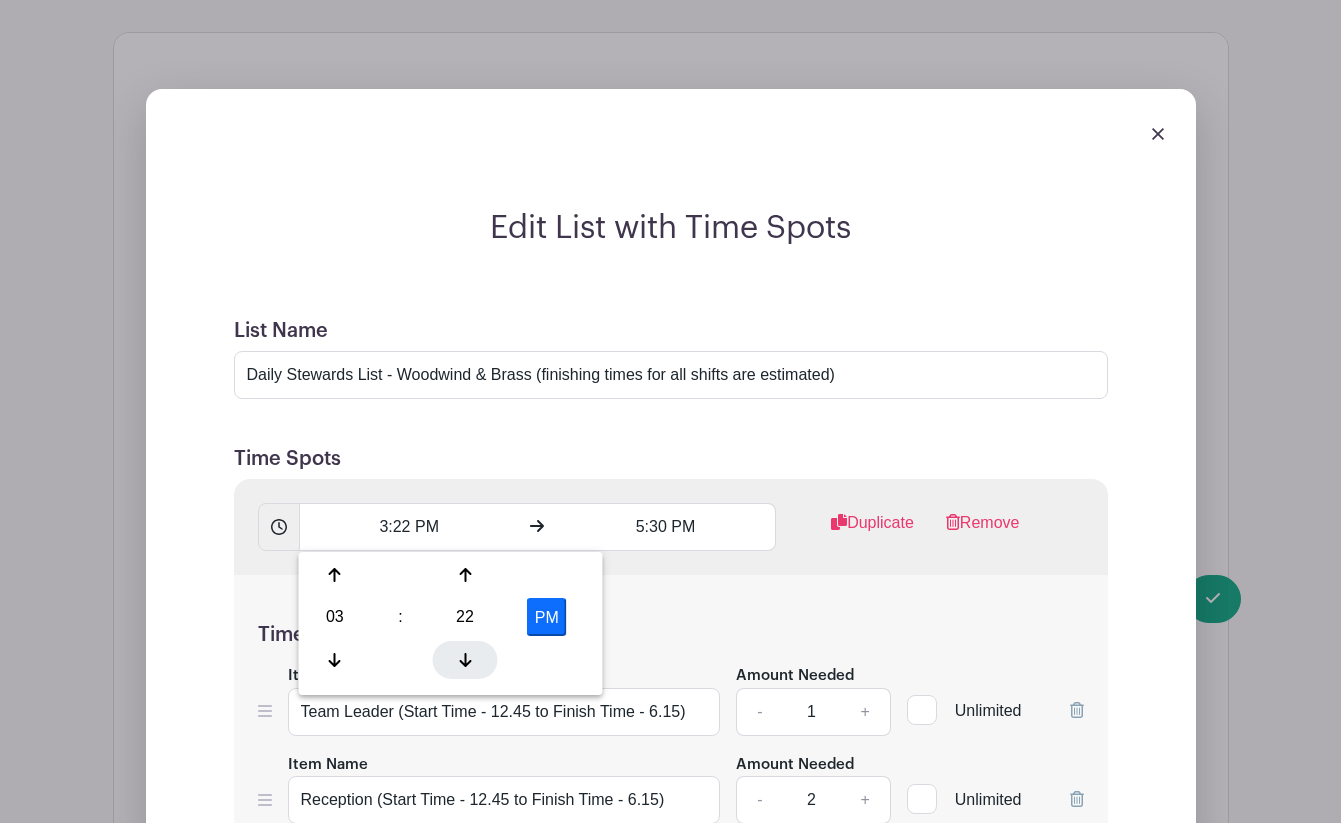 click at bounding box center [465, 660] 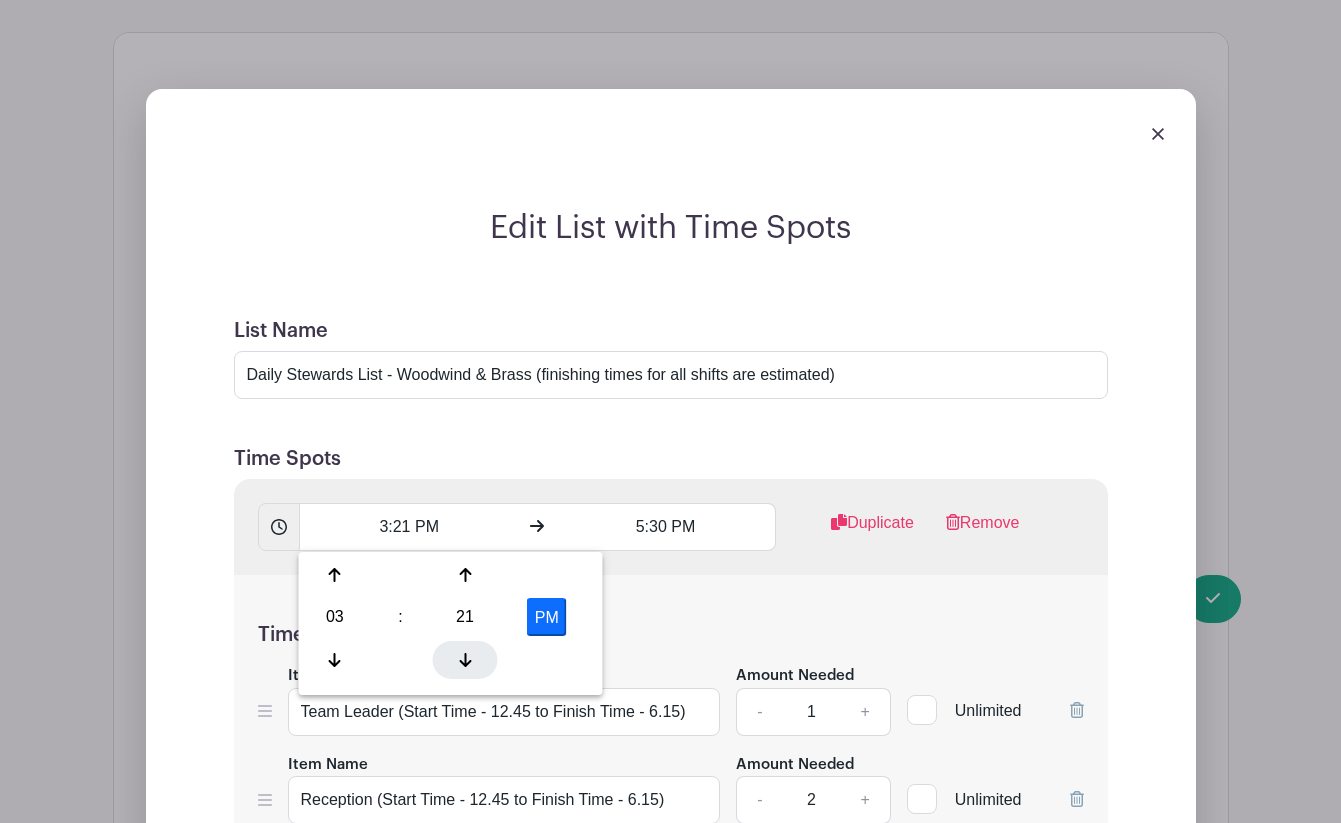 click at bounding box center (465, 660) 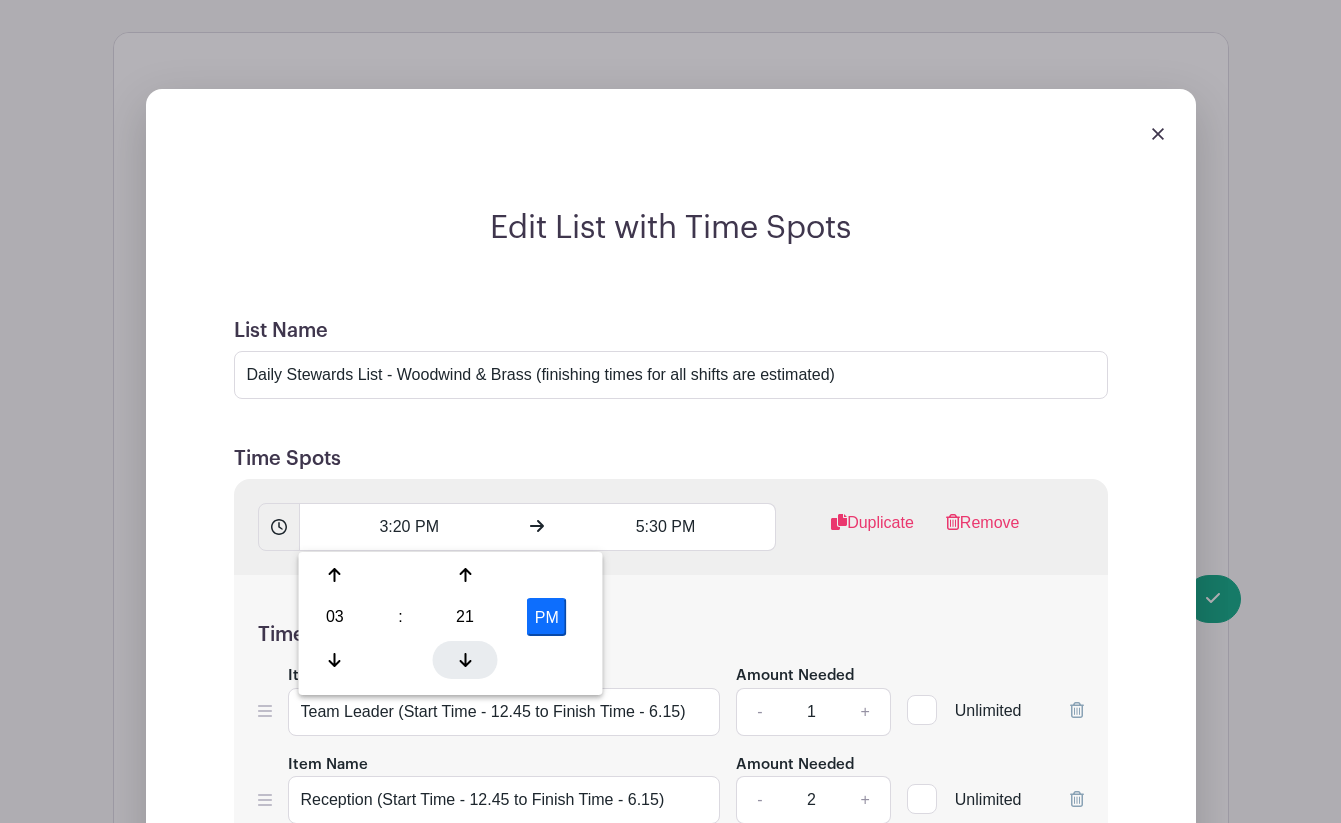 click at bounding box center (465, 660) 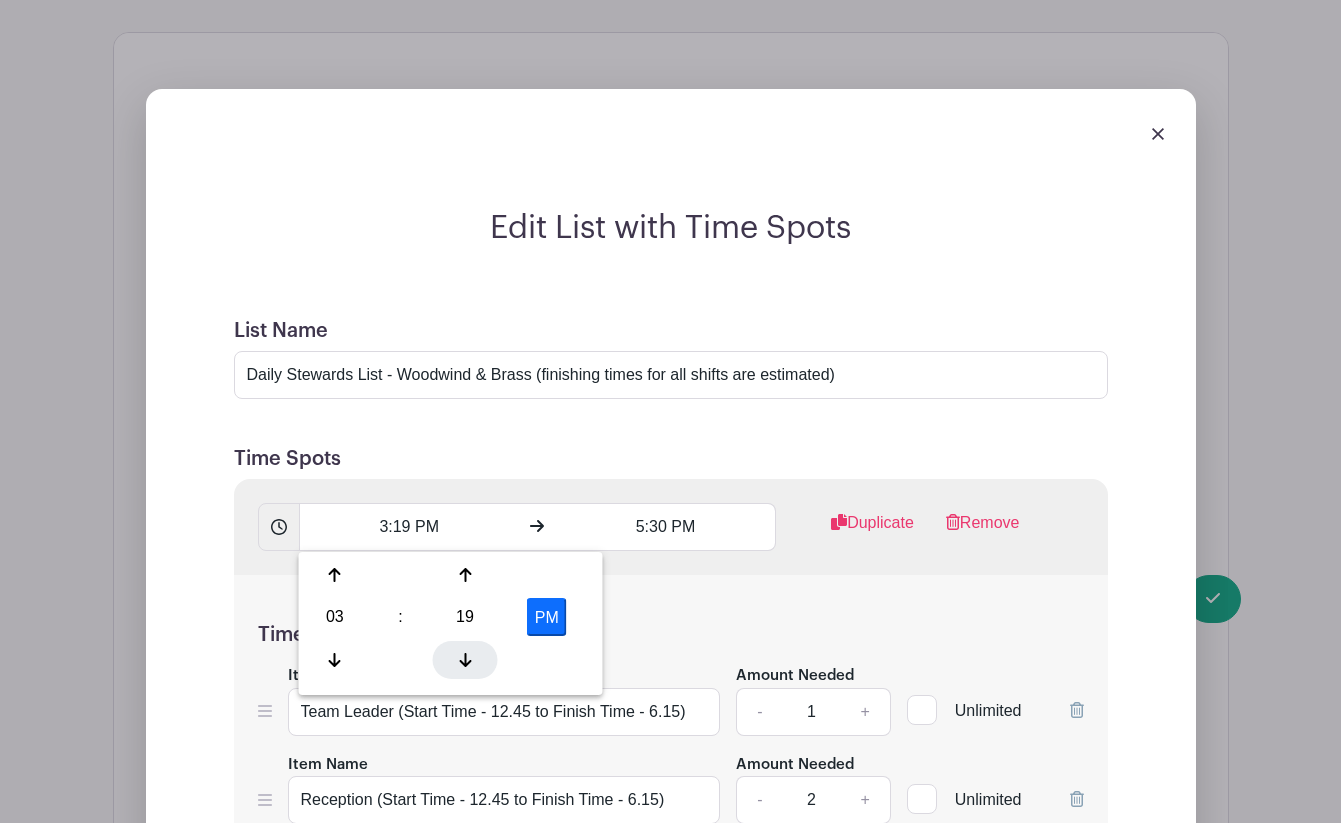 click at bounding box center [465, 660] 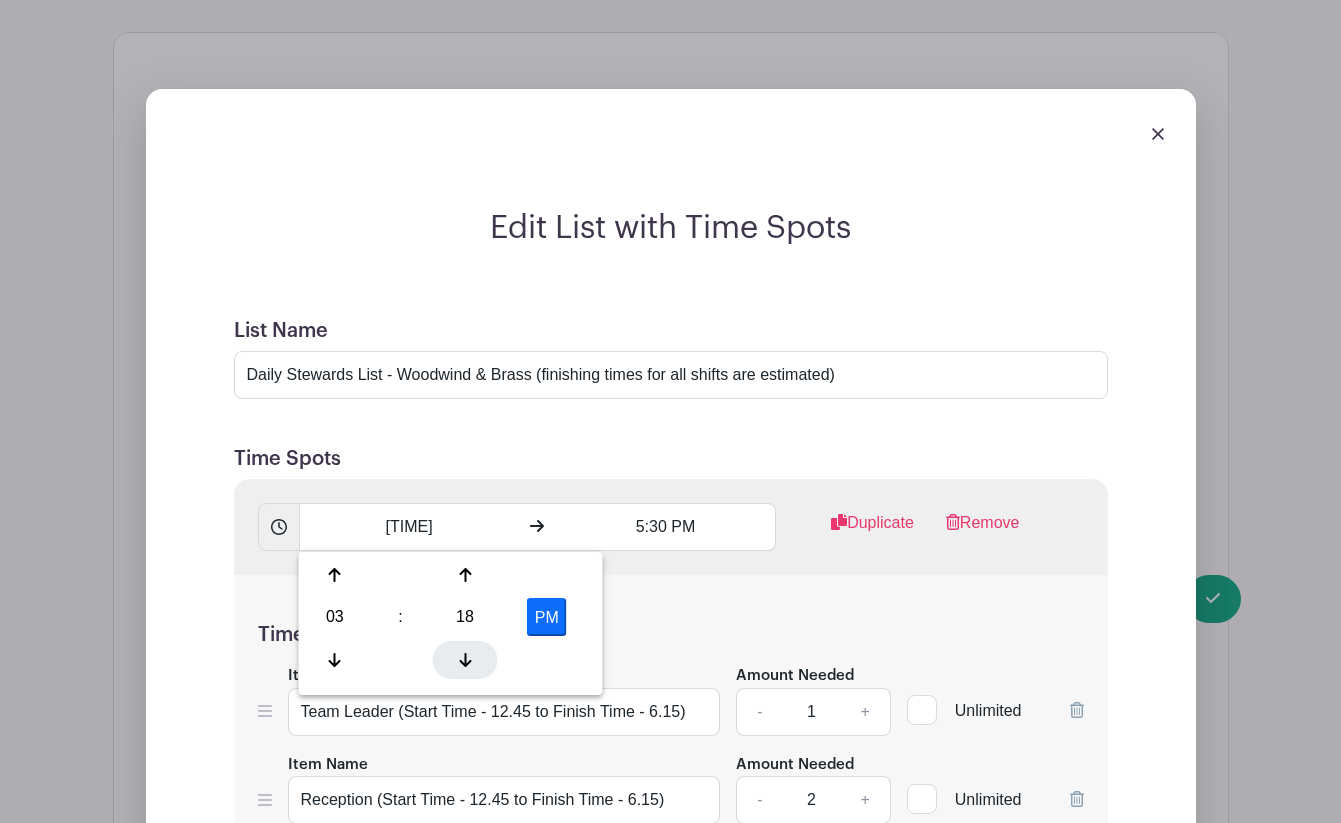 click at bounding box center (465, 660) 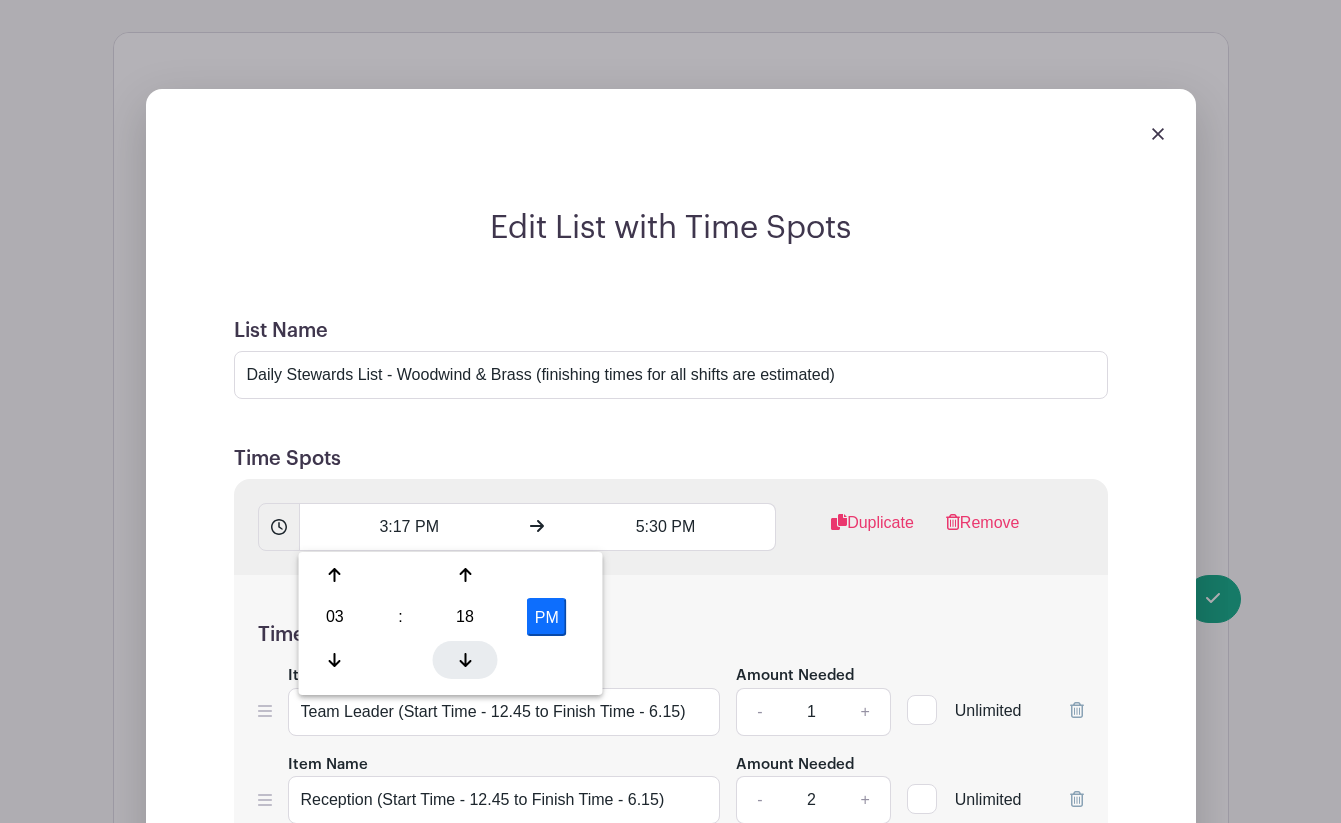 click at bounding box center [465, 660] 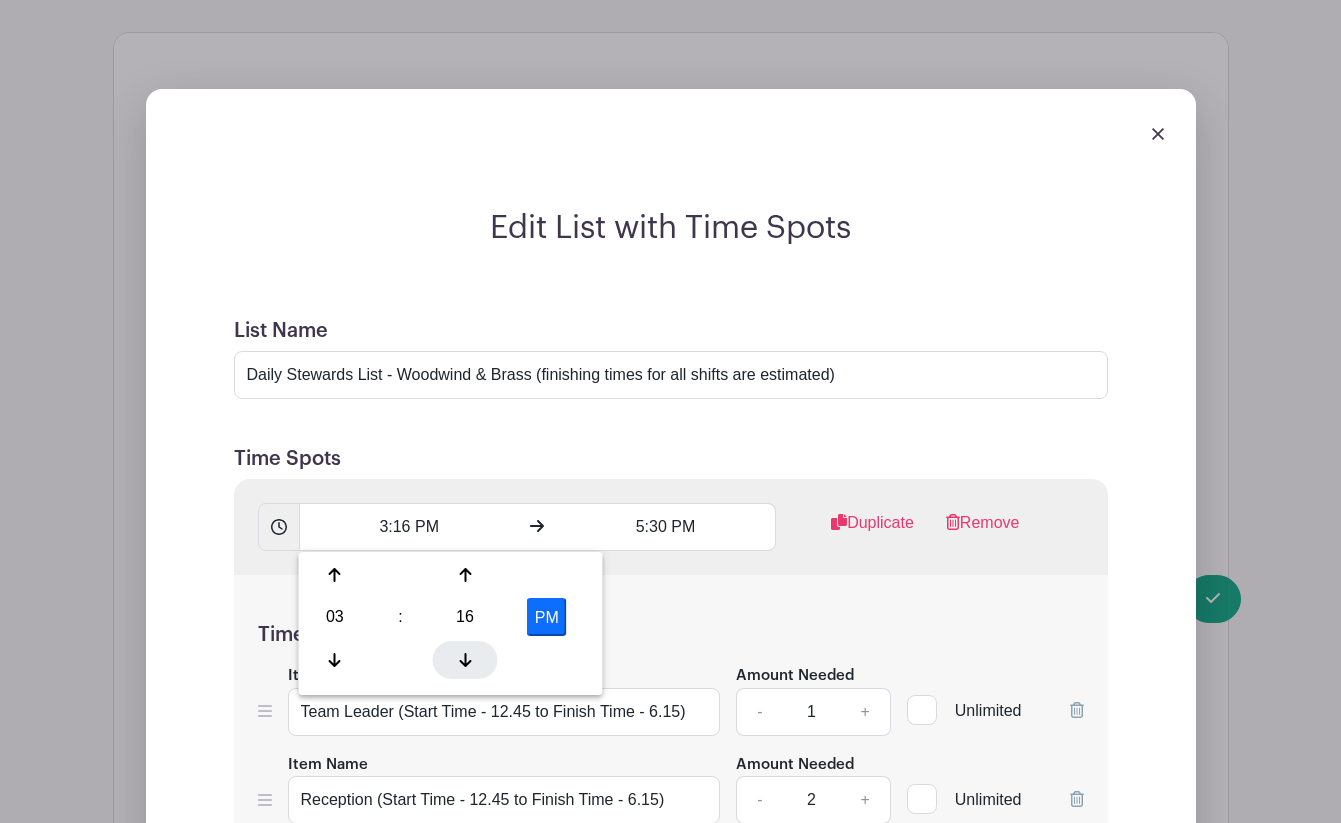 click at bounding box center (465, 660) 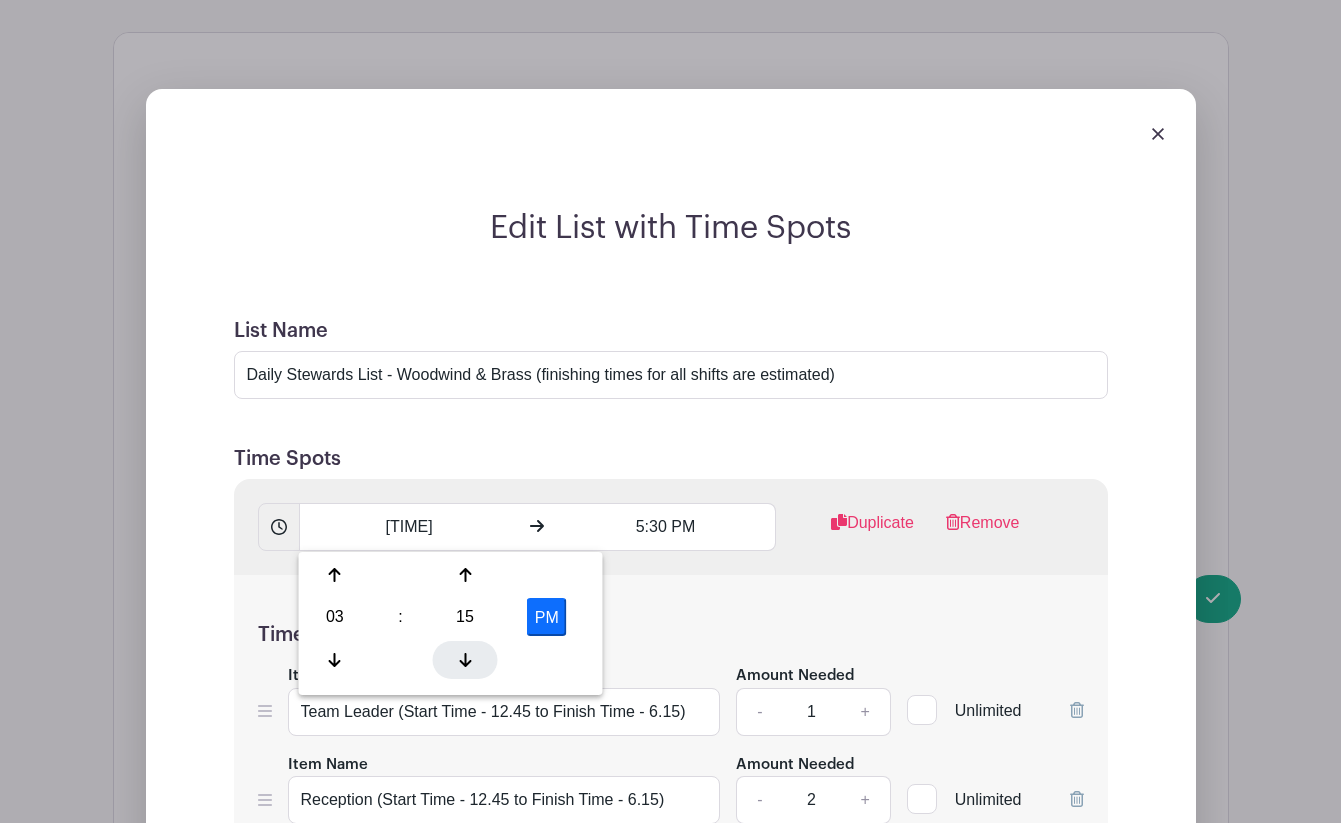click at bounding box center [465, 660] 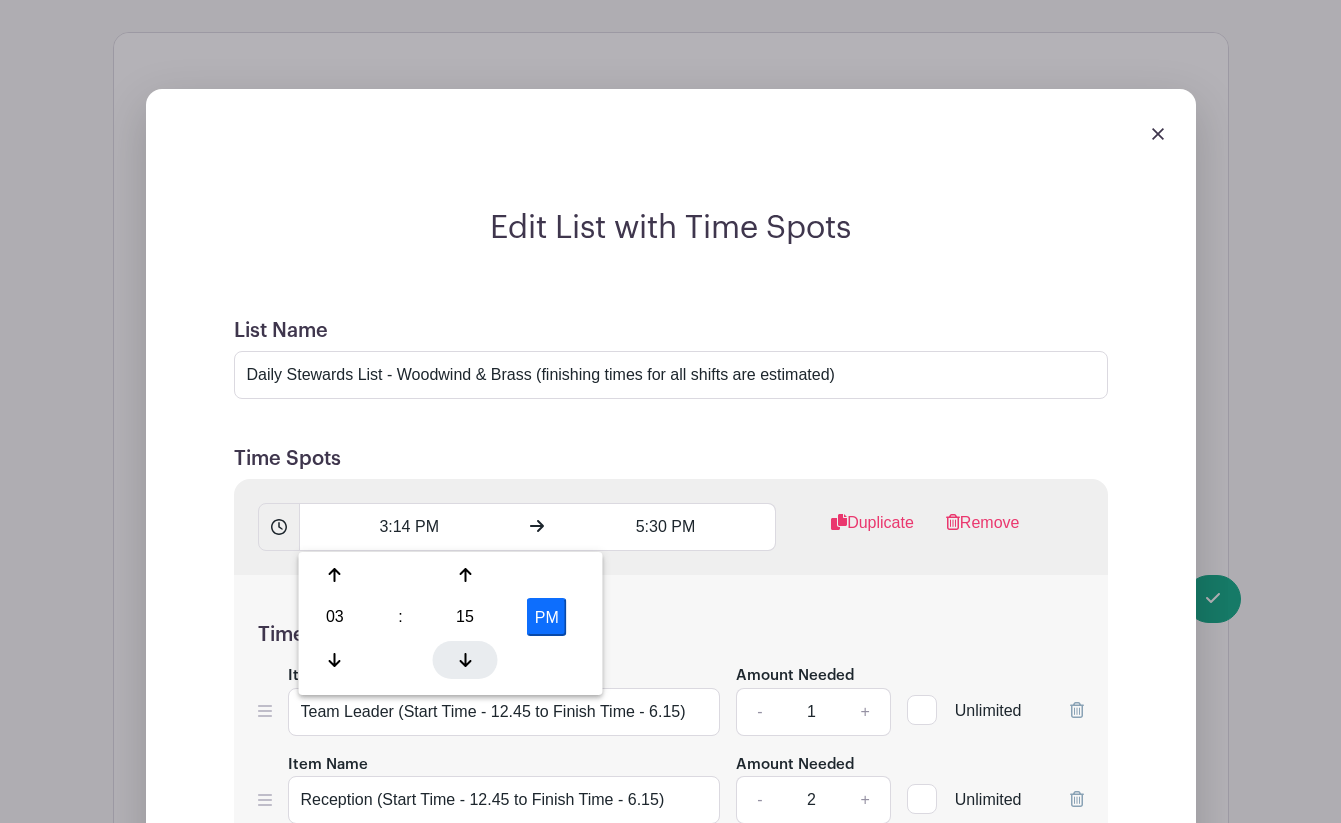 click at bounding box center (465, 660) 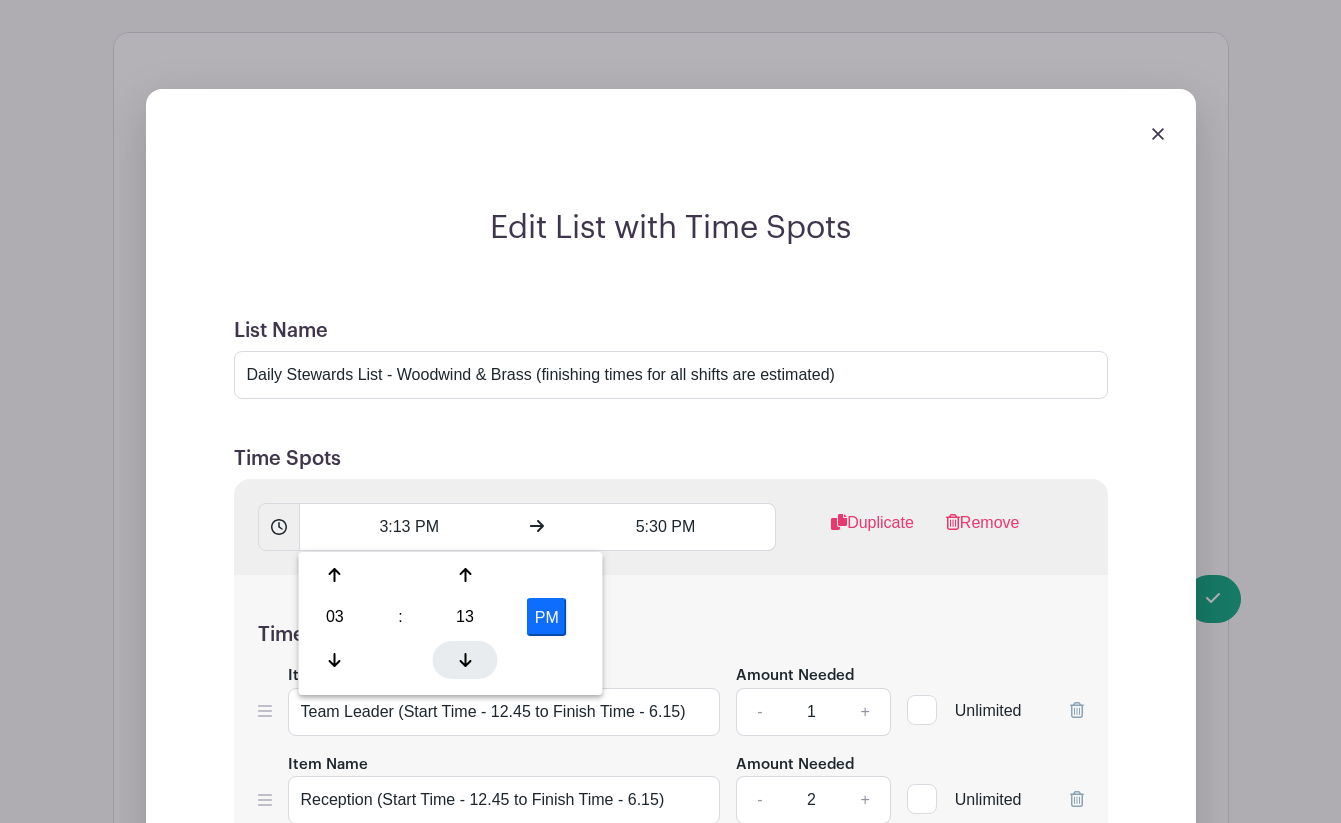 click at bounding box center [465, 660] 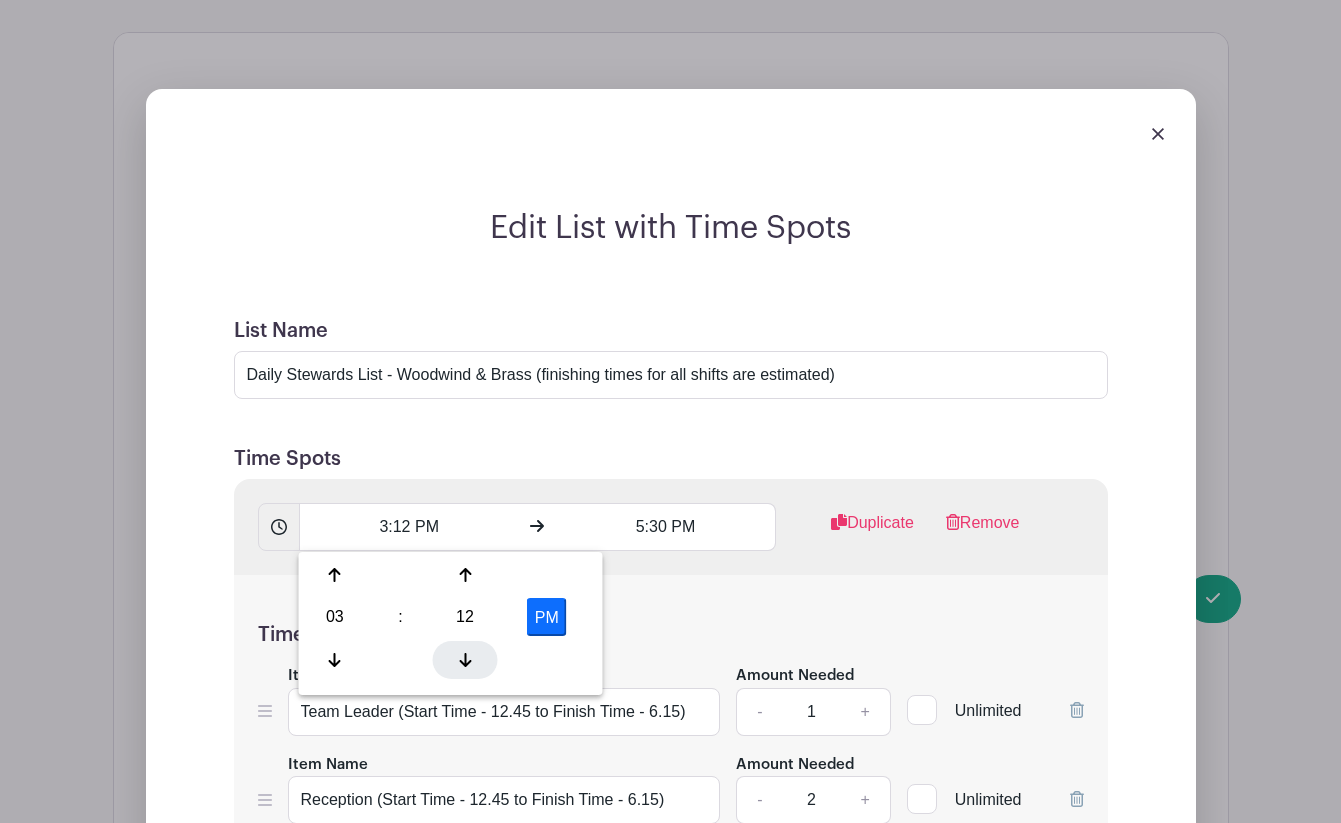 click at bounding box center (465, 660) 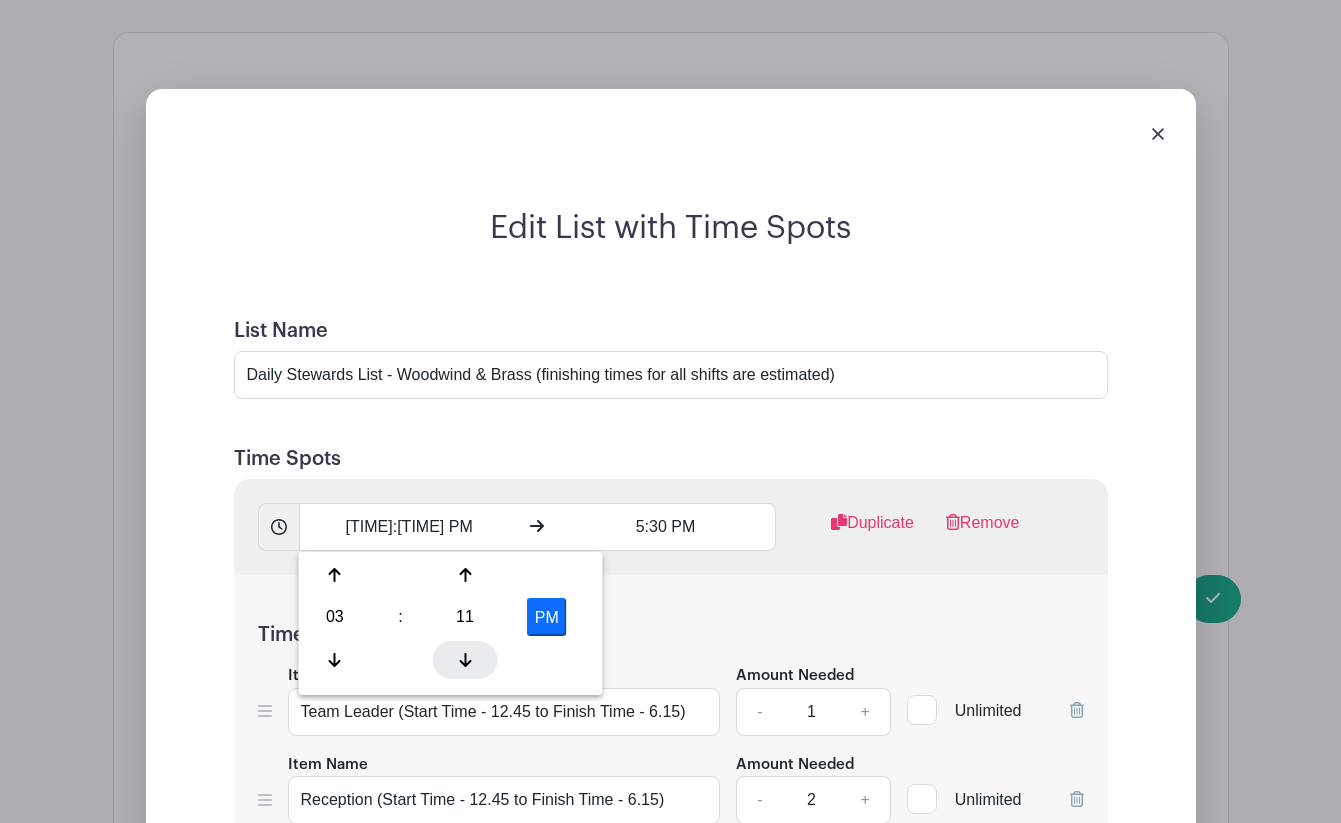click at bounding box center (465, 660) 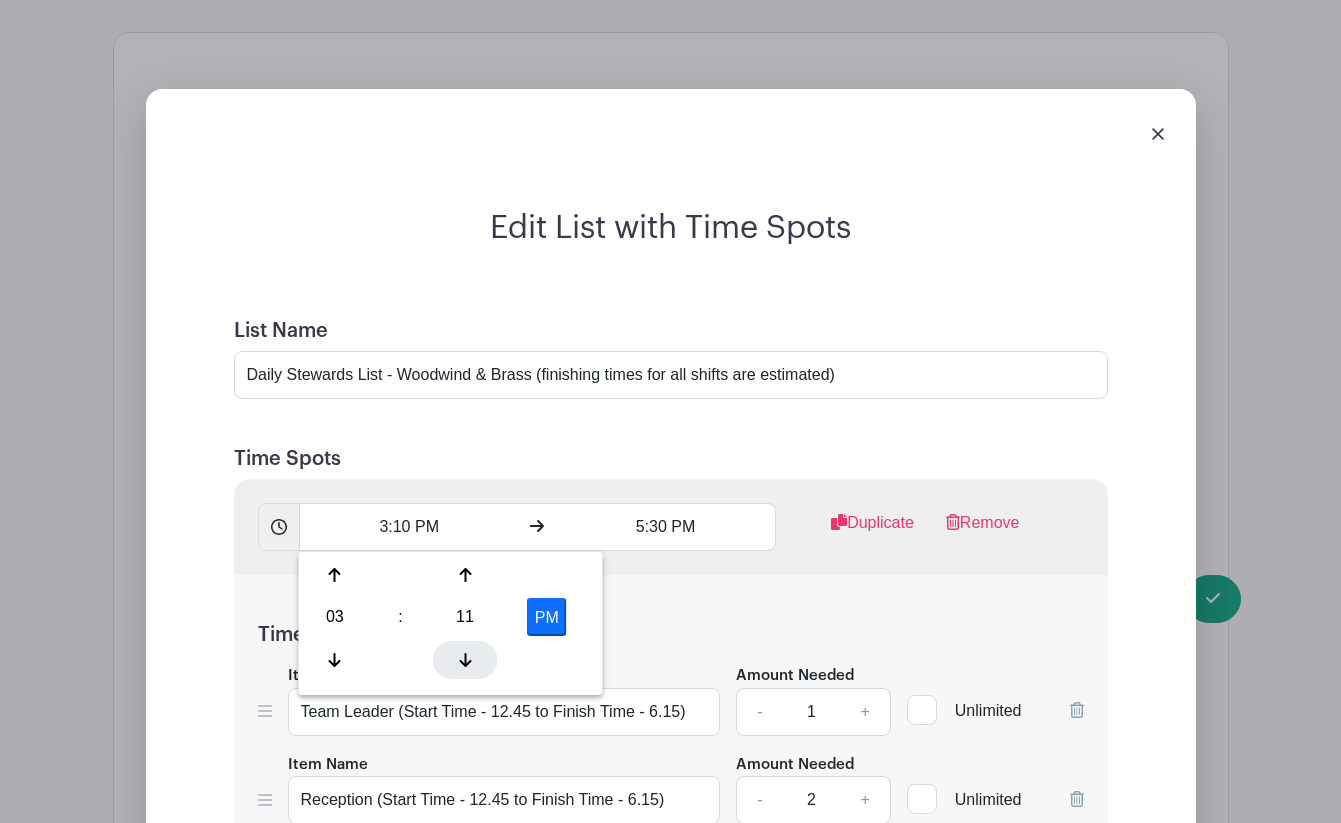 click at bounding box center (465, 660) 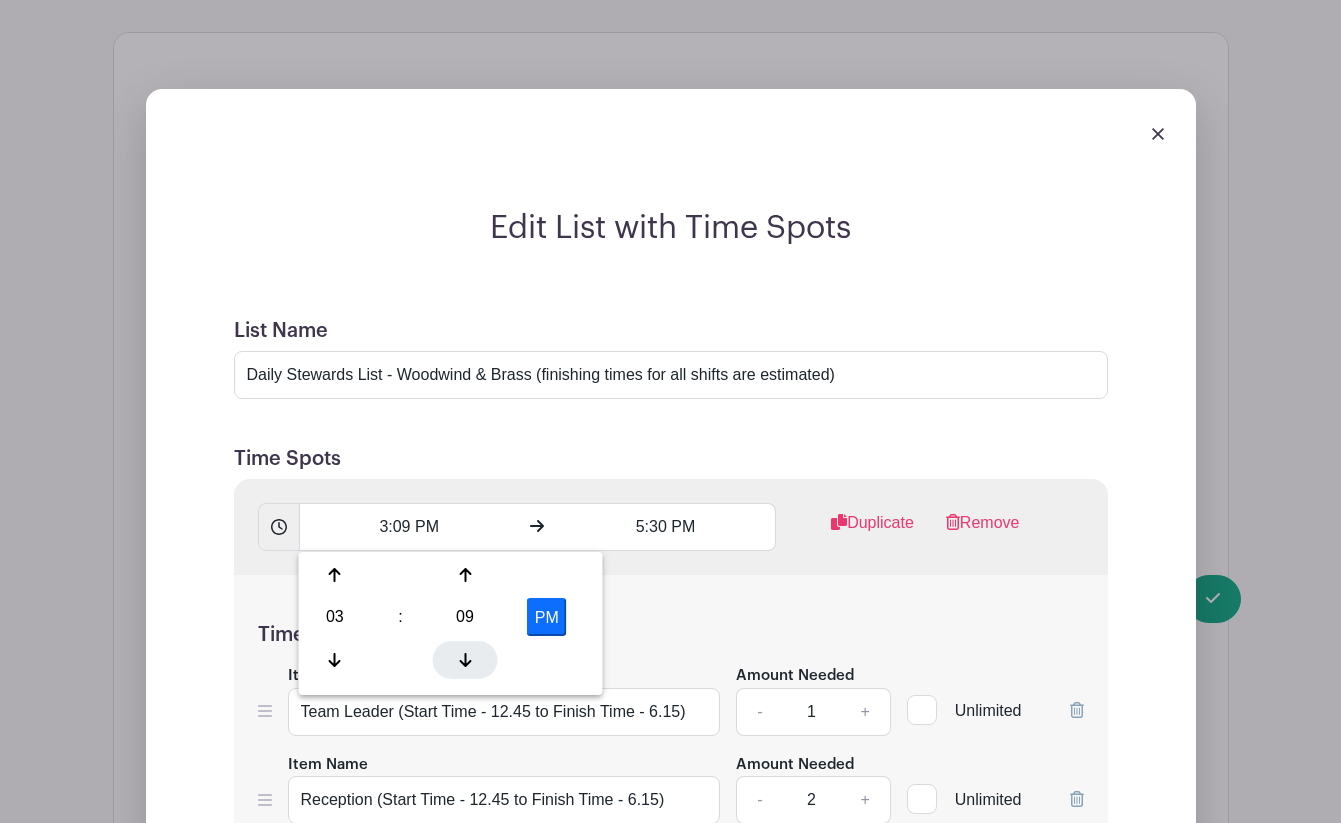 click at bounding box center [465, 660] 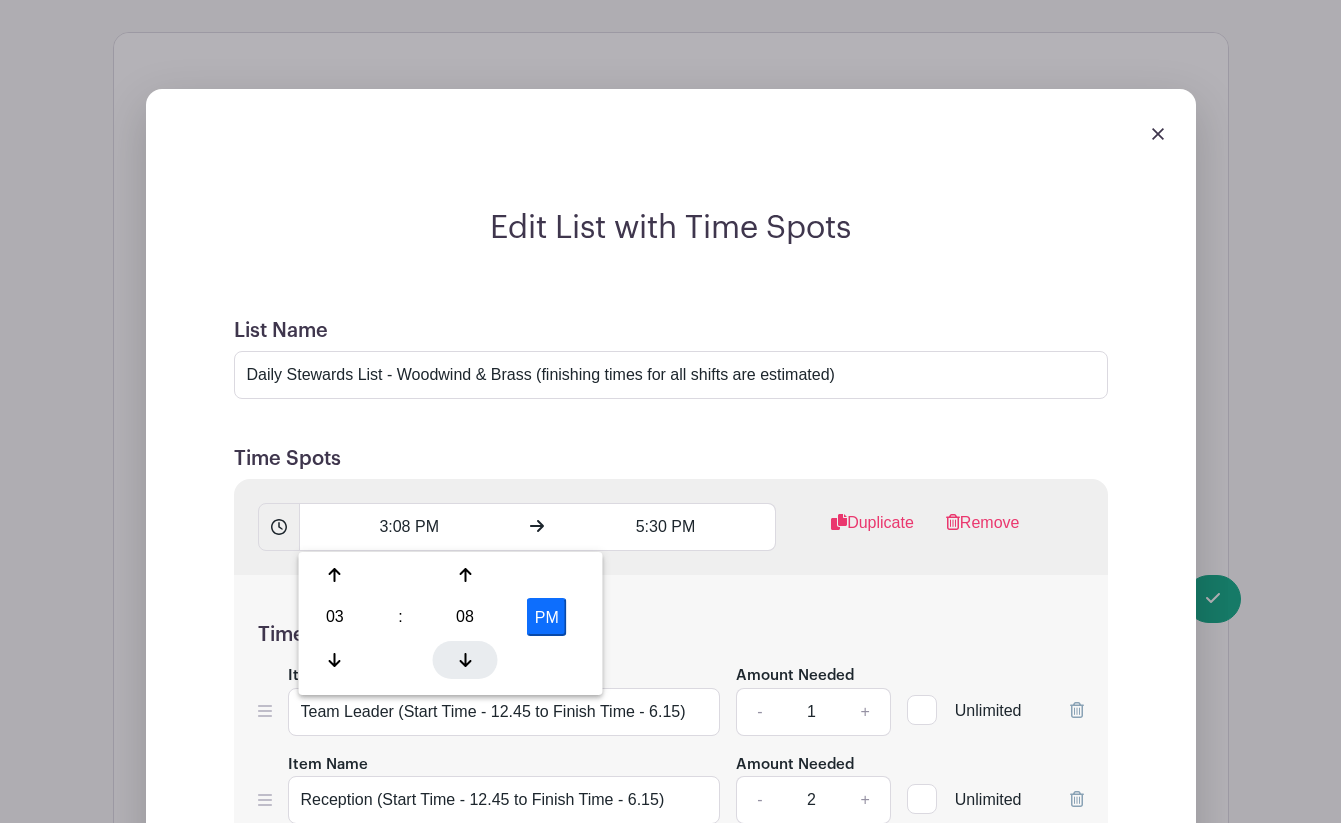 click at bounding box center [465, 660] 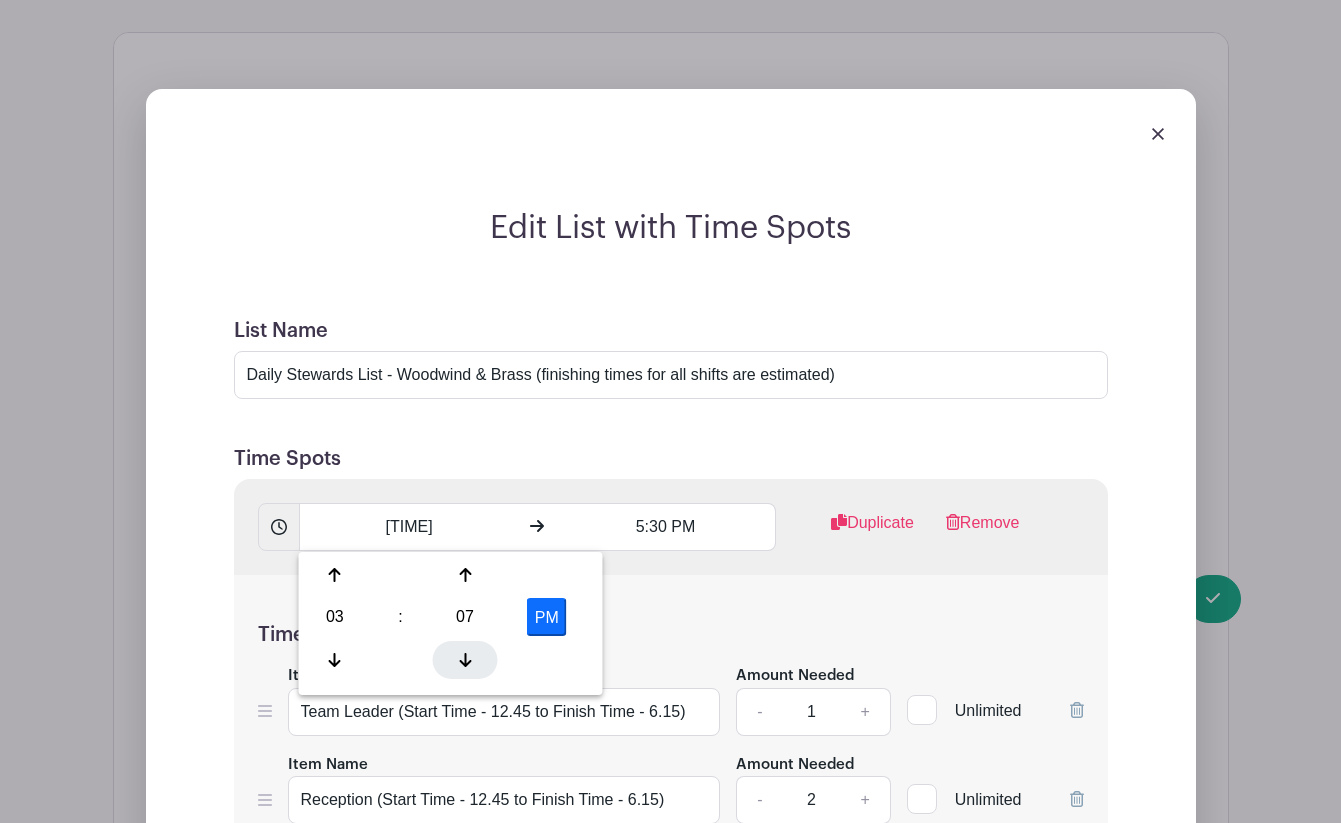 click at bounding box center (465, 660) 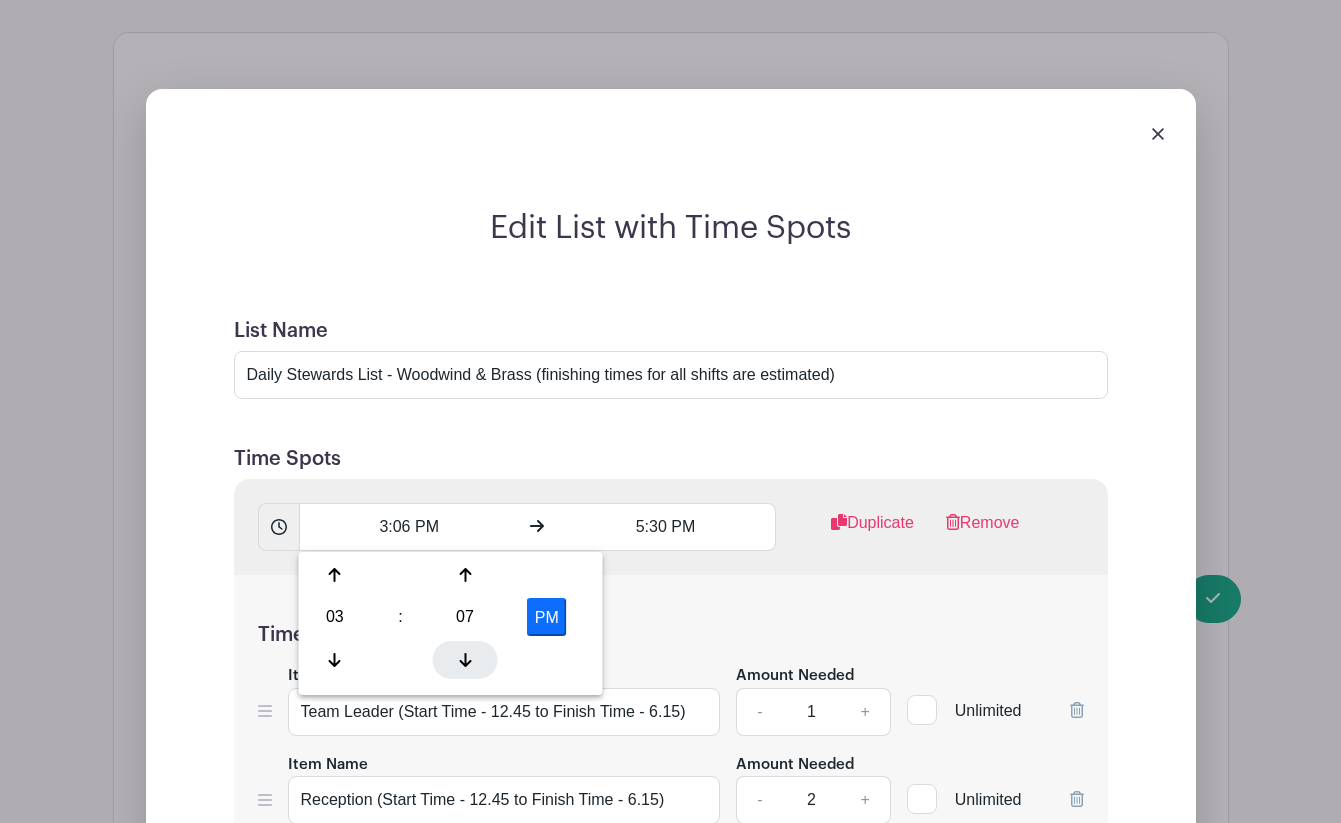 click at bounding box center (465, 660) 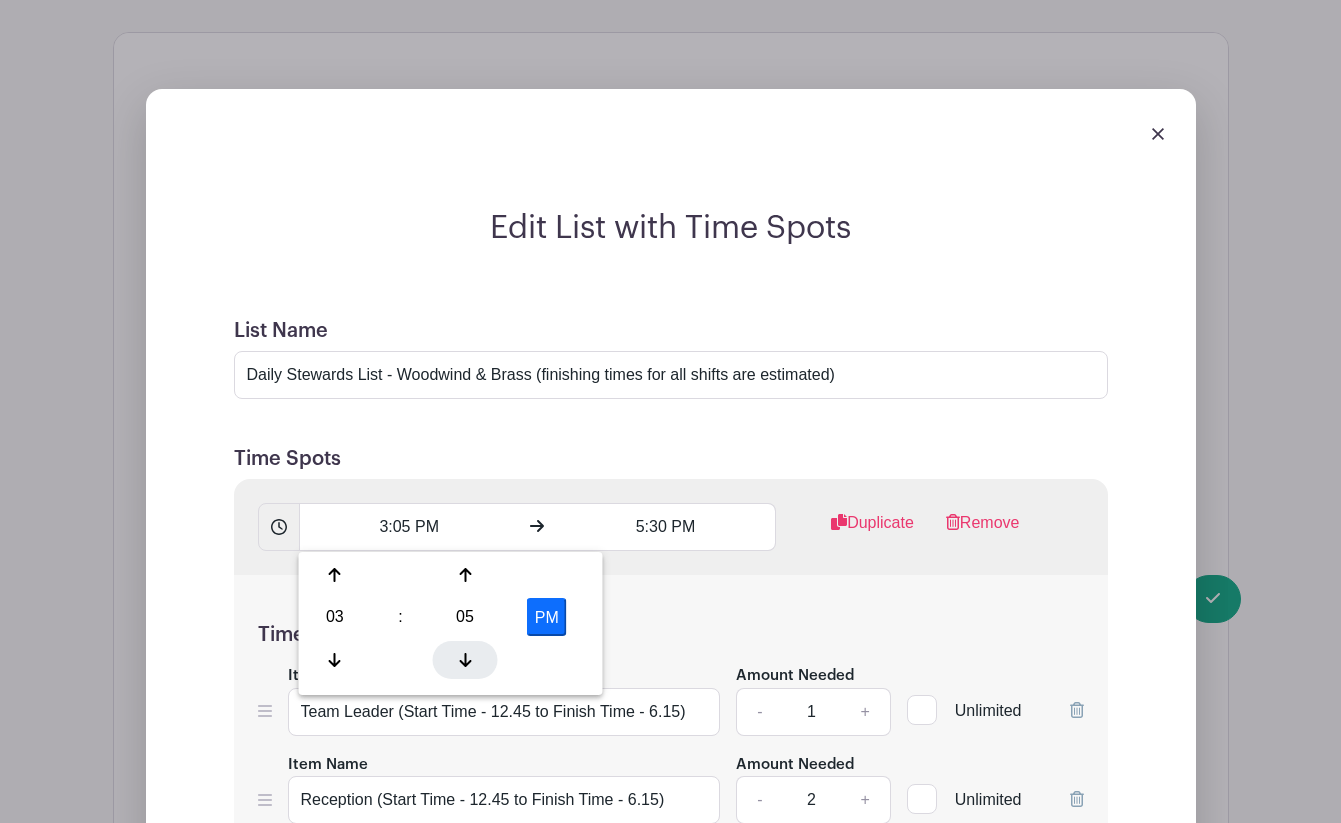 click at bounding box center (465, 660) 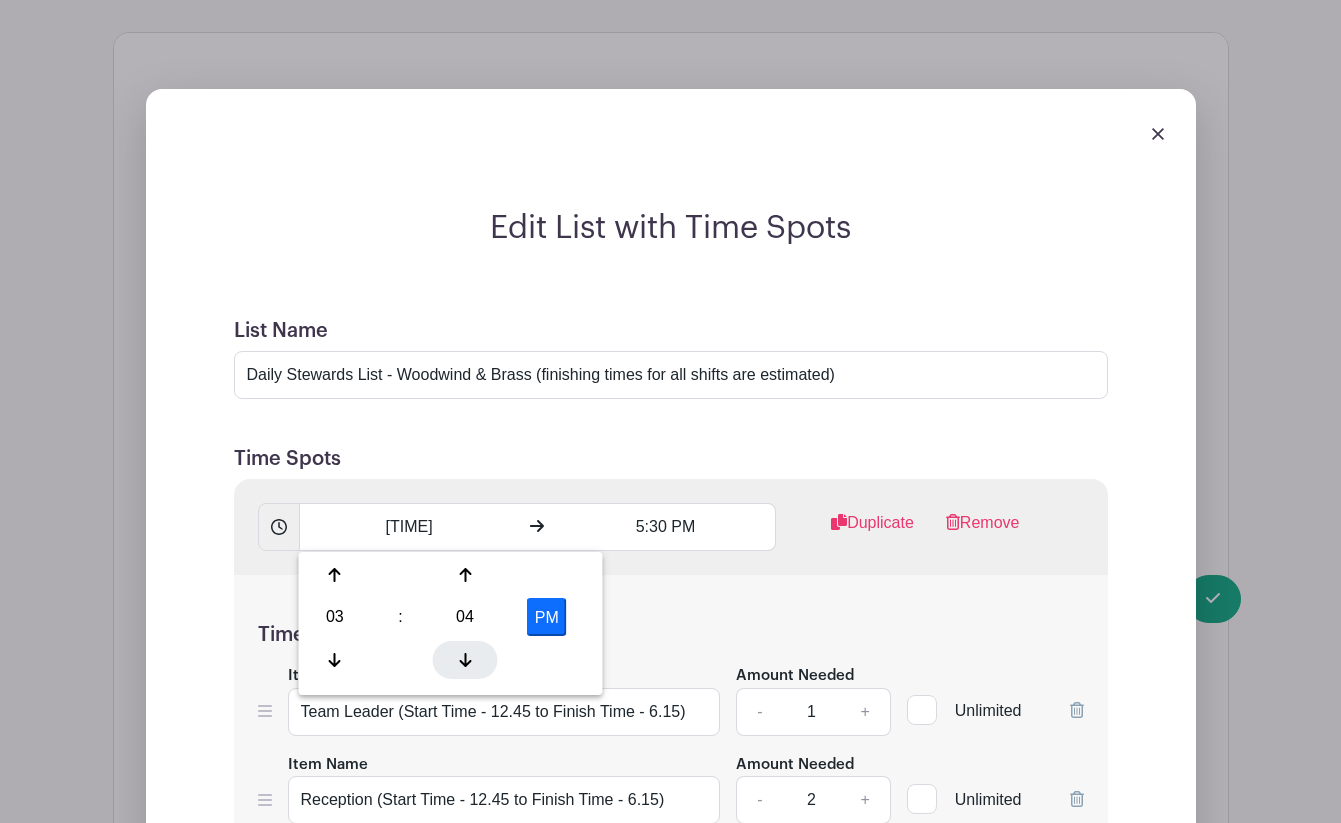click at bounding box center (465, 660) 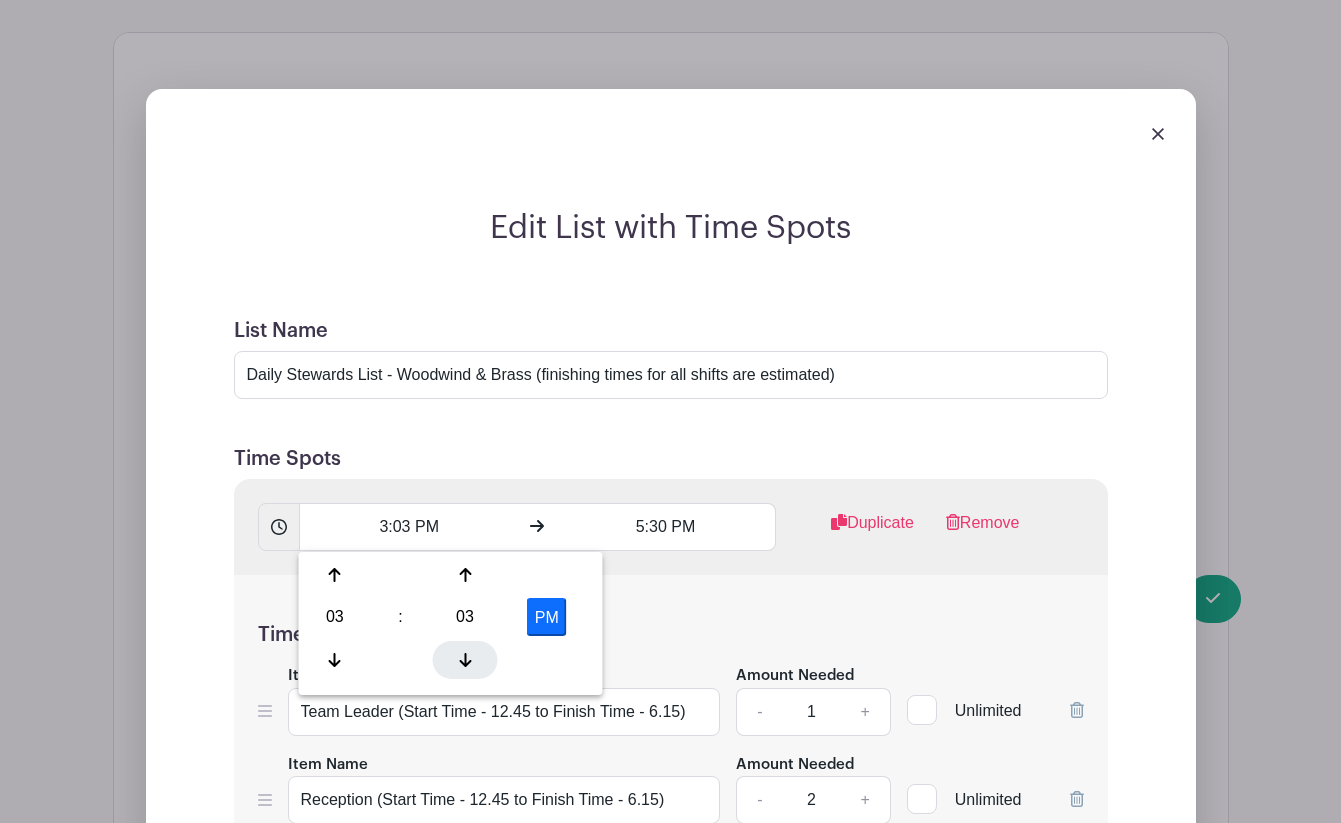 click at bounding box center (465, 660) 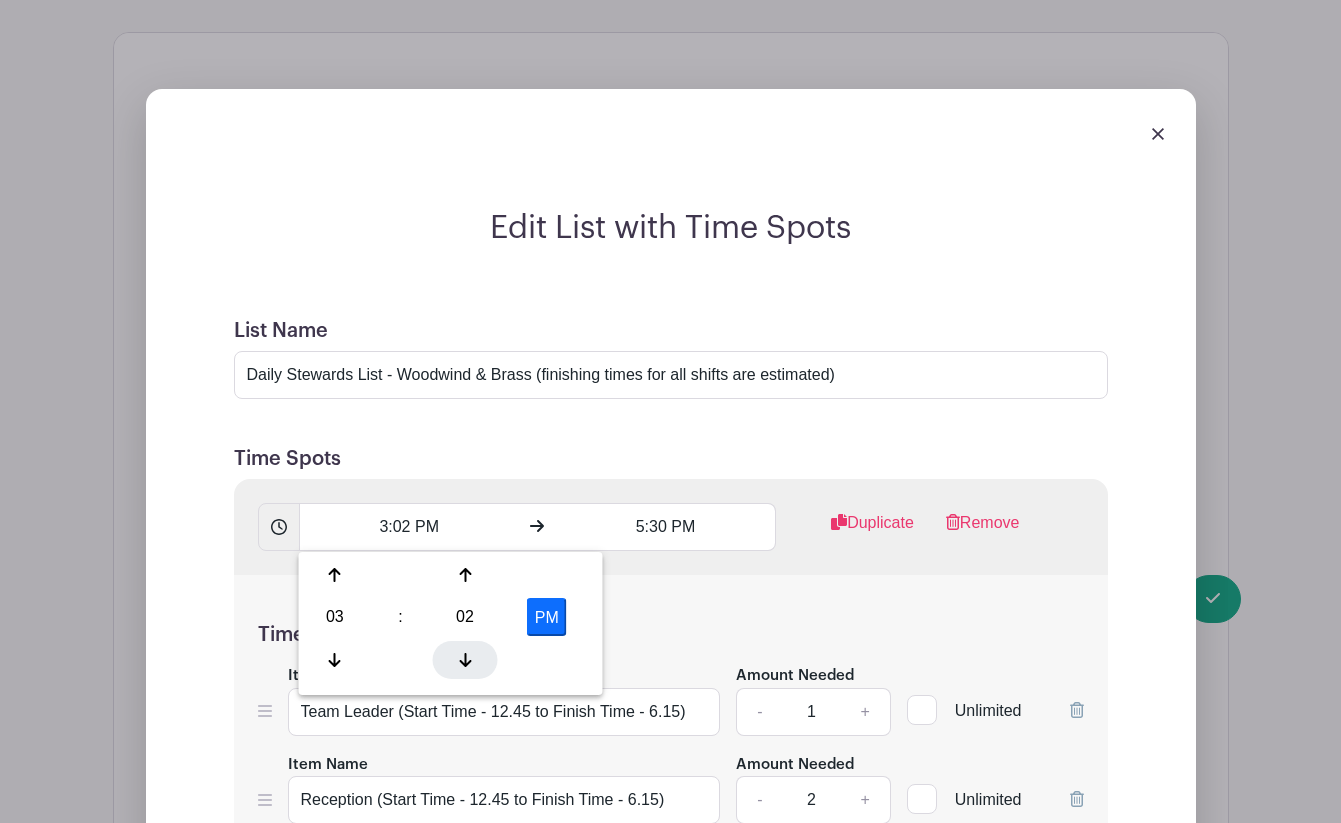 click at bounding box center (465, 660) 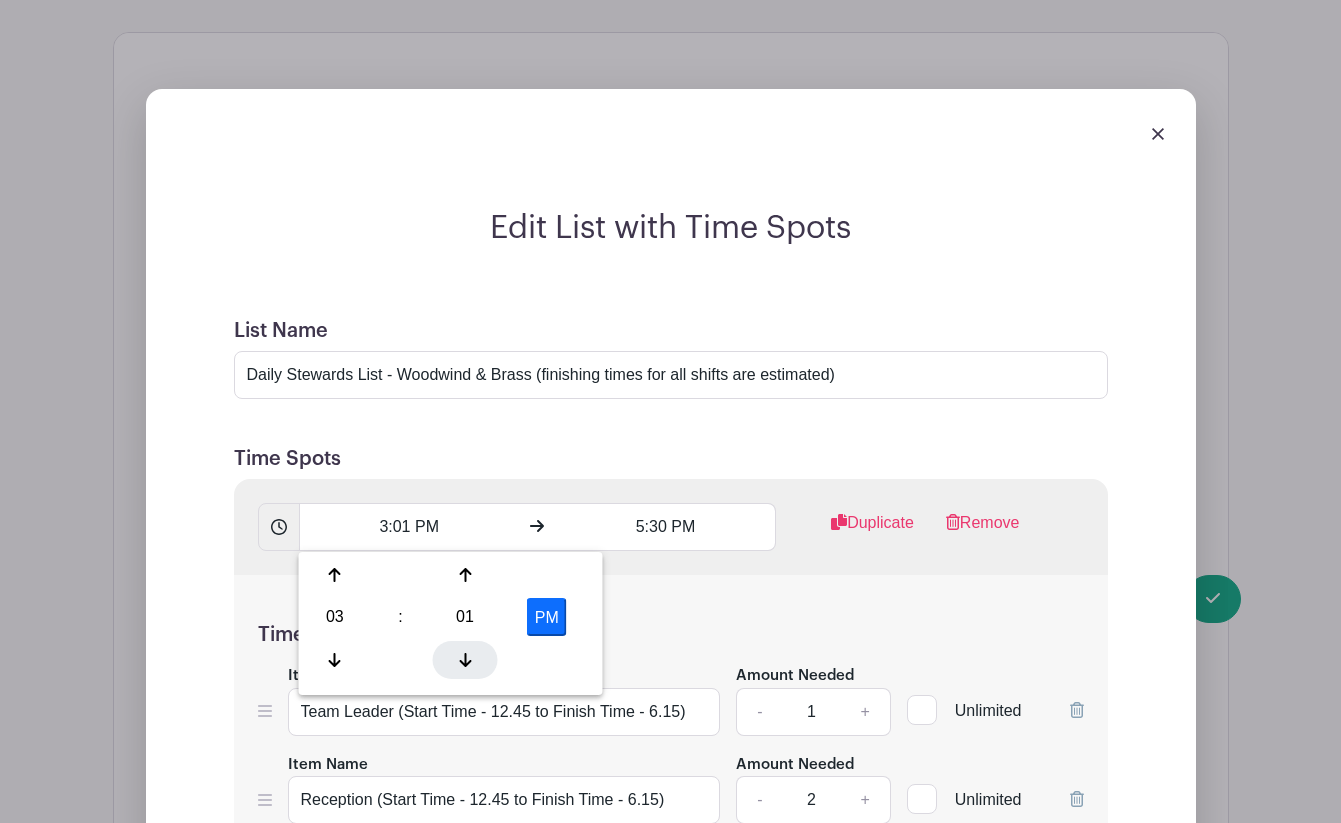 click at bounding box center (465, 660) 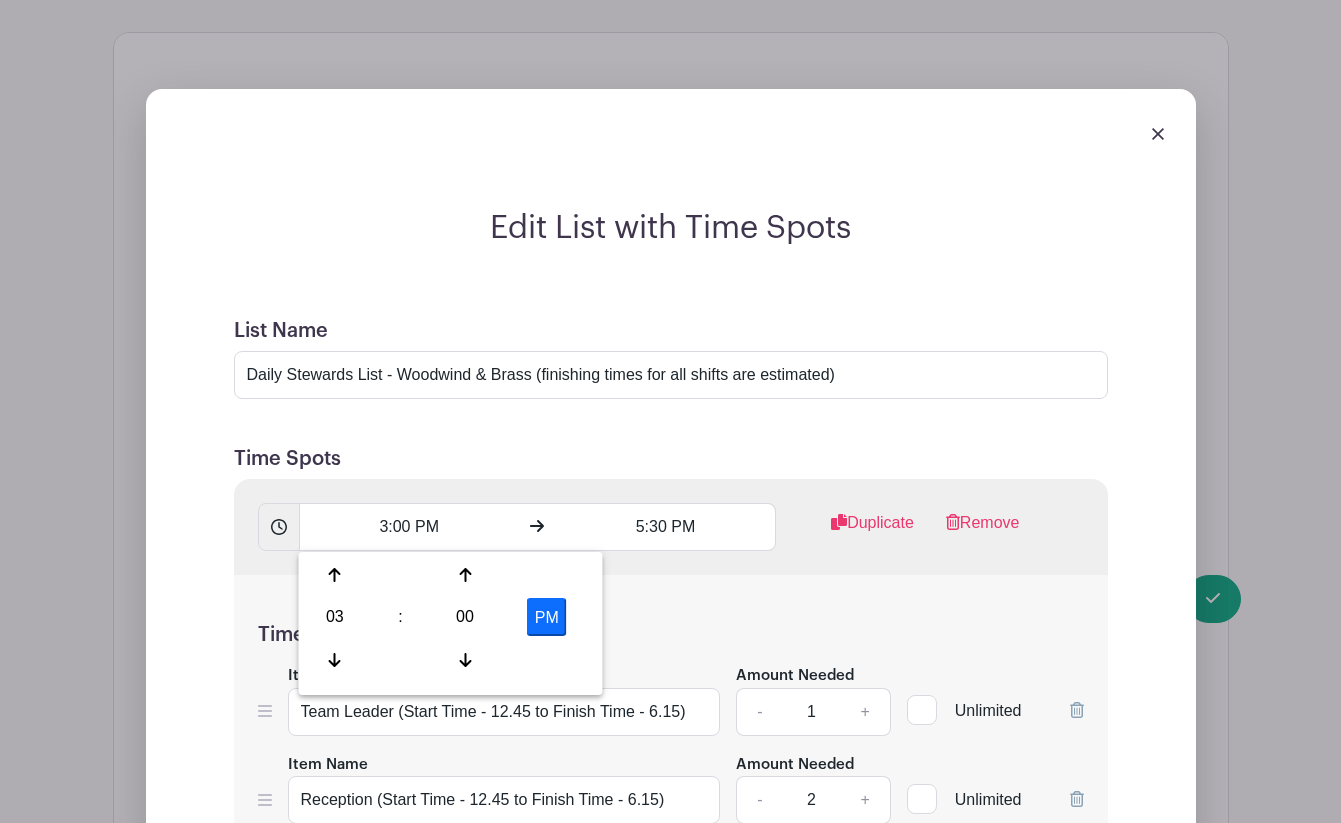 click on "Time Spots" at bounding box center (671, 459) 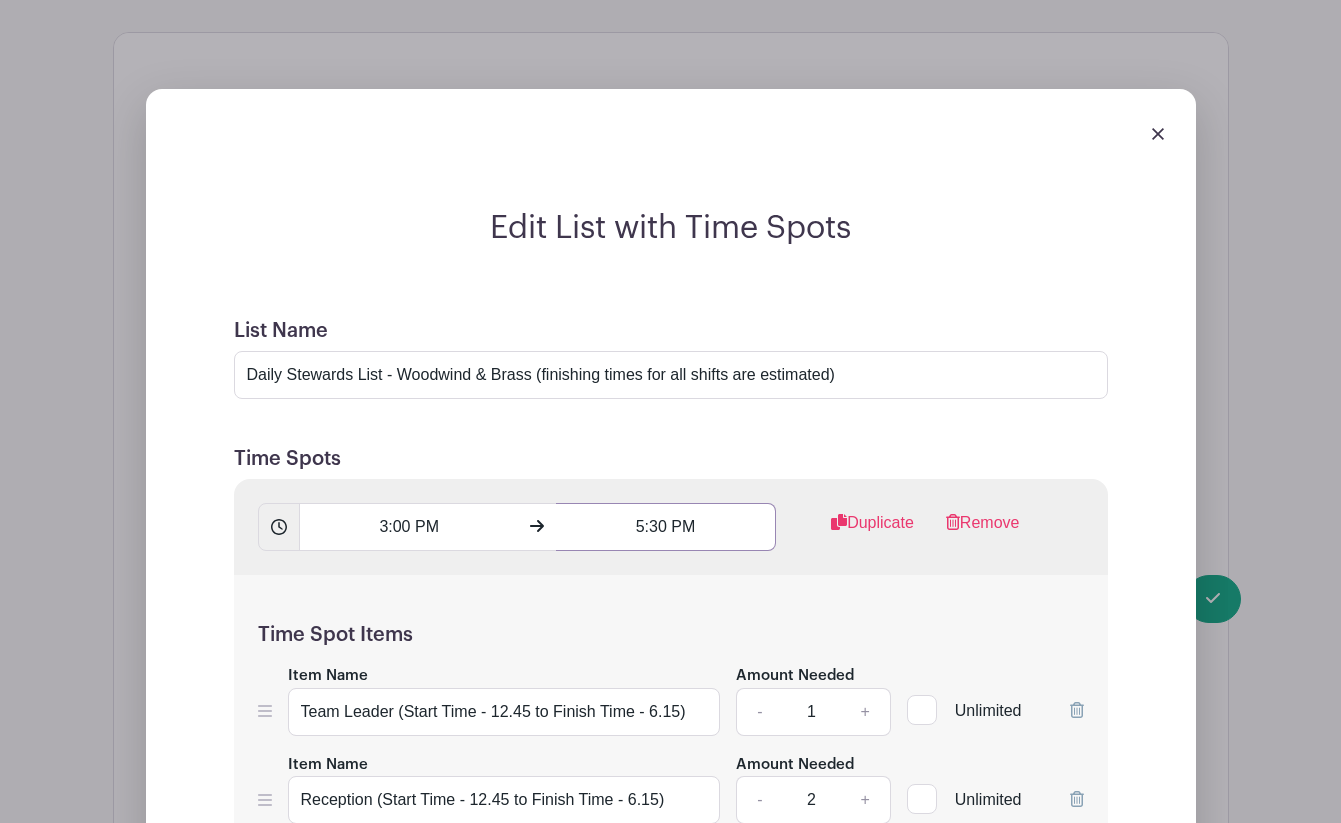 click on "5:30 PM" at bounding box center [666, 527] 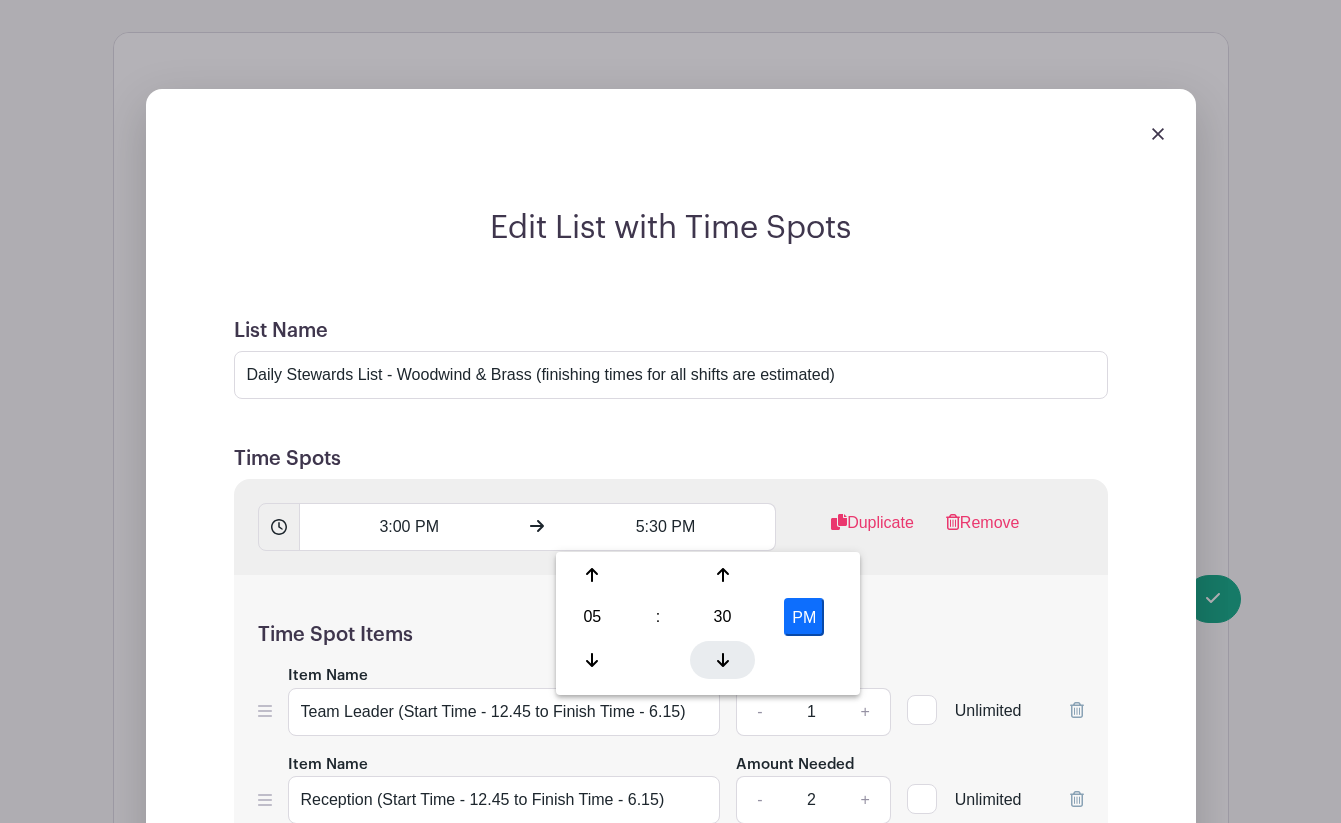 click 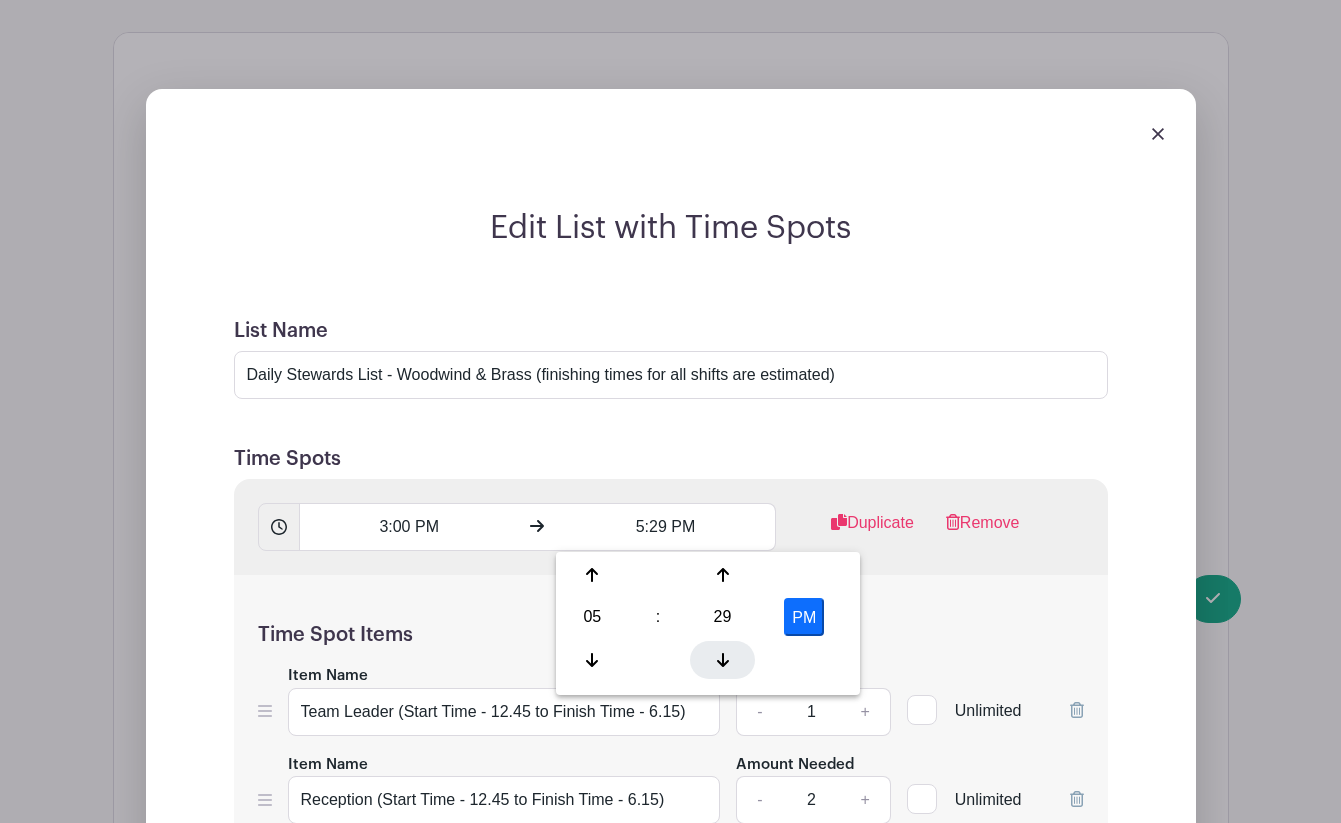 click 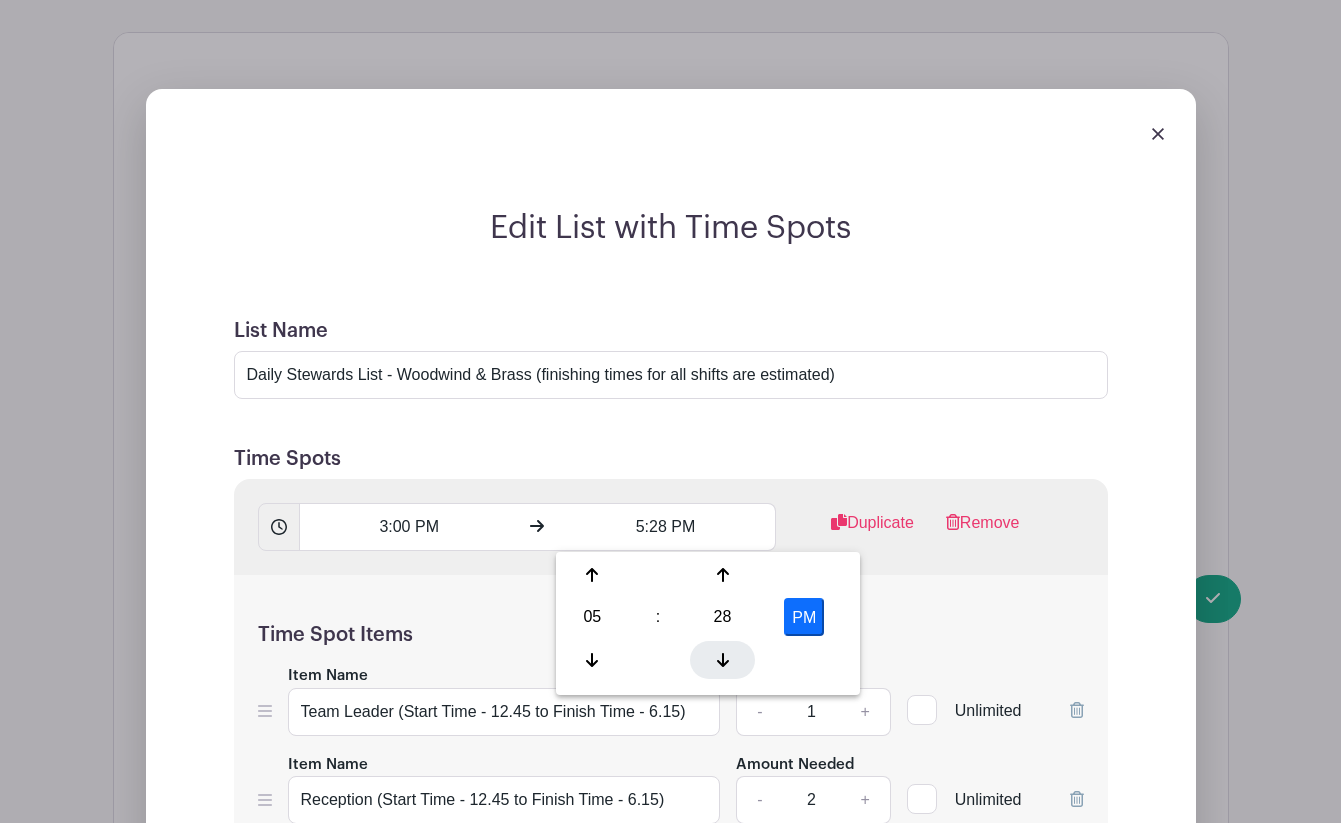 click 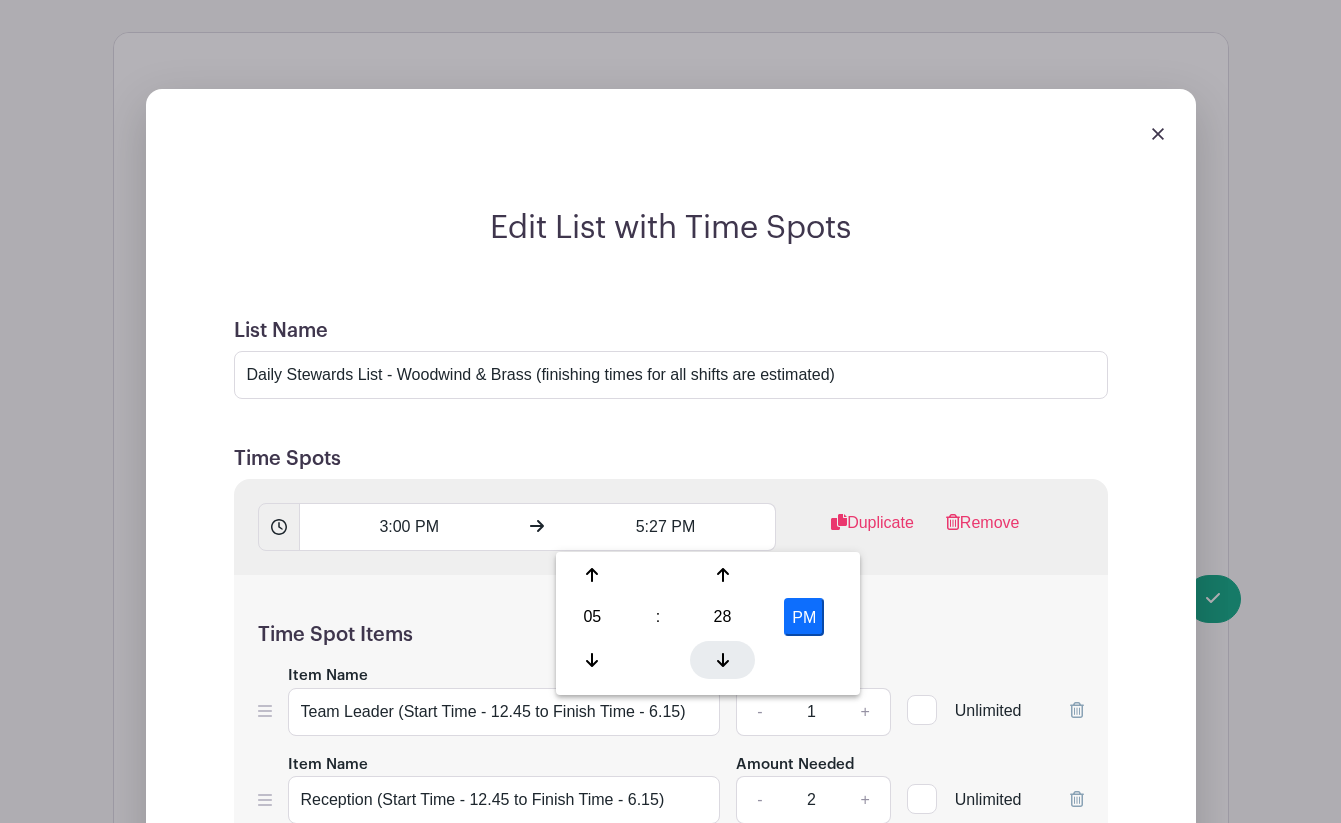 click 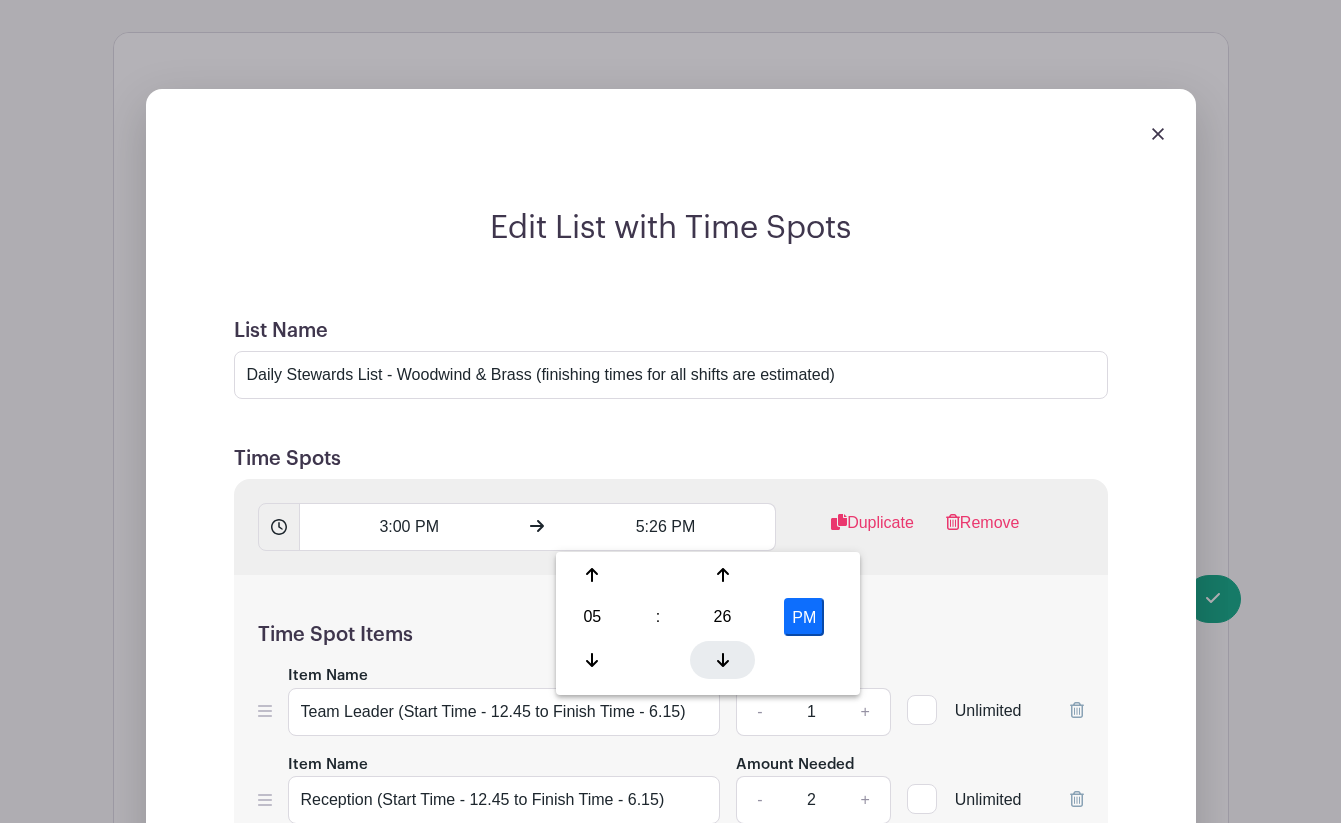 click 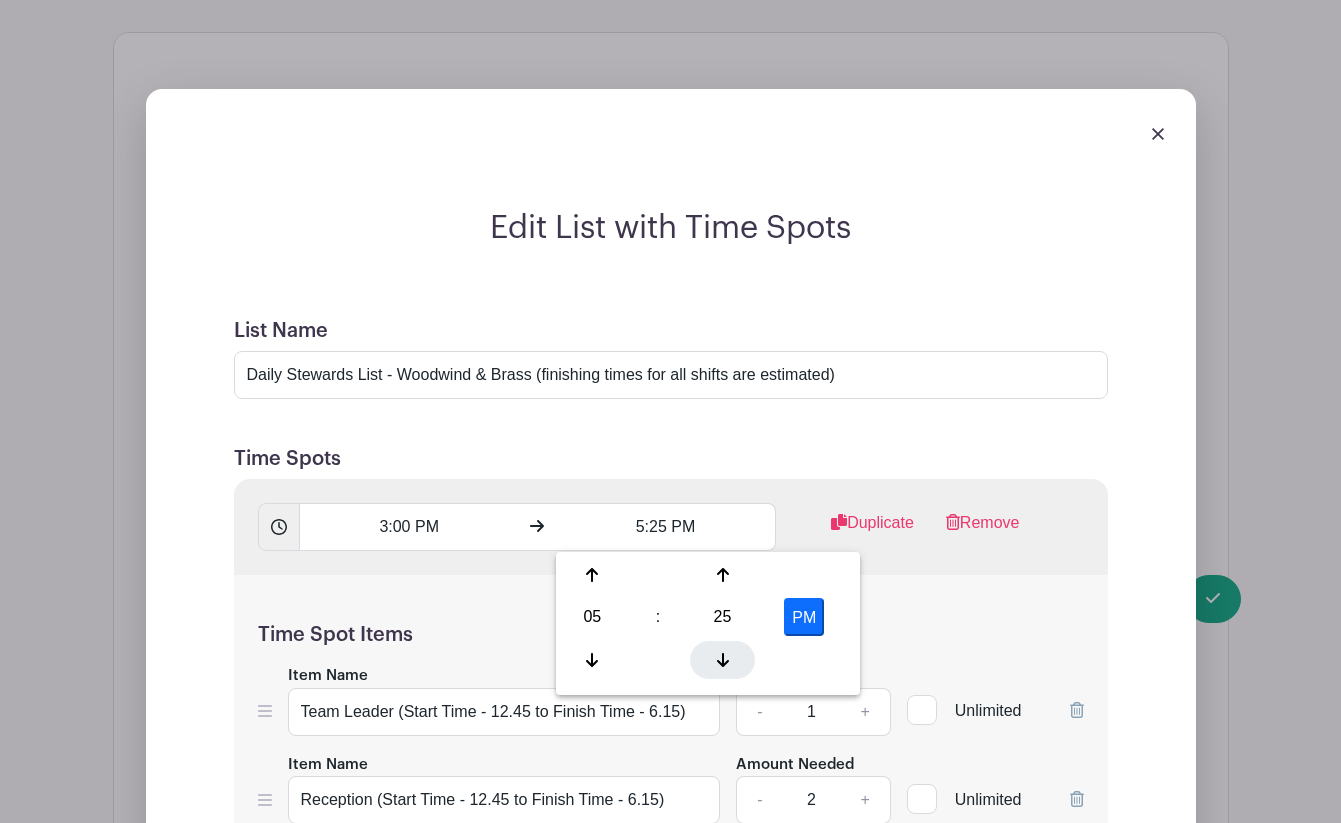 click 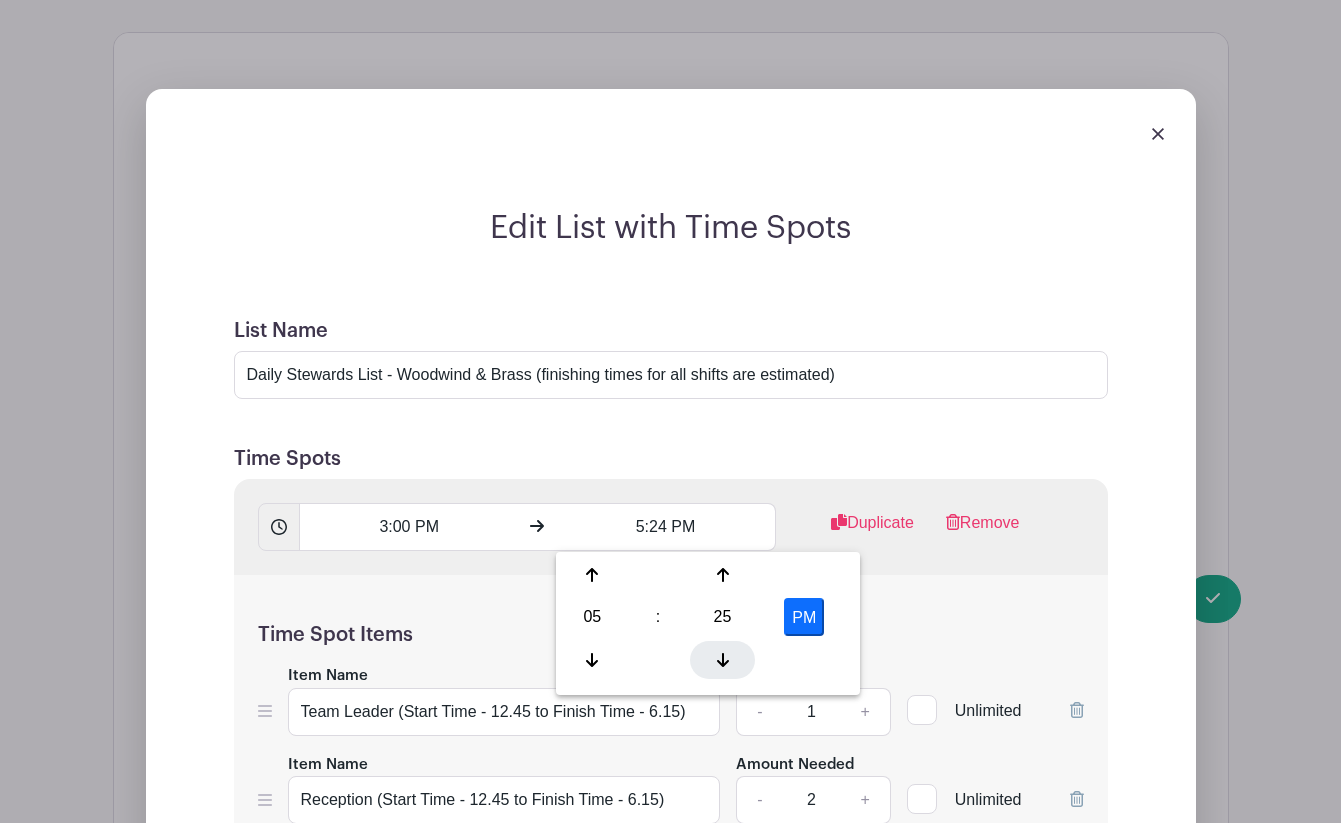 click 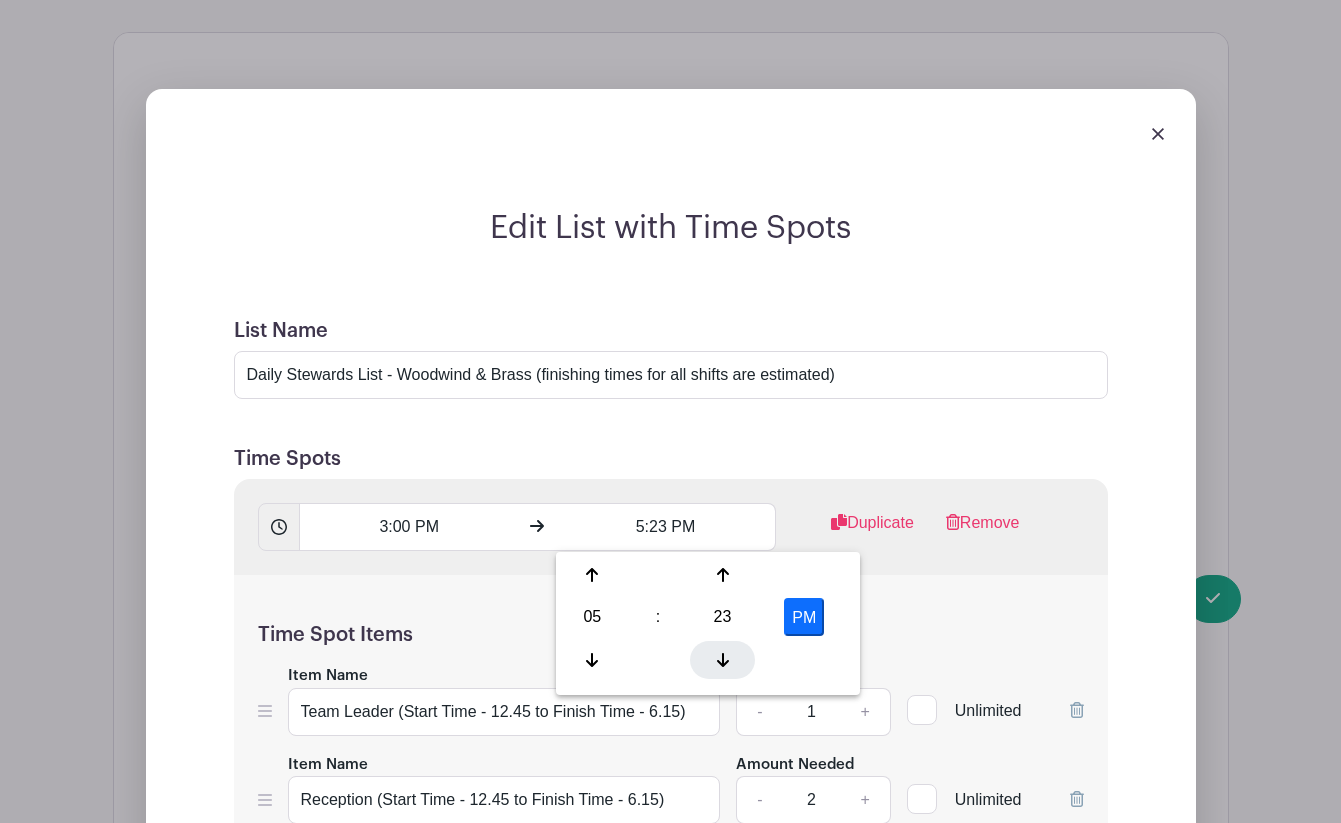 click 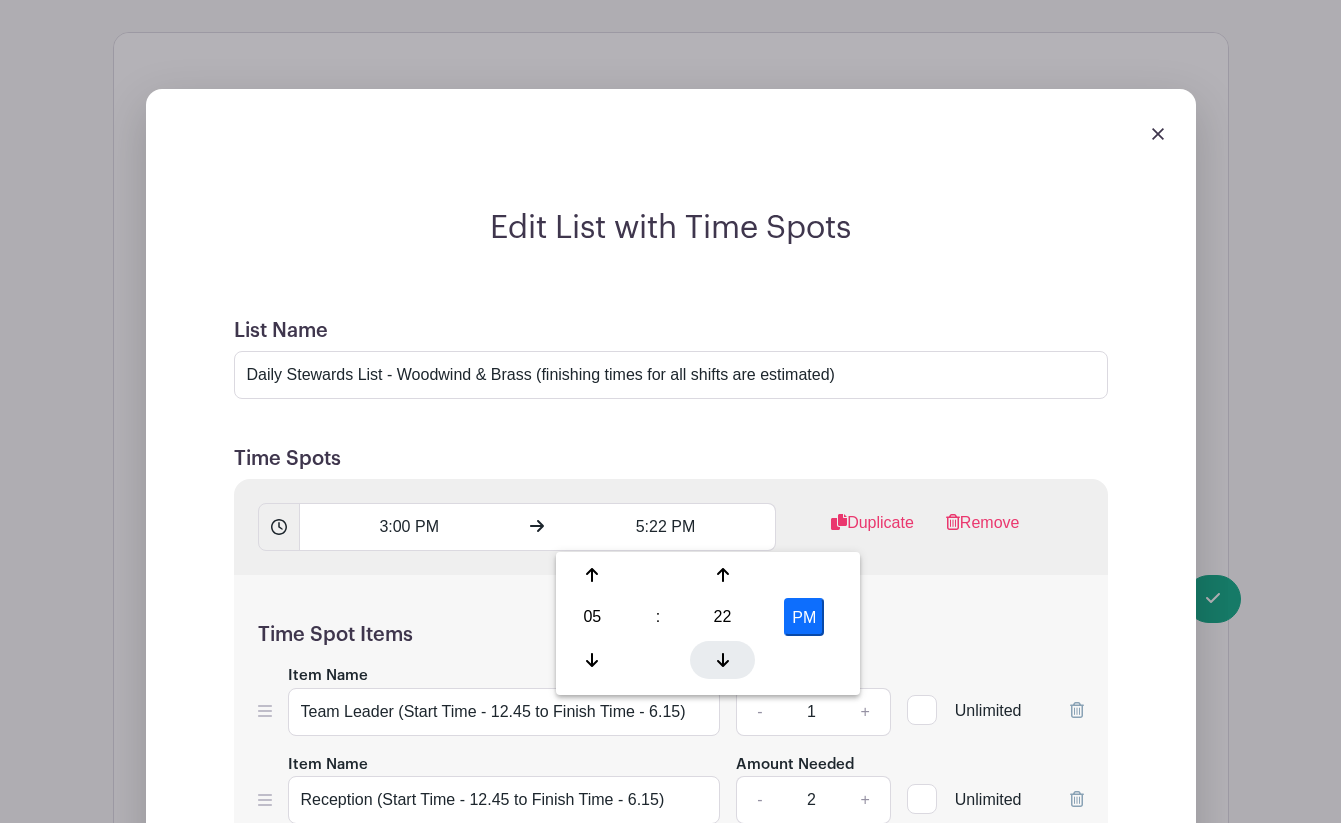 click 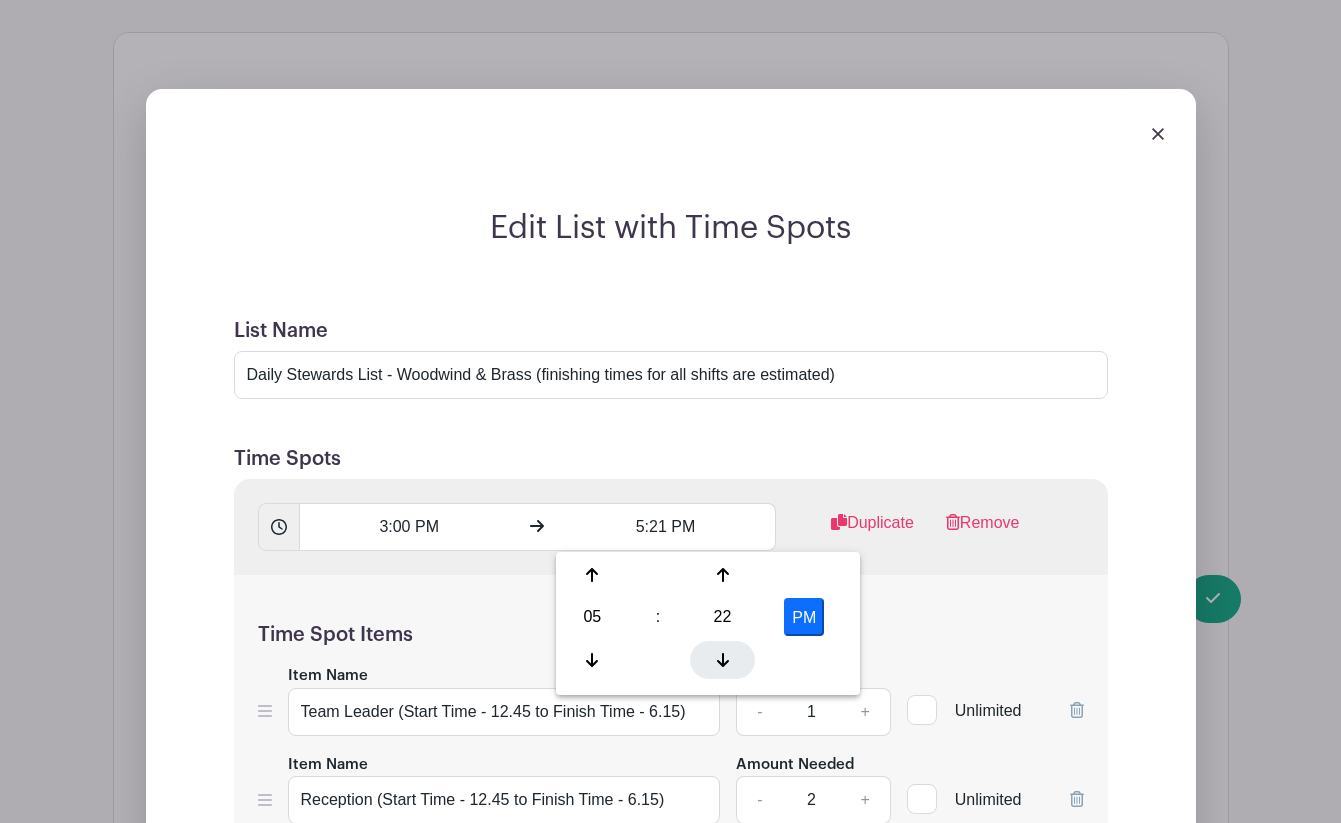 click 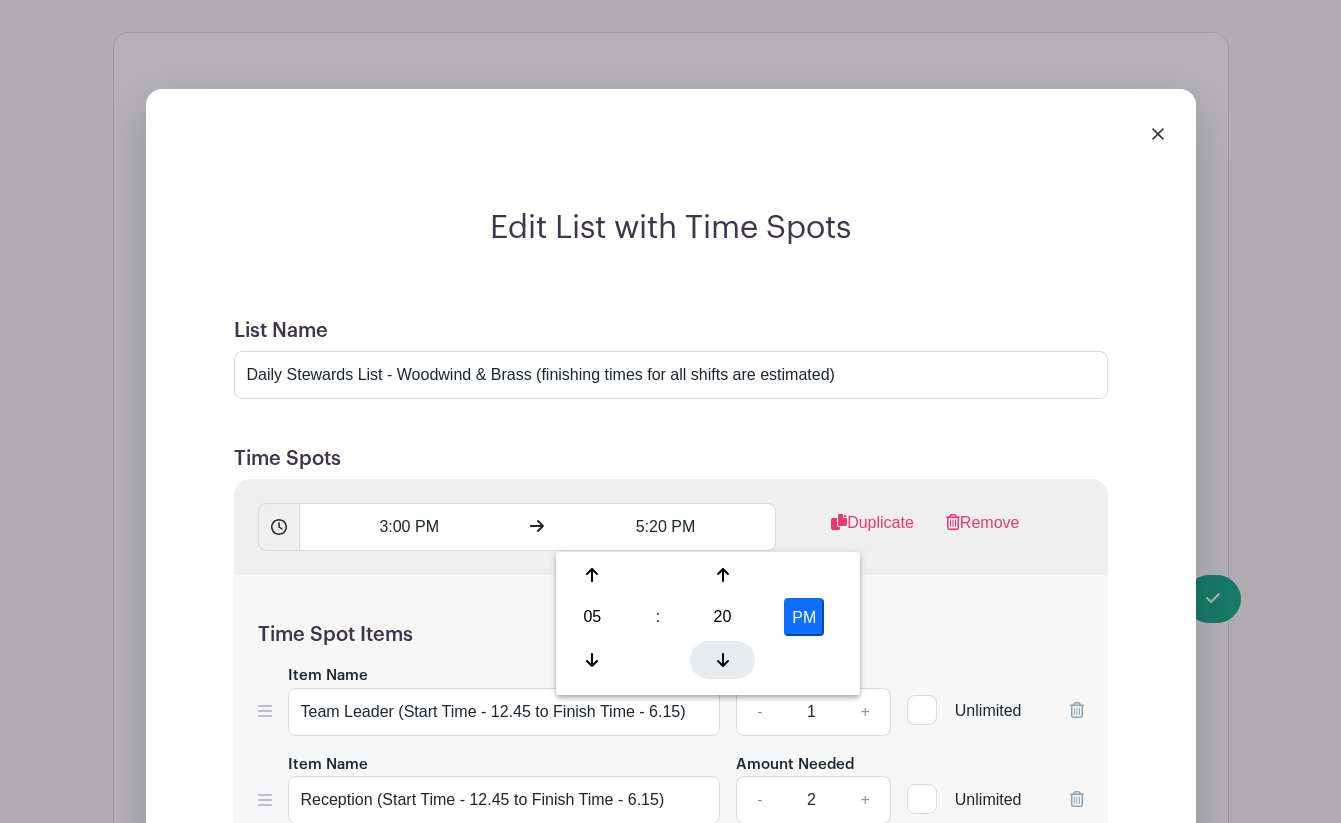 click 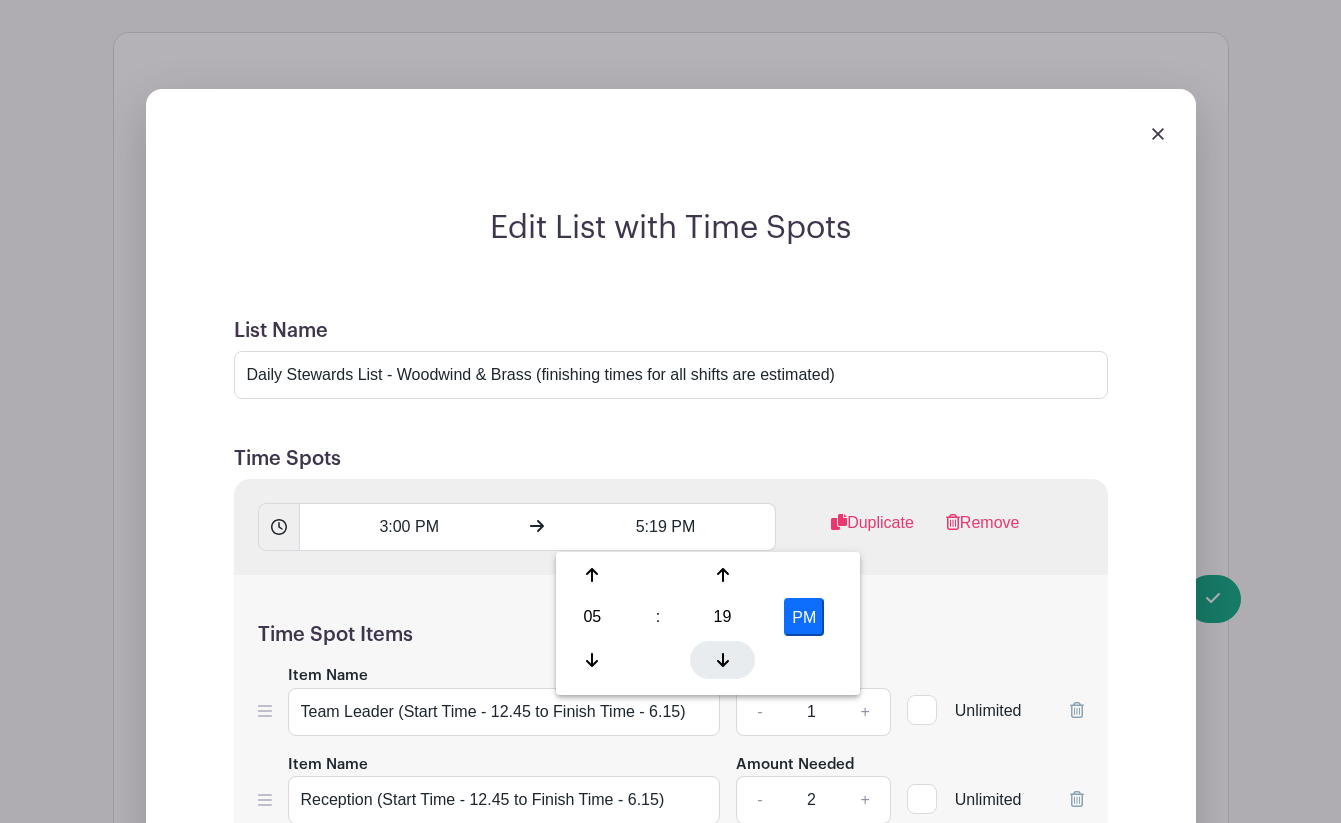 click 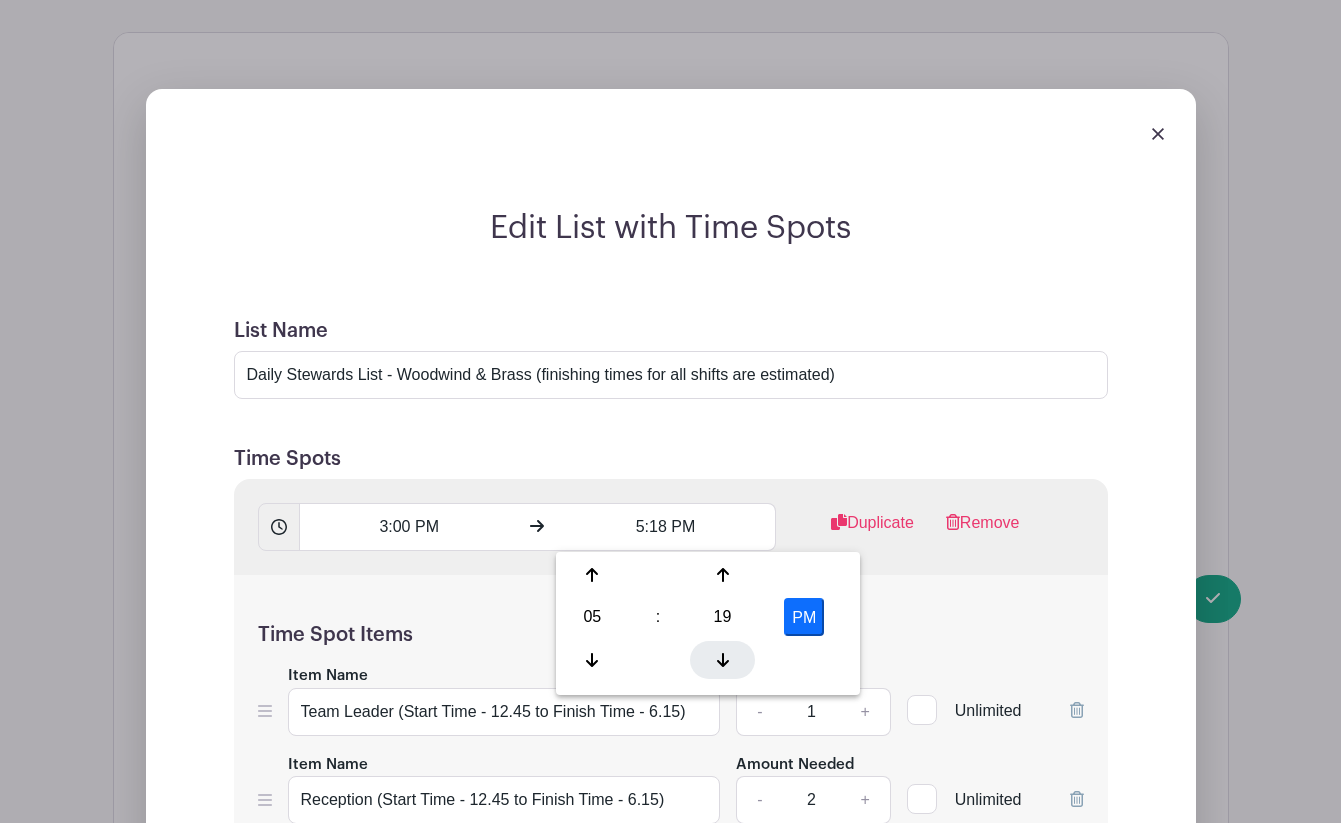click 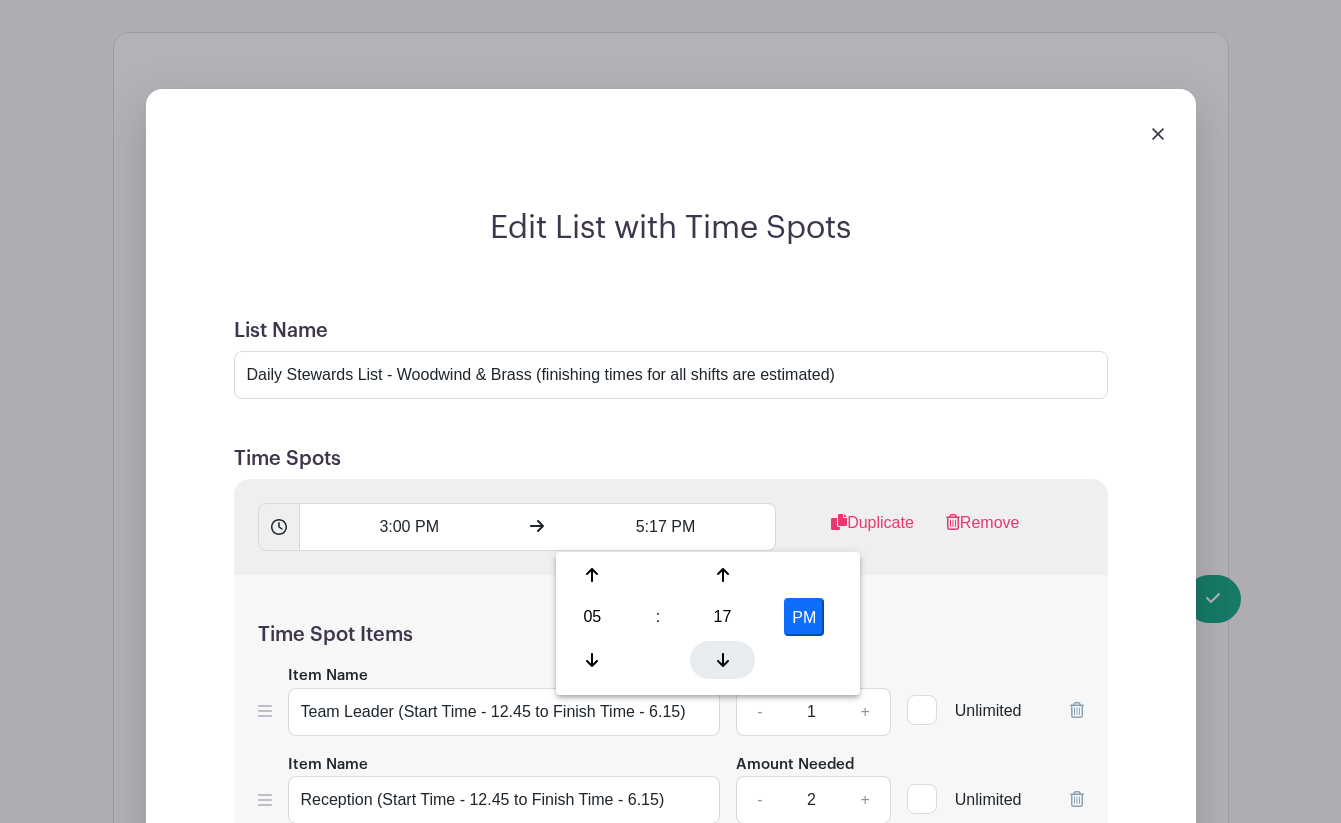 click 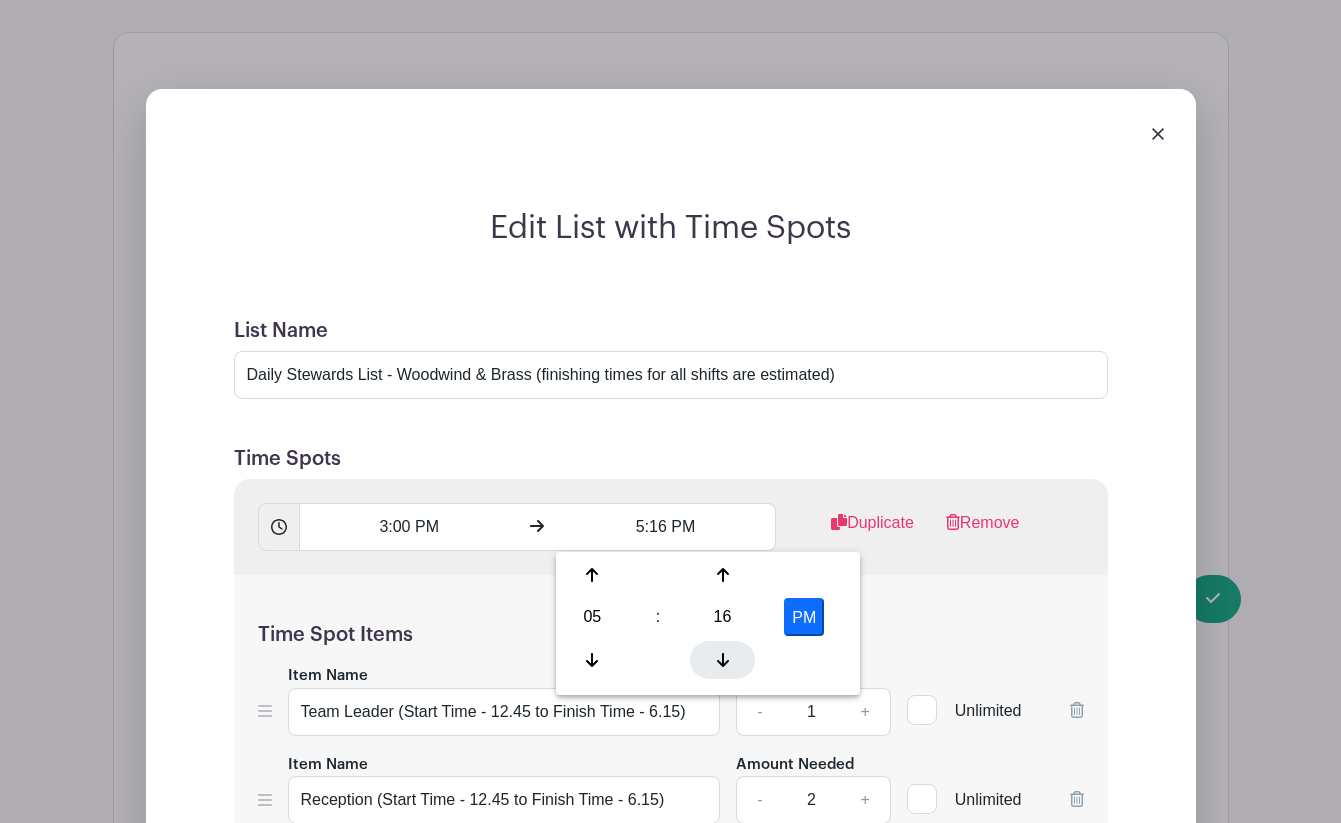 click 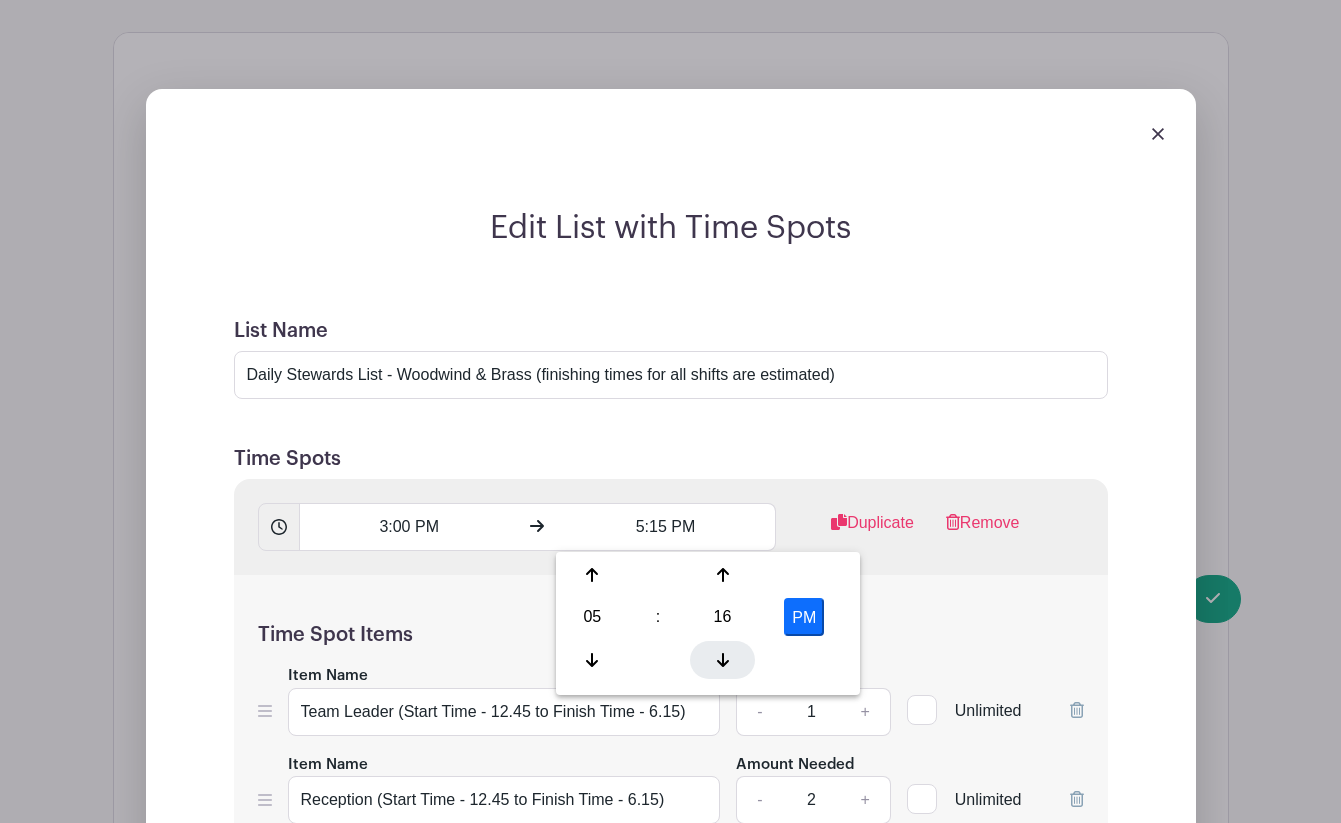 click 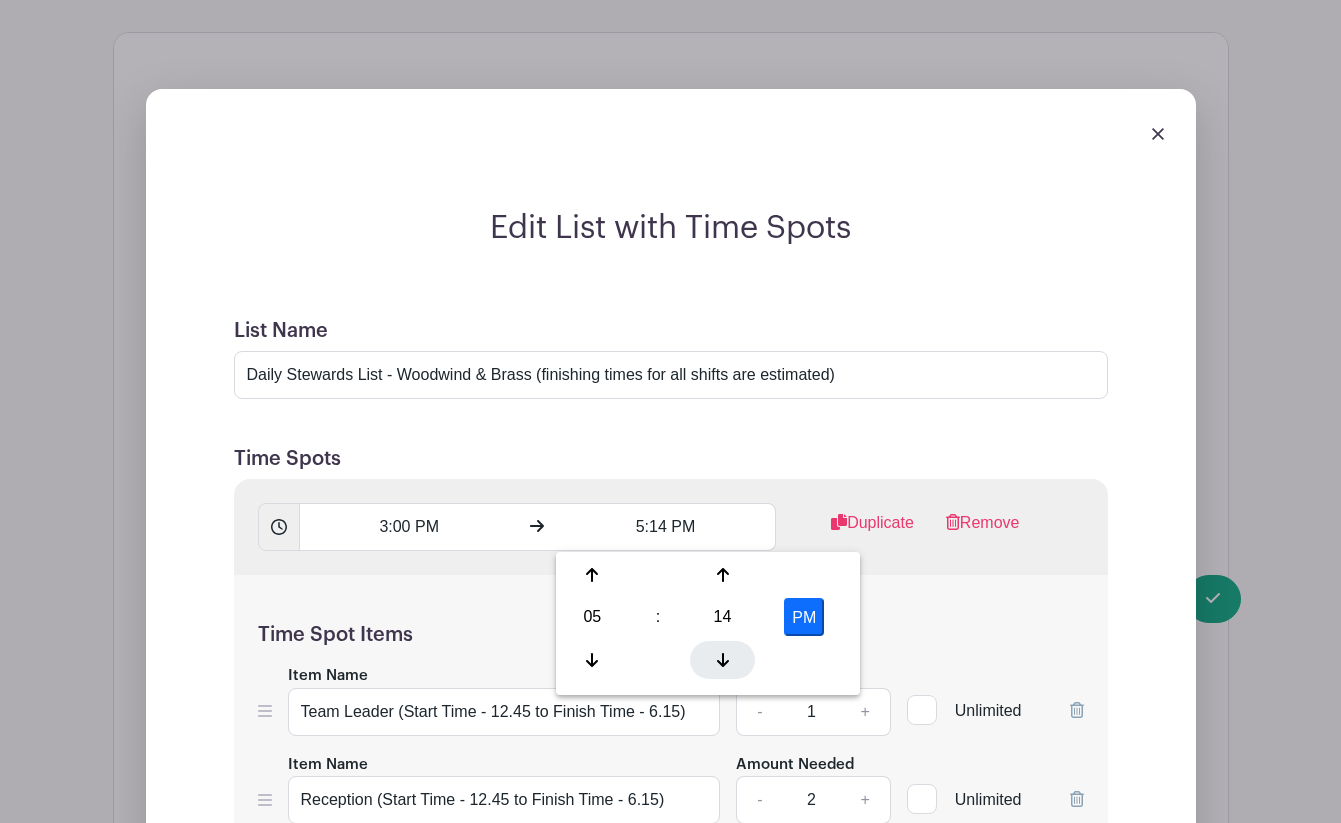 click 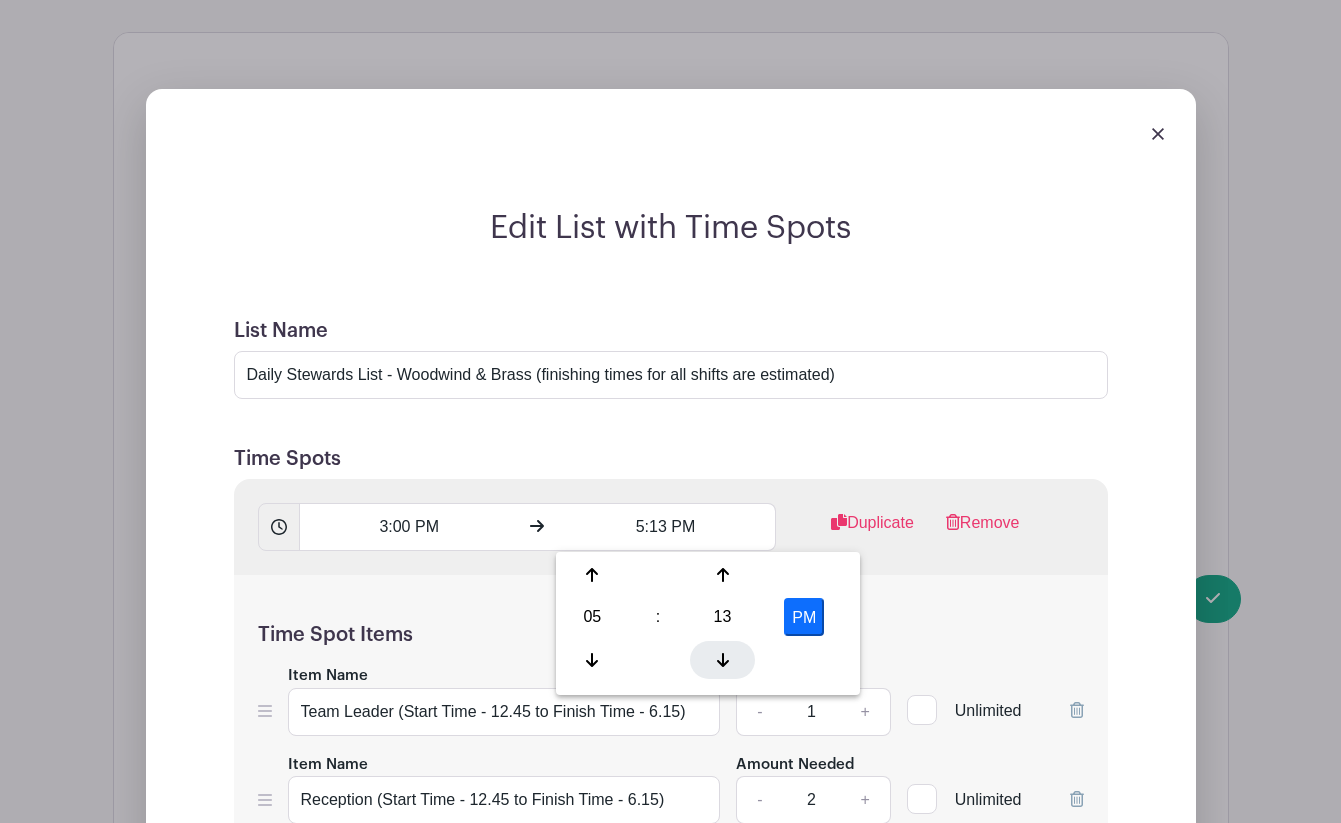 click 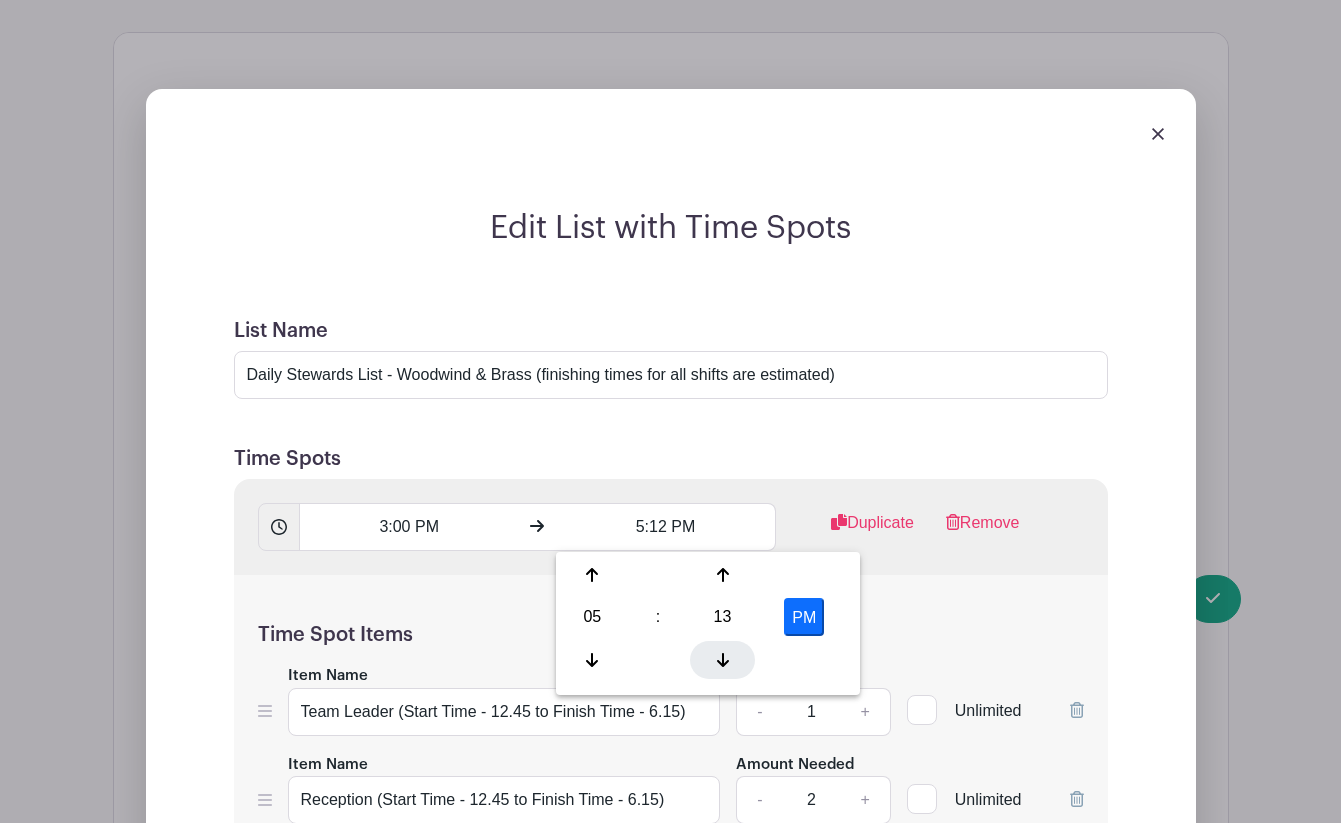 click 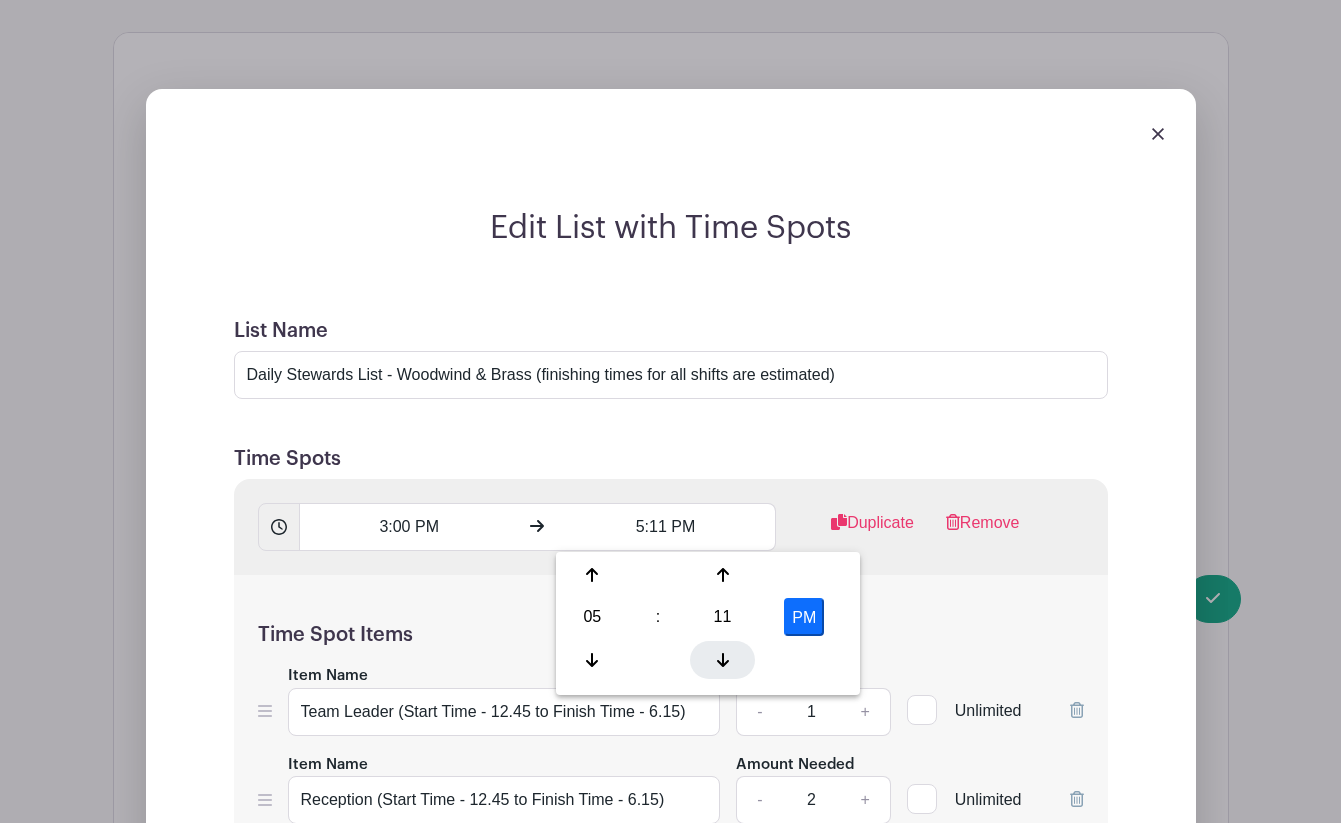 click 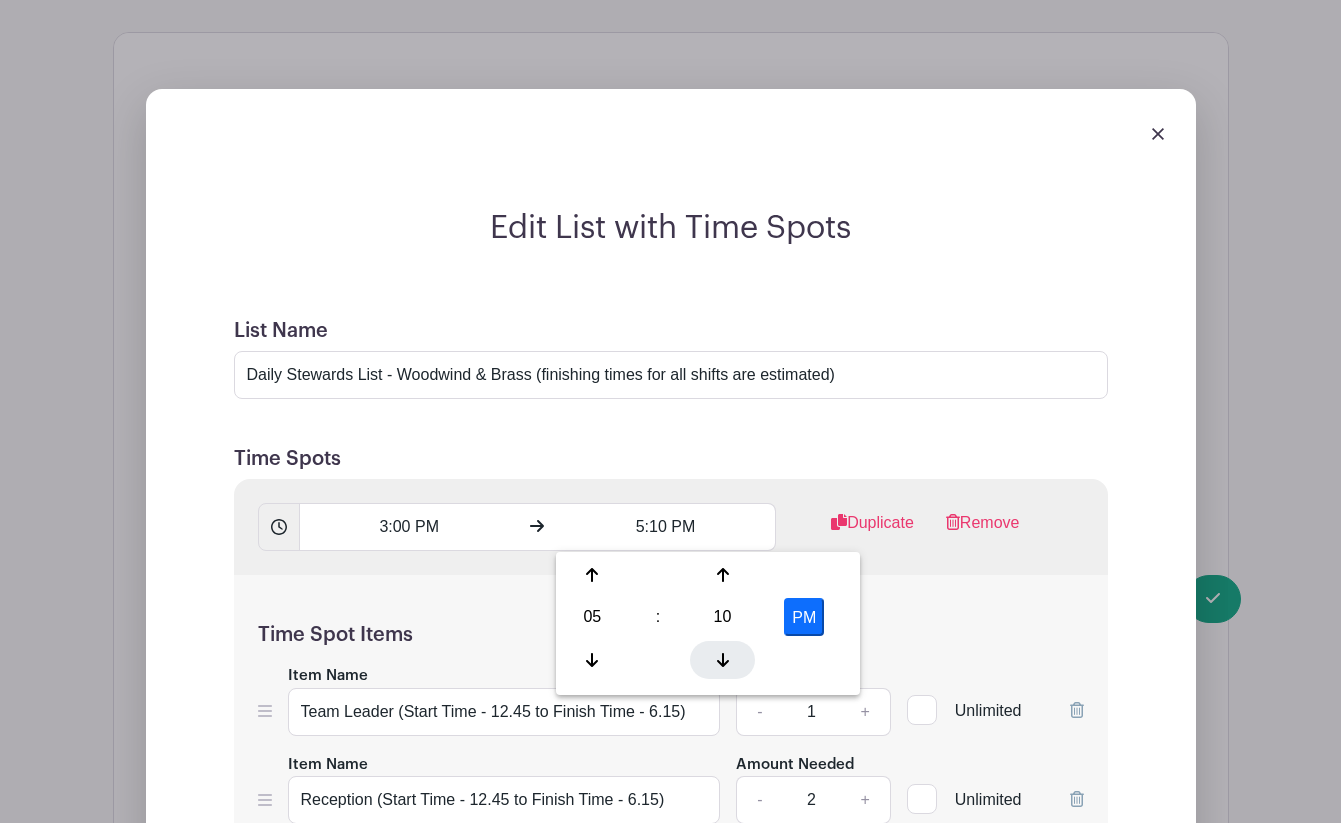 click 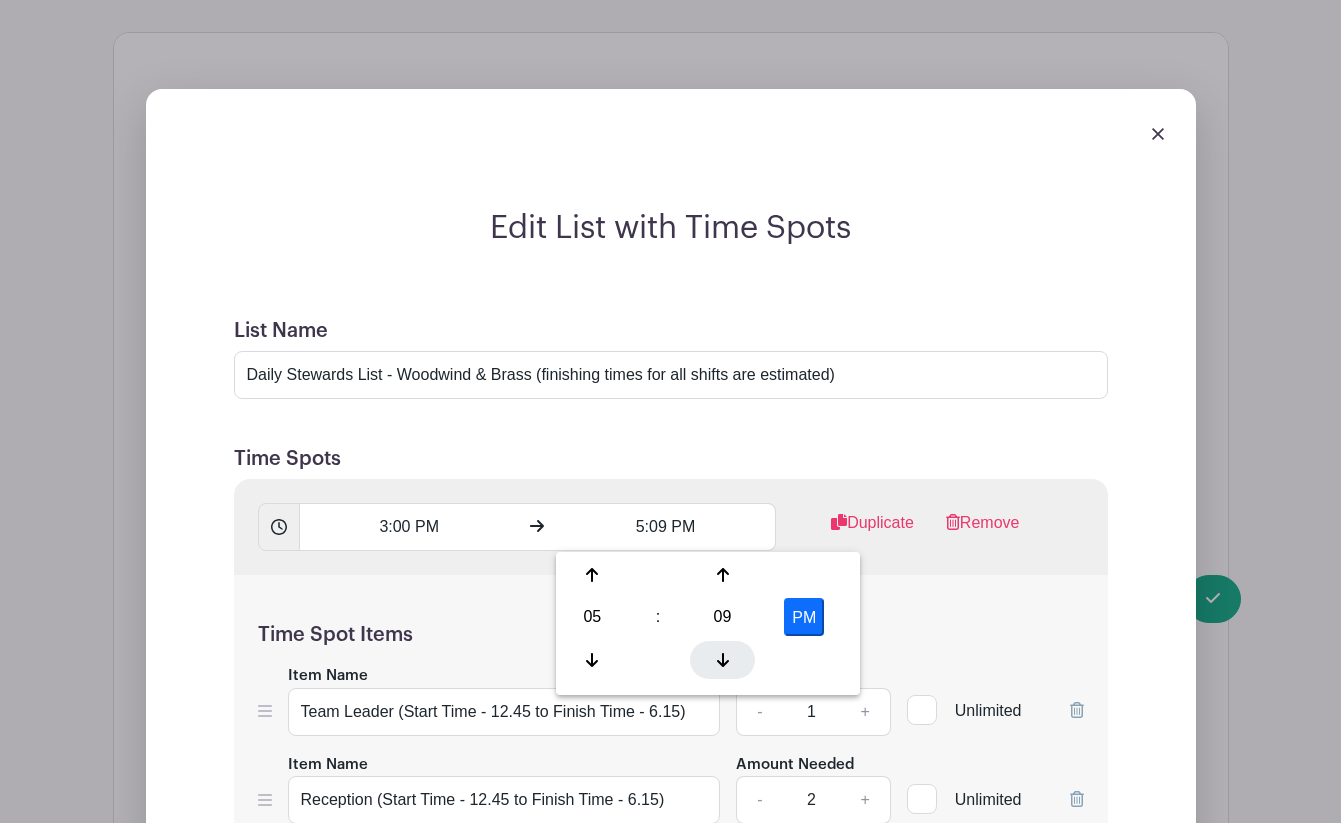 click 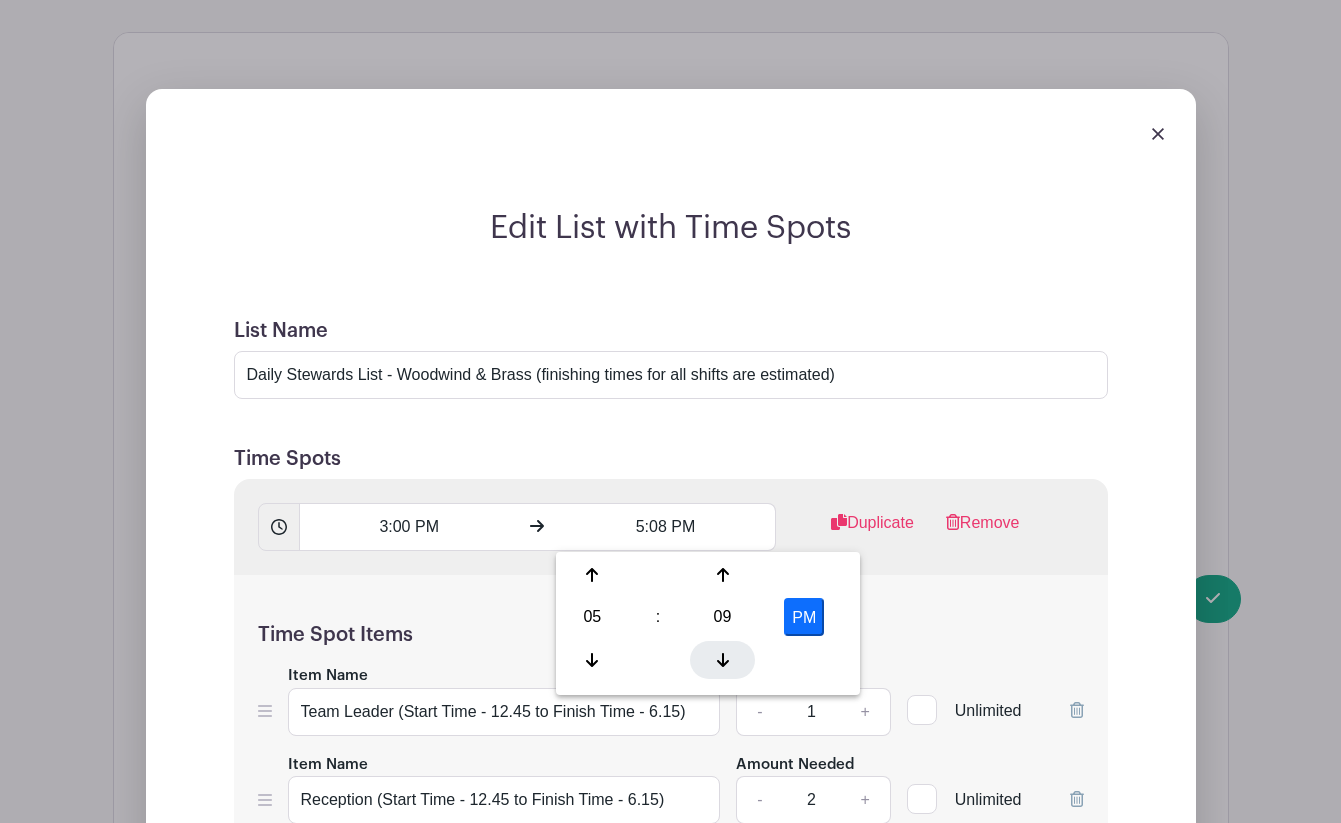 click 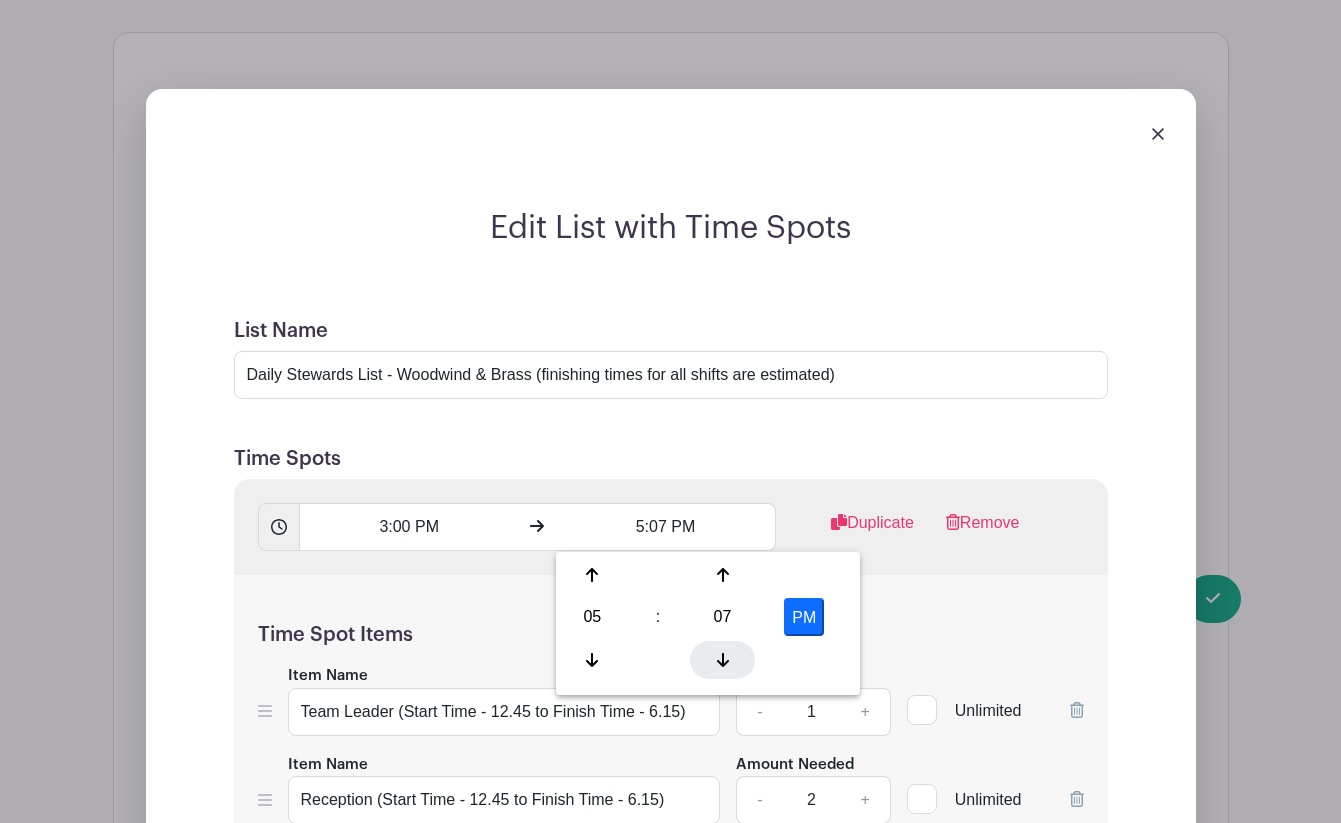 click 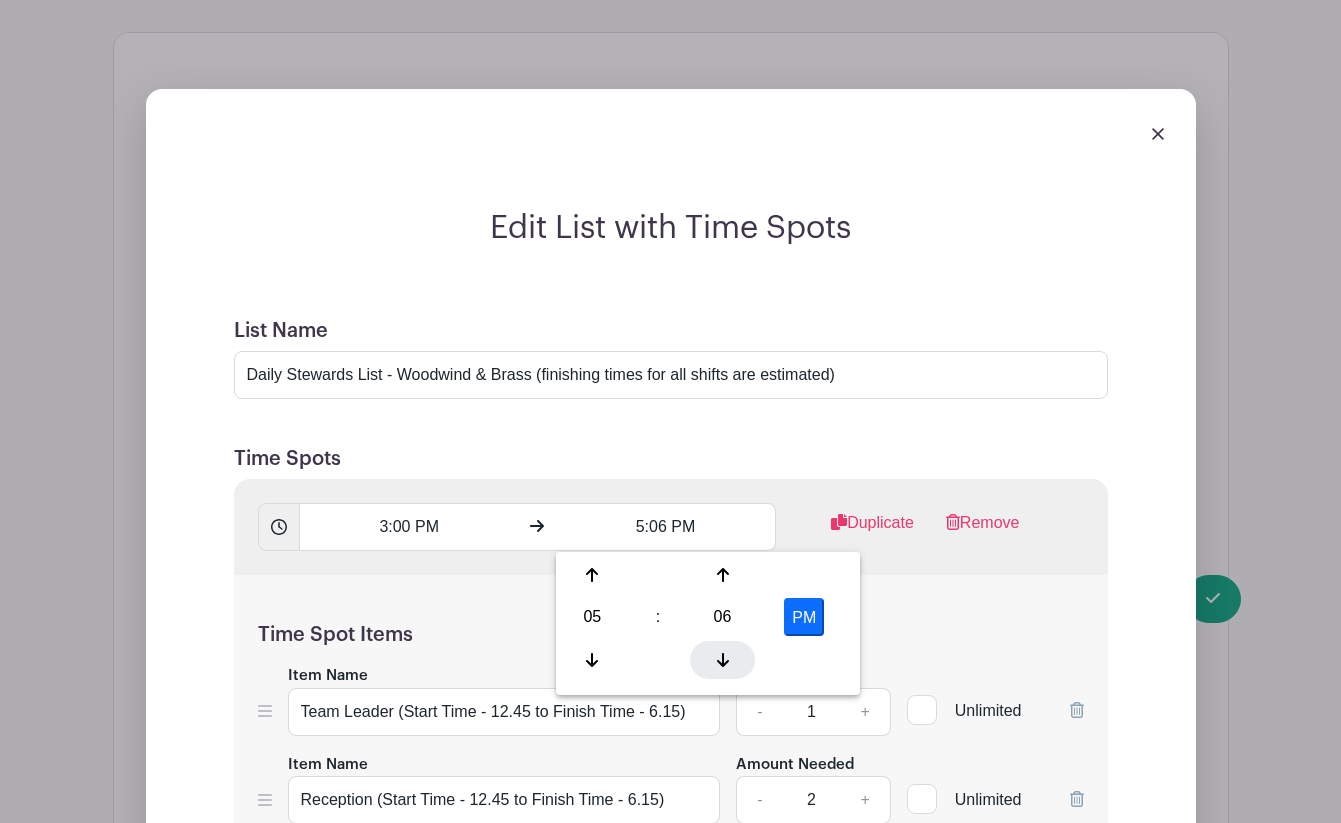click 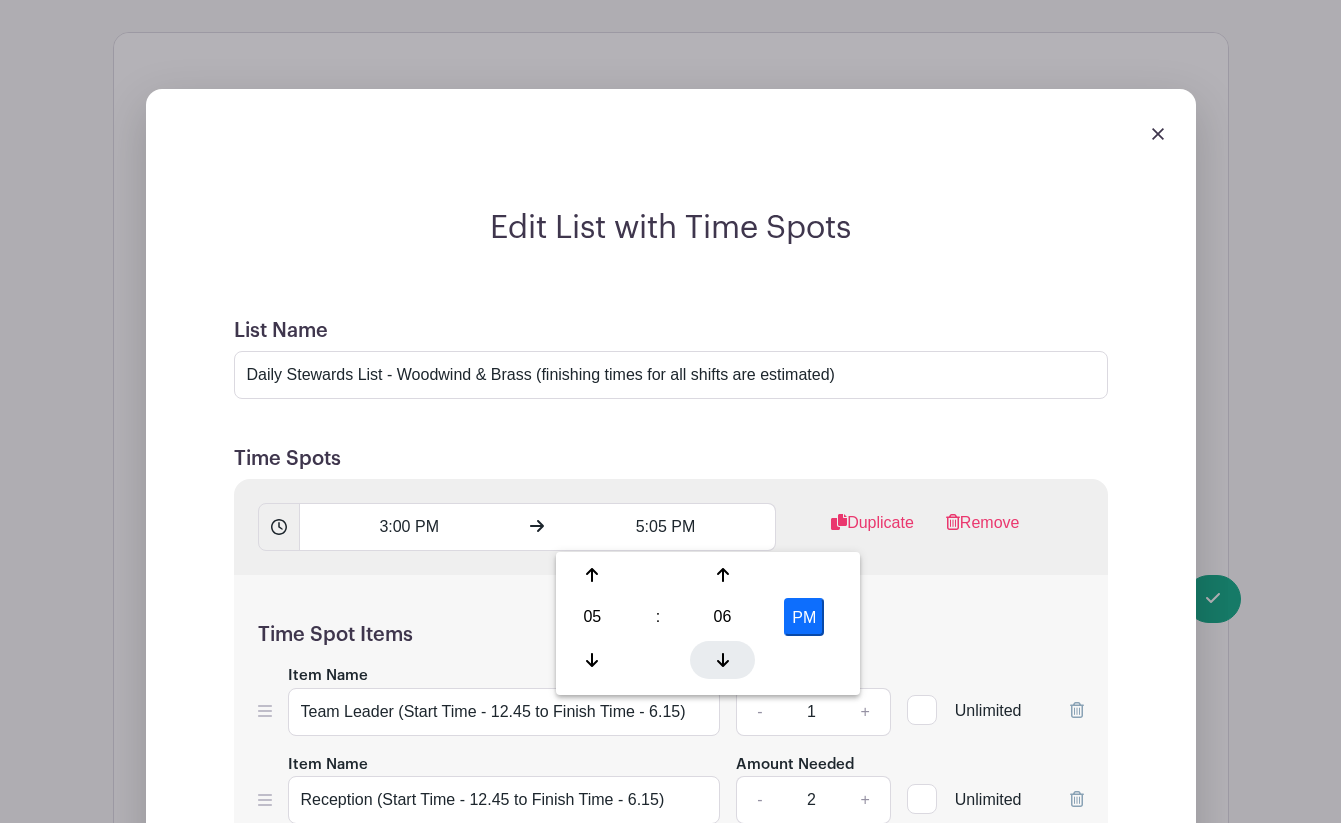 click 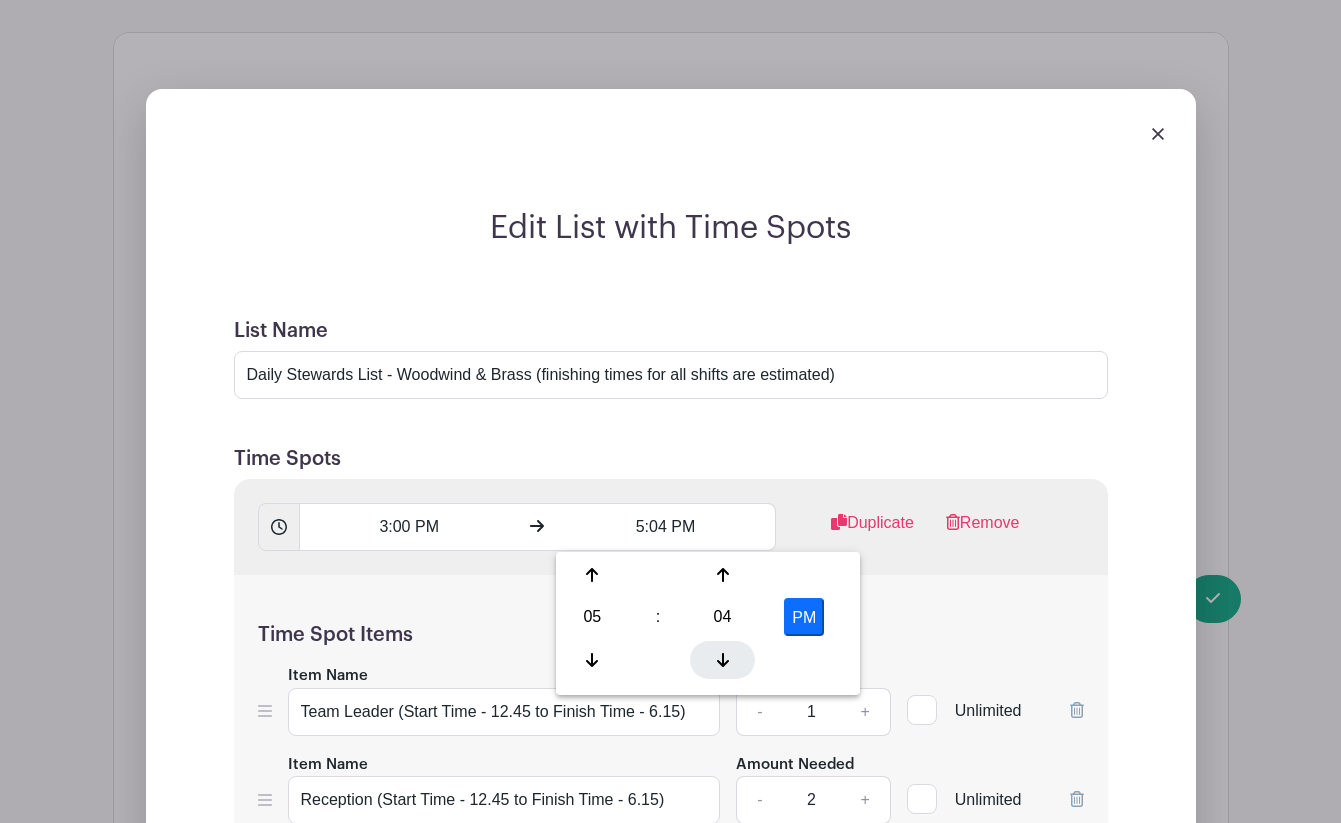 click 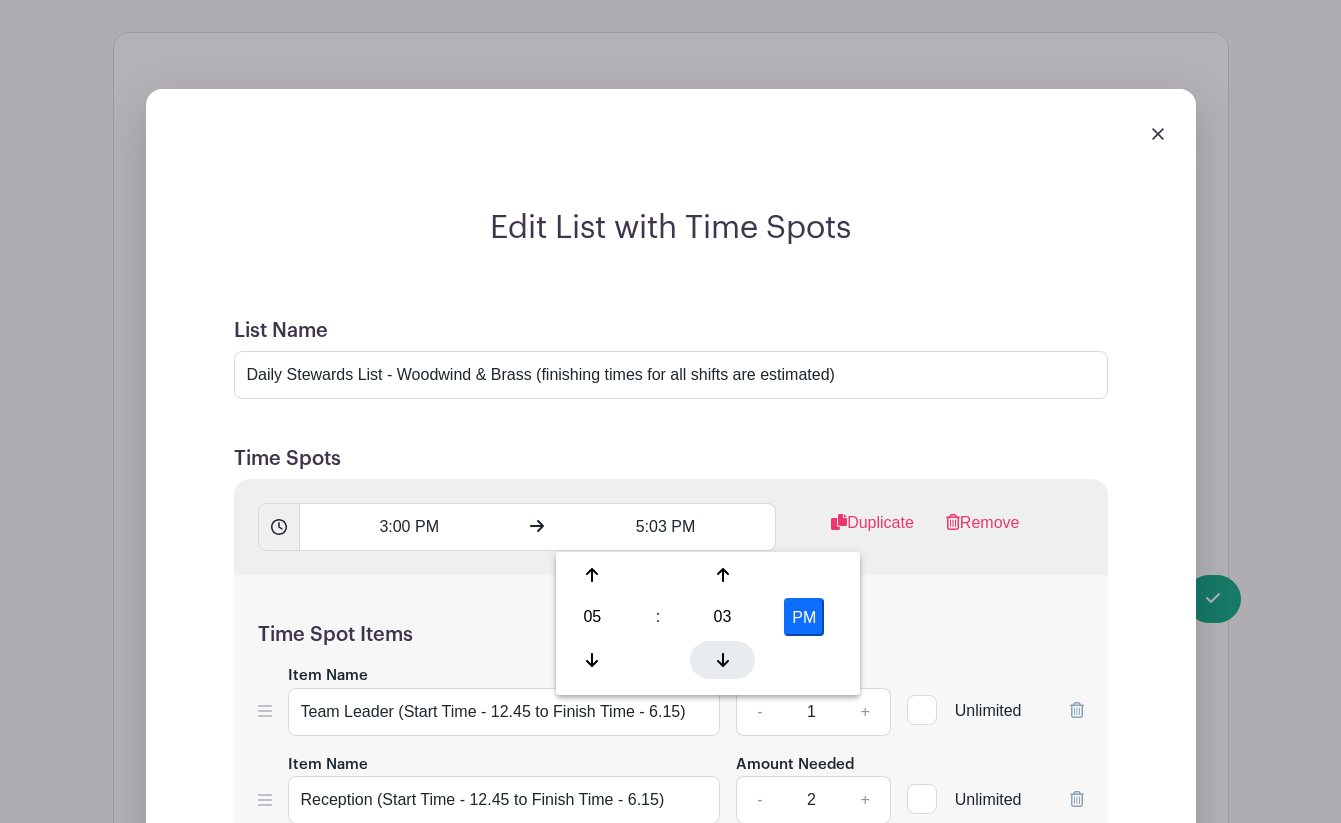 click 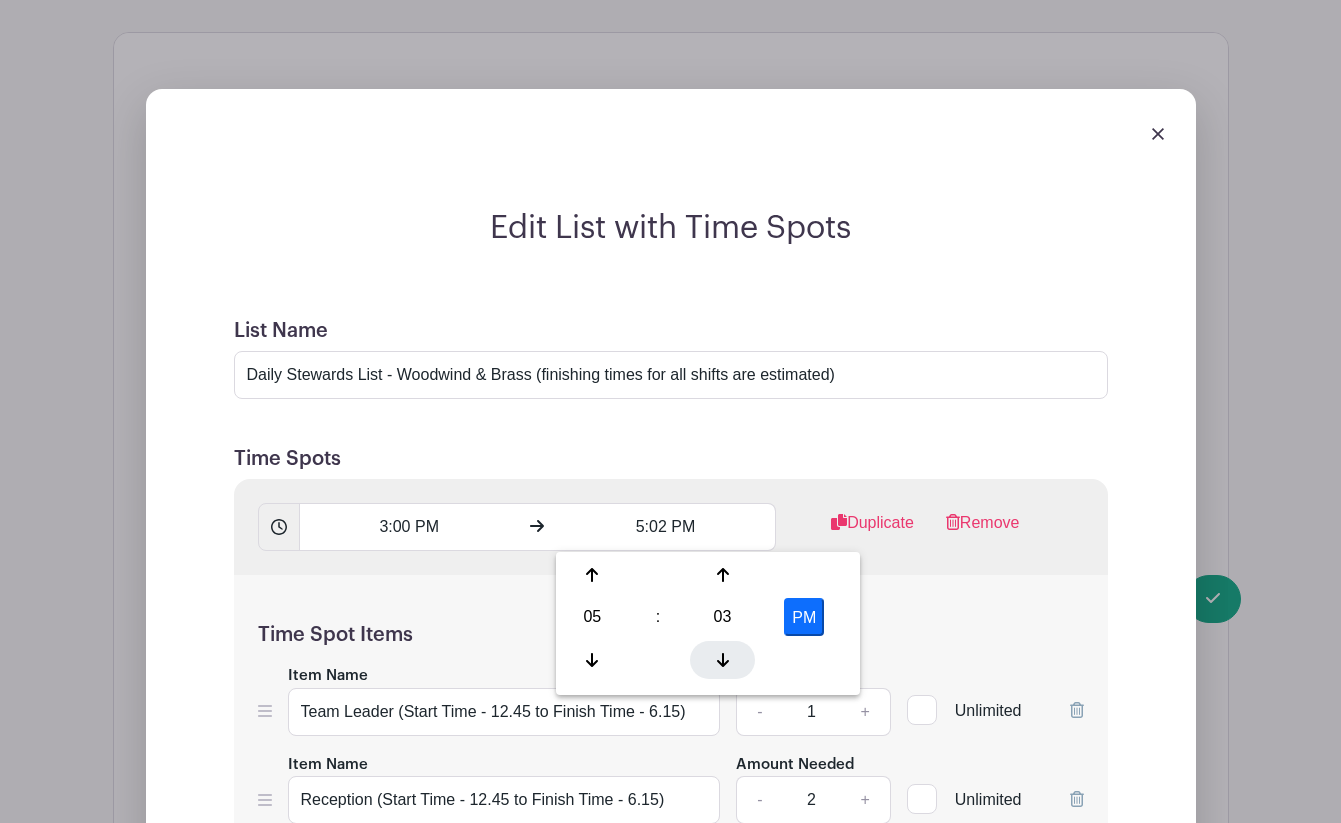 click 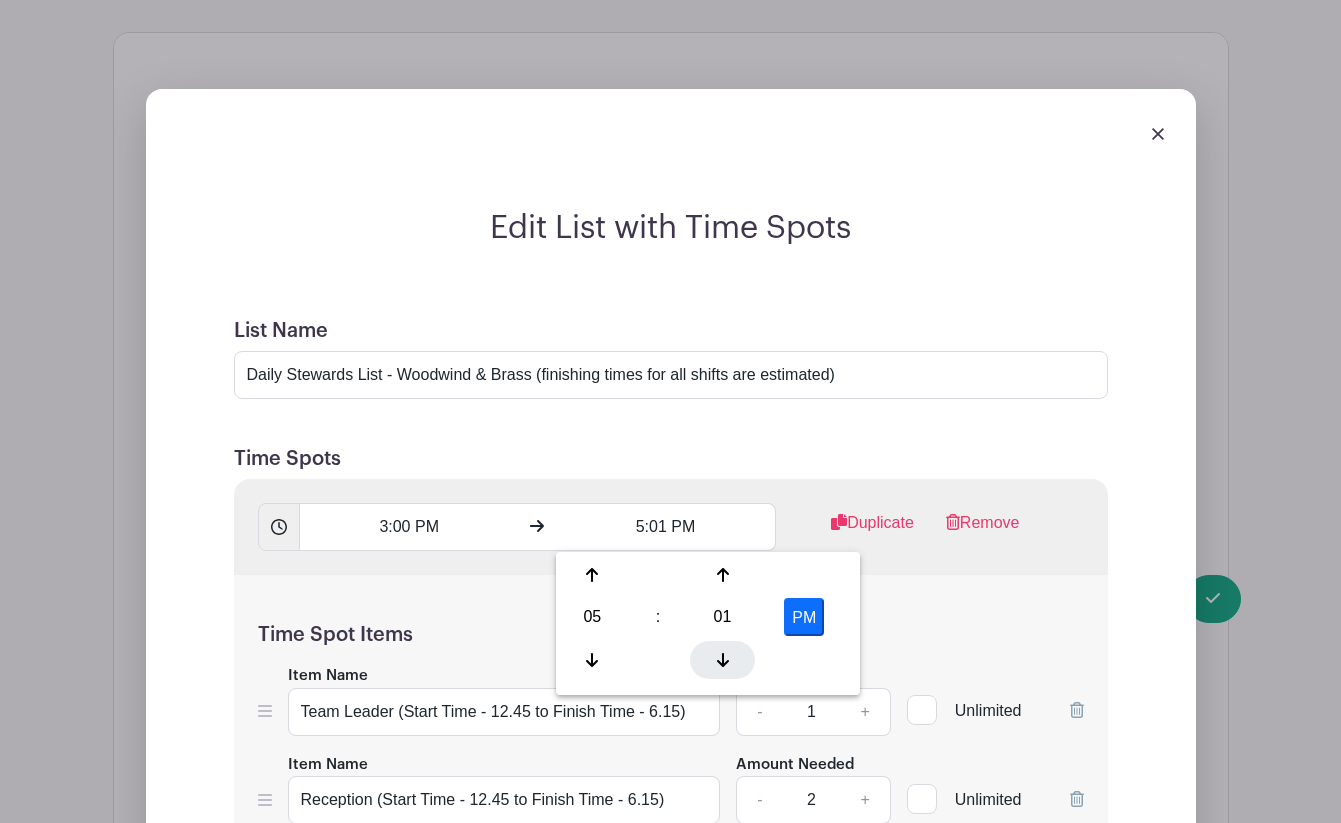 click 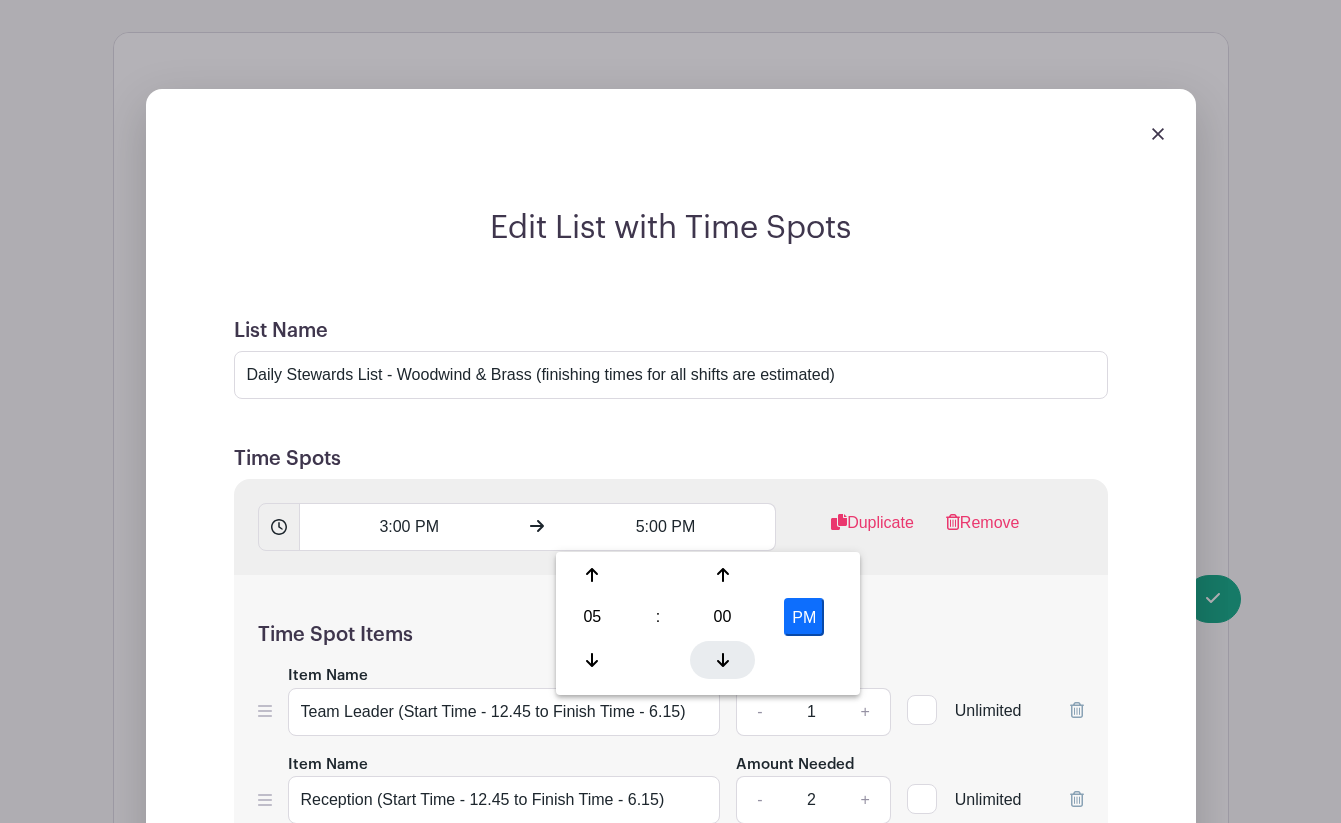 click 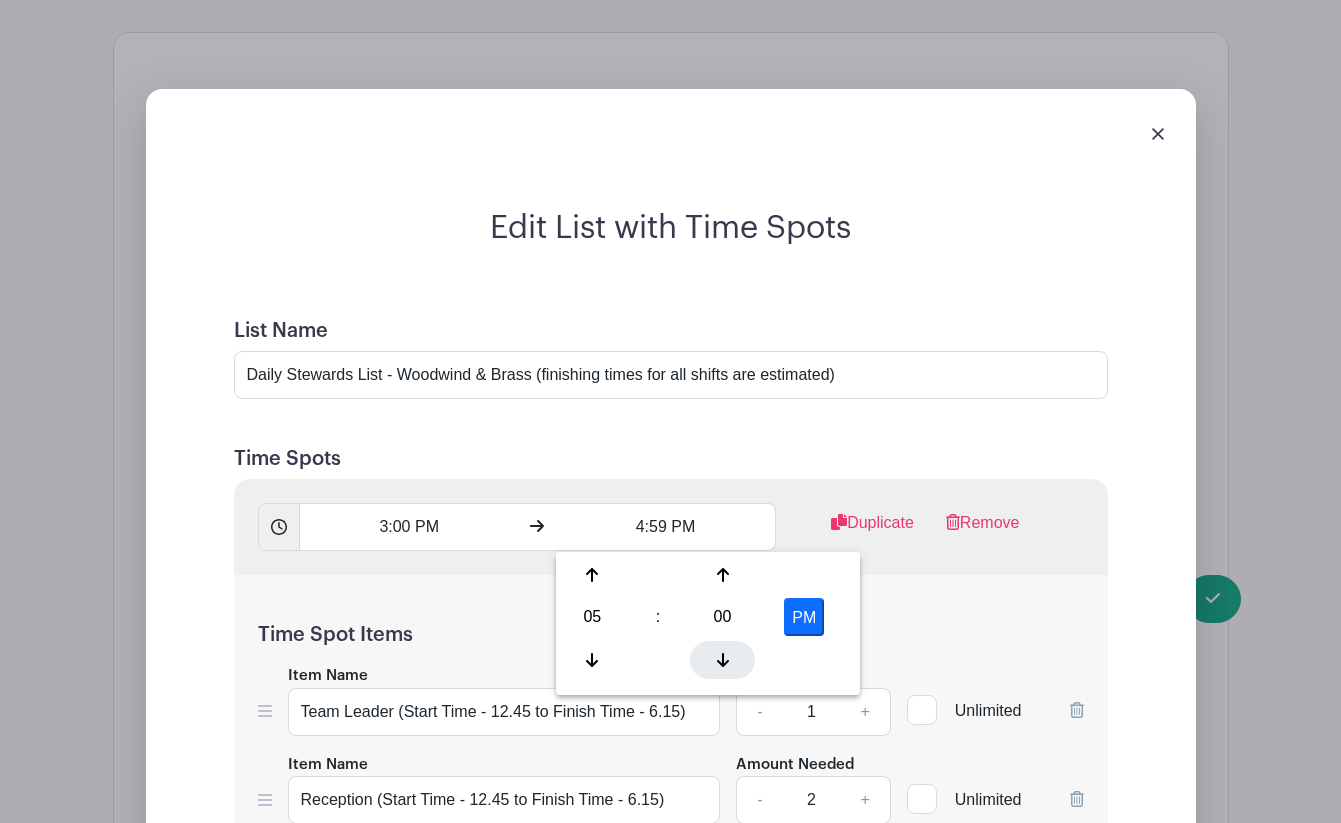 click 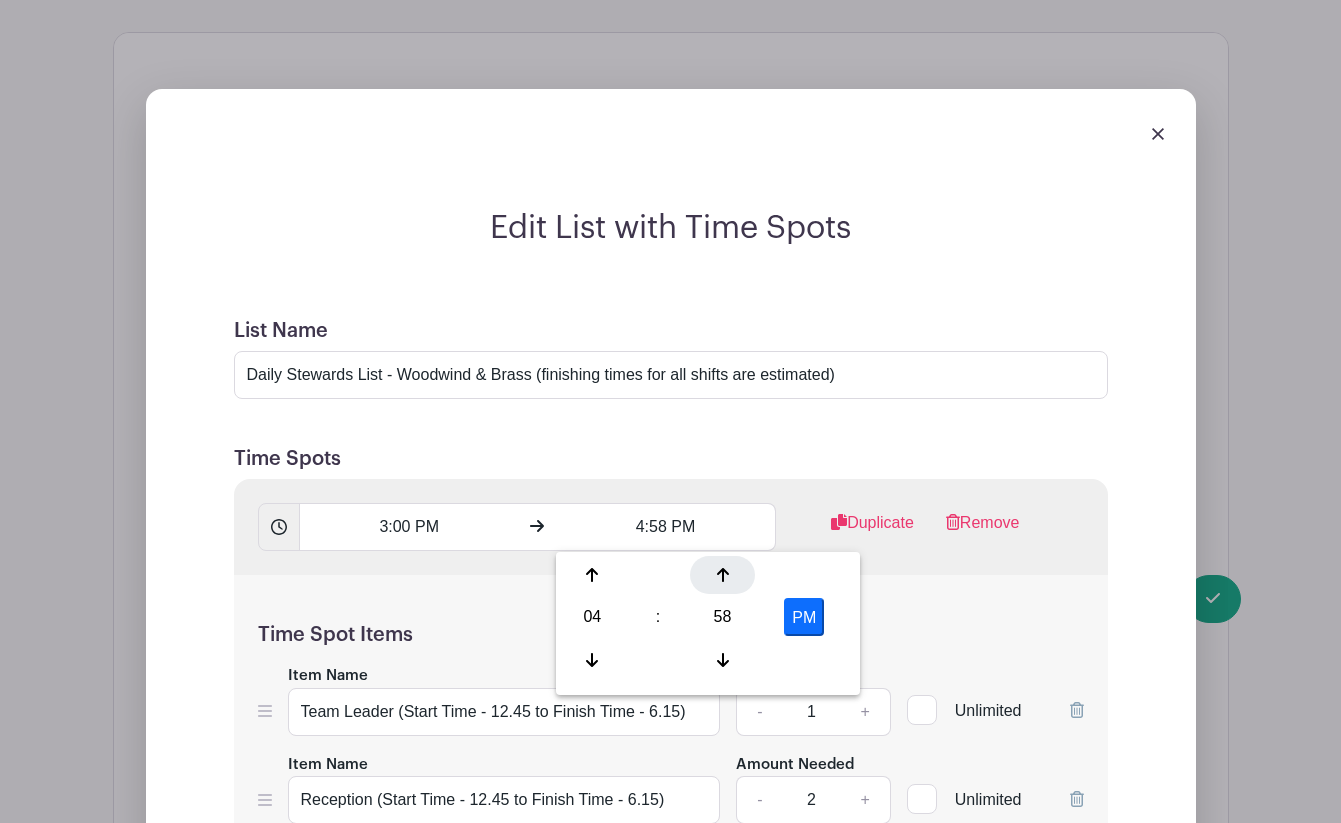 click 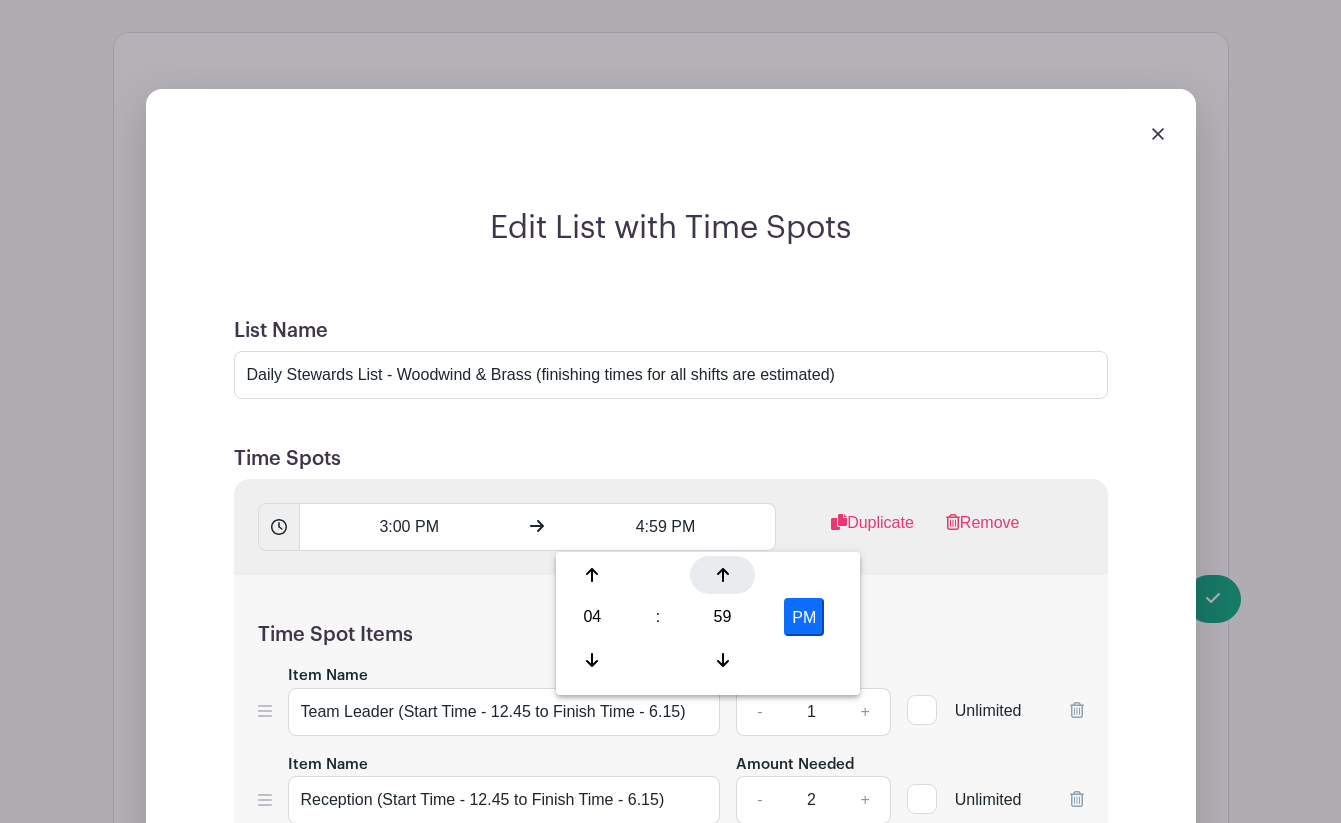 click at bounding box center [722, 575] 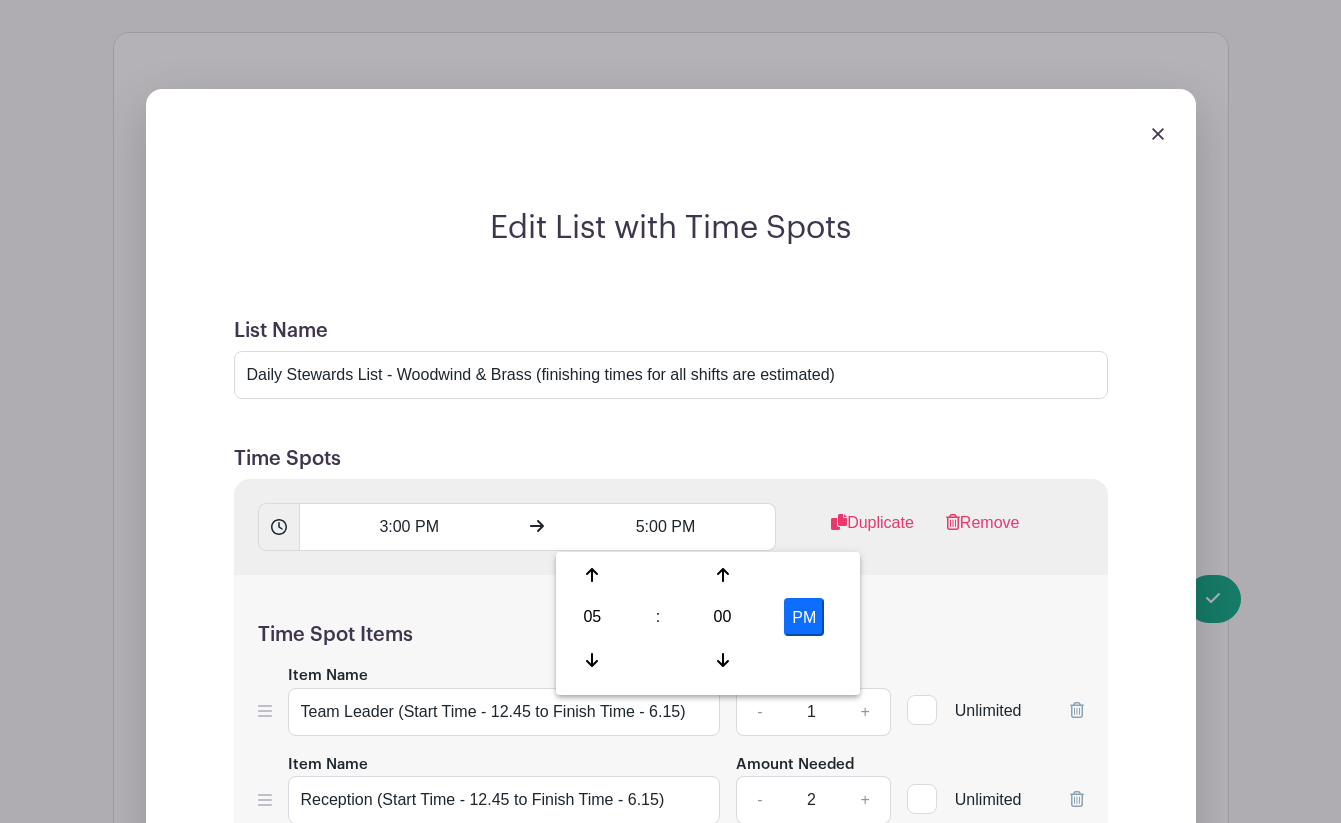 click on "Time Spot Items" at bounding box center (671, 635) 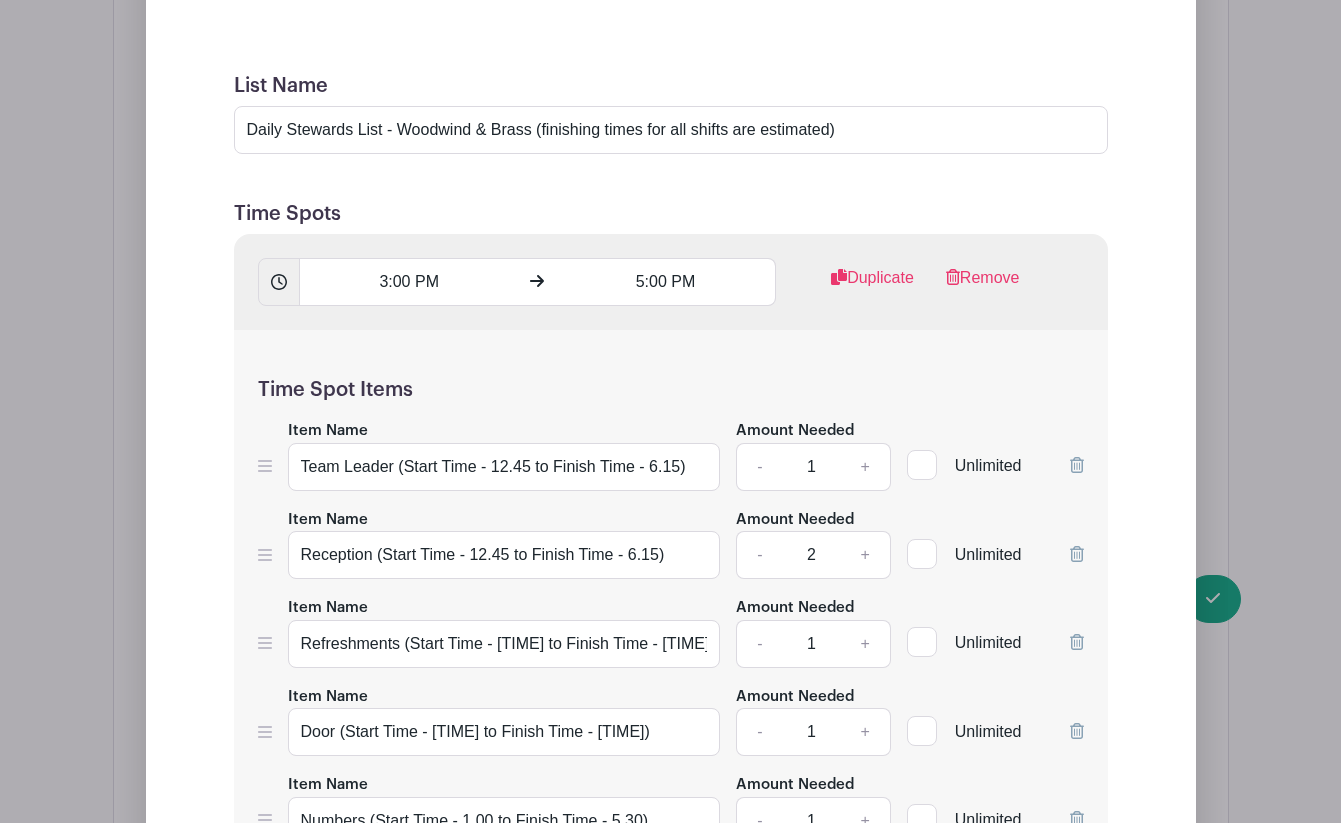 scroll, scrollTop: 1835, scrollLeft: 0, axis: vertical 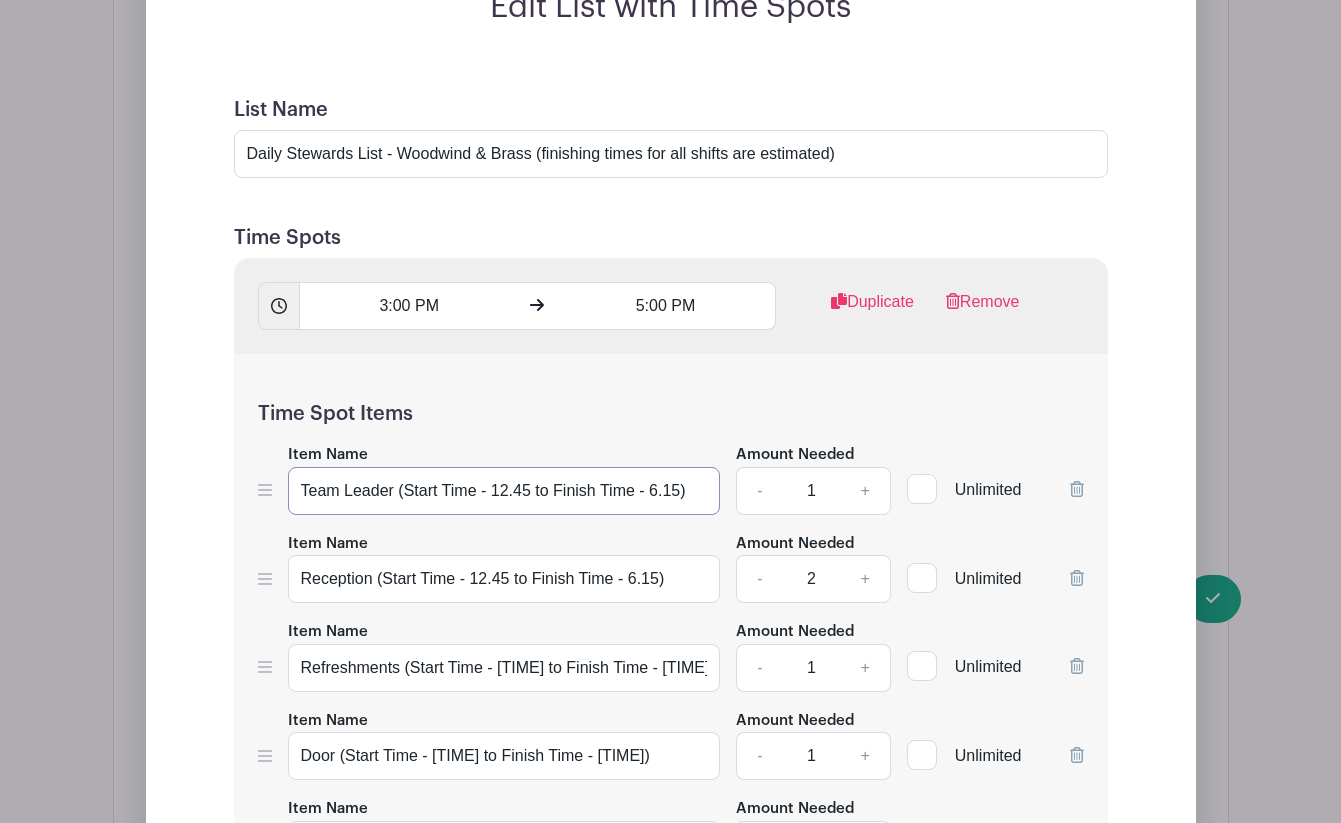 click on "Team Leader (Start Time - 12.45 to Finish Time - 6.15)" at bounding box center [504, 491] 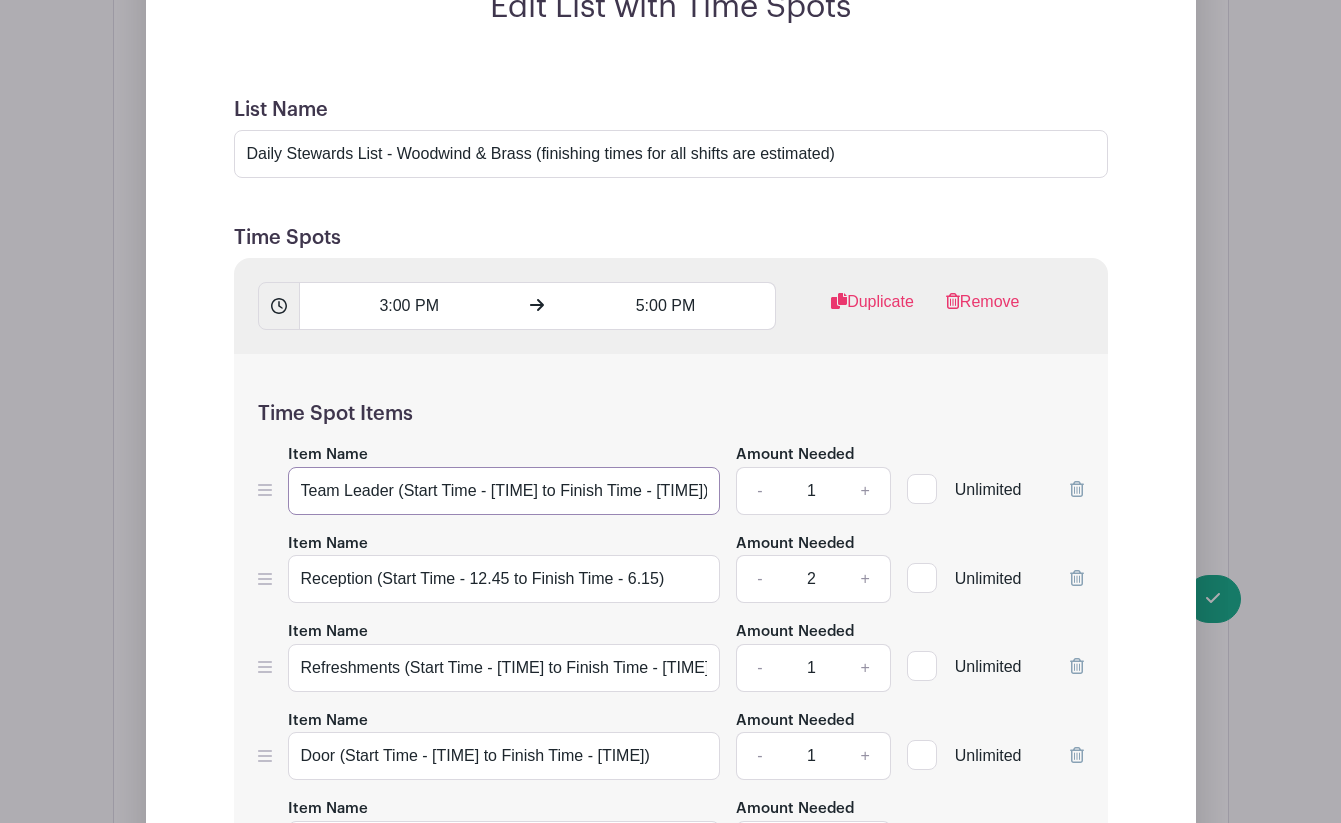 type on "Team Leader (Start Time - [TIME] to Finish Time - [TIME])" 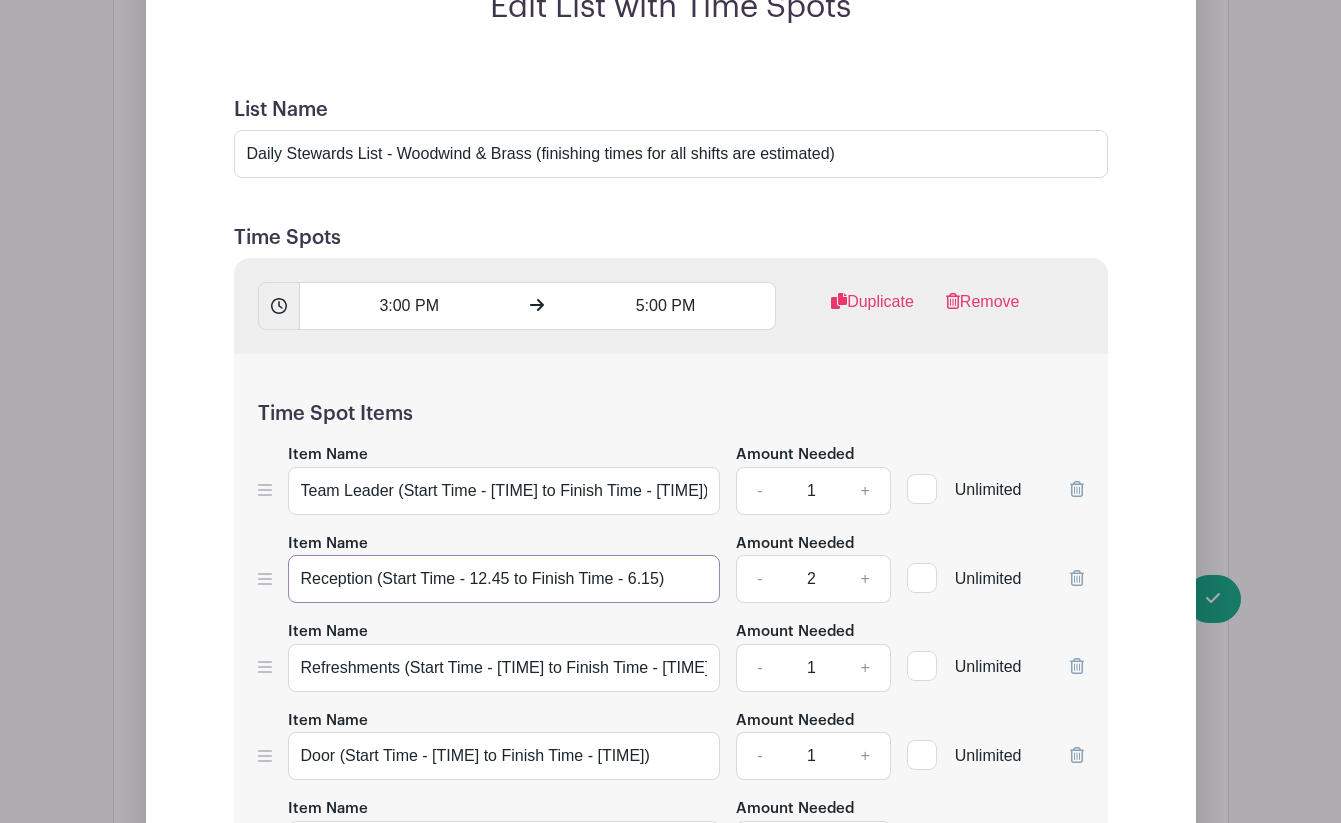 click on "Reception (Start Time - 12.45 to Finish Time - 6.15)" at bounding box center (504, 579) 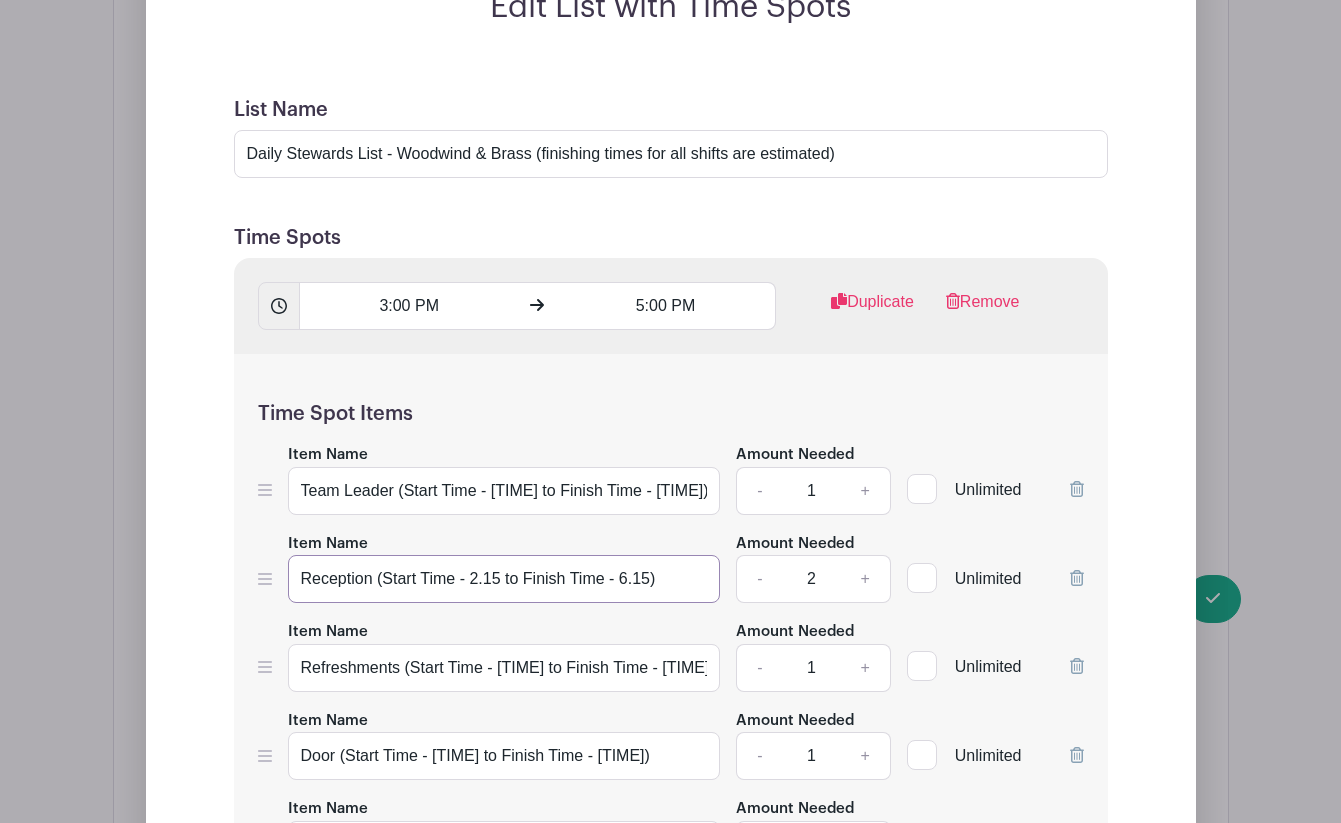 type on "Reception (Start Time - 2.15 to Finish Time - 6.15)" 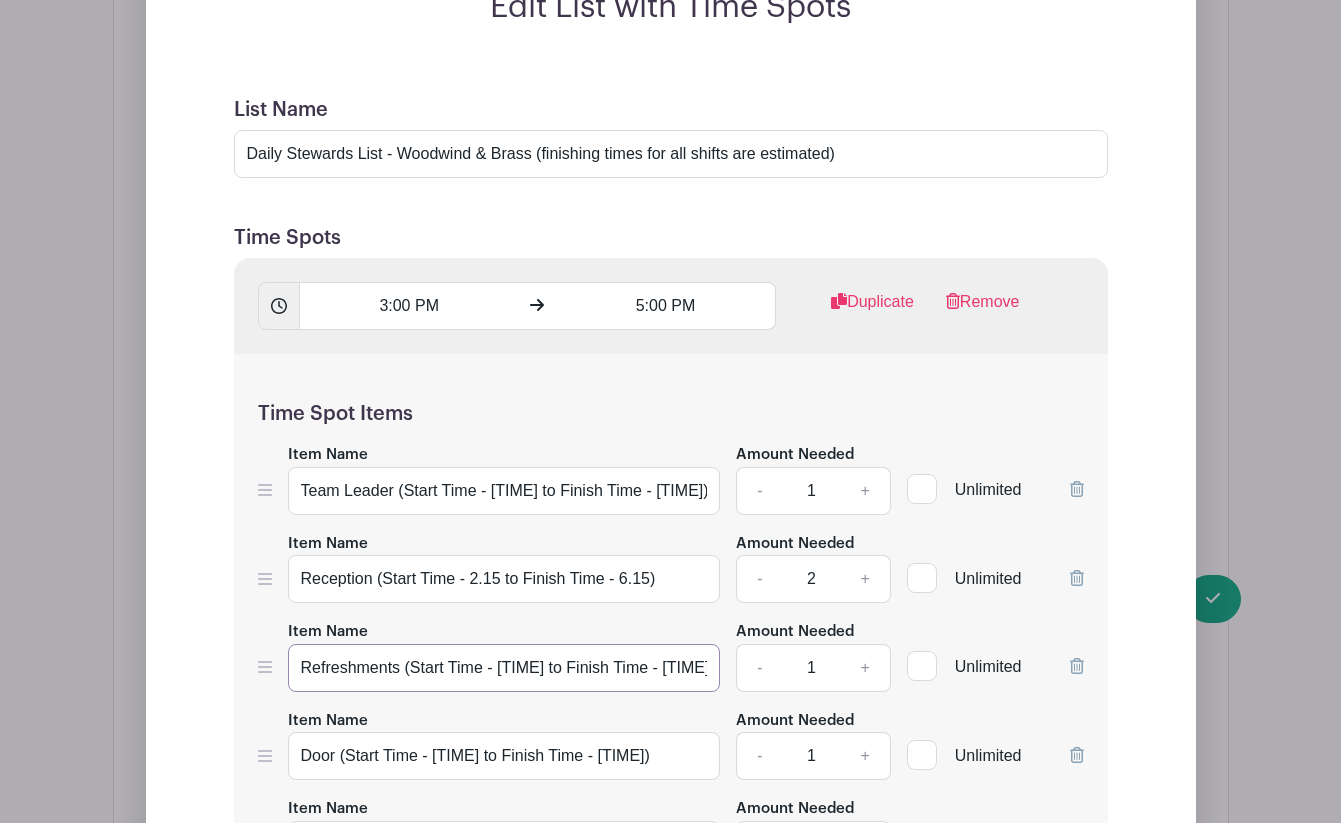 click on "Refreshments (Start Time - [TIME] to Finish Time - [TIME])" at bounding box center (504, 668) 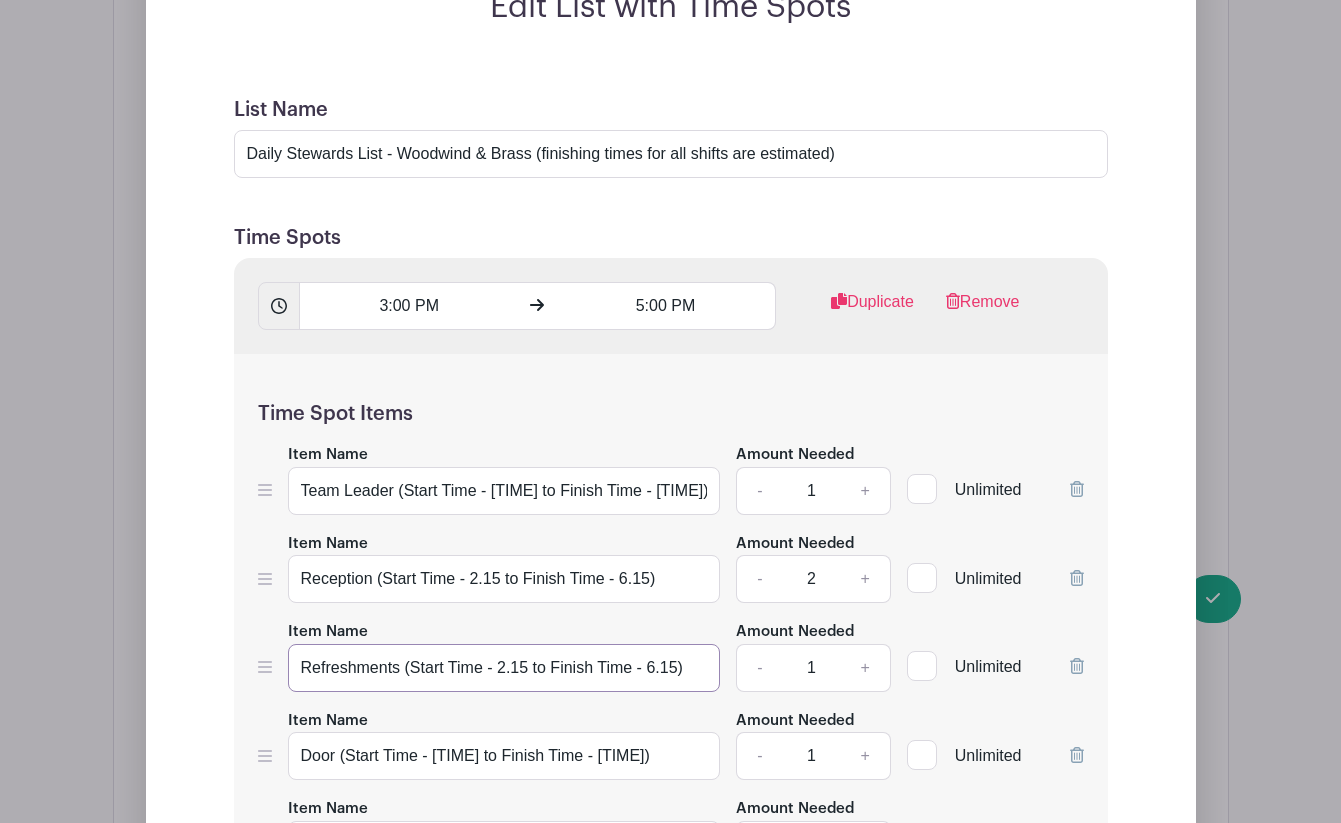 type on "Refreshments (Start Time - 2.15 to Finish Time - 6.15)" 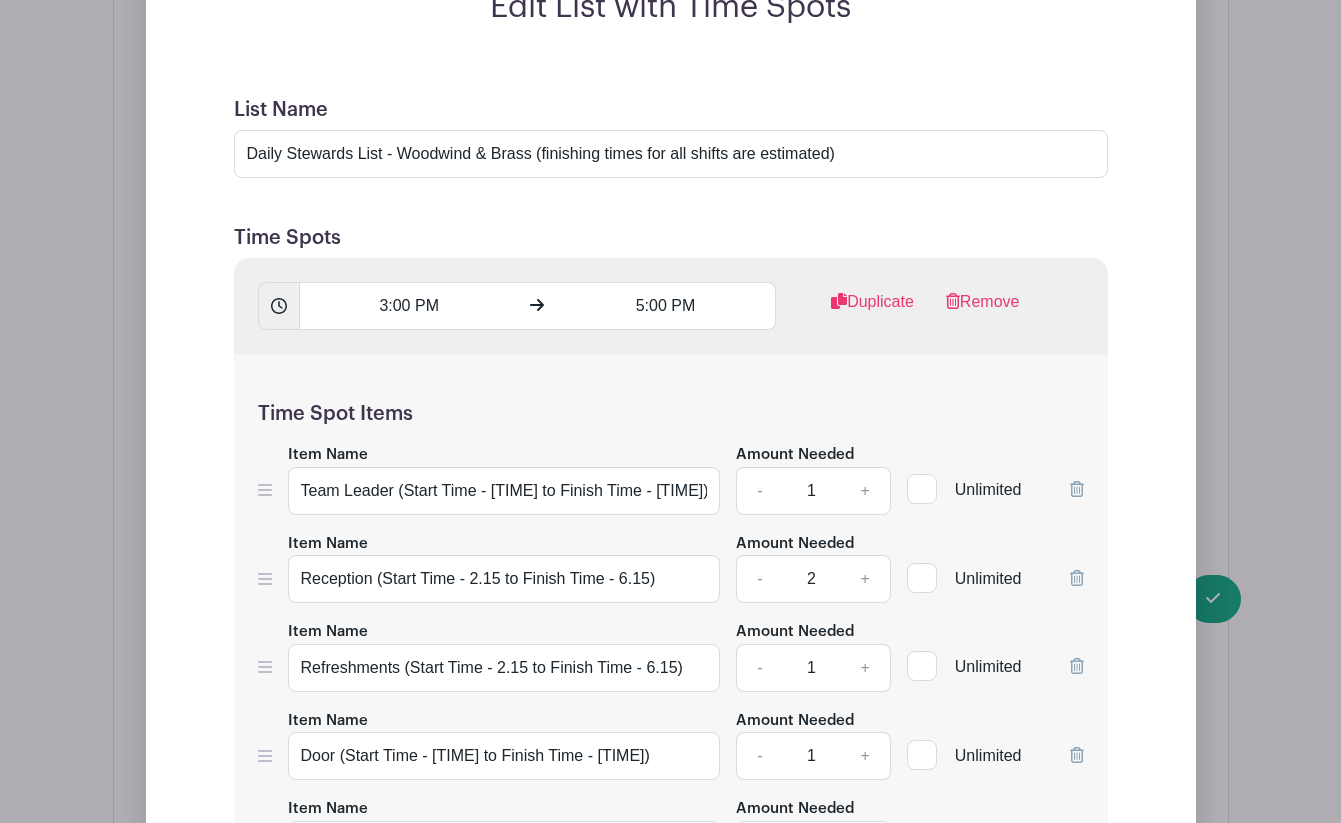 click on "Item Name
Refreshments (Start Time - 2.15 to Finish Time - 6.15)" at bounding box center (504, 655) 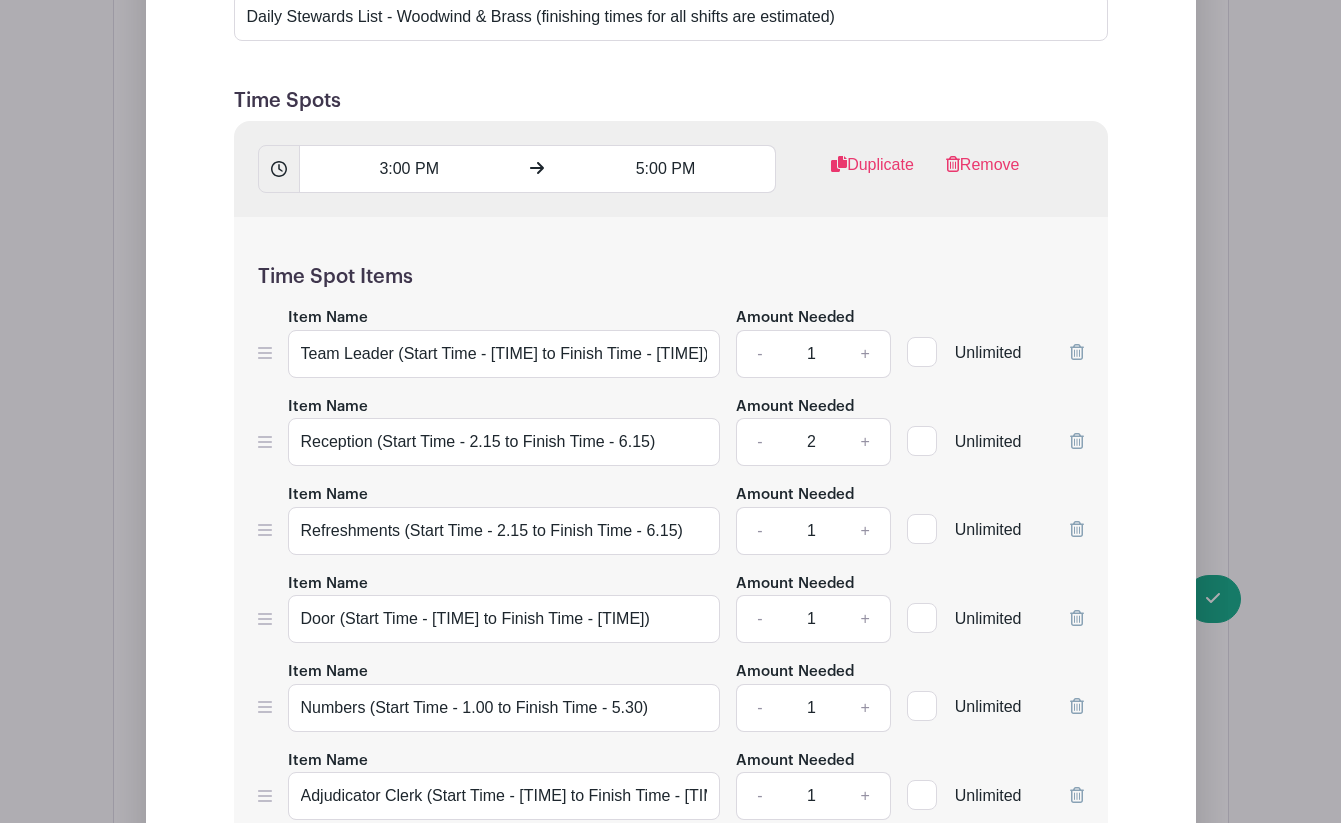 scroll, scrollTop: 1973, scrollLeft: 0, axis: vertical 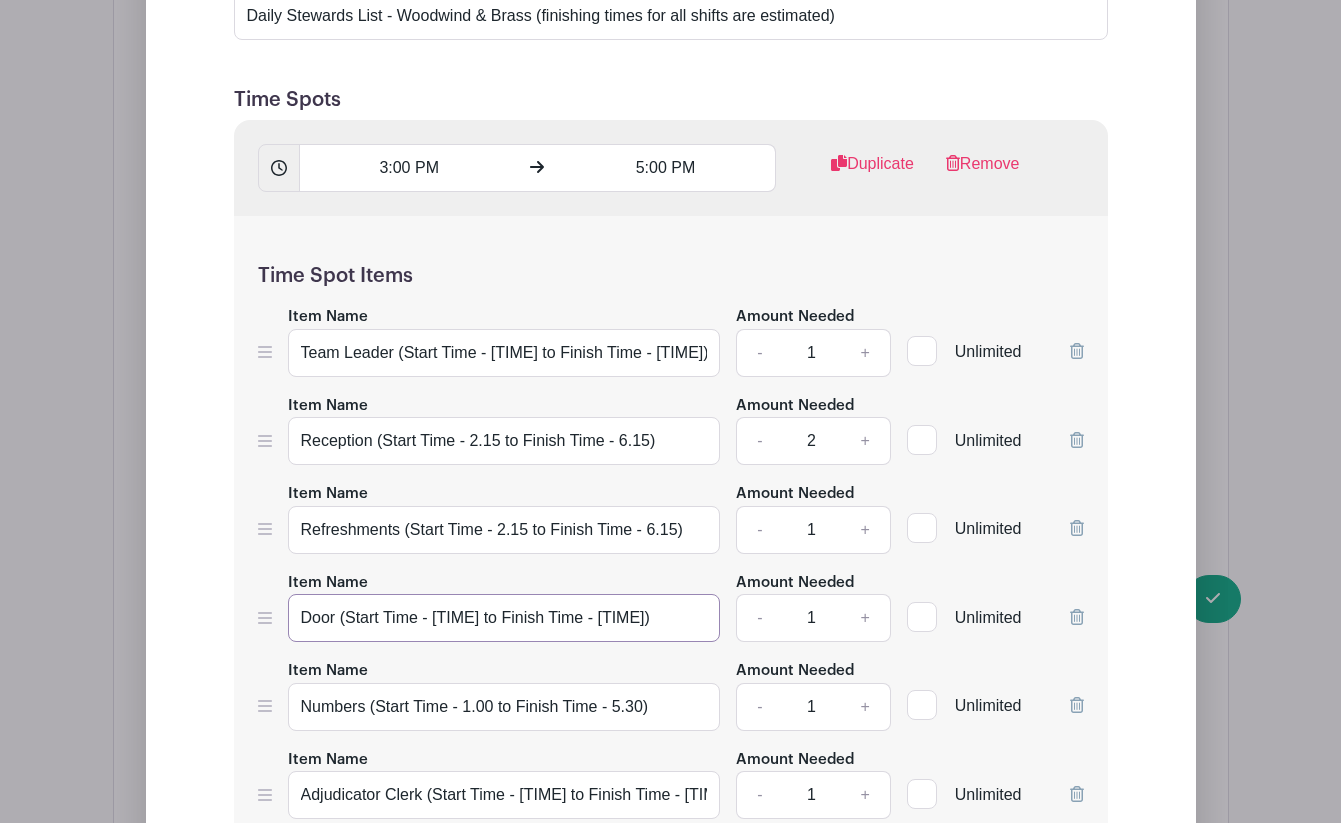 click on "Door (Start Time - [TIME] to Finish Time - [TIME])" at bounding box center (504, 618) 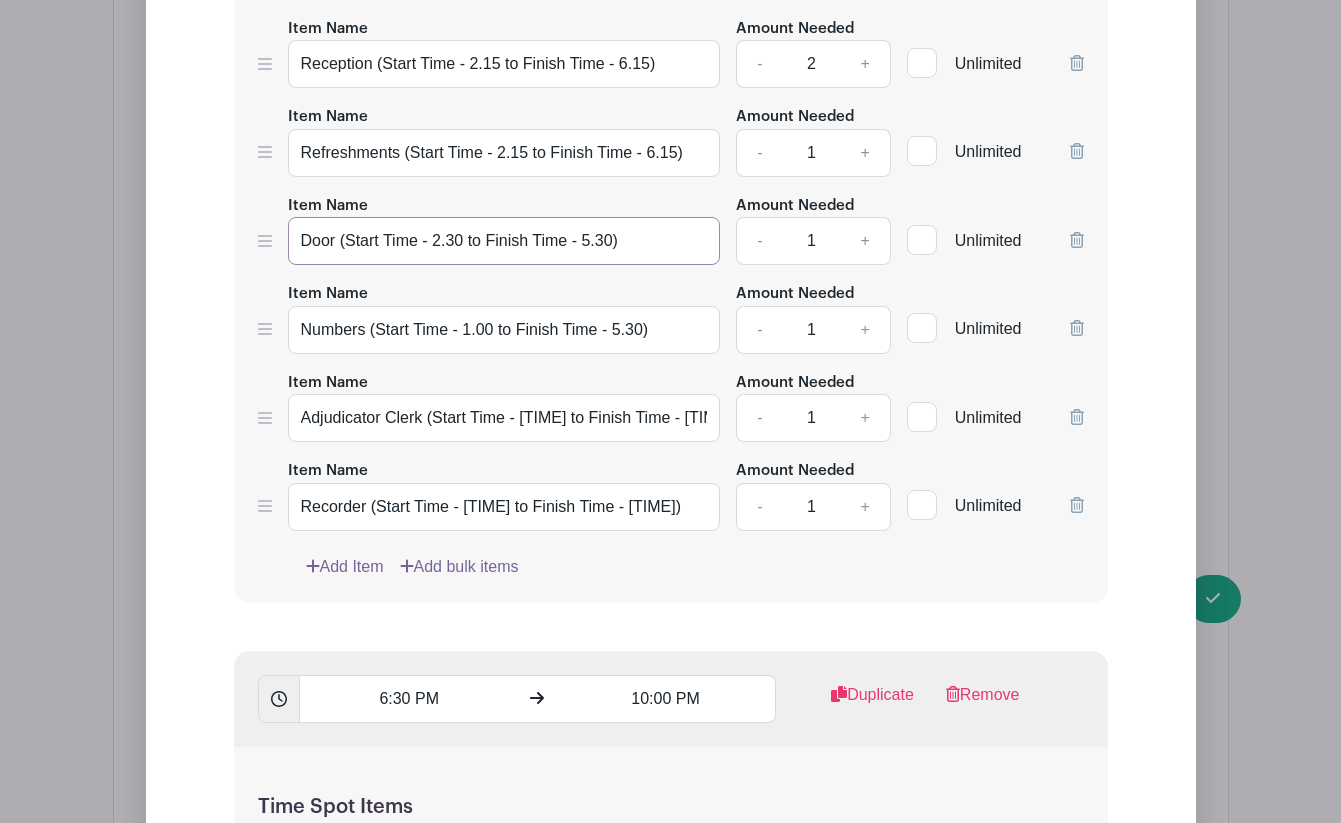 scroll, scrollTop: 2444, scrollLeft: 0, axis: vertical 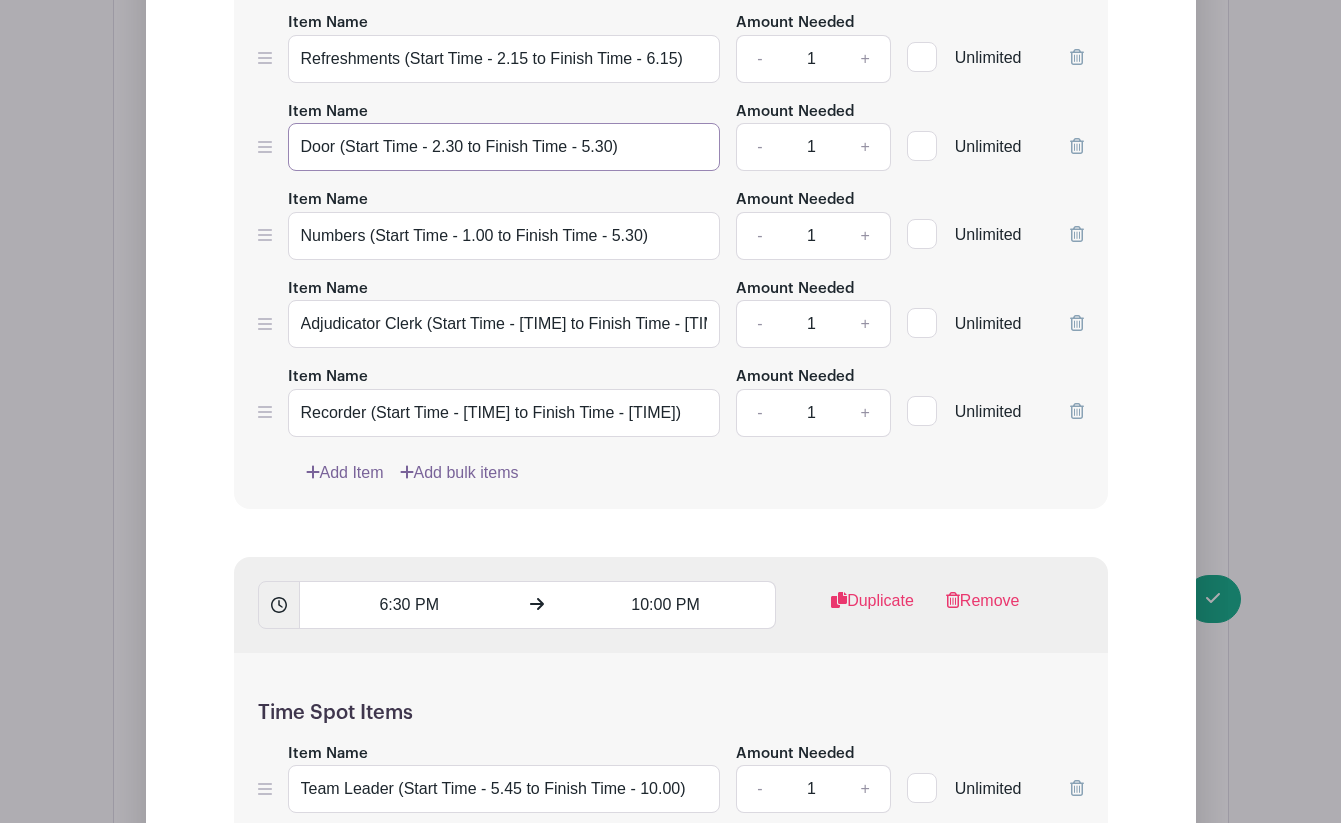 type on "Door (Start Time - 2.30 to Finish Time - 5.30)" 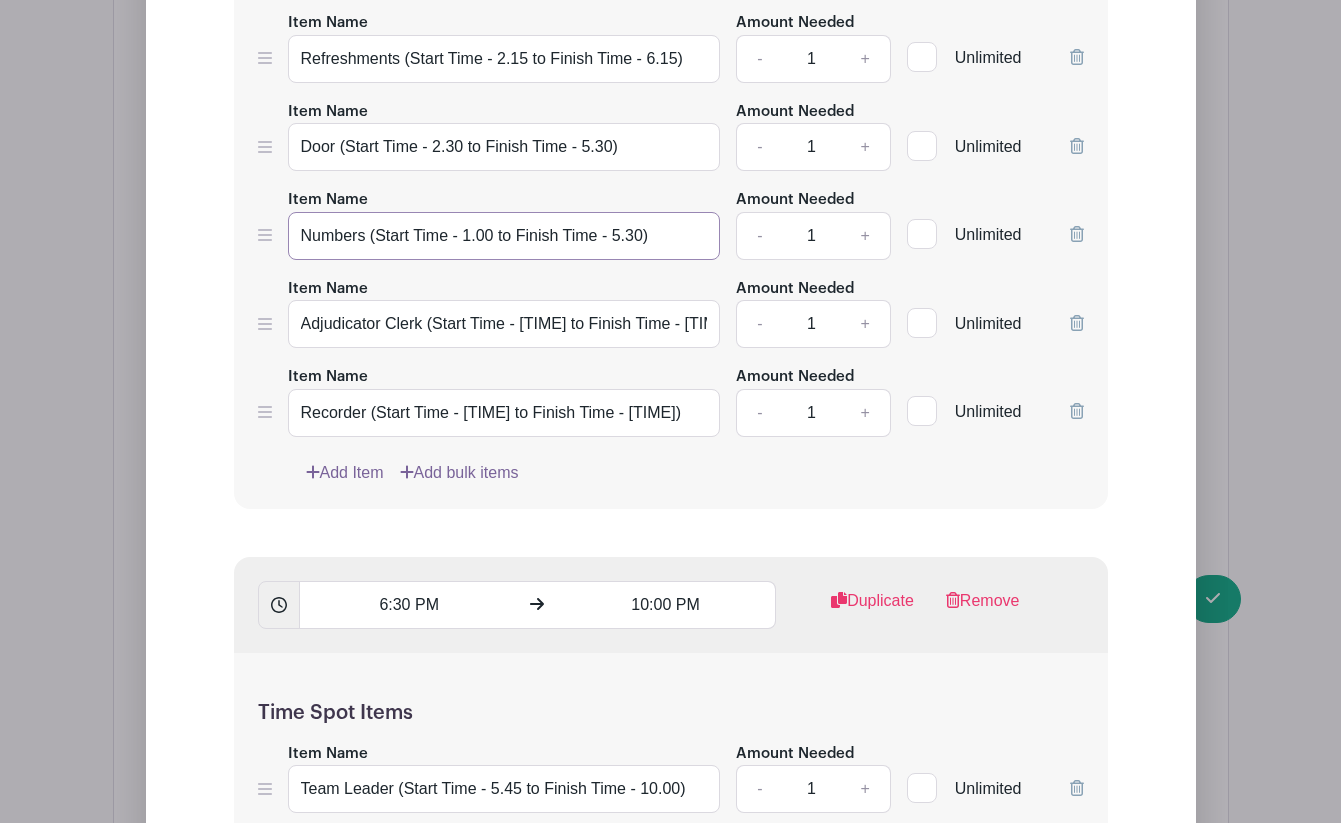 click on "Numbers (Start Time - 1.00 to Finish Time - 5.30)" at bounding box center (504, 236) 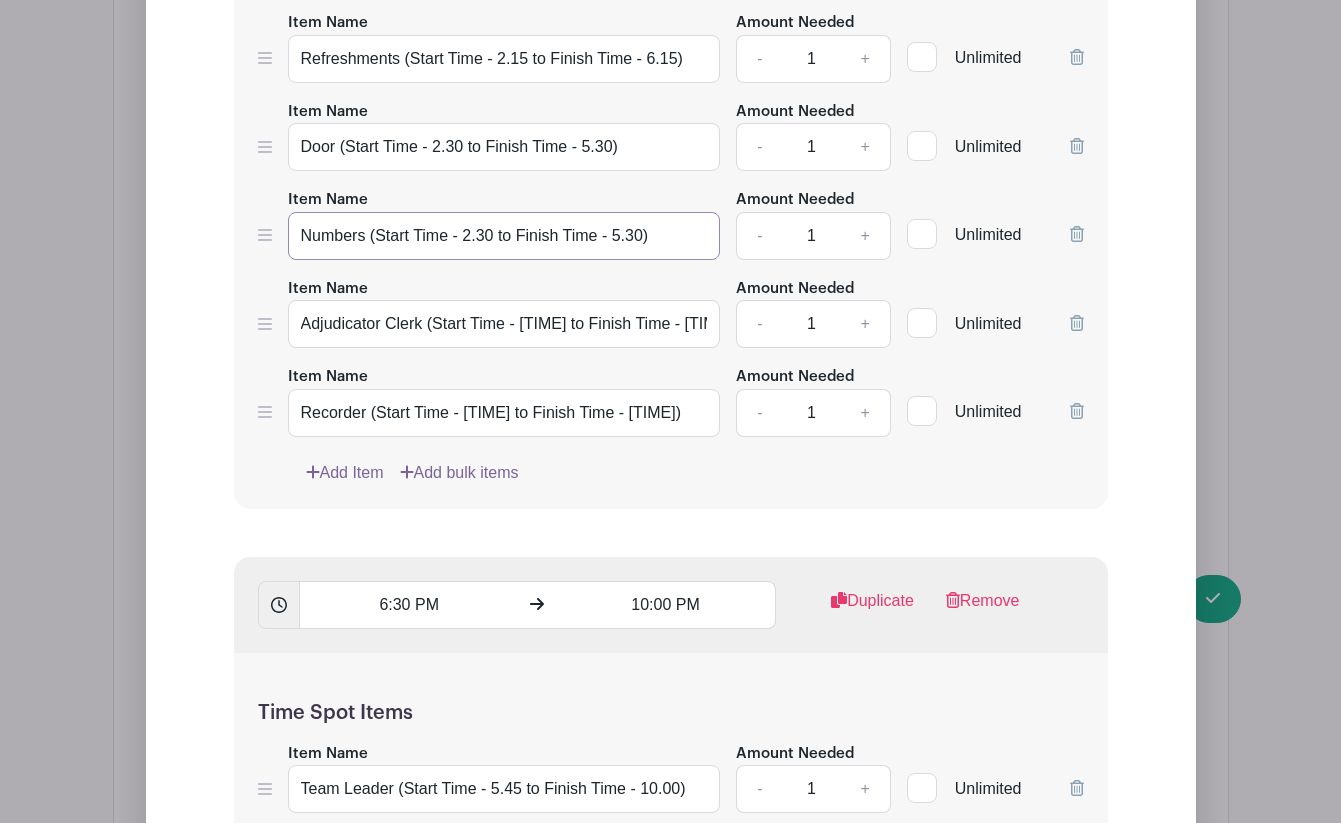type on "Numbers (Start Time - 2.30 to Finish Time - 5.30)" 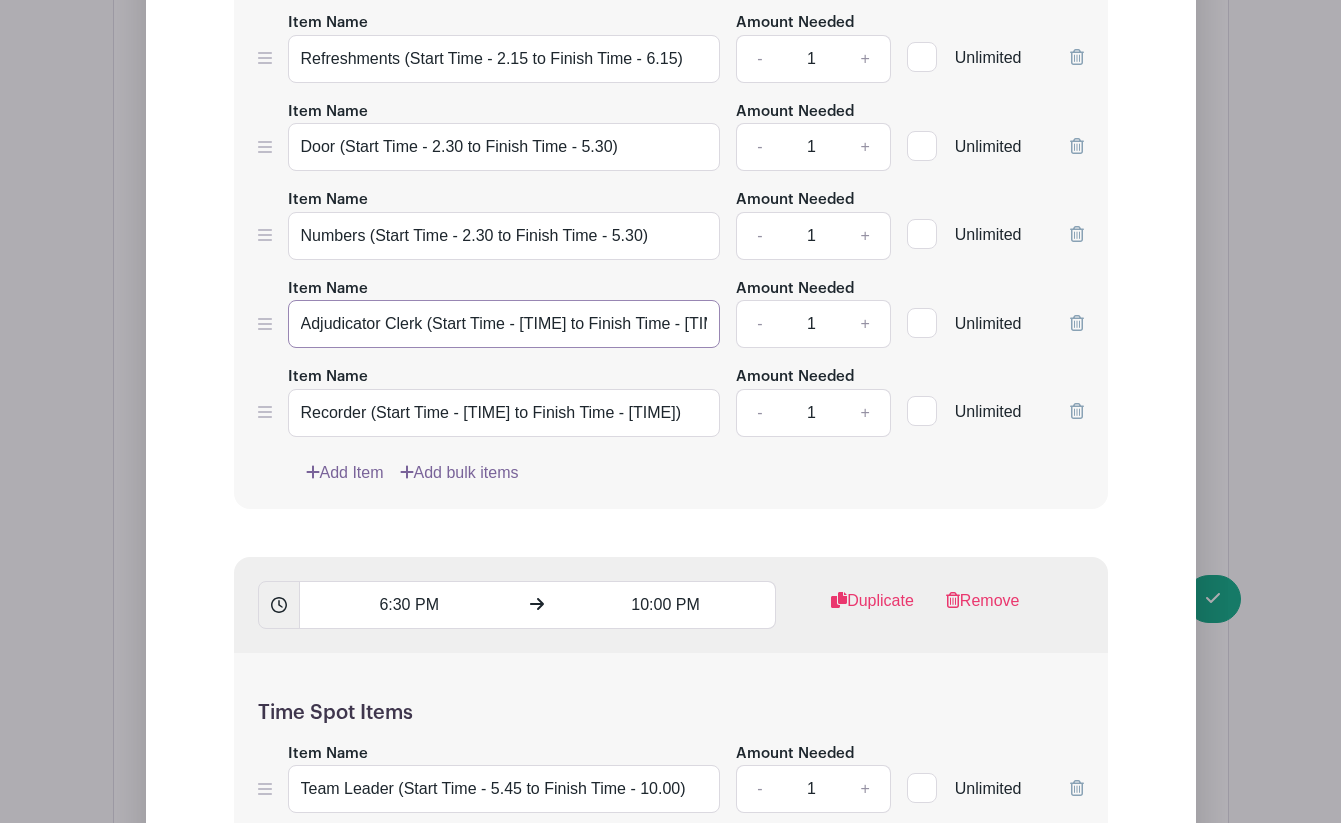 click on "Adjudicator Clerk (Start Time - [TIME] to Finish Time - [TIME])" at bounding box center [504, 324] 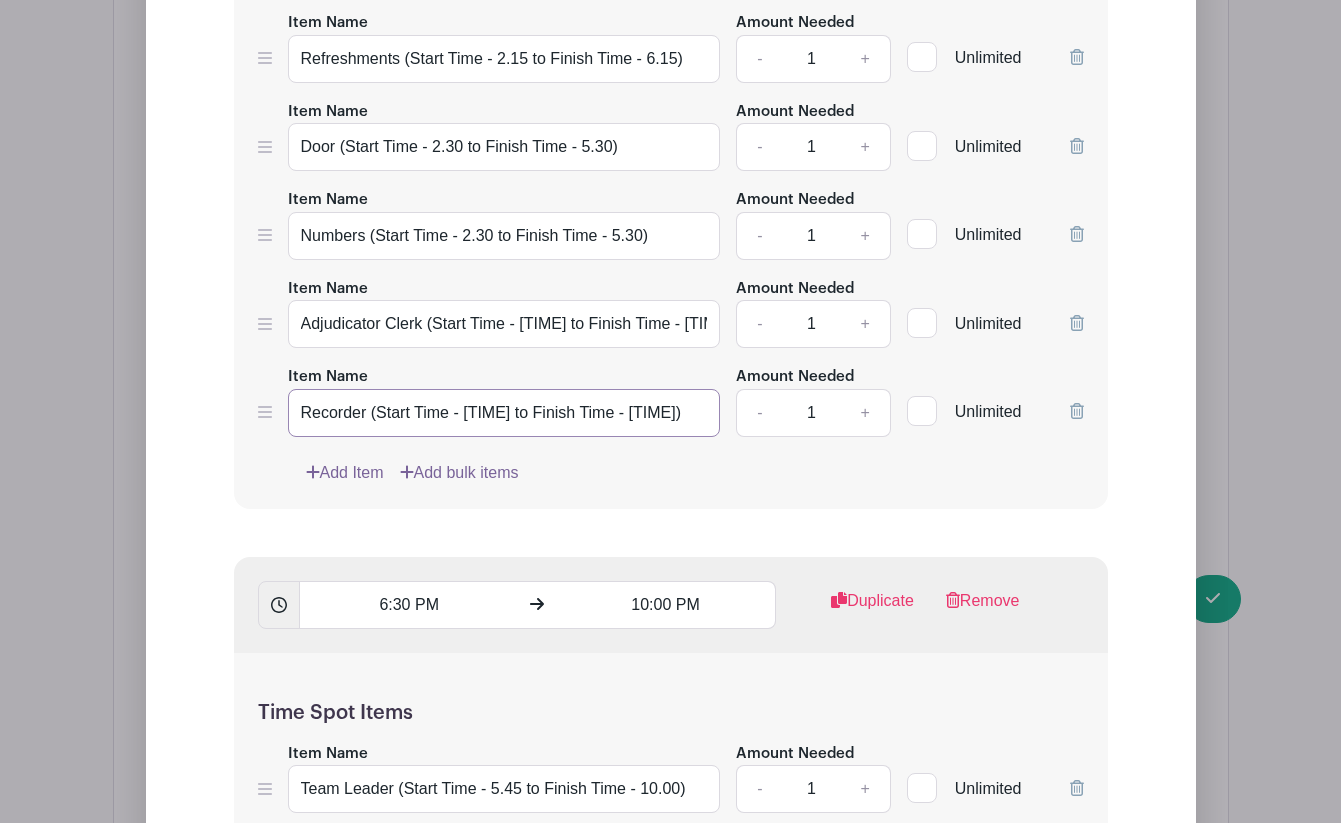 click on "Recorder (Start Time - [TIME] to Finish Time - [TIME])" at bounding box center (504, 413) 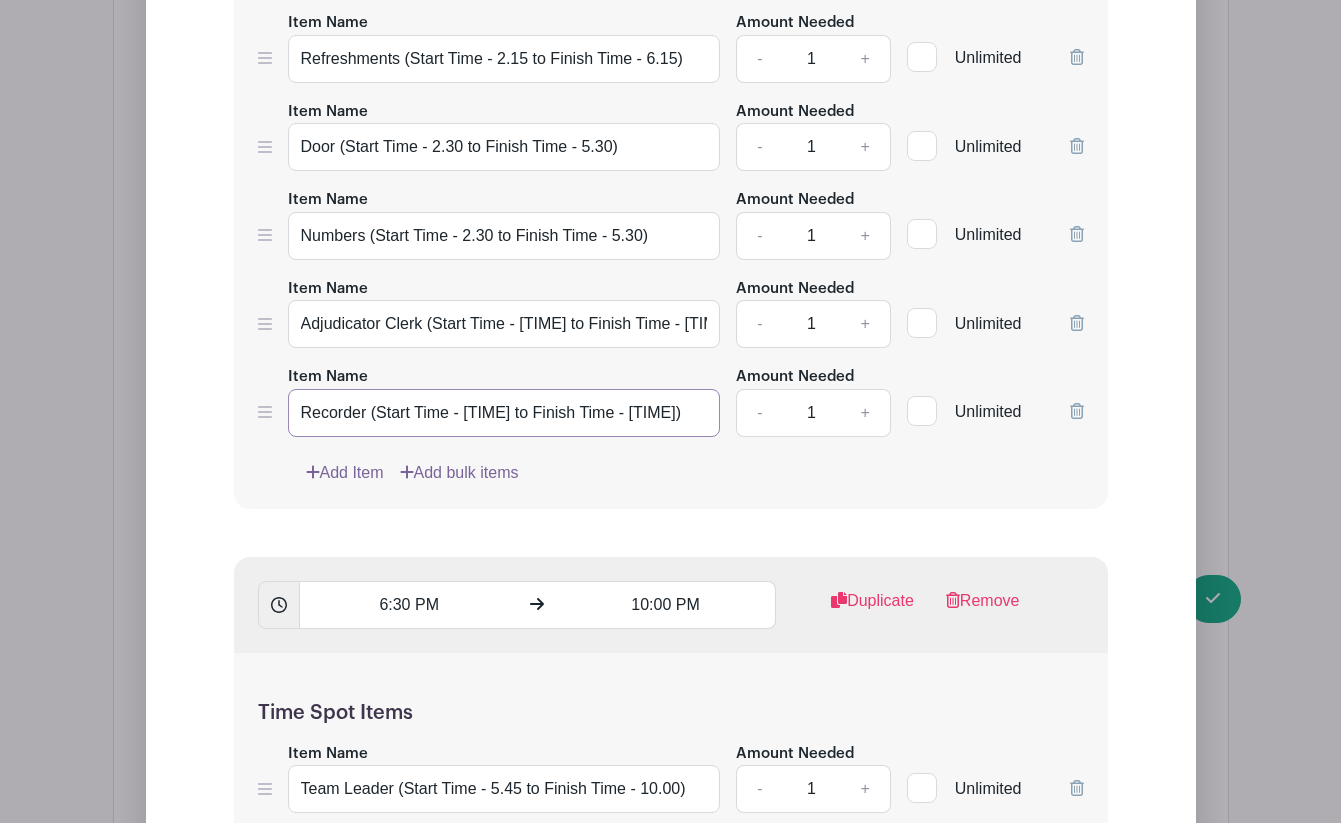 type on "Recorder (Start Time - [TIME] to Finish Time - [TIME])" 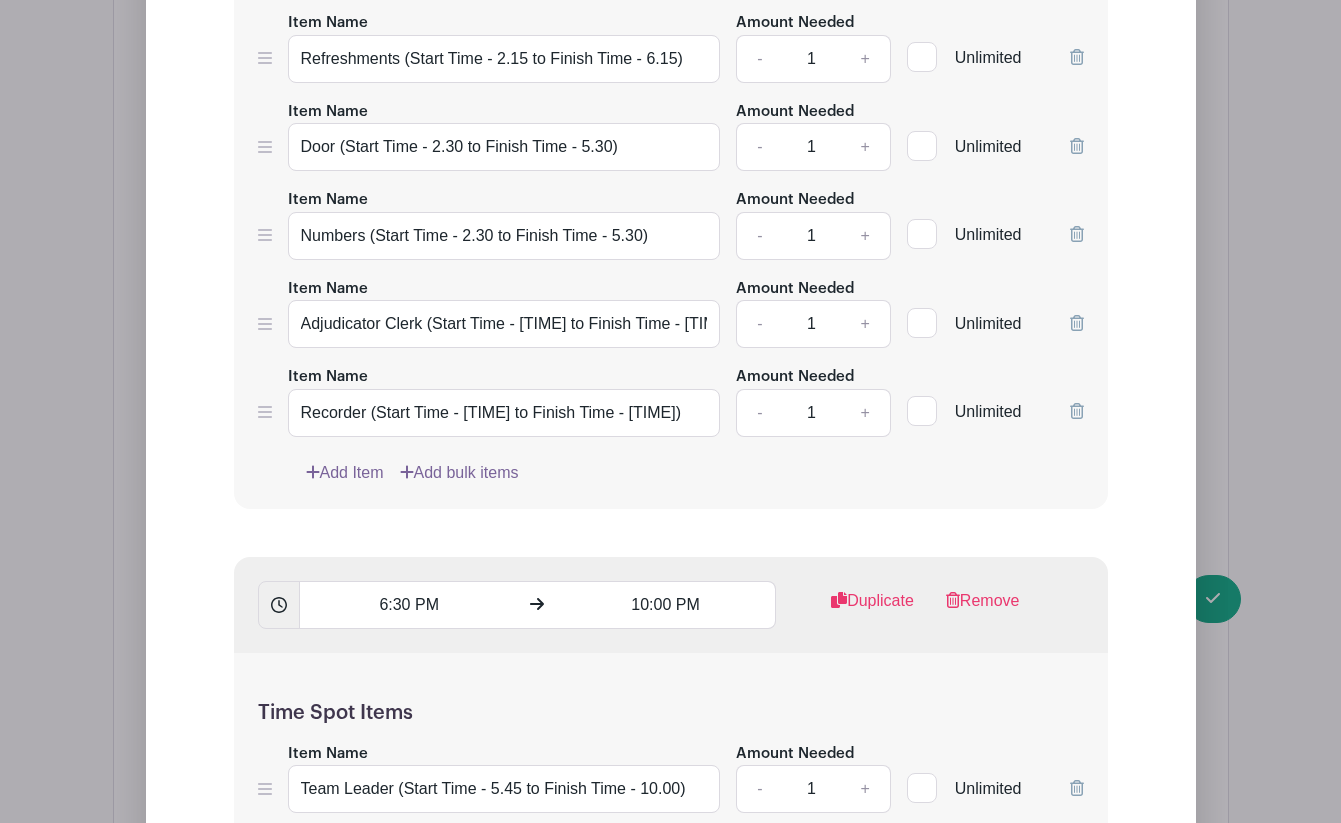 click on "Time Spot Items
Item Name
Team Leader (Start Time - 2.15 to Finish Time - 6.15)
Amount Needed
-
1
+
Unlimited
Item Name
Reception (Start Time - 2.15 to Finish Time - 6.15)
Amount Needed
-
2
+
Unlimited" at bounding box center (671, 127) 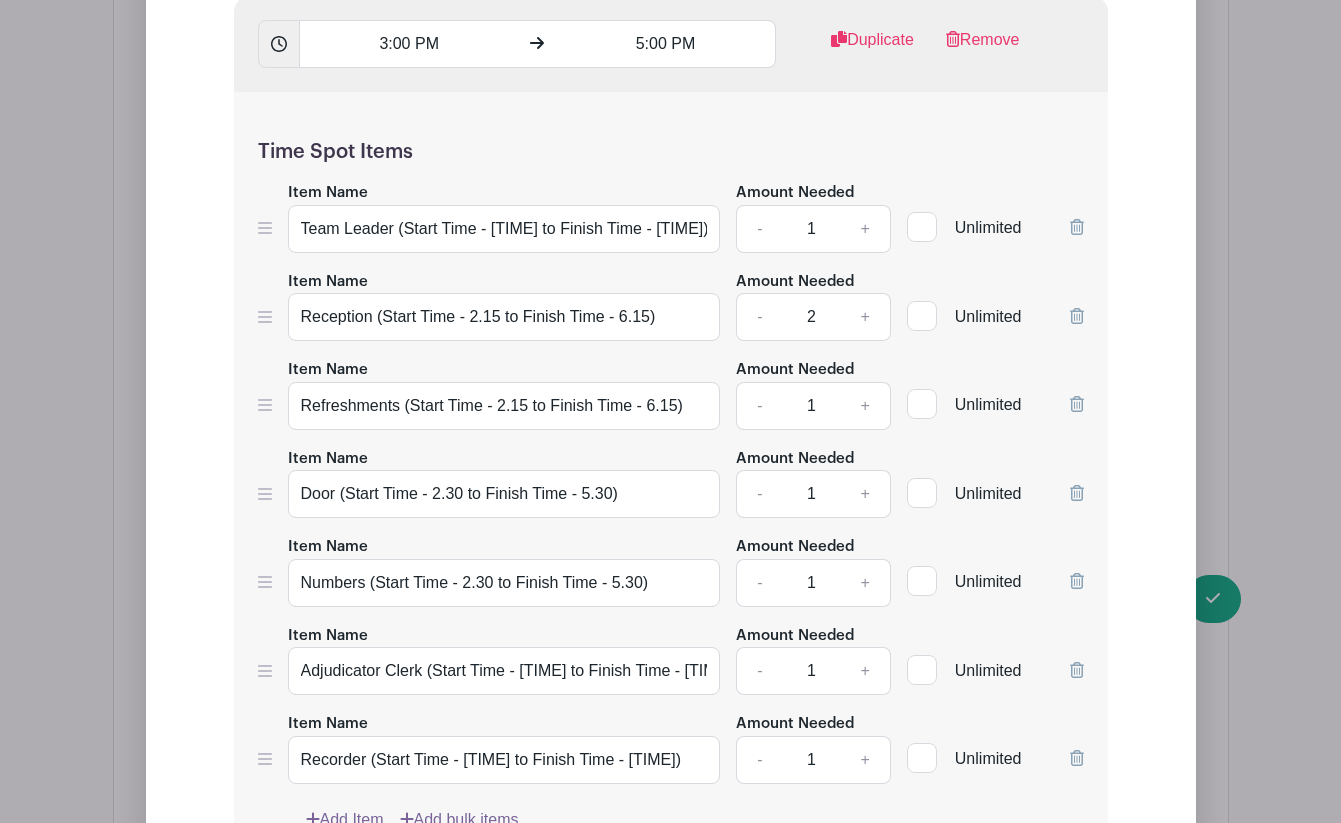 scroll, scrollTop: 2100, scrollLeft: 0, axis: vertical 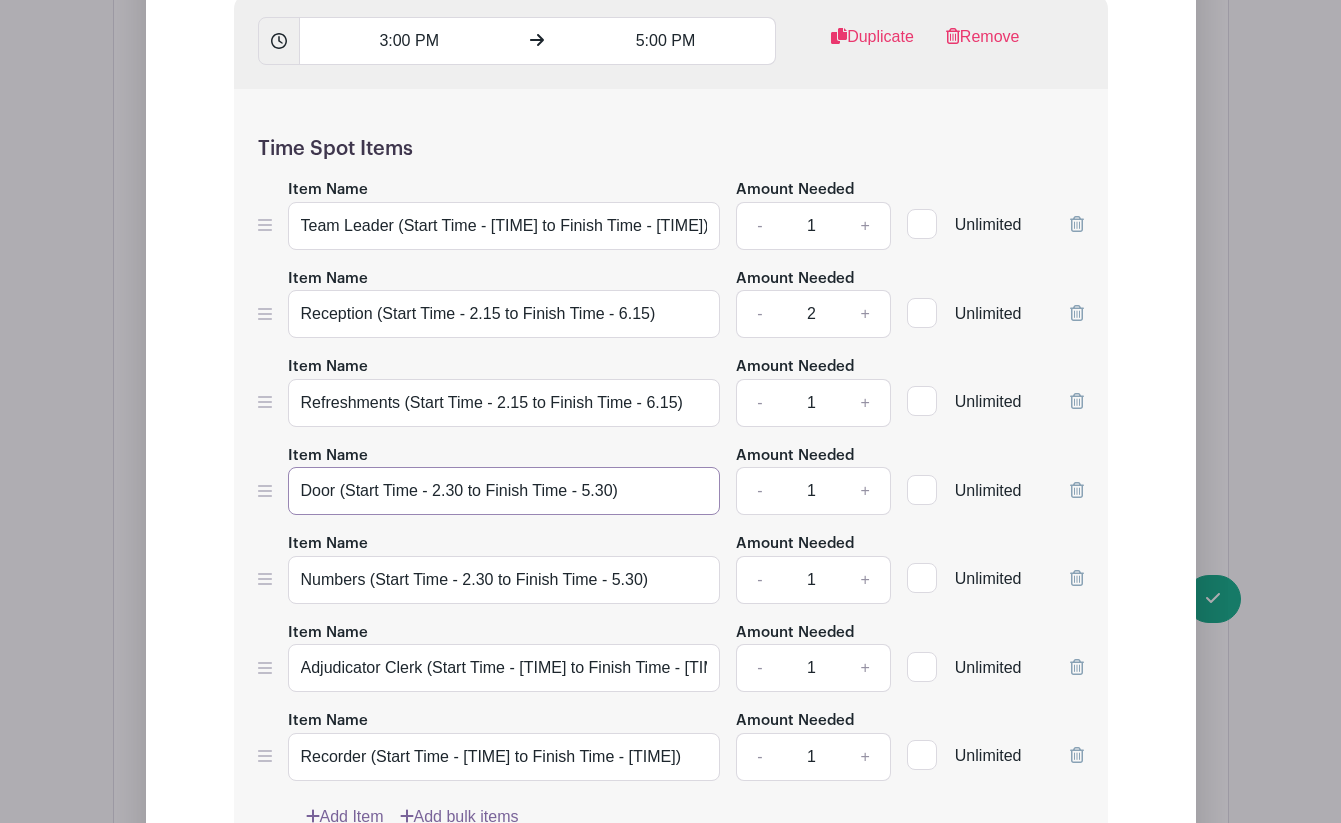 click on "Door (Start Time - 2.30 to Finish Time - 5.30)" at bounding box center (504, 491) 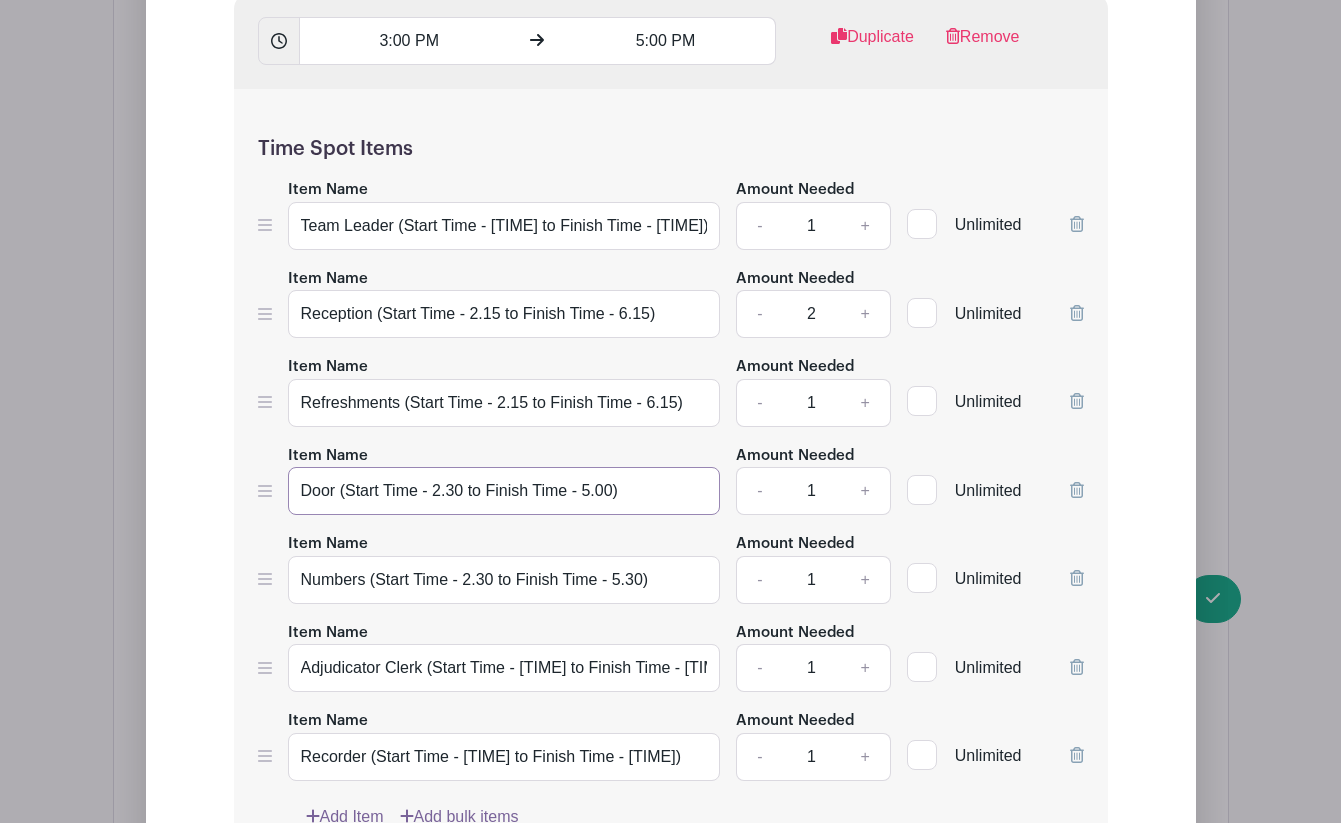 type on "Door (Start Time - 2.30 to Finish Time - 5.00)" 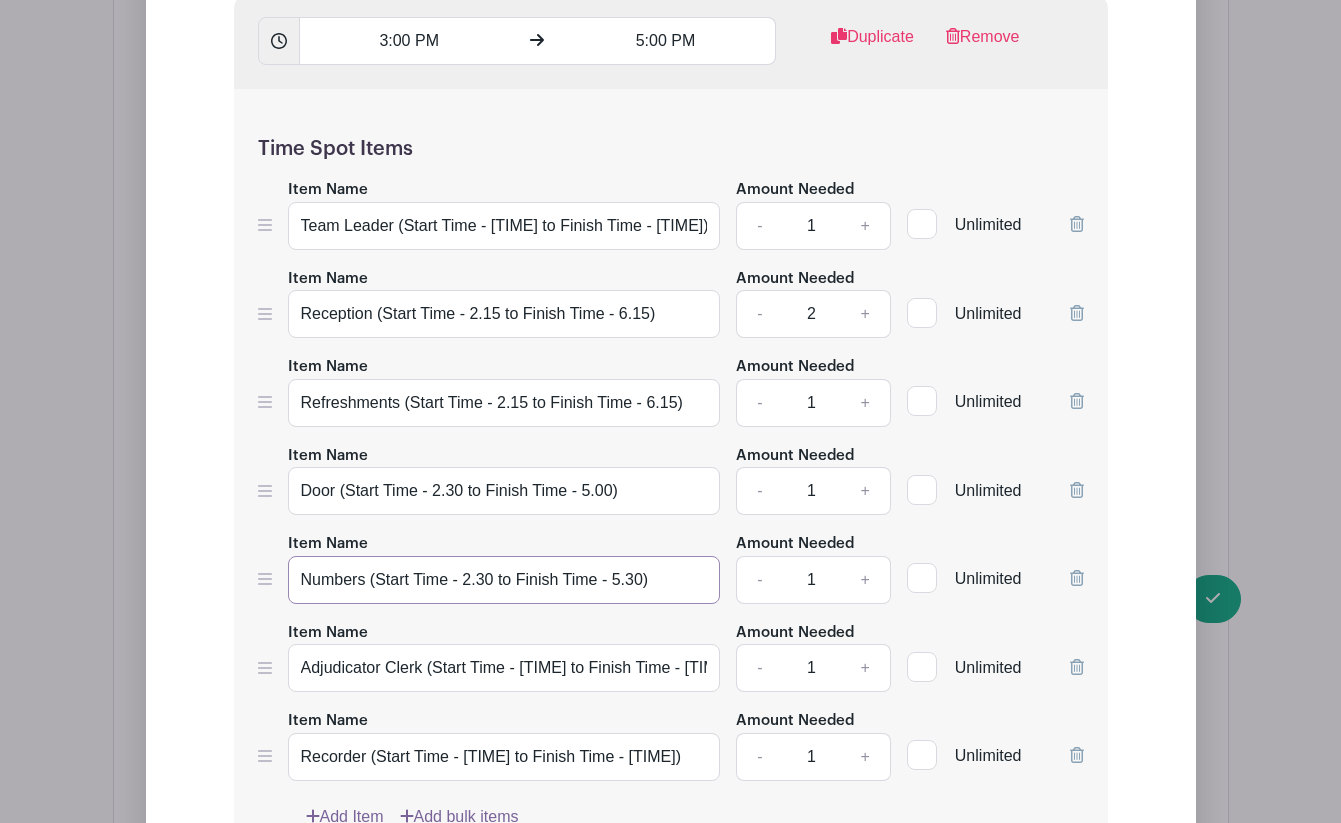 click on "Numbers (Start Time - 2.30 to Finish Time - 5.30)" at bounding box center (504, 580) 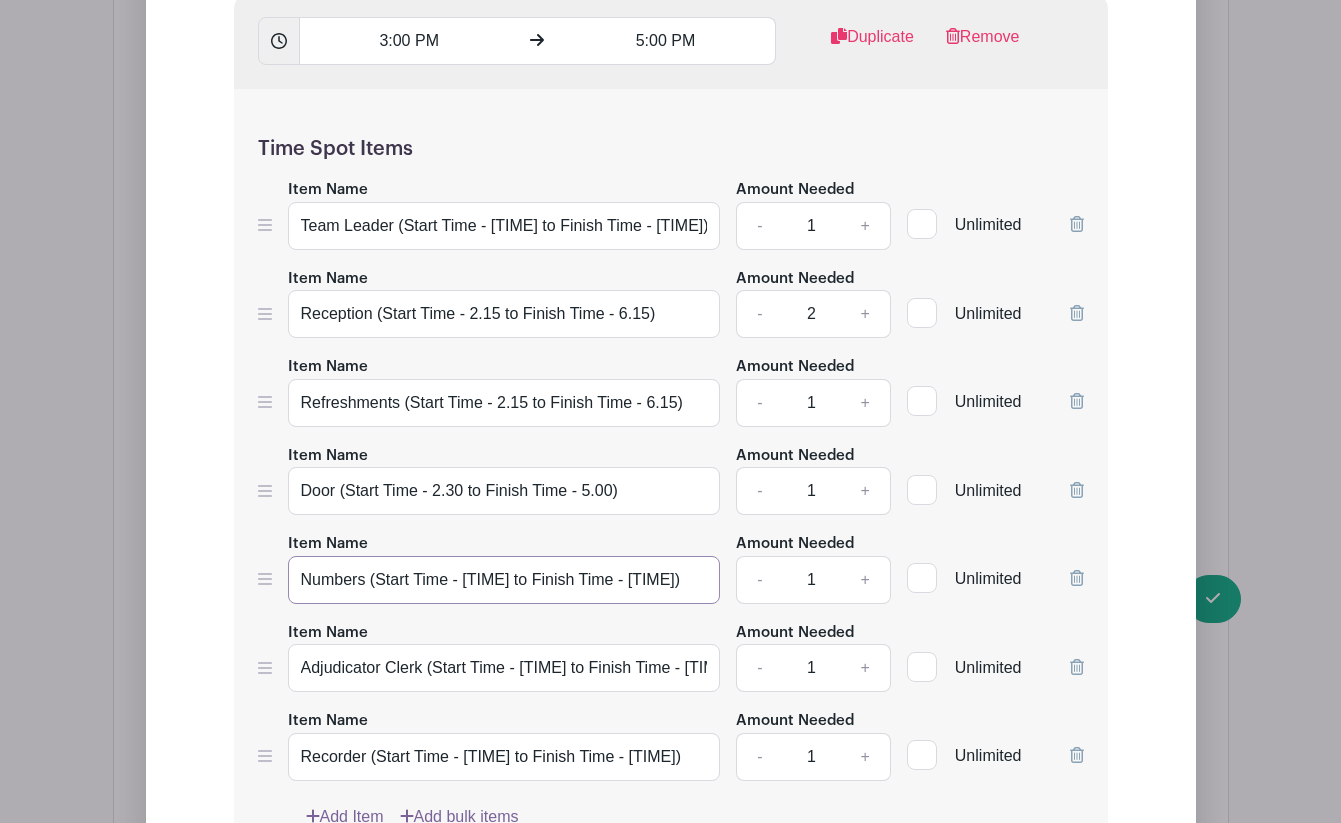 type on "Numbers (Start Time - [TIME] to Finish Time - [TIME])" 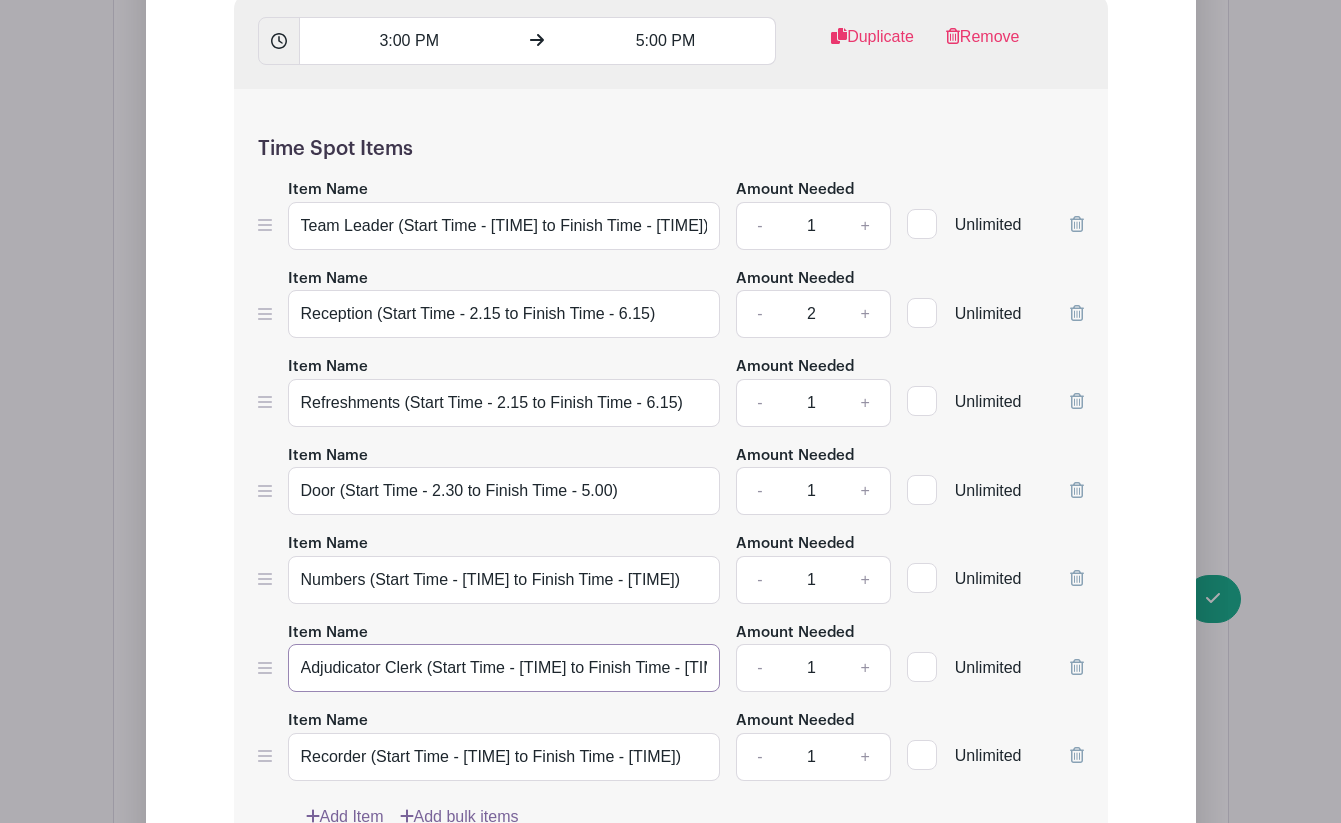 click on "Adjudicator Clerk (Start Time - [TIME] to Finish Time - [TIME])" at bounding box center [504, 668] 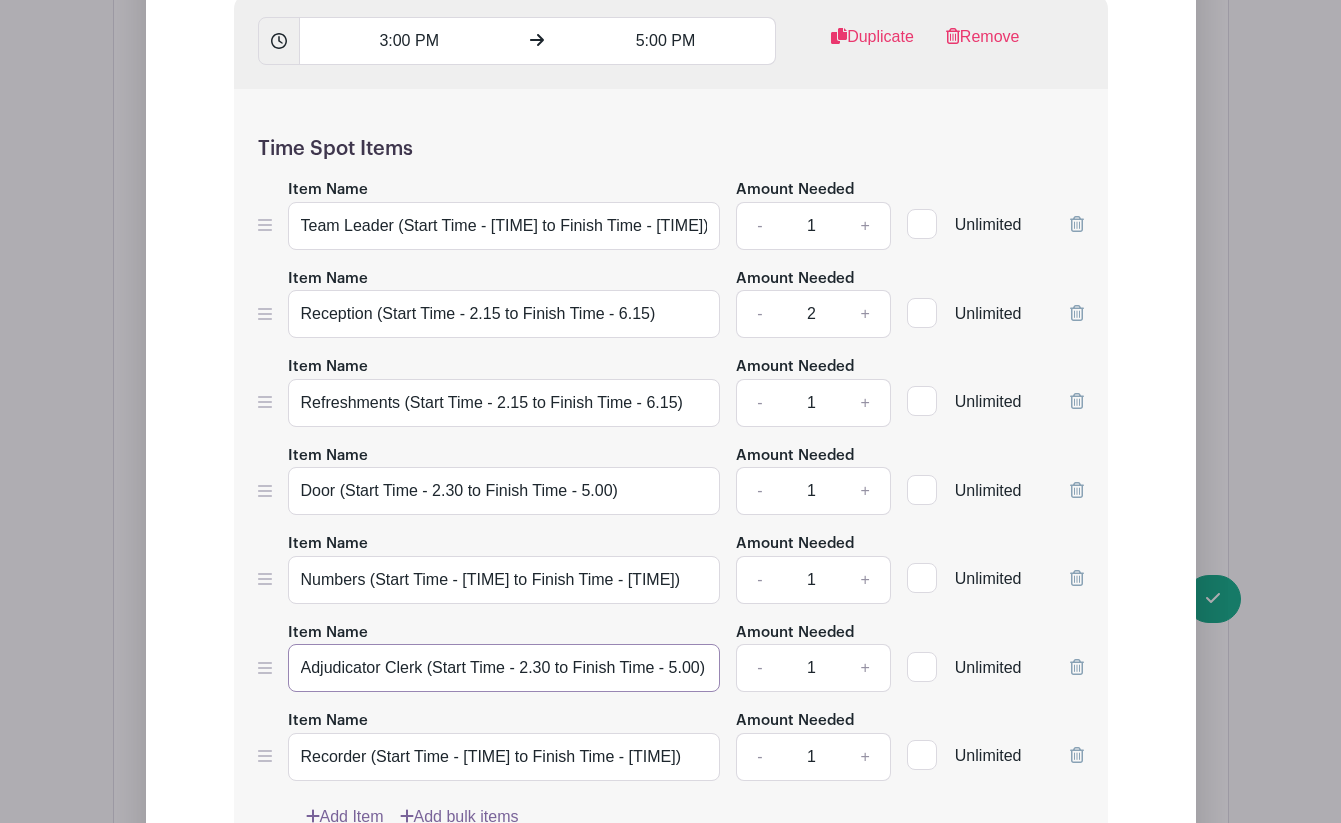 type on "Adjudicator Clerk (Start Time - 2.30 to Finish Time - 5.00)" 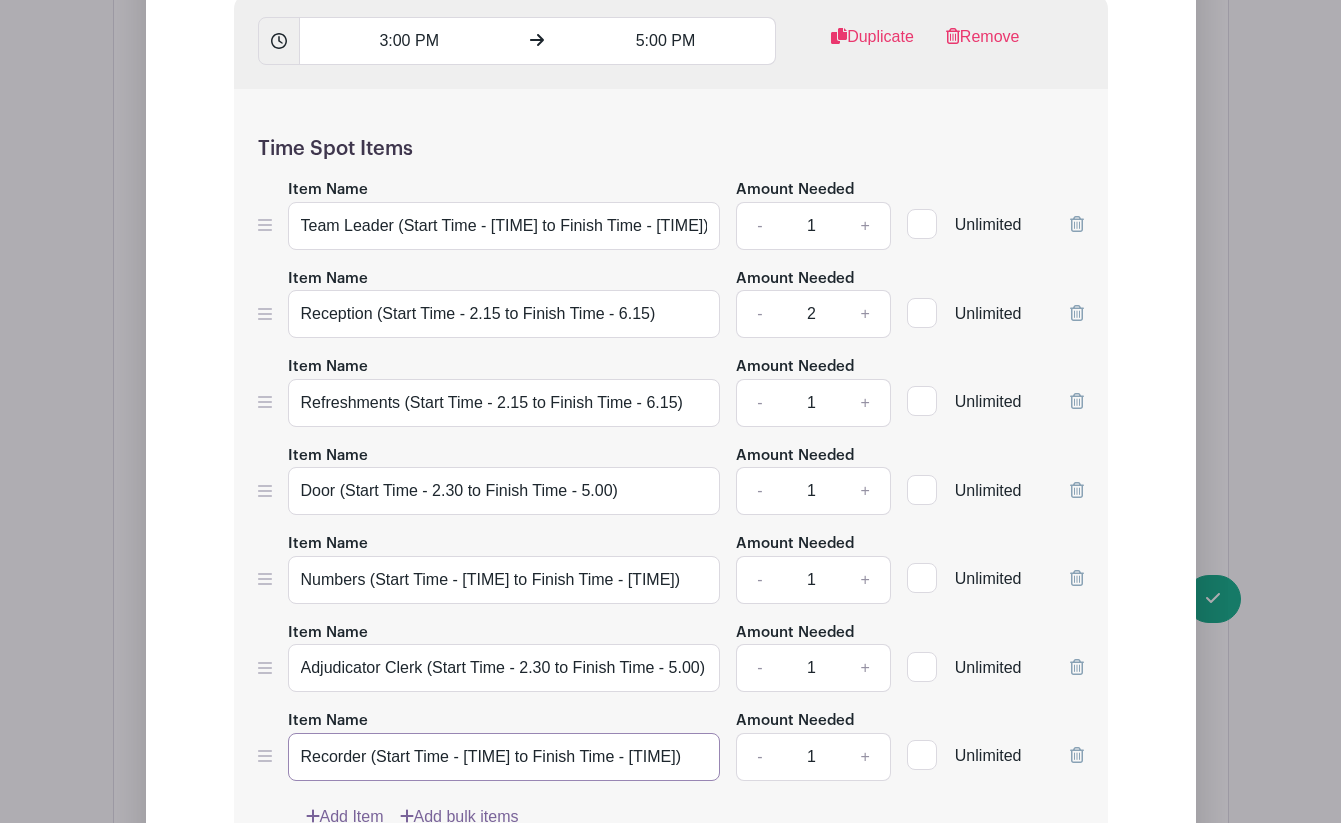 click on "Recorder (Start Time - [TIME] to Finish Time - [TIME])" at bounding box center (504, 757) 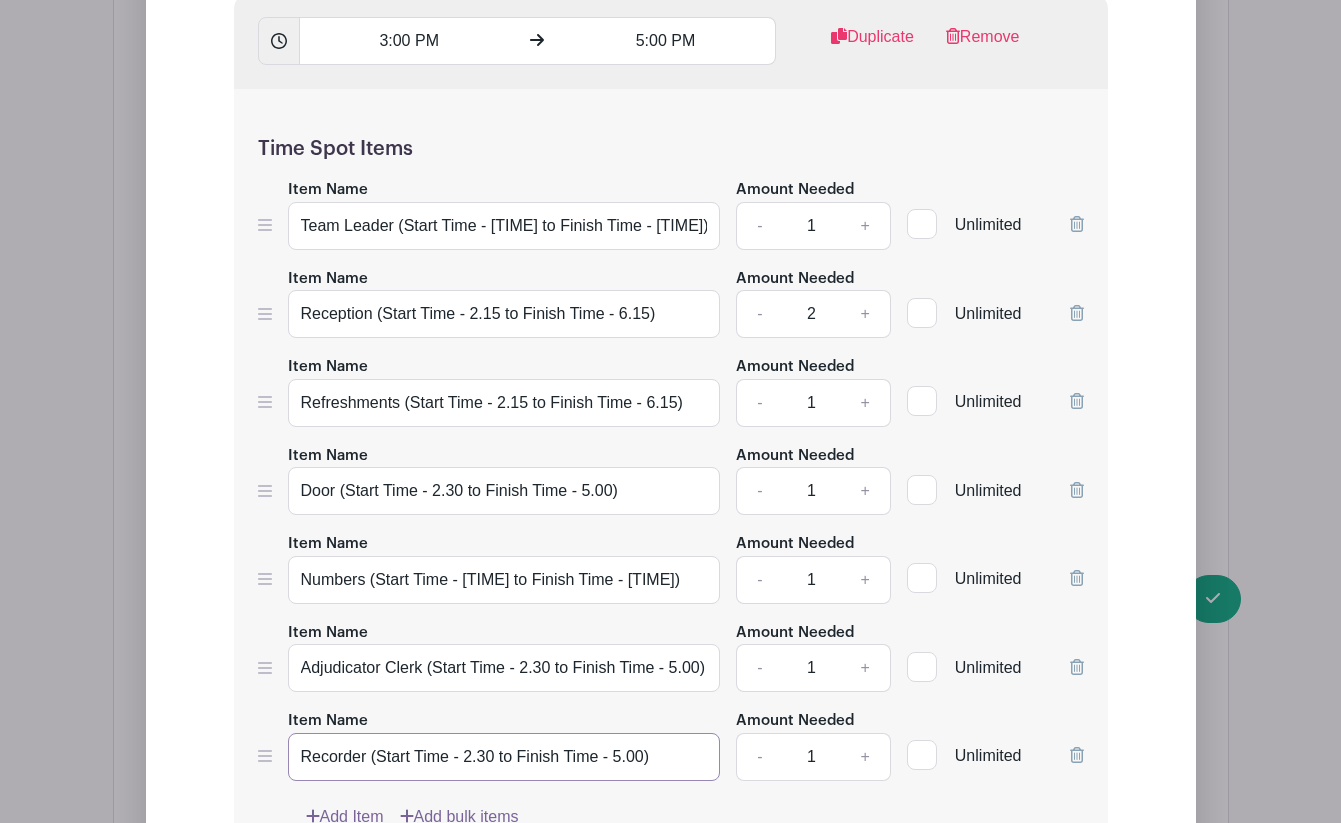 type on "Recorder (Start Time - 2.30 to Finish Time - 5.00)" 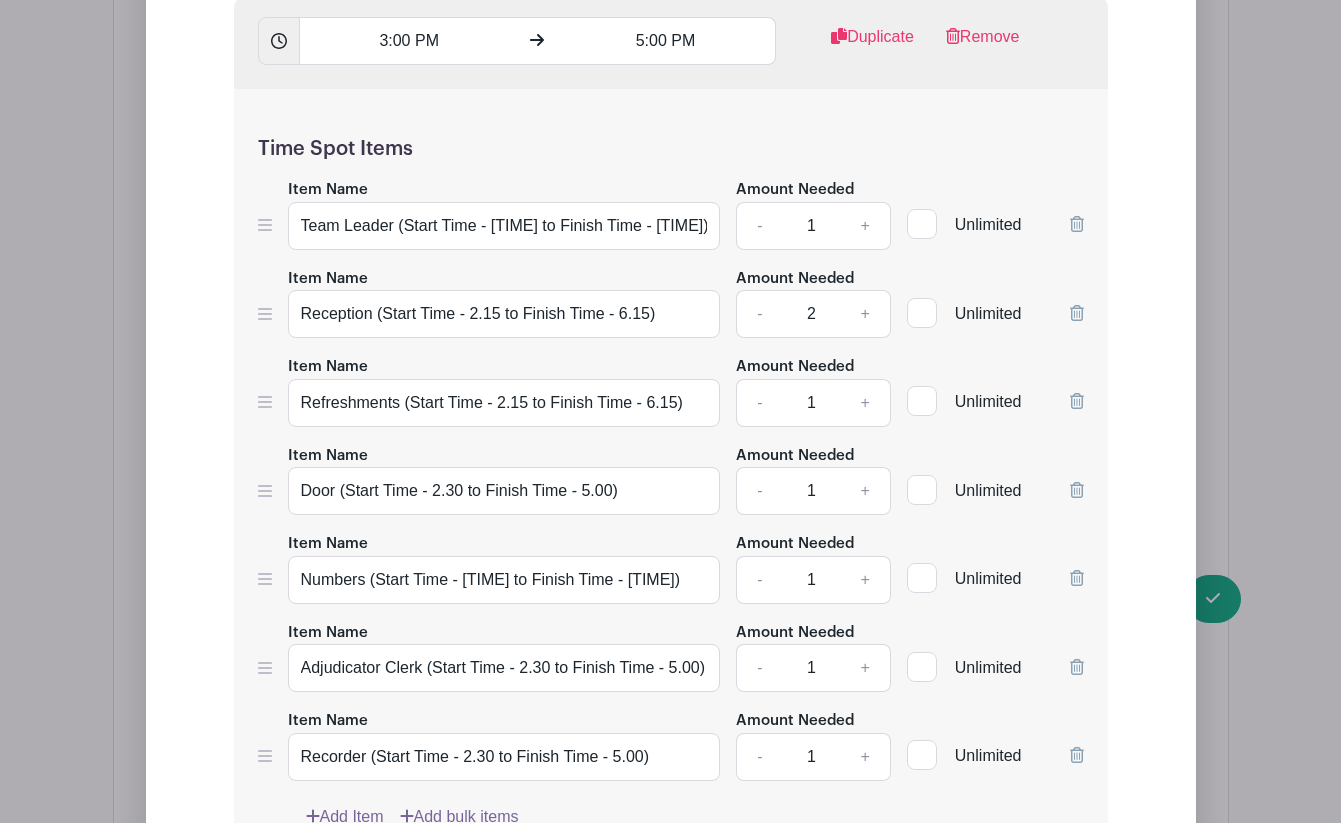 click on "Time Spot Items
Item Name
Team Leader (Start Time - 2.15 to Finish Time - 6.15)
Amount Needed
-
1
+
Unlimited
Item Name
Reception (Start Time - 2.15 to Finish Time - 6.15)
Amount Needed
-
2
+
Unlimited" at bounding box center (671, 471) 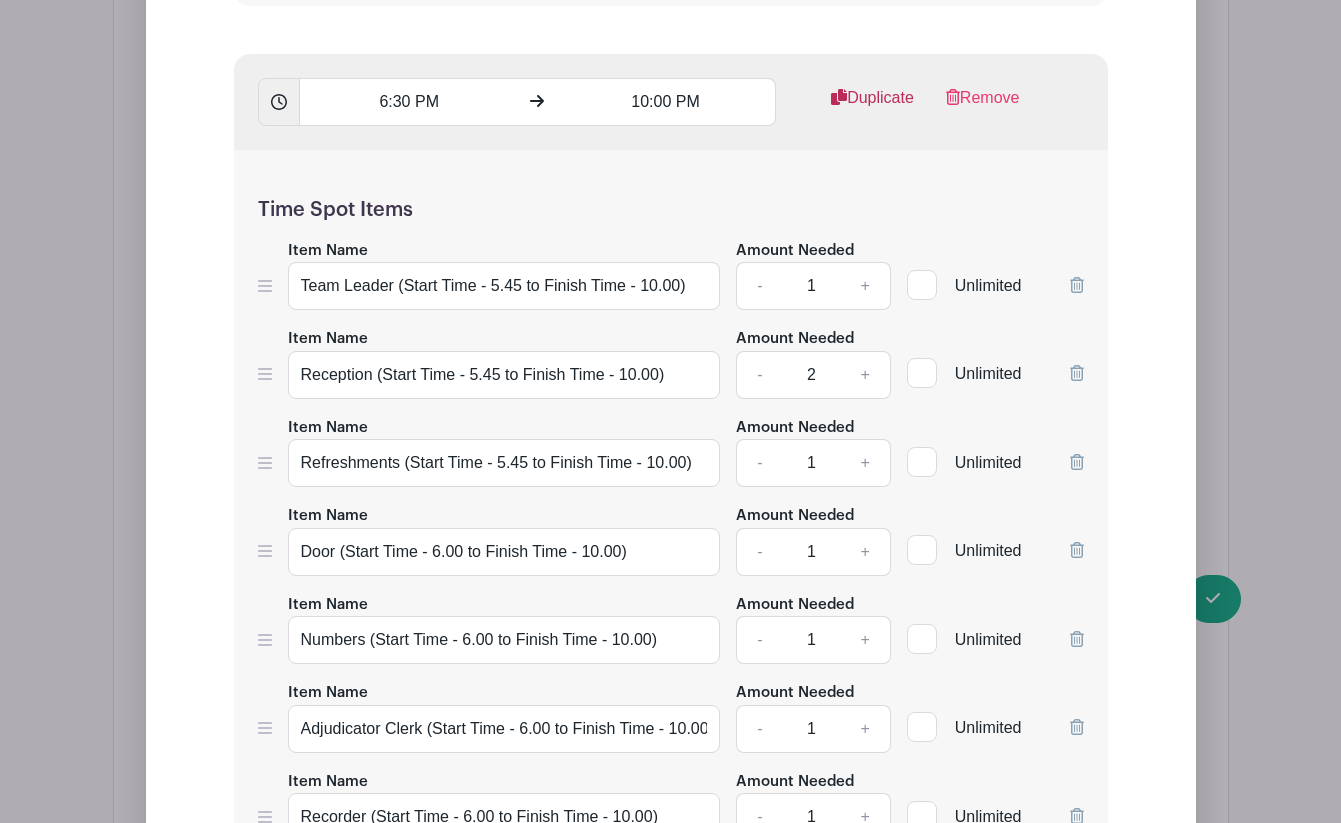 scroll, scrollTop: 2975, scrollLeft: 0, axis: vertical 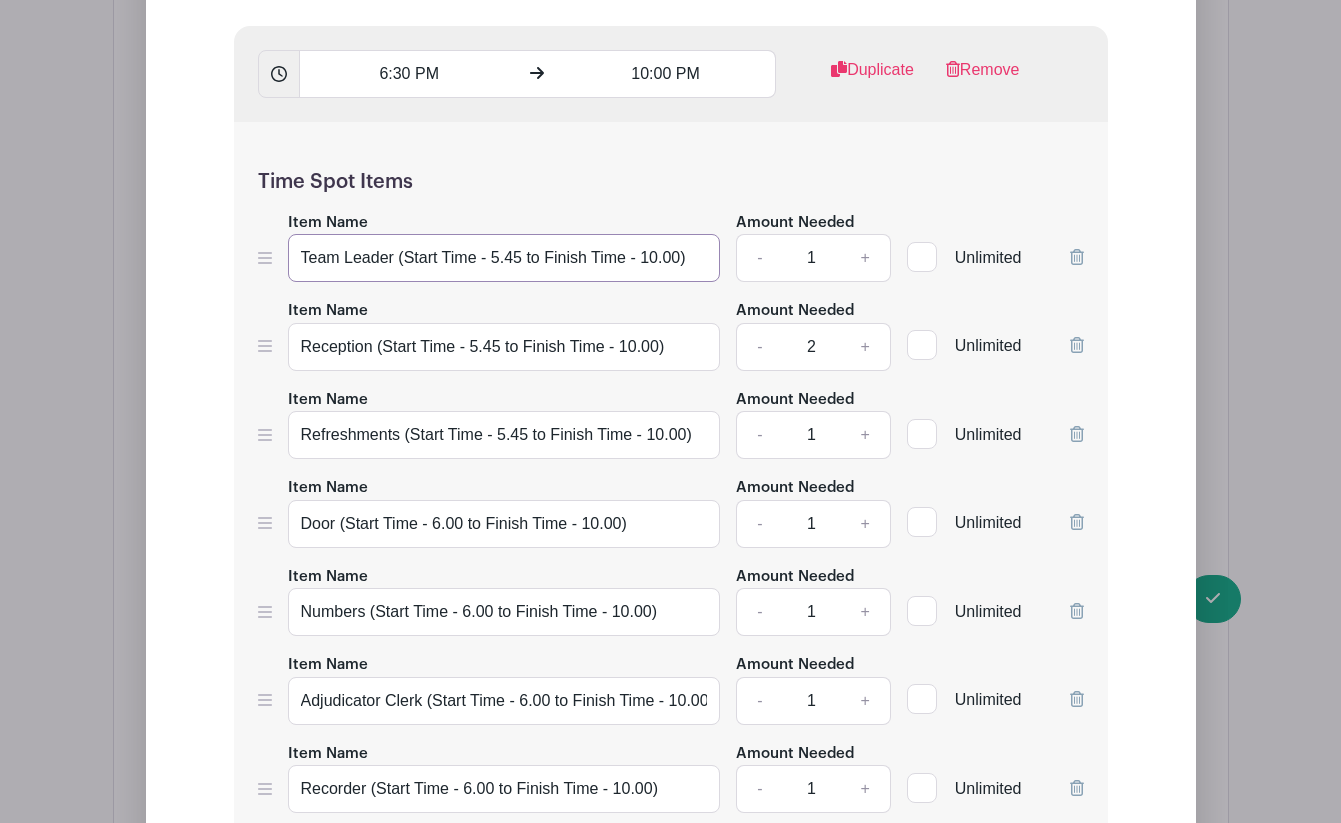 click on "Team Leader (Start Time - 5.45 to Finish Time - 10.00)" at bounding box center [504, 258] 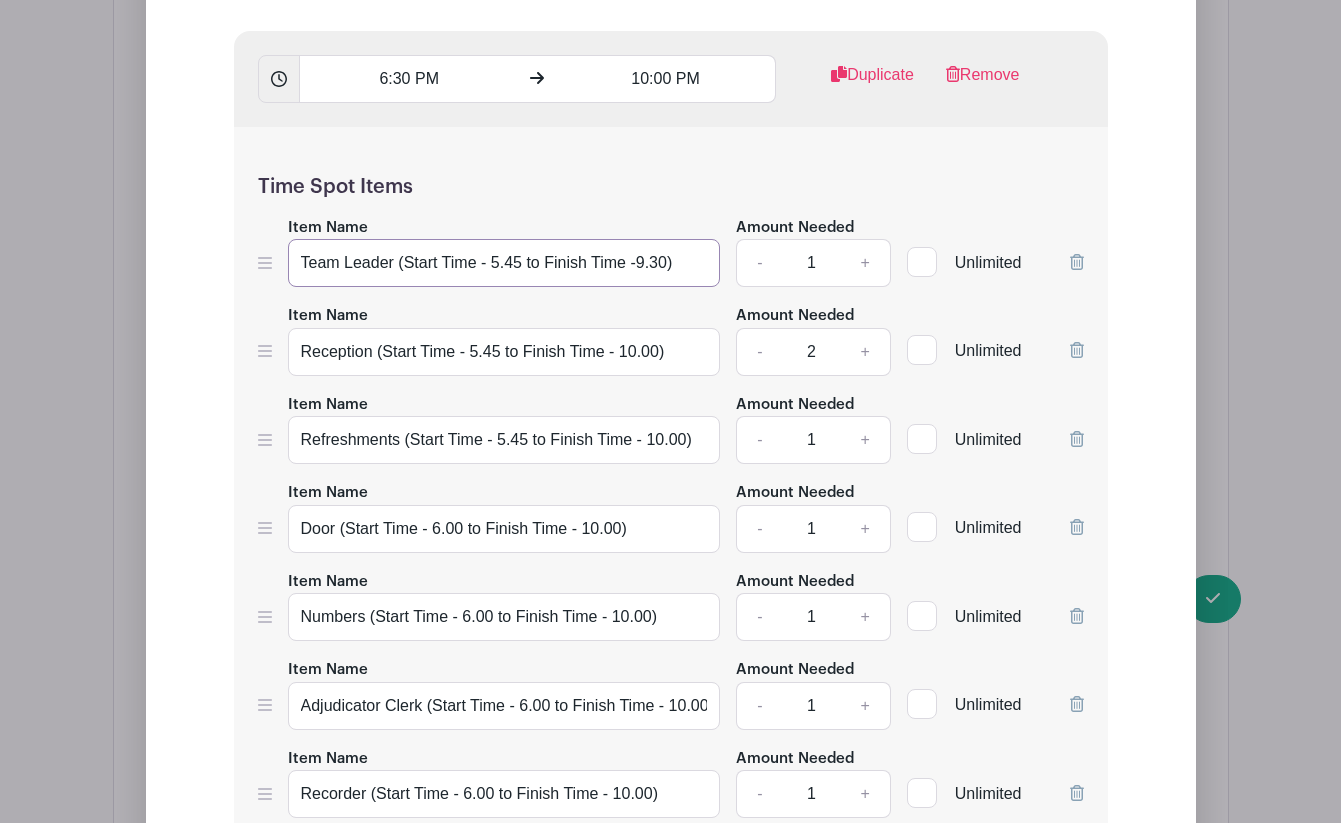 scroll, scrollTop: 2970, scrollLeft: 0, axis: vertical 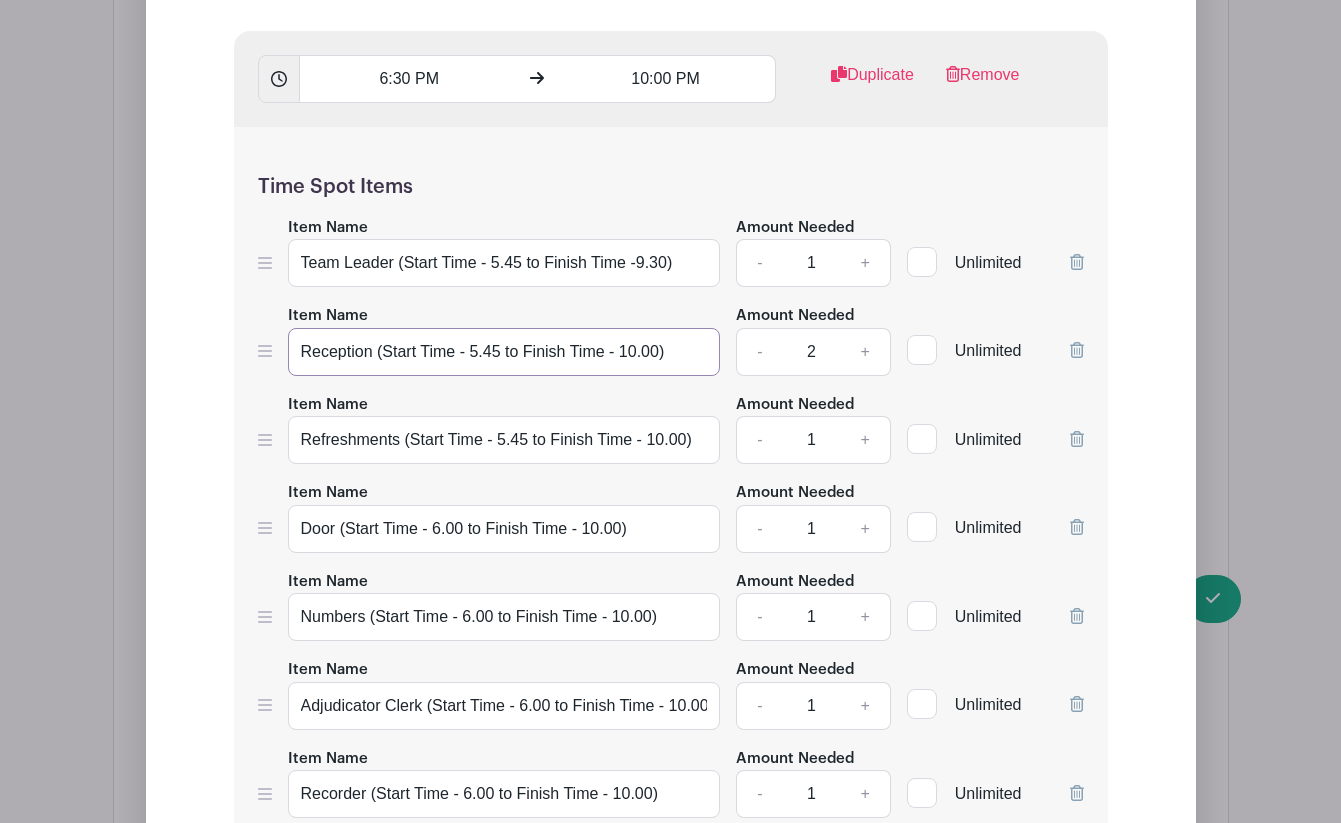 click on "Reception (Start Time - 5.45 to Finish Time - 10.00)" at bounding box center (504, 352) 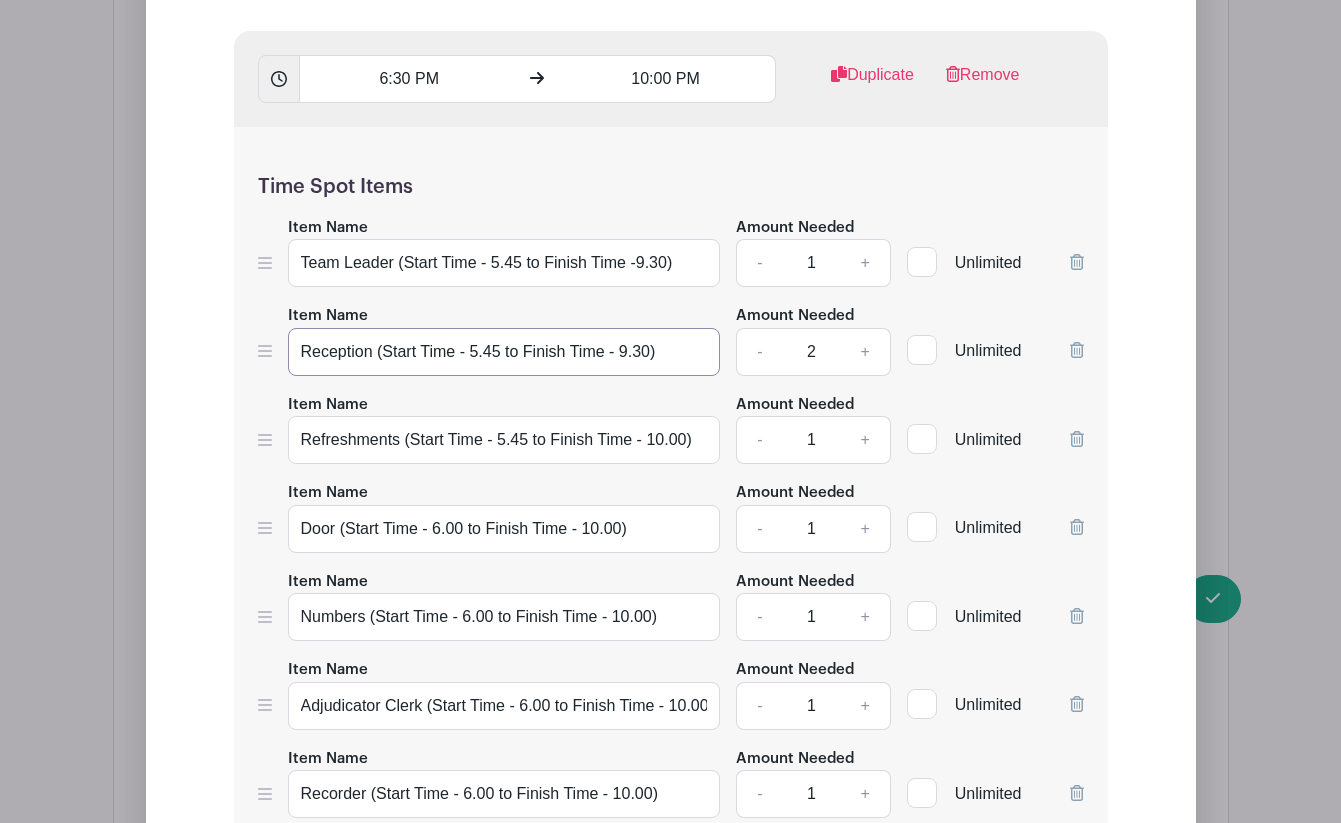 type on "Reception (Start Time - 5.45 to Finish Time - 9.30)" 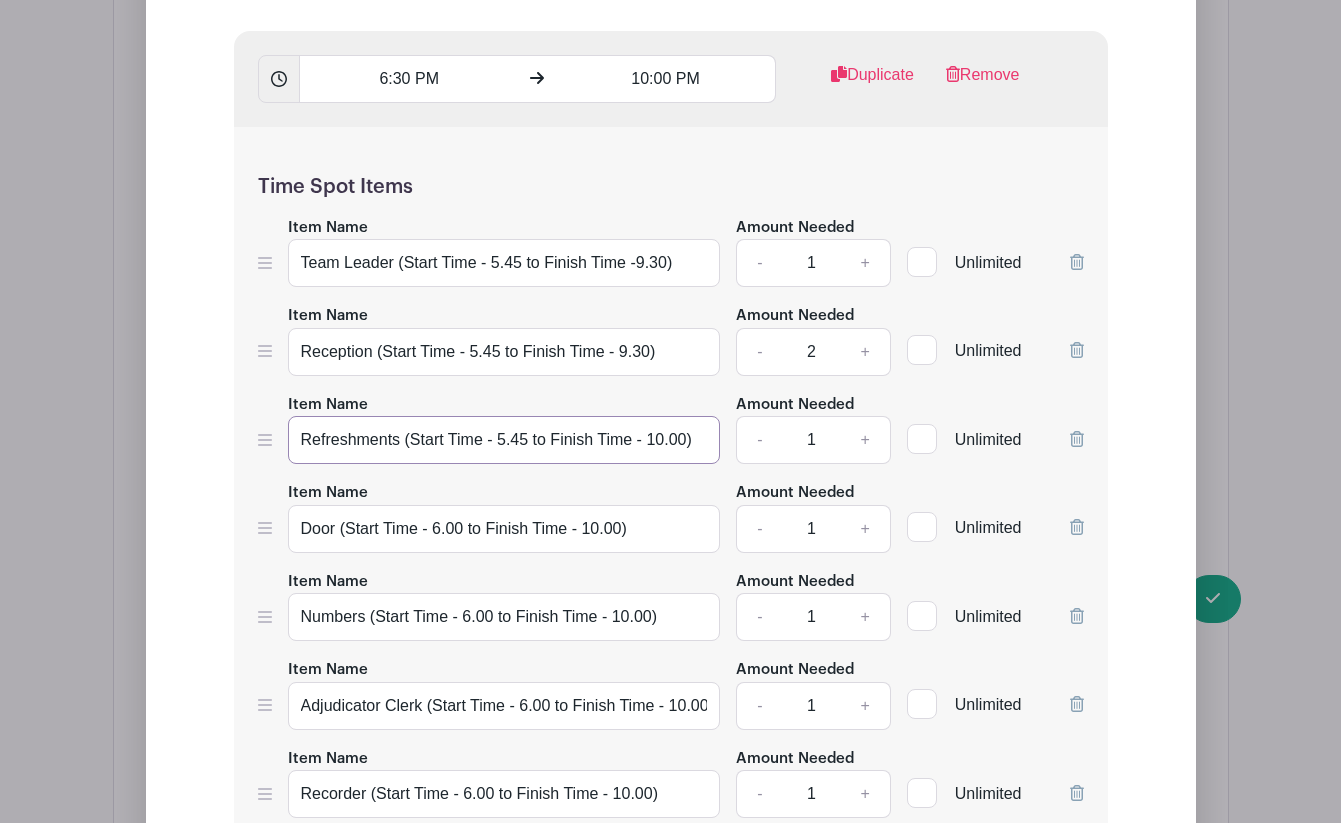 click on "Refreshments (Start Time - 5.45 to Finish Time - 10.00)" at bounding box center (504, 440) 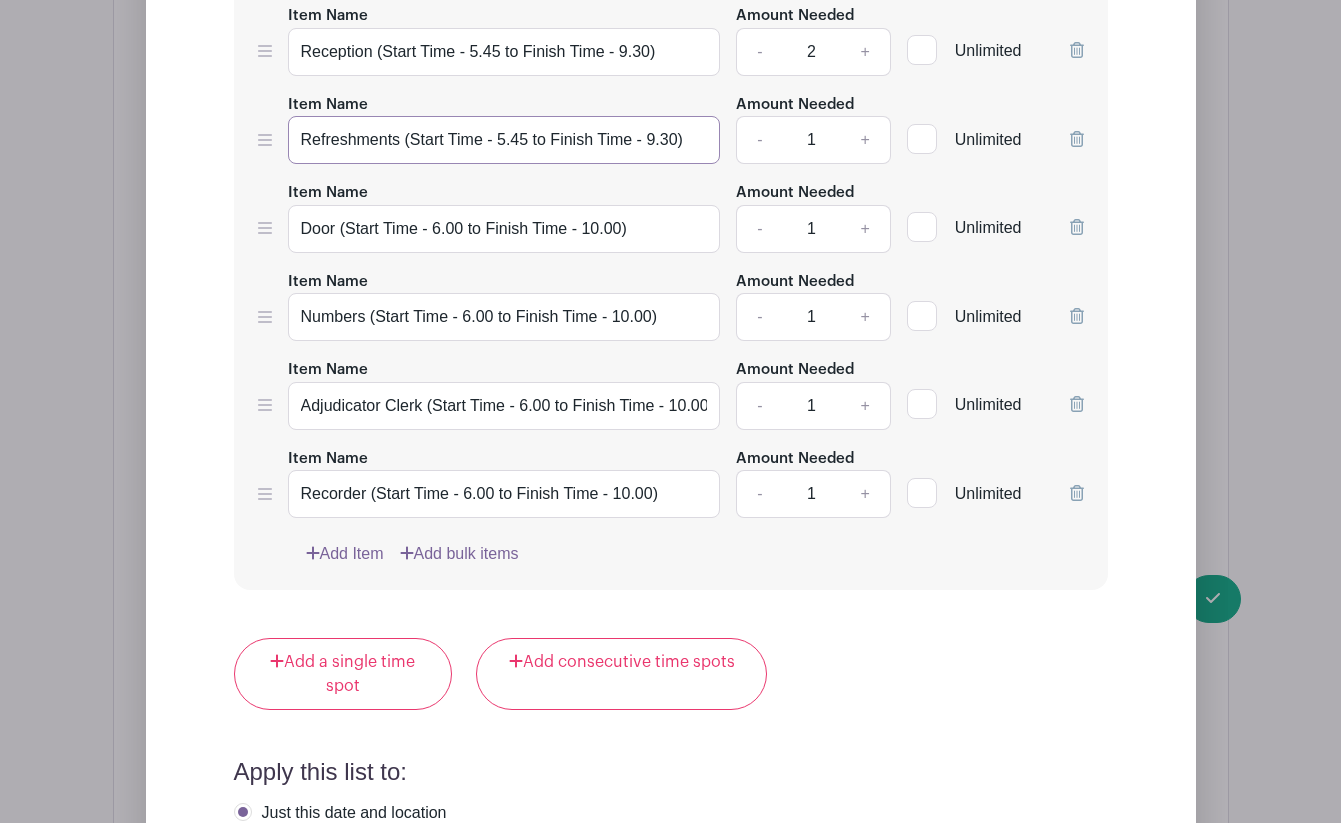 scroll, scrollTop: 3271, scrollLeft: 0, axis: vertical 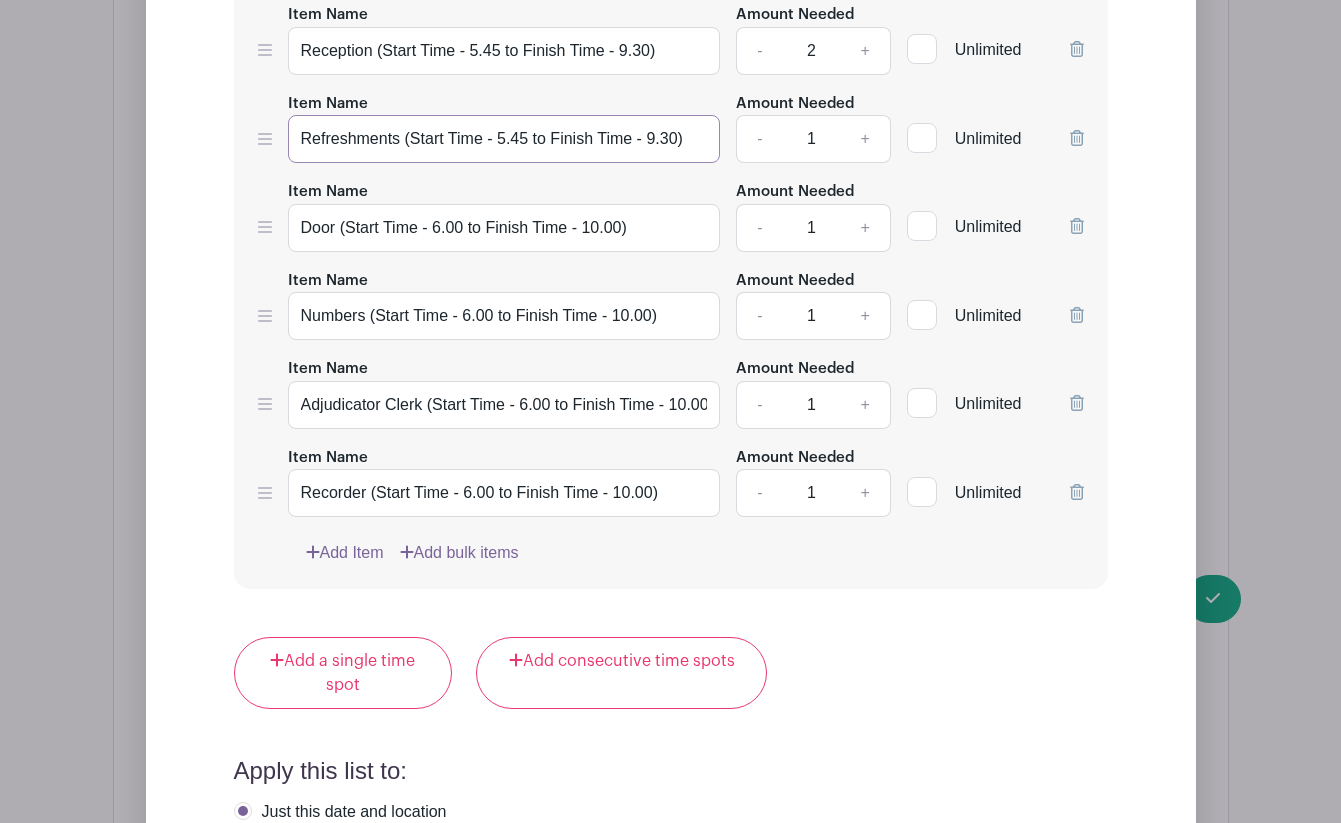 type on "Refreshments (Start Time - 5.45 to Finish Time - 9.30)" 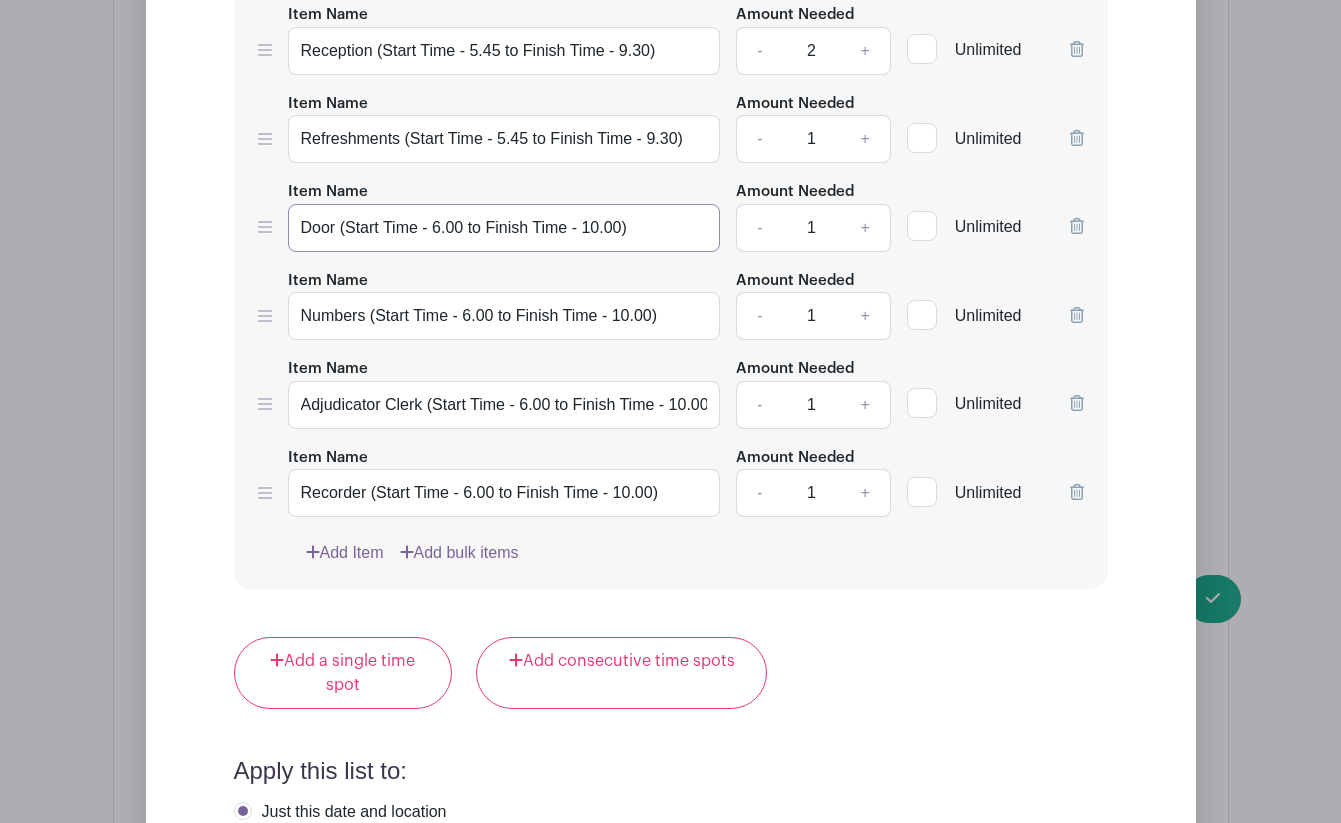 click on "Door (Start Time - 6.00 to Finish Time - 10.00)" at bounding box center (504, 228) 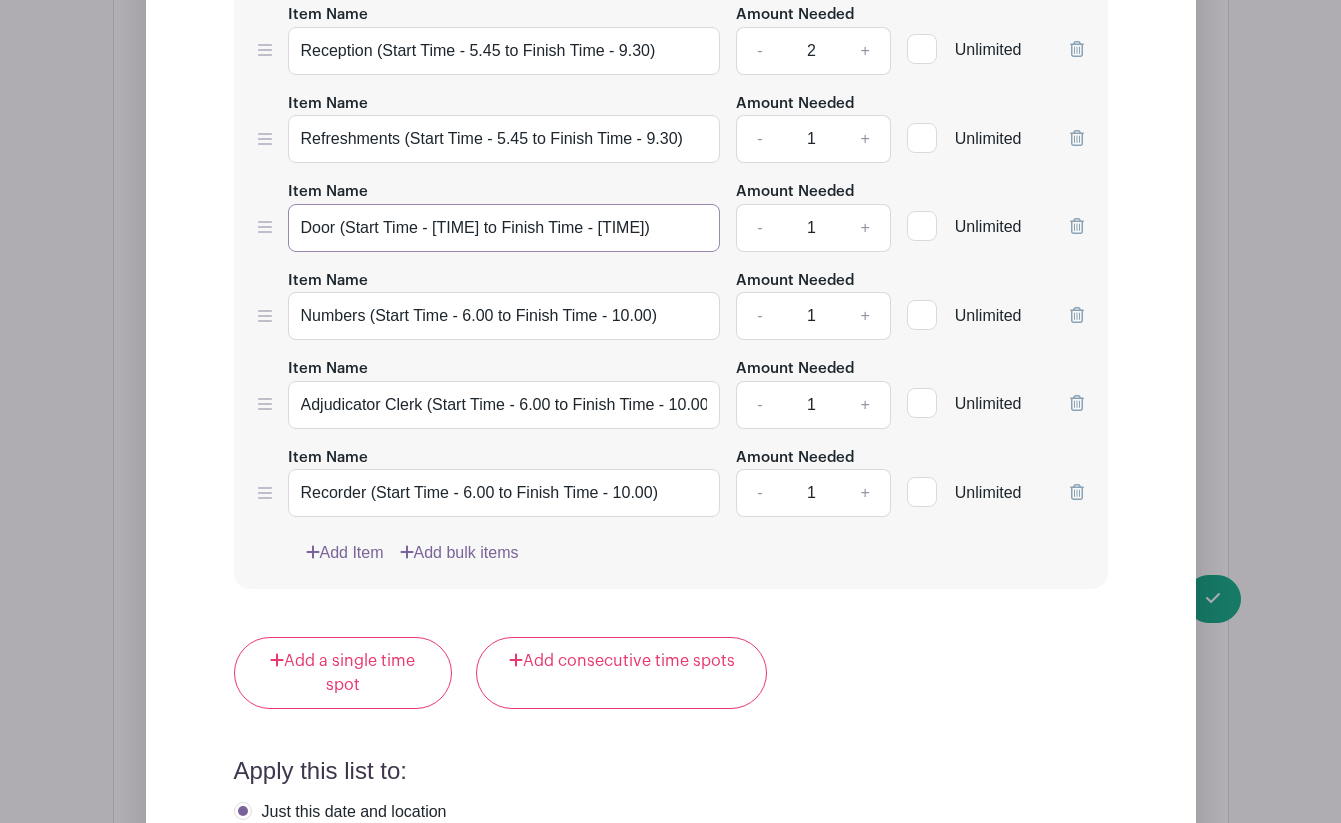 type on "Door (Start Time - [TIME] to Finish Time - [TIME])" 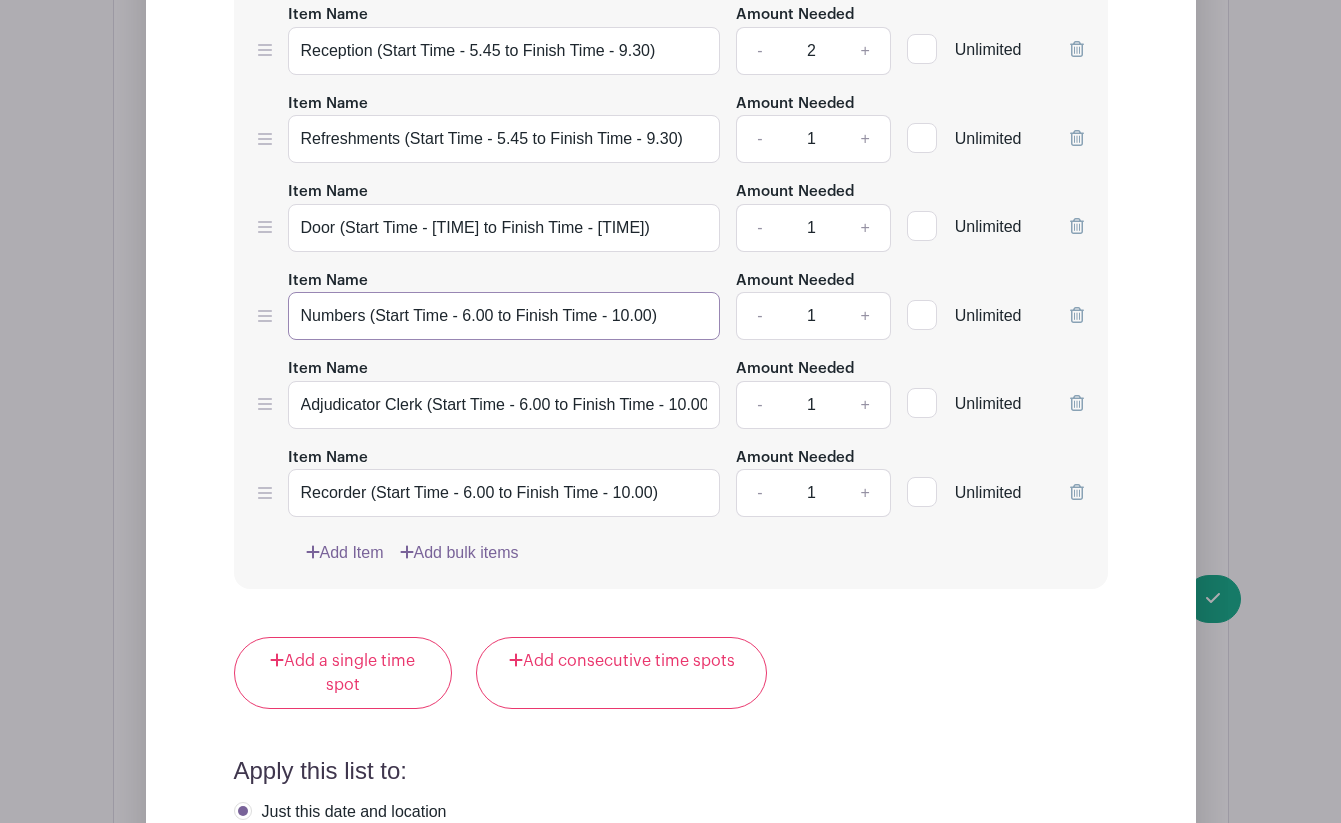 click on "Numbers (Start Time - 6.00 to Finish Time - 10.00)" at bounding box center [504, 316] 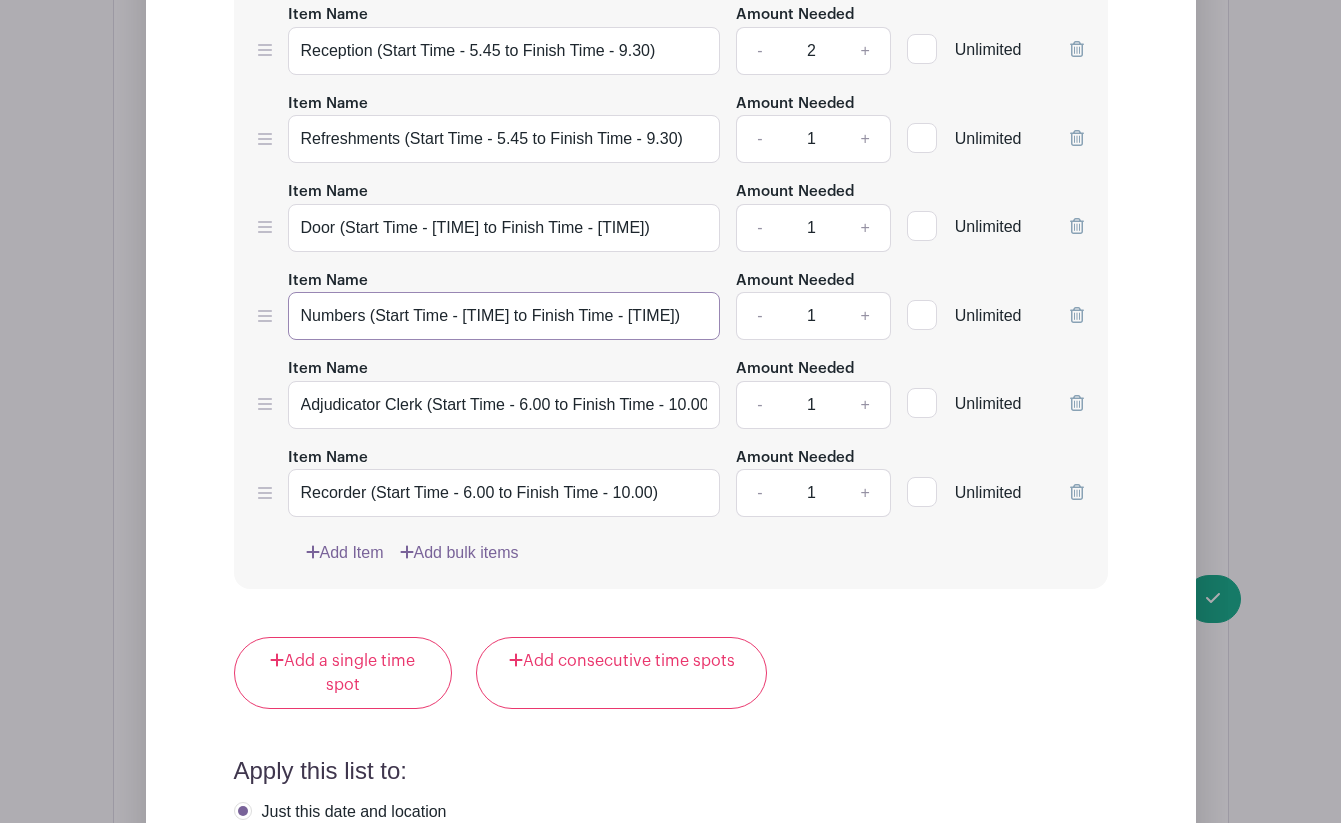 type on "Numbers (Start Time - [TIME] to Finish Time - [TIME])" 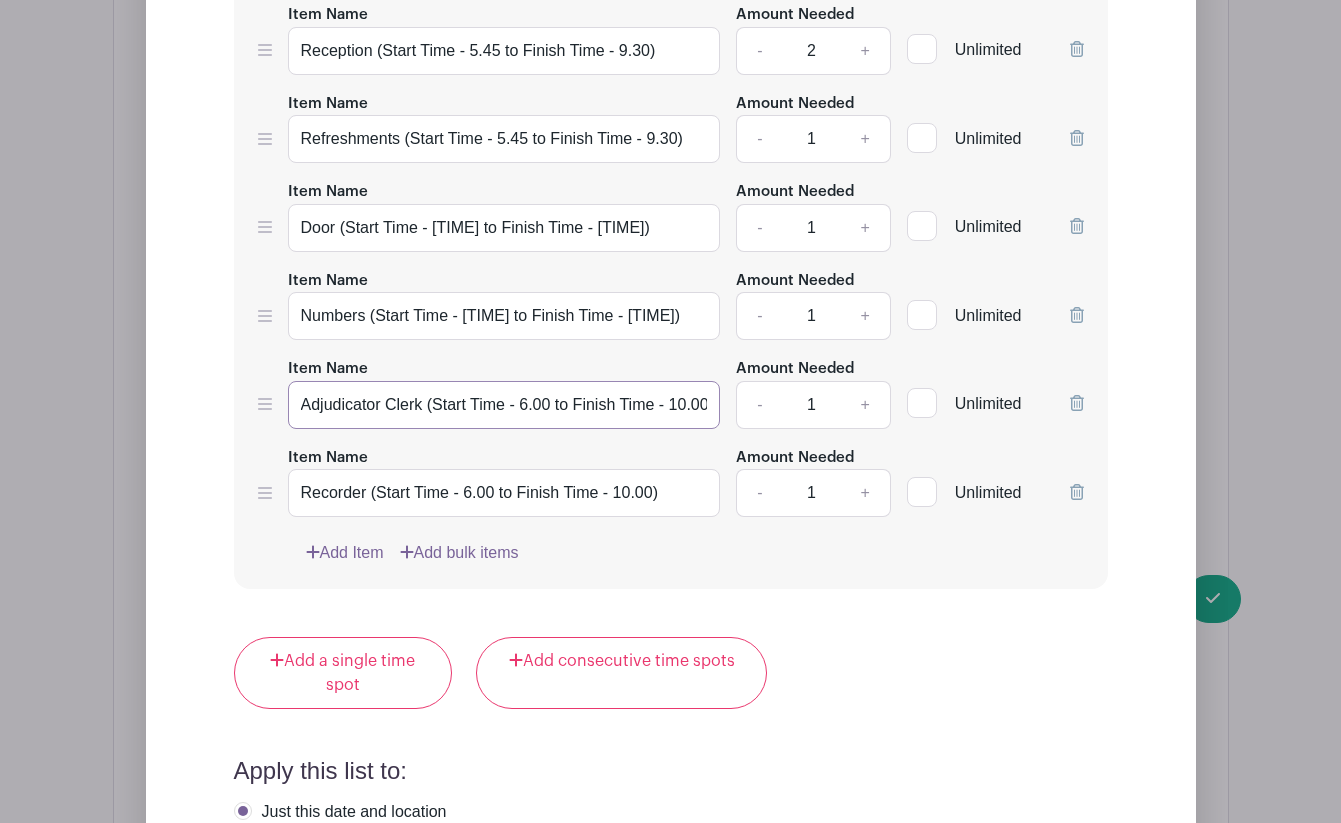 click on "Adjudicator Clerk (Start Time - 6.00 to Finish Time - 10.00)" at bounding box center (504, 405) 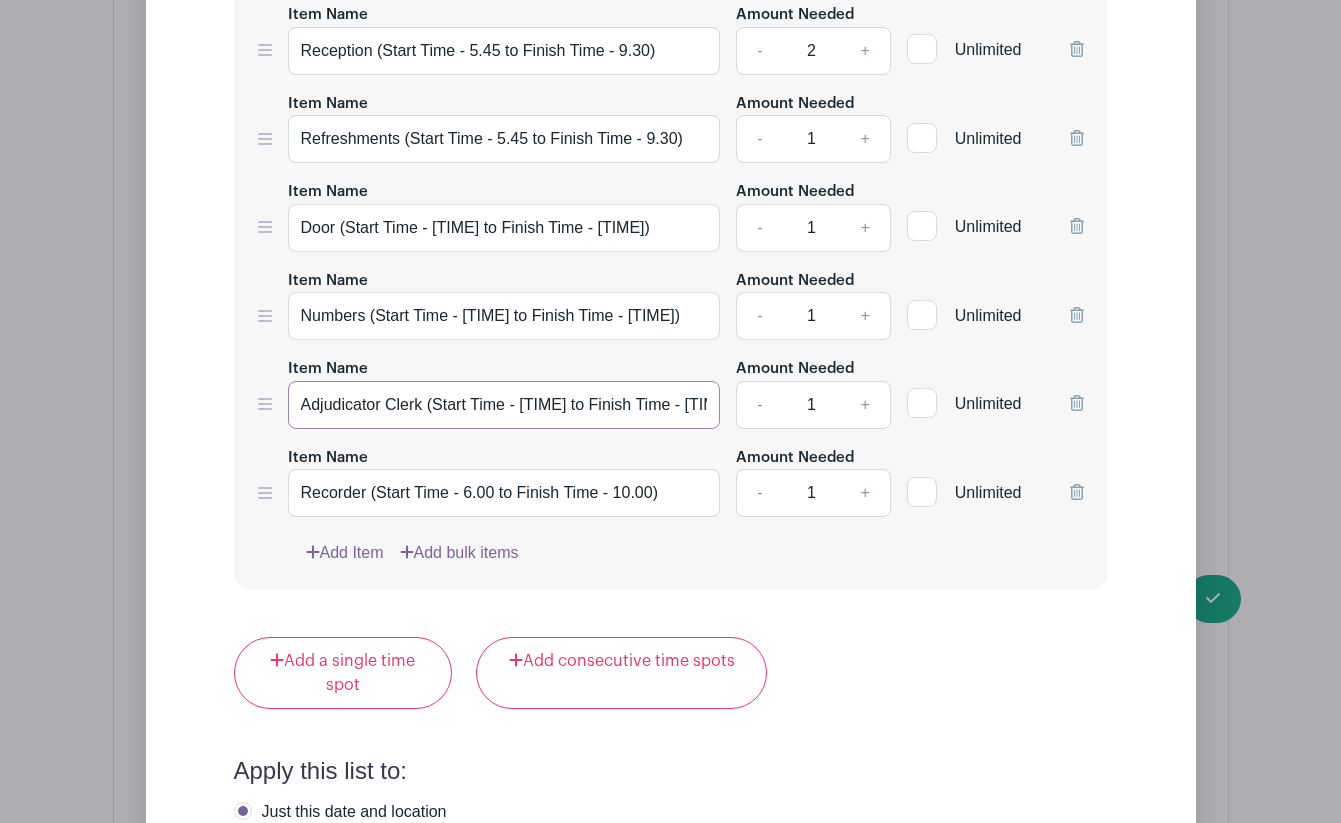 type on "Adjudicator Clerk (Start Time - [TIME] to Finish Time - [TIME])" 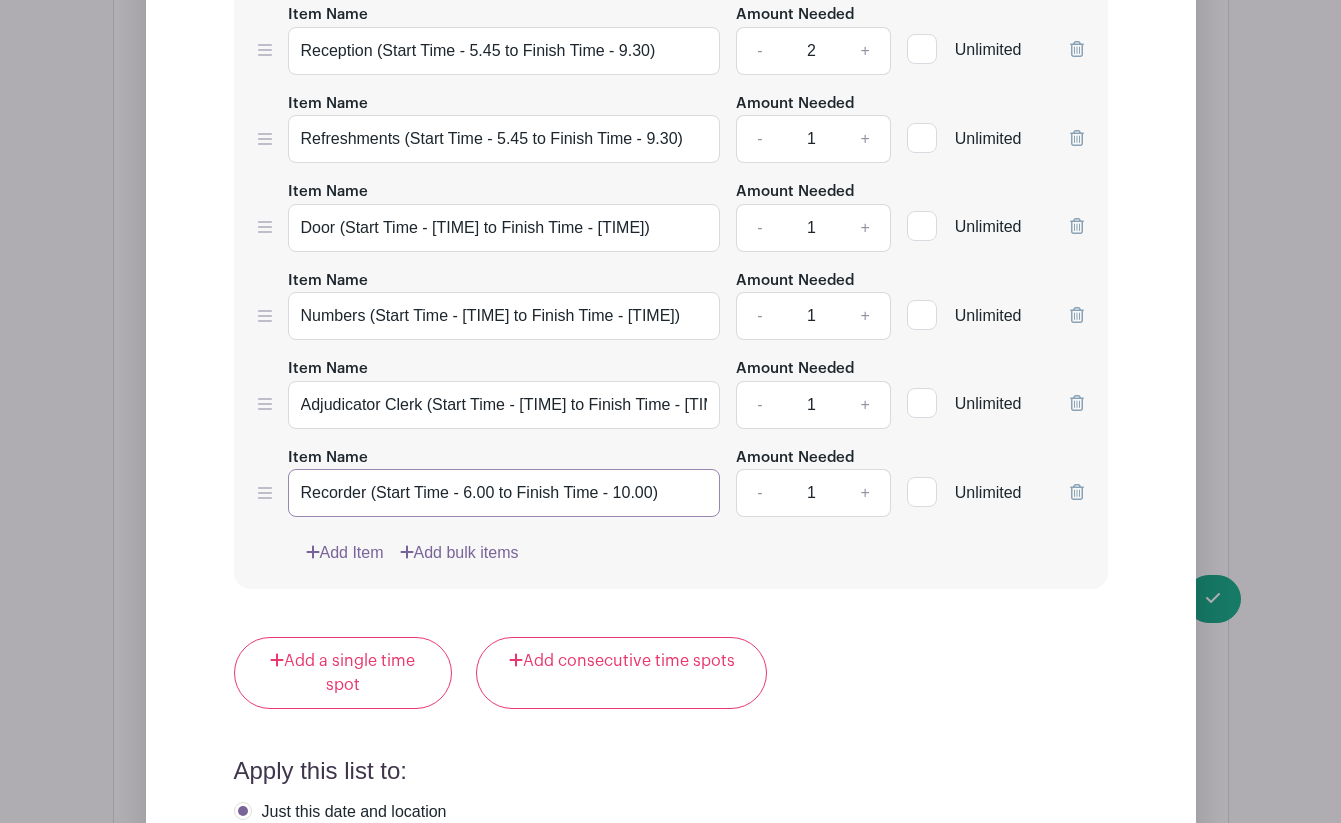 click on "Recorder (Start Time - 6.00 to Finish Time - 10.00)" at bounding box center [504, 493] 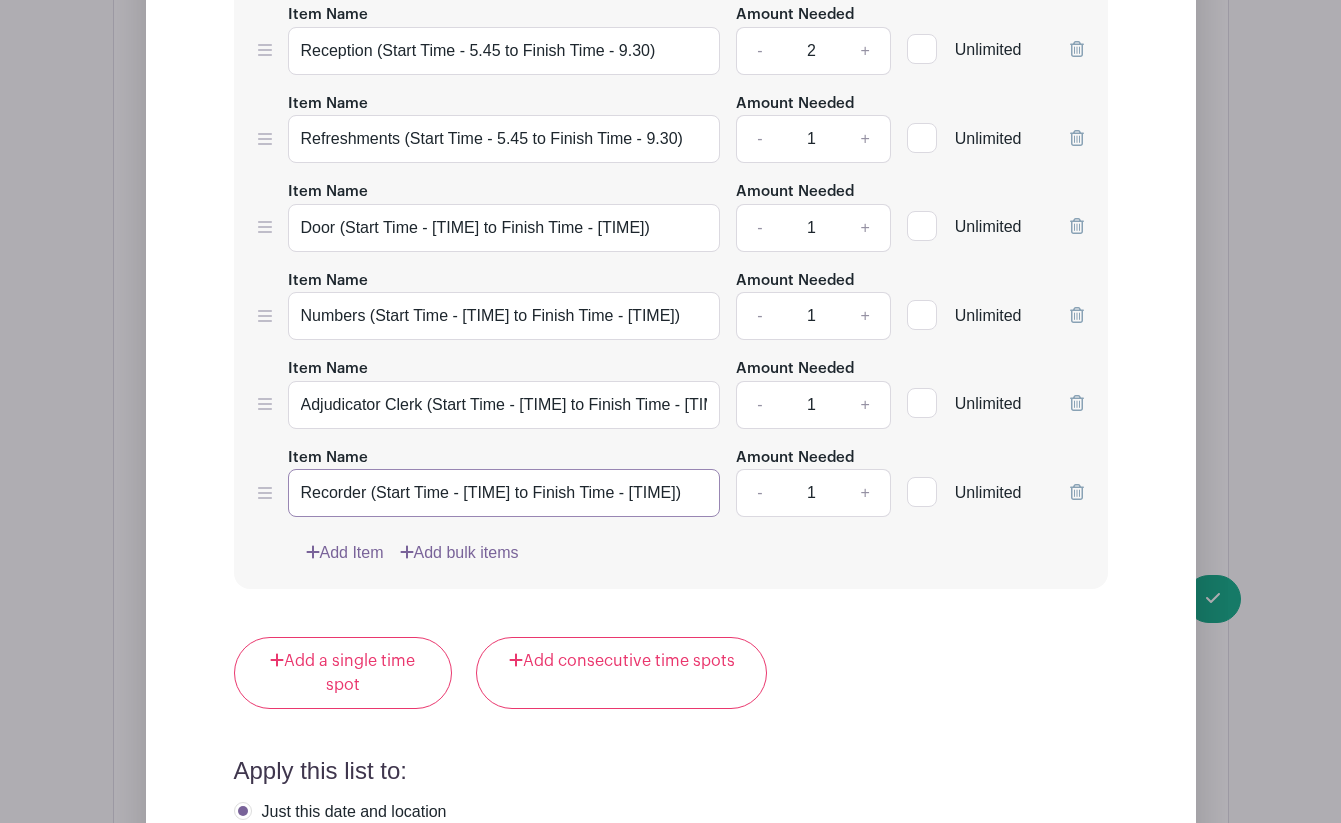 type on "Recorder (Start Time - [TIME] to Finish Time - [TIME])" 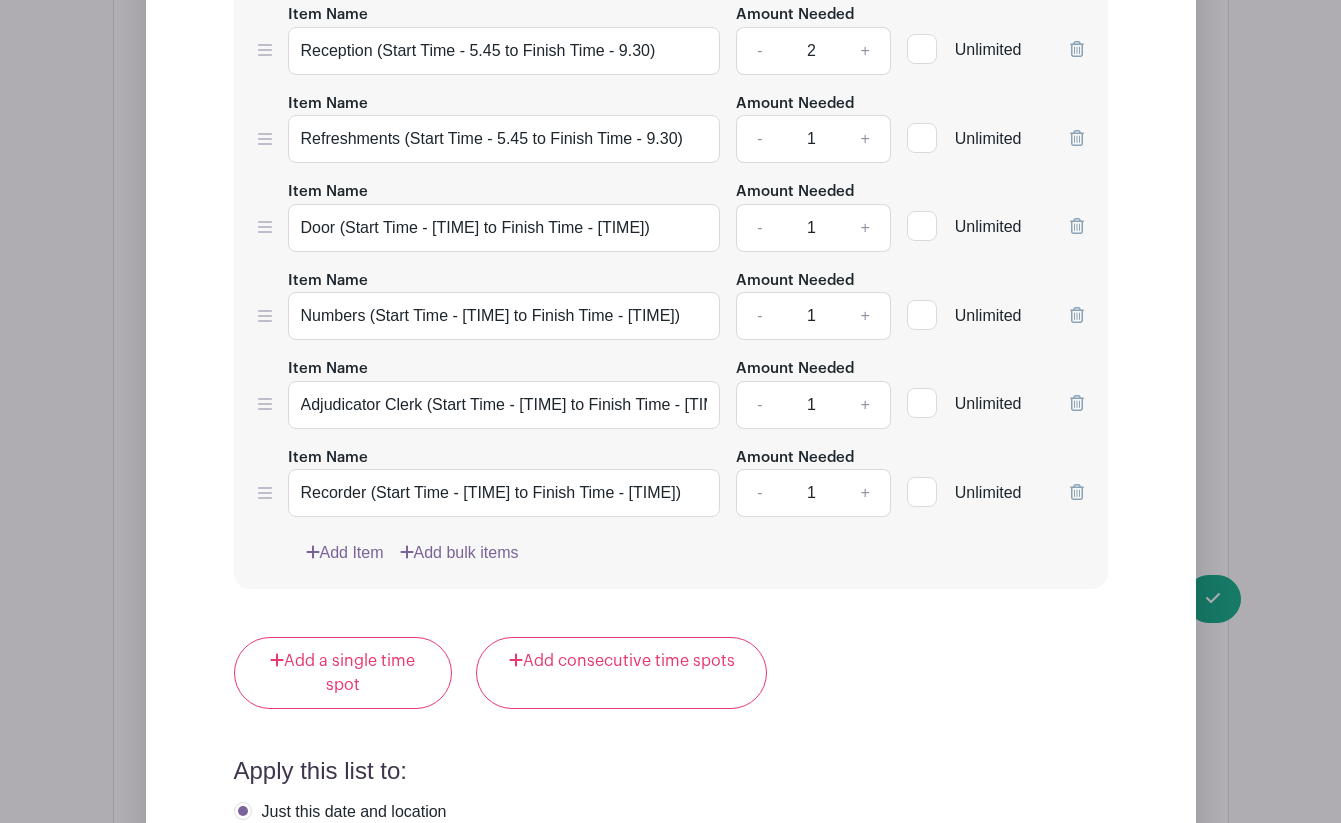 click on "Time Spot Items
Item Name
Team Leader ([TIME] to [TIME])
Amount Needed
-
1
+
Unlimited
Item Name
Reception ([TIME] to [TIME])
Amount Needed
-
2
+
Unlimited" at bounding box center [671, 208] 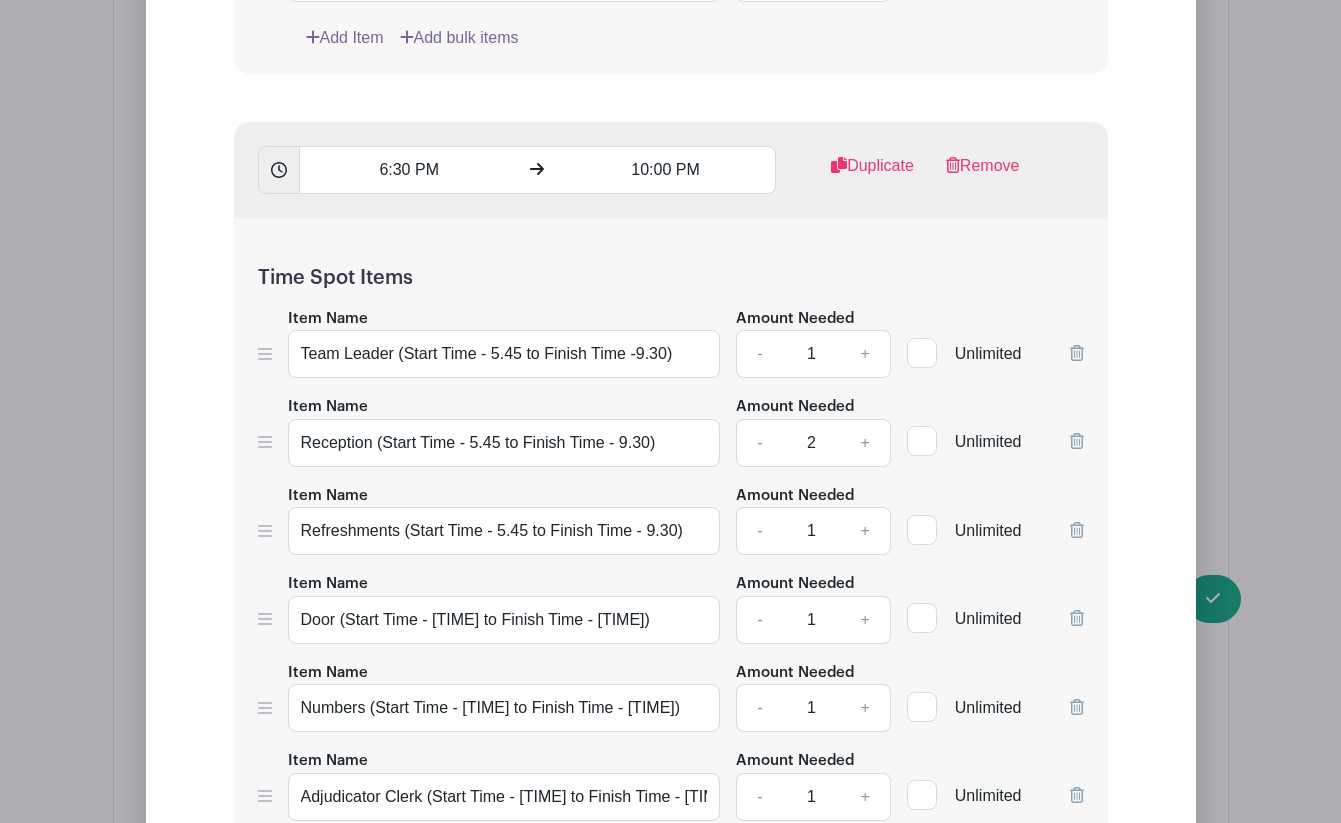 scroll, scrollTop: 2876, scrollLeft: 0, axis: vertical 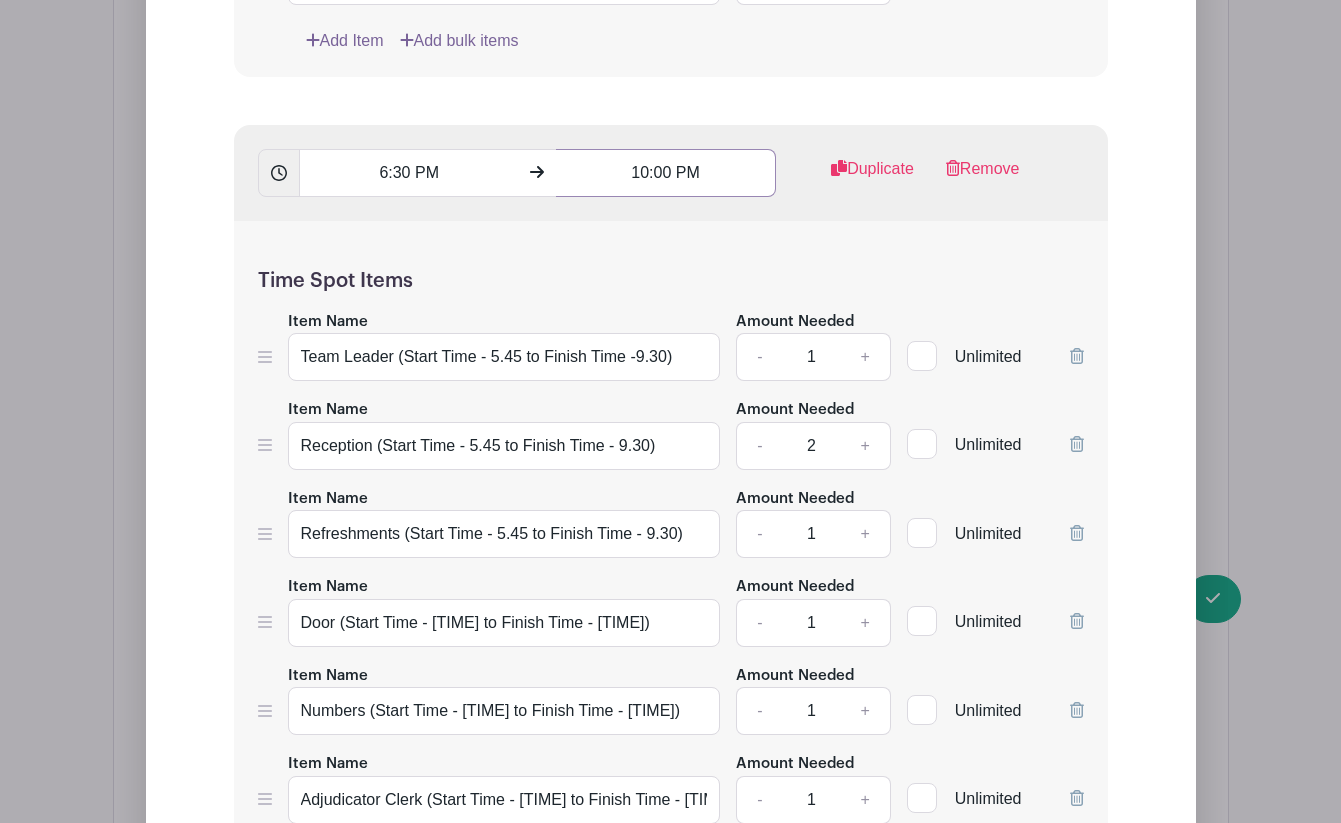 click on "10:00 PM" at bounding box center (666, 173) 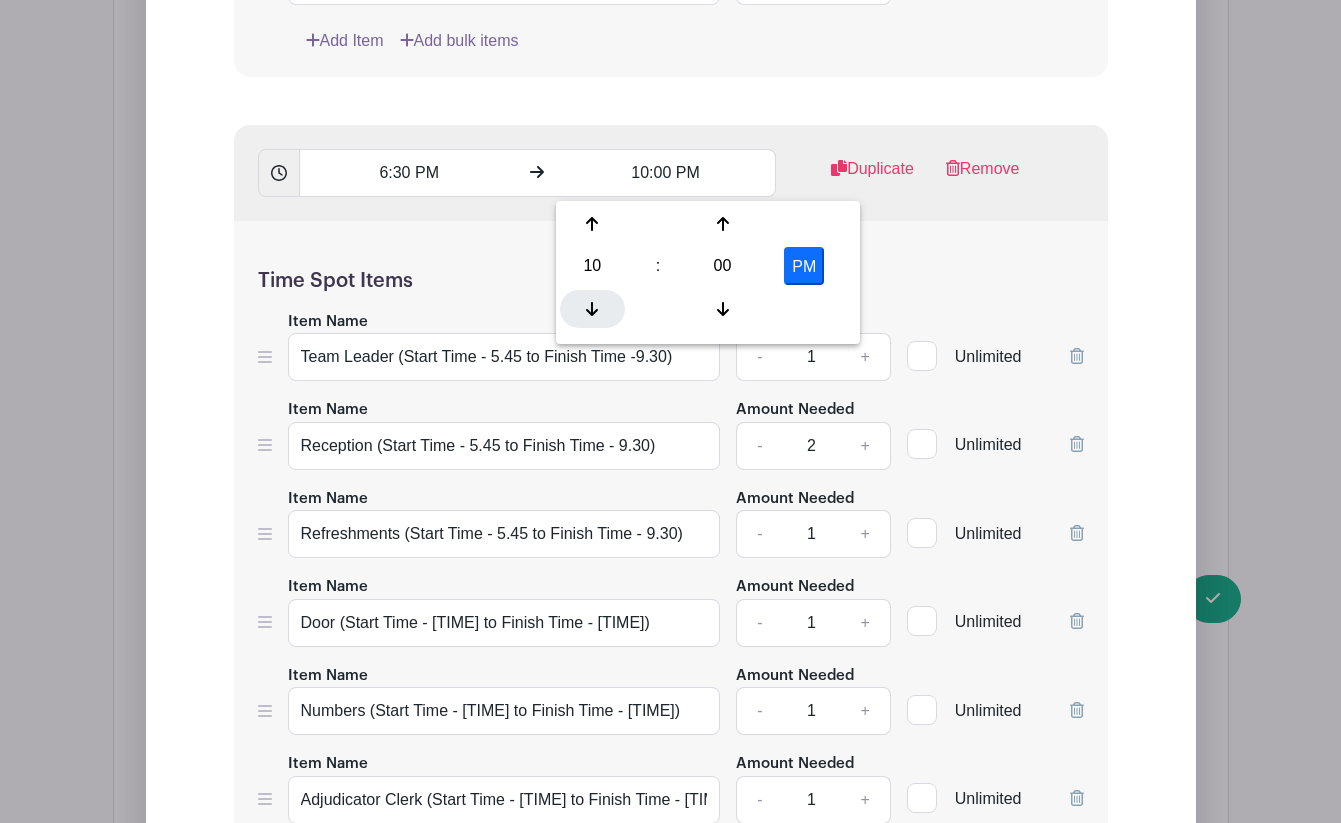 click at bounding box center [592, 309] 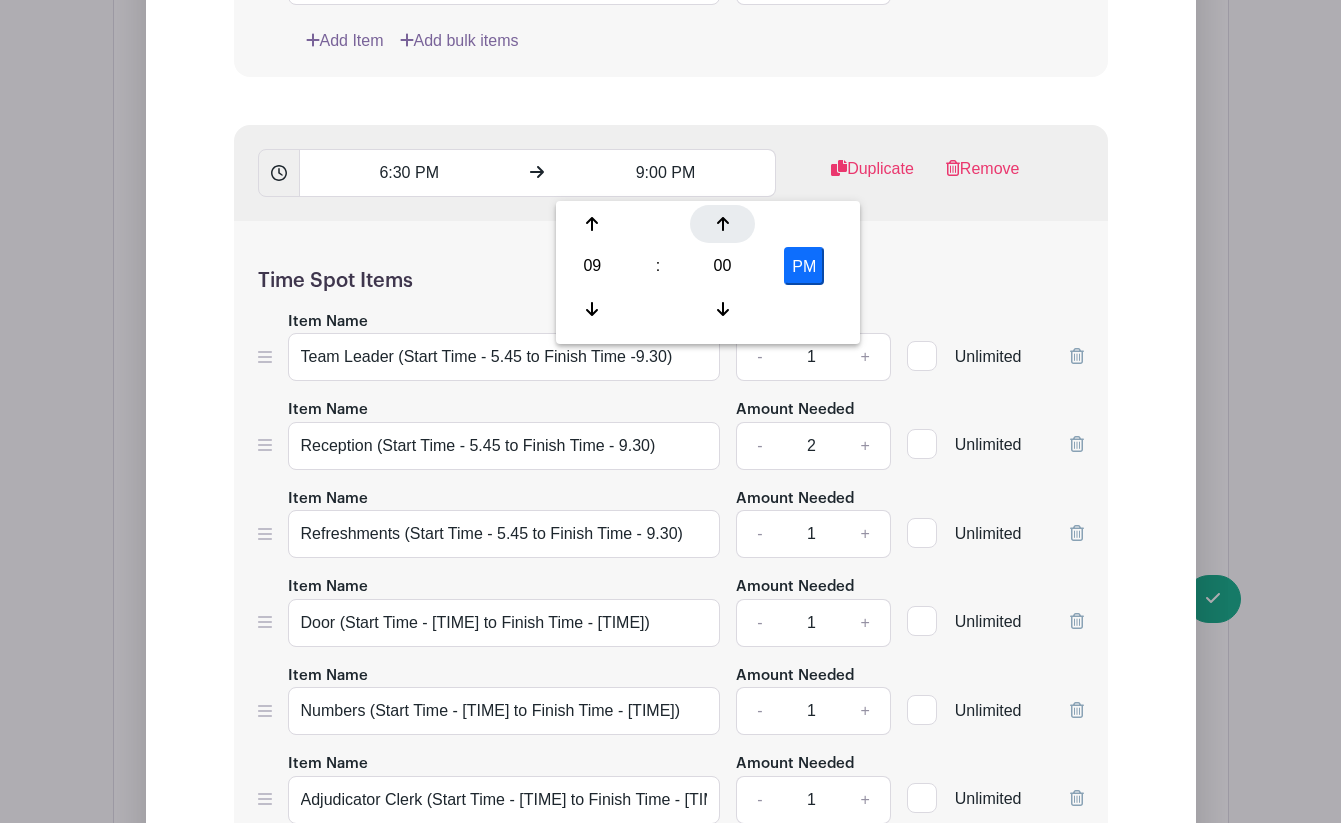 click 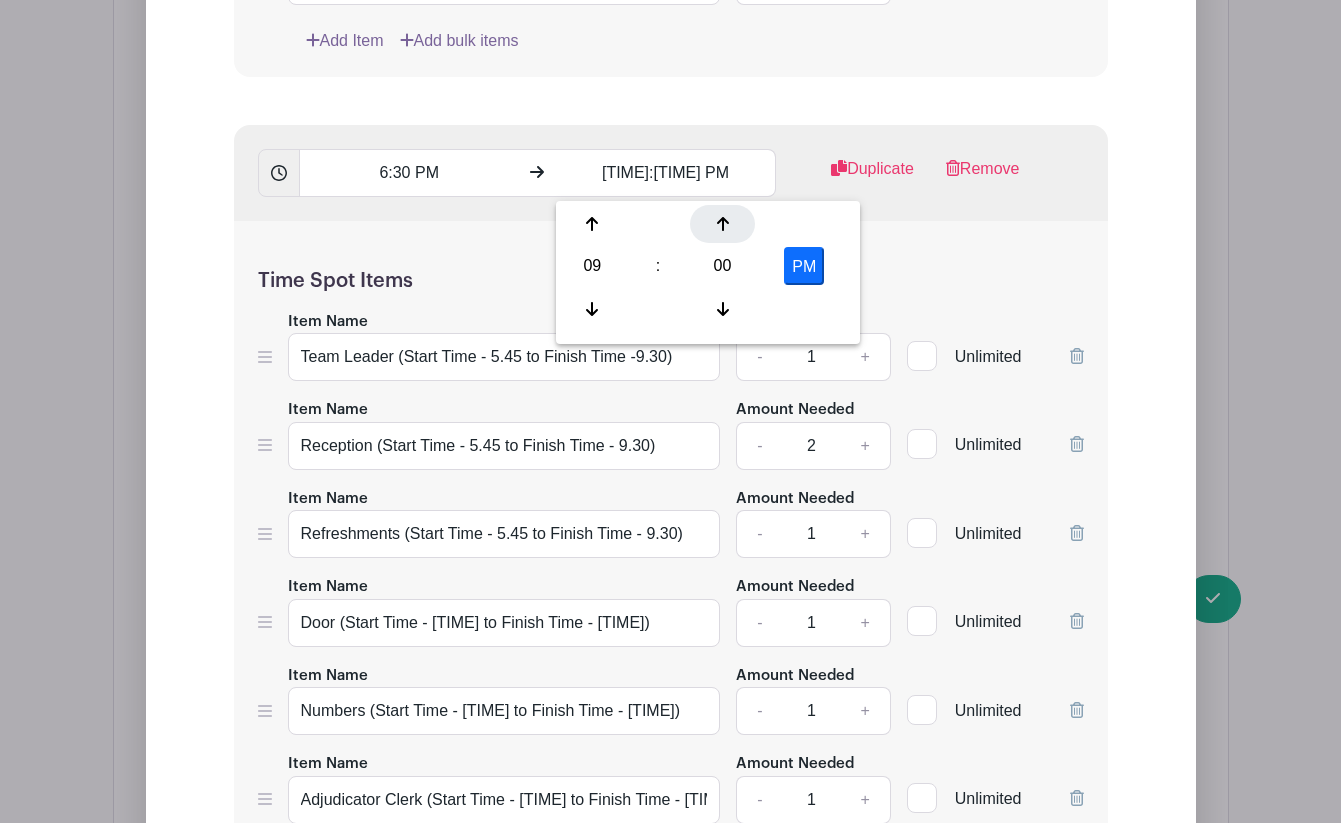 click 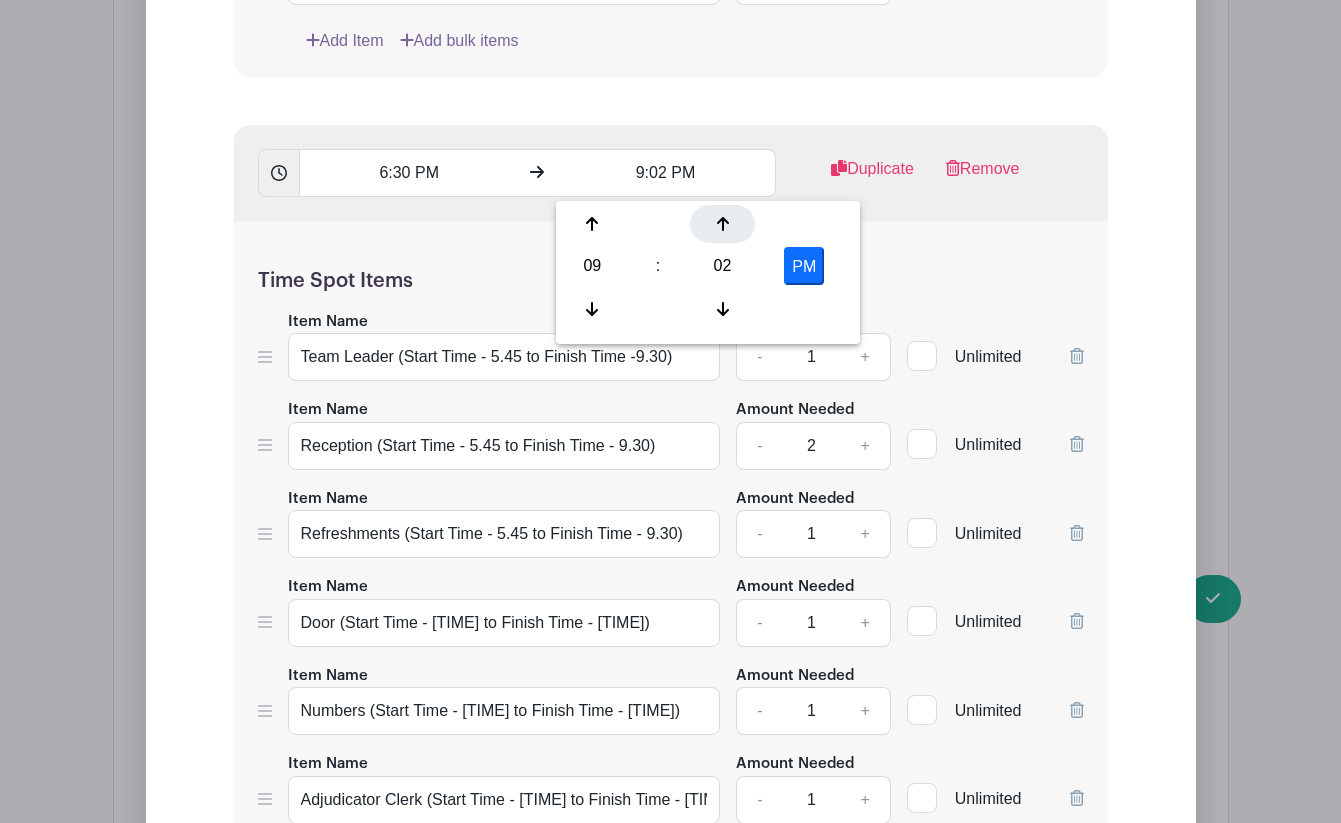 click 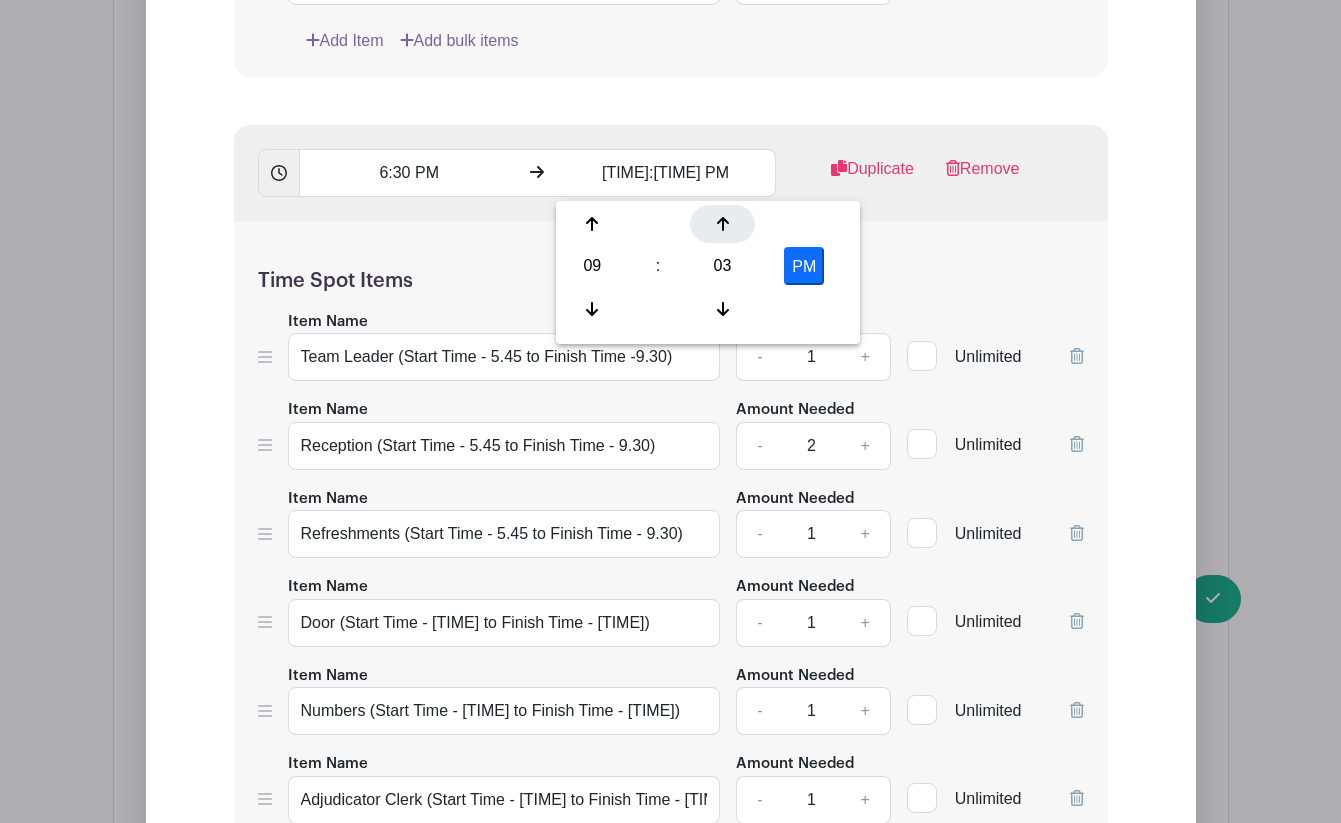 click 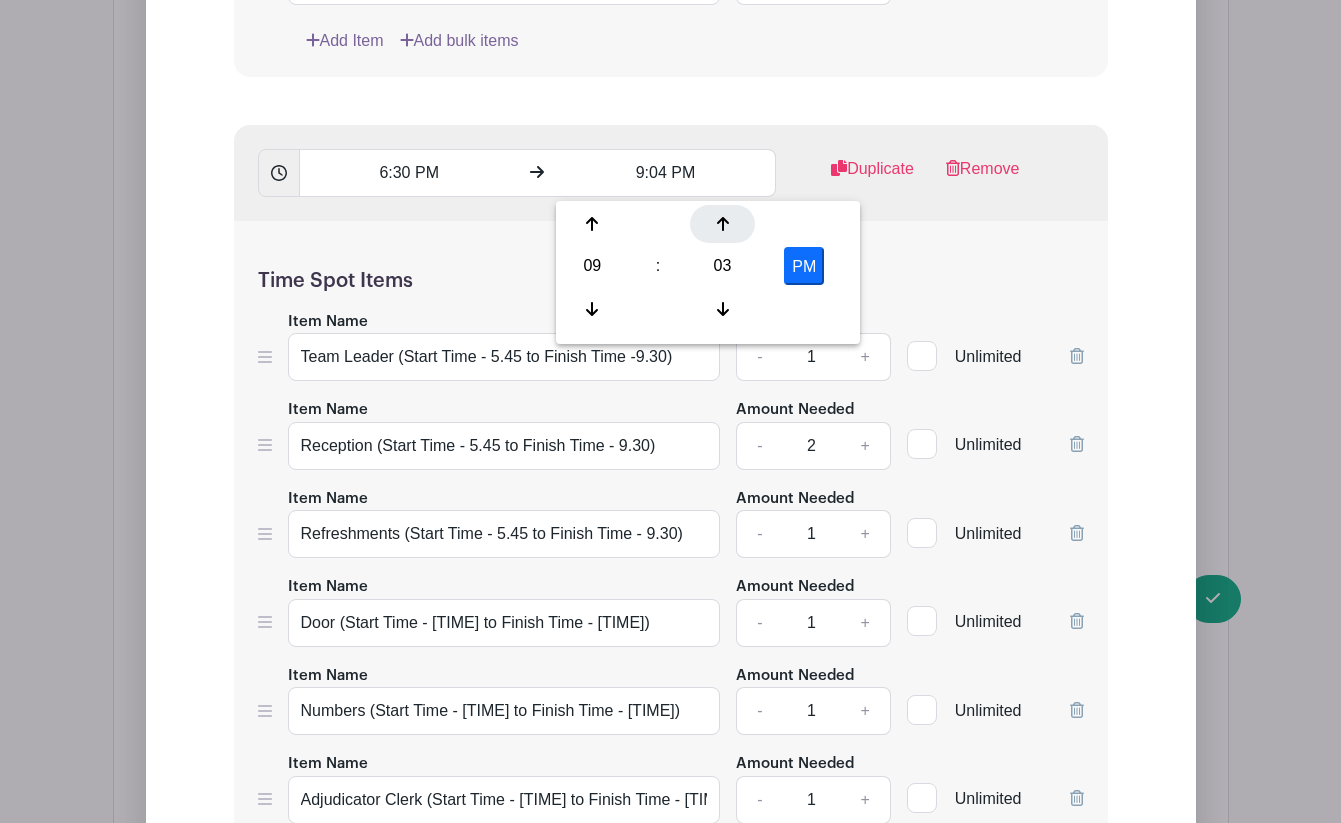 click 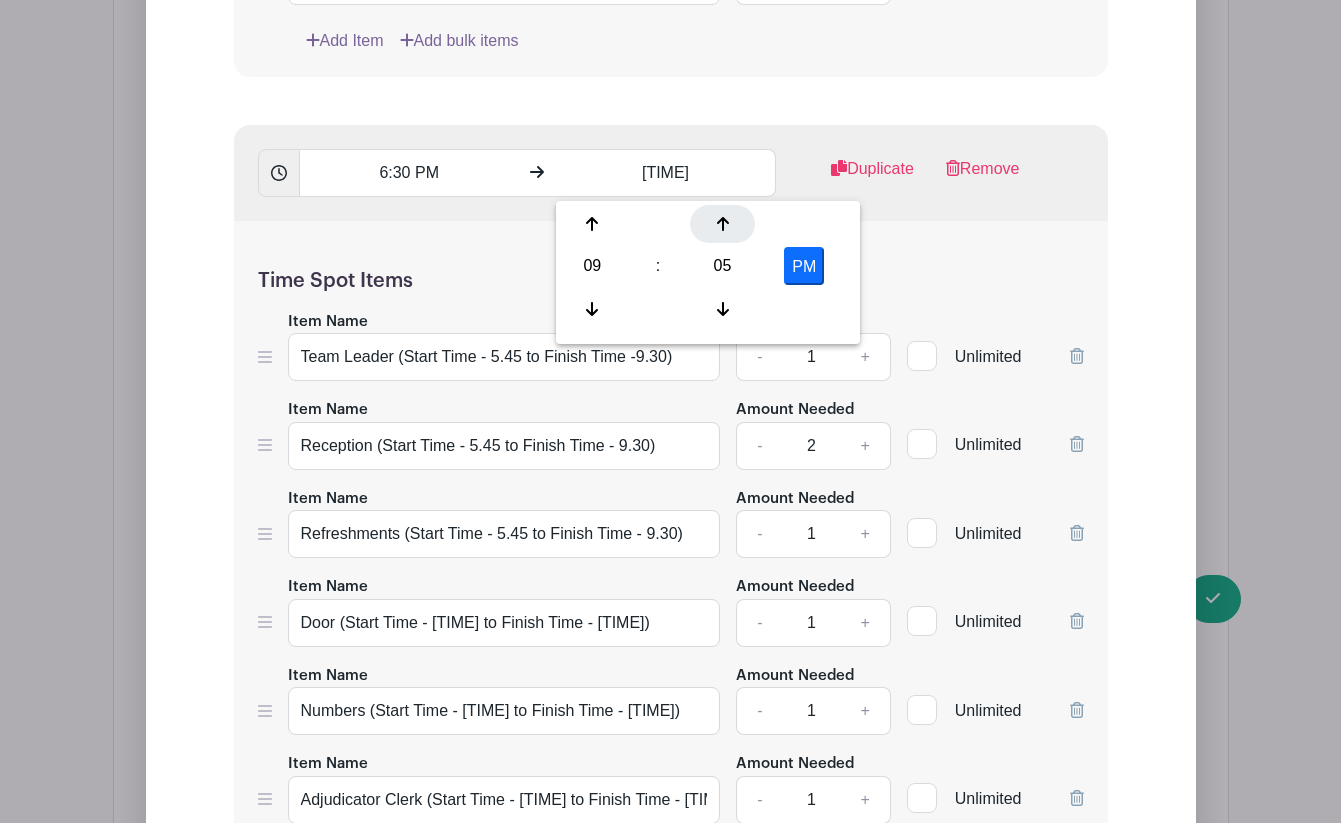 click 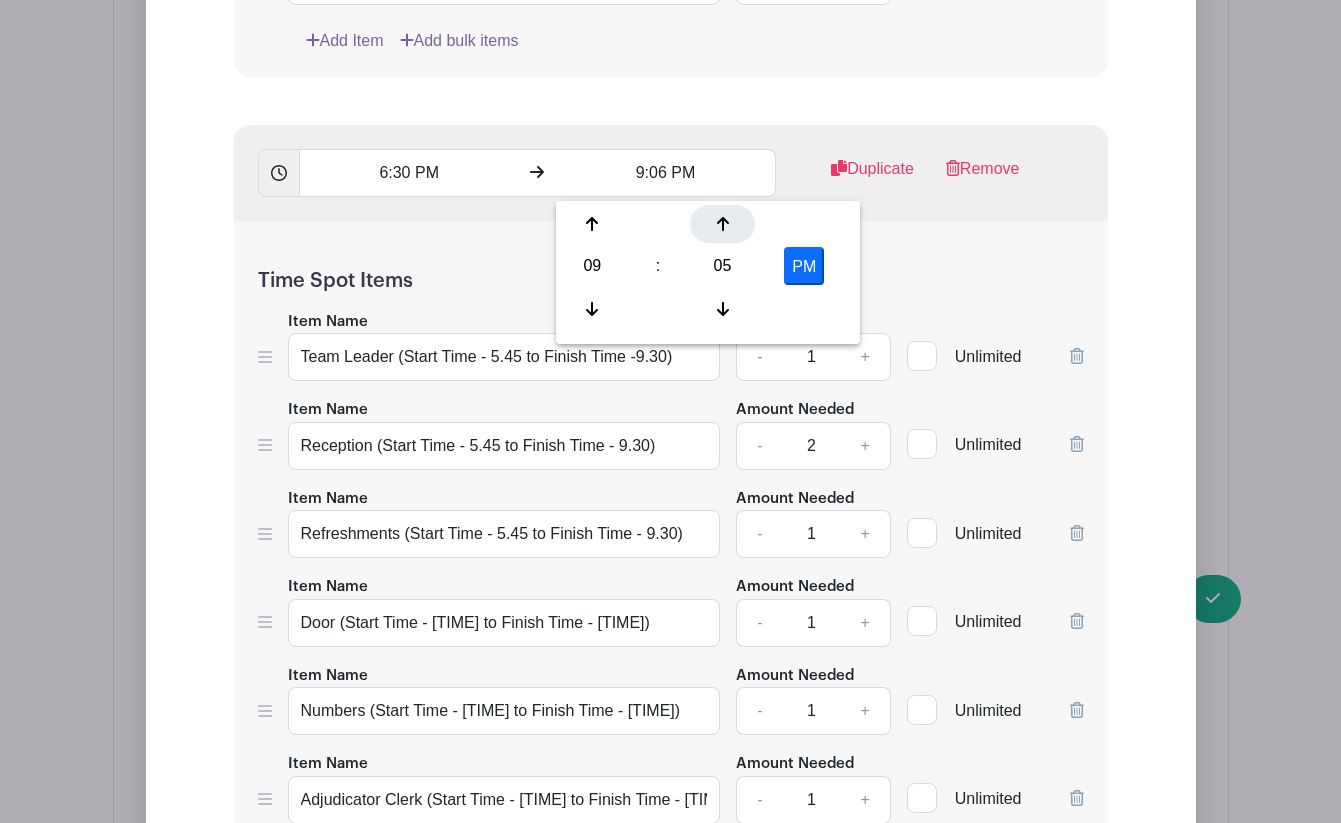 click 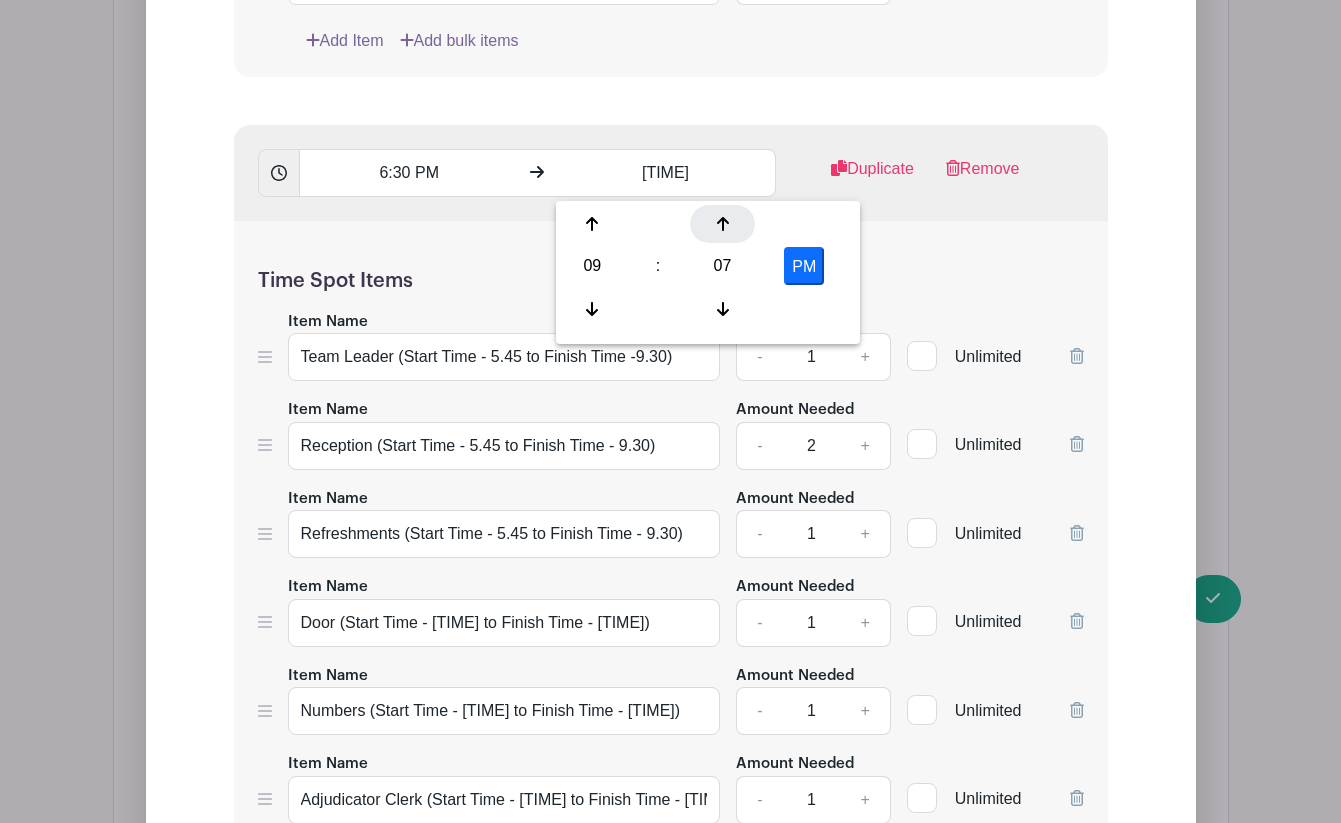 click 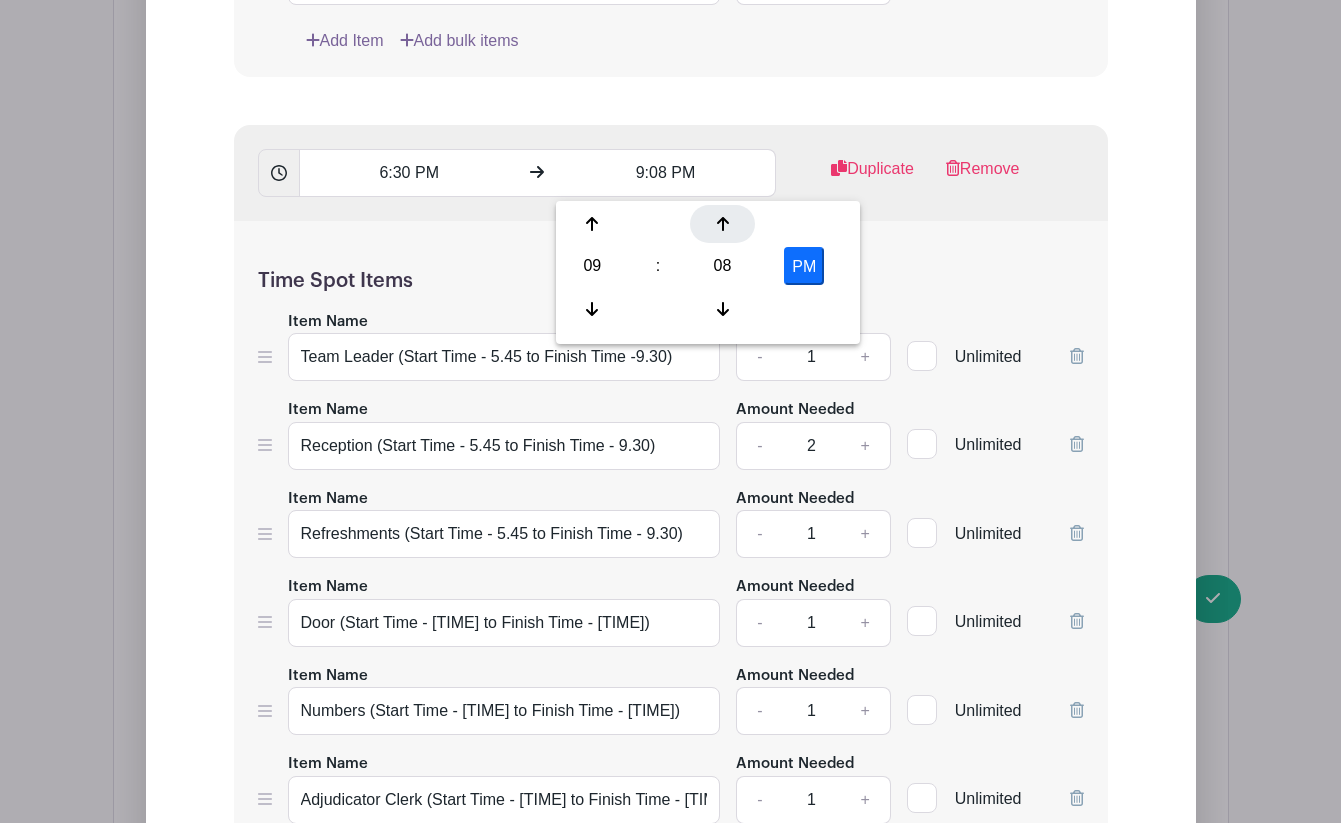 click 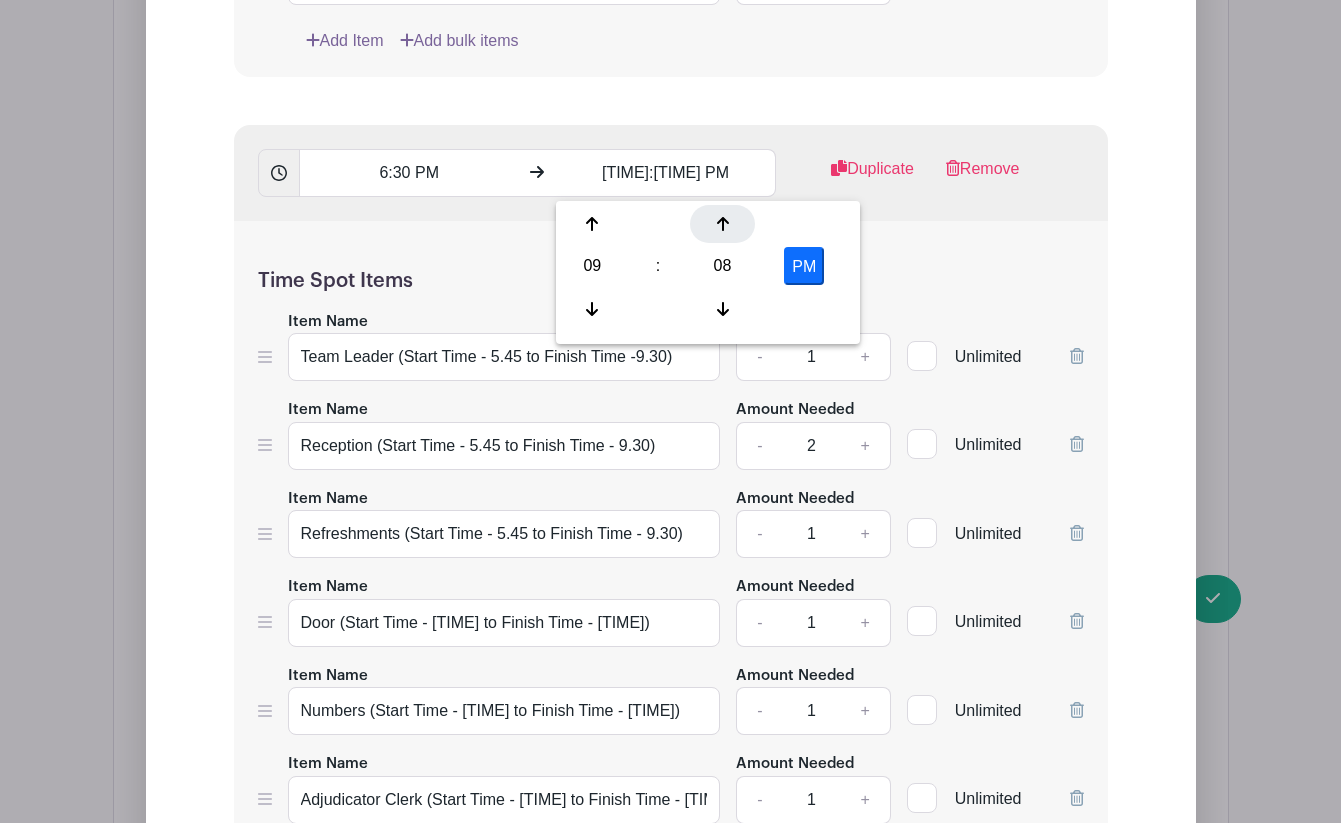 click 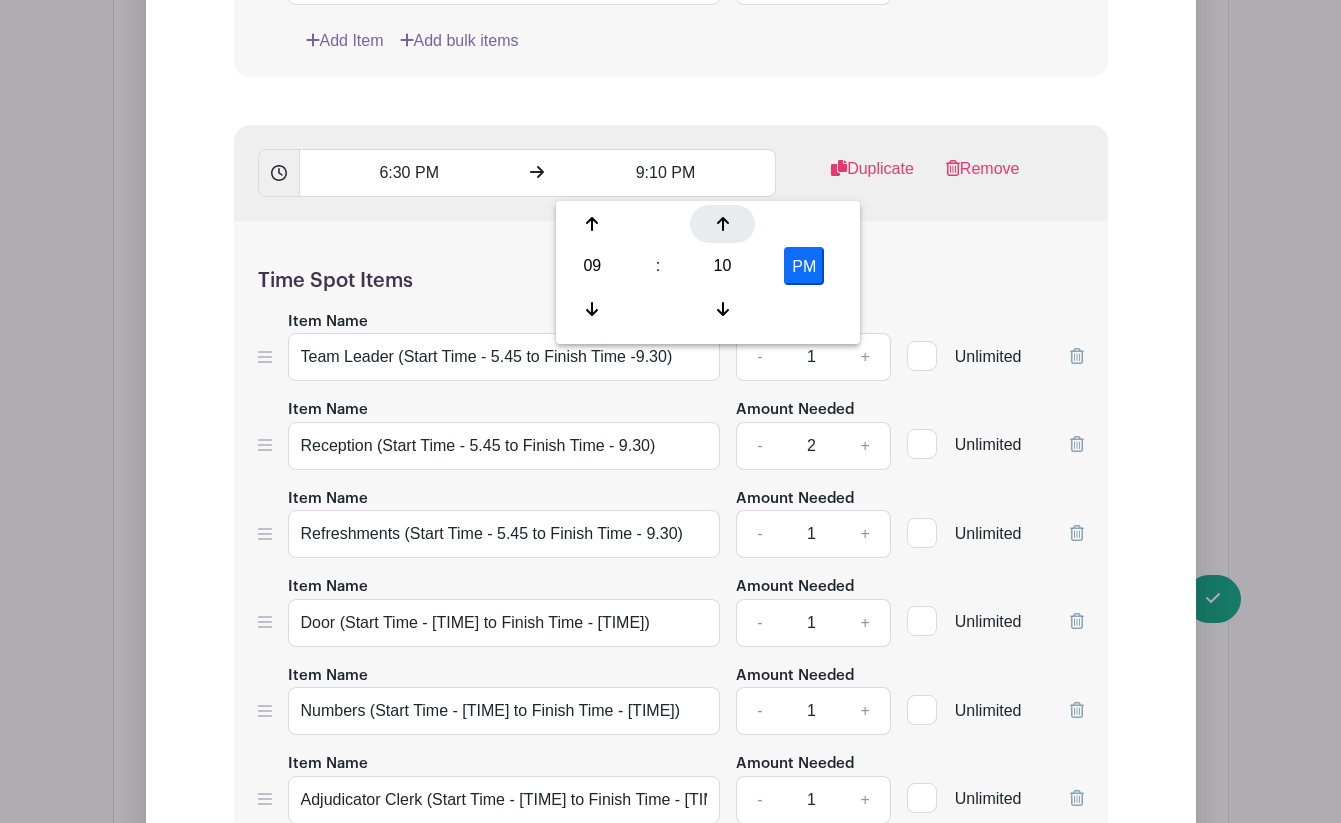 click 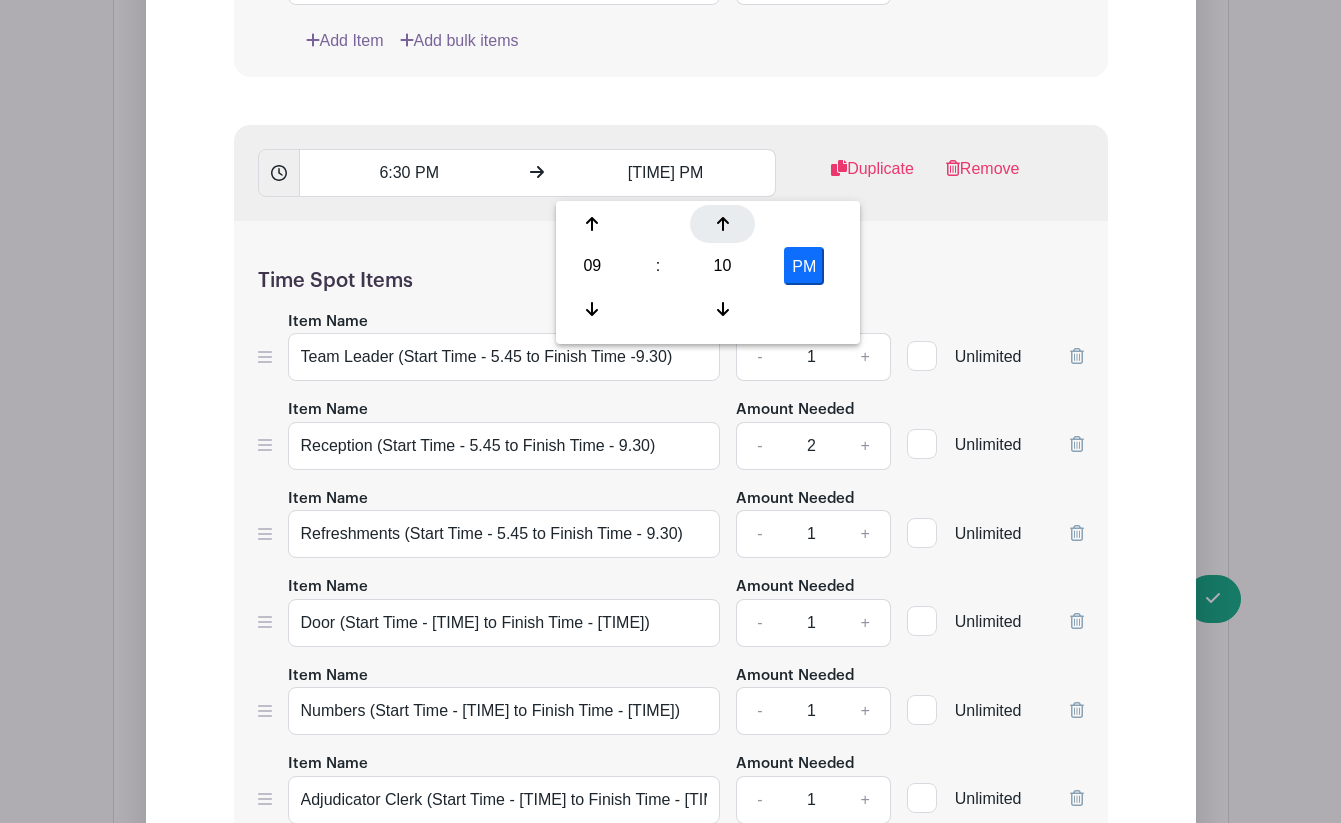 click 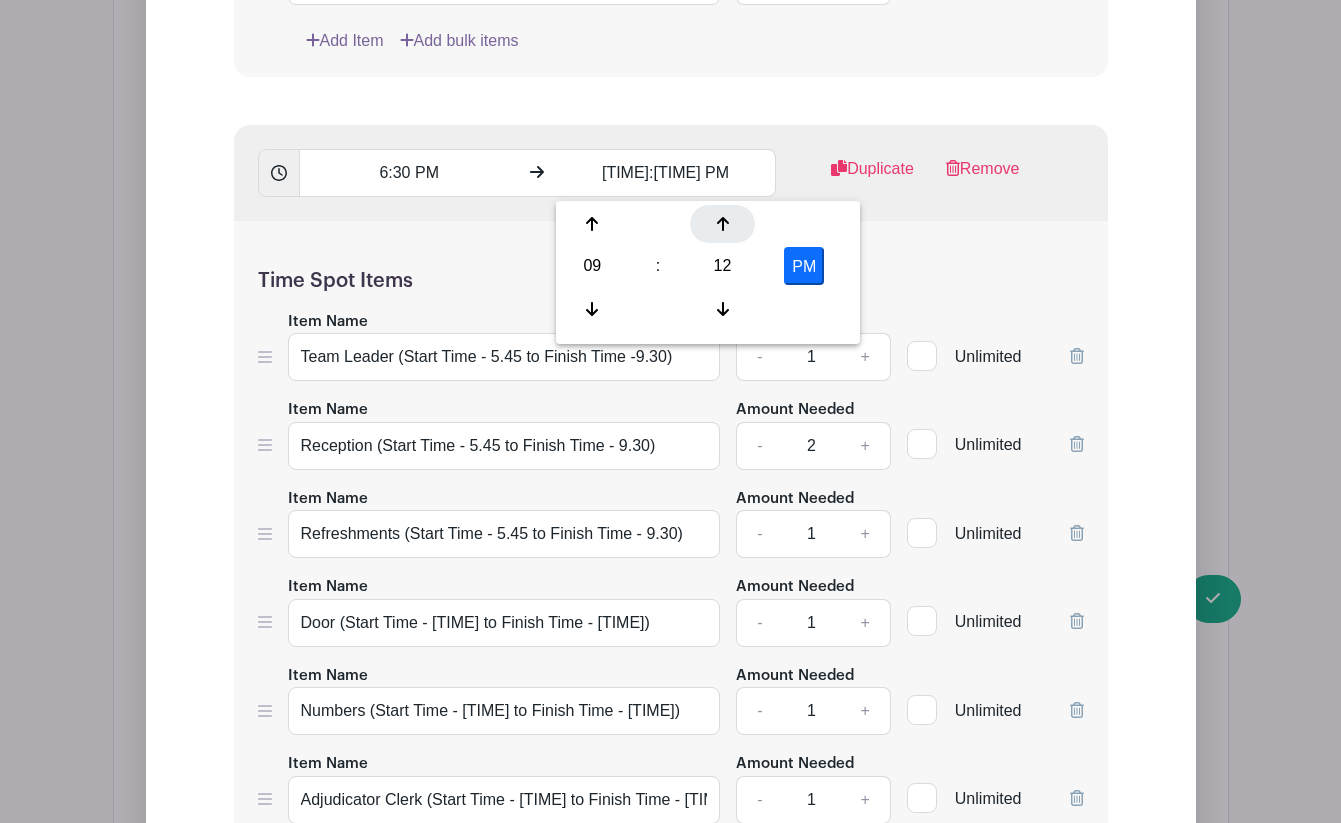 click 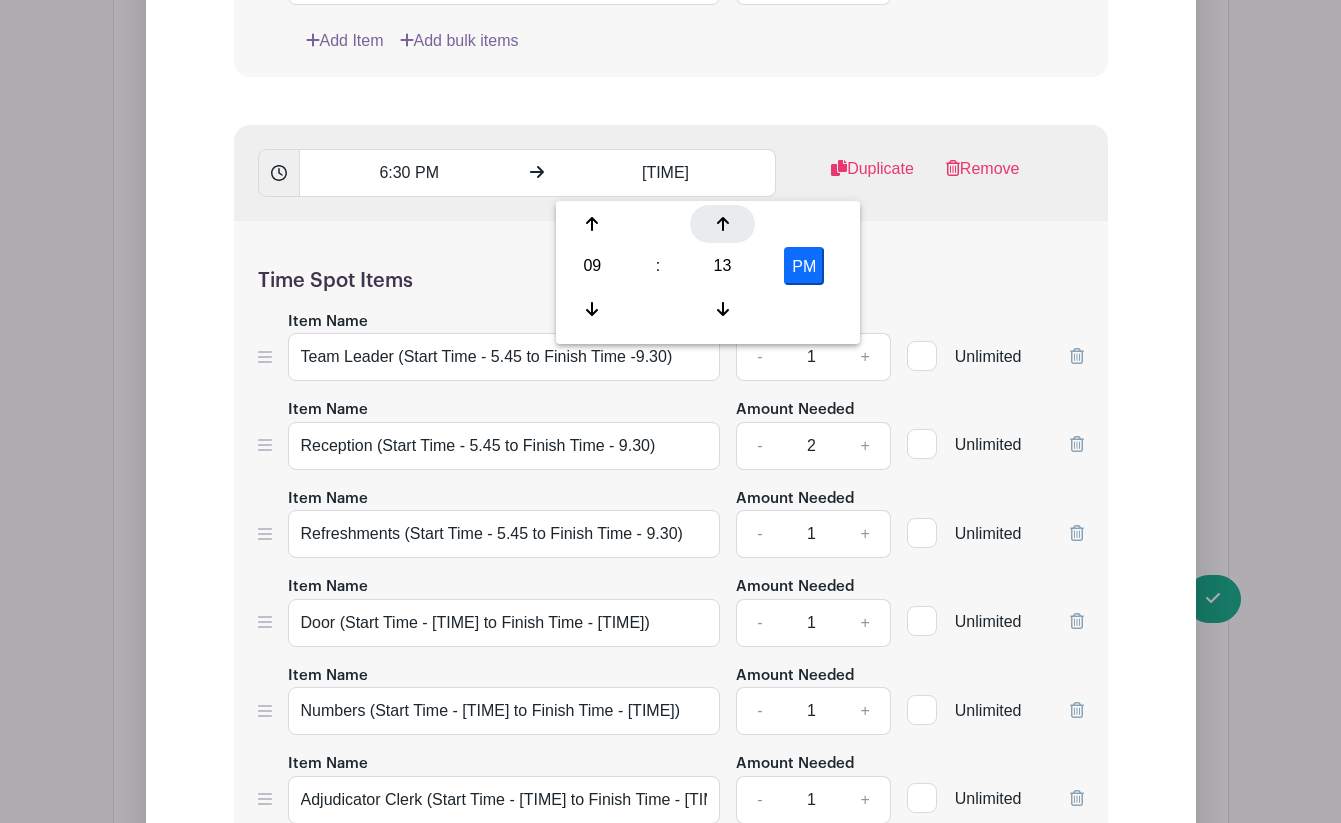 click 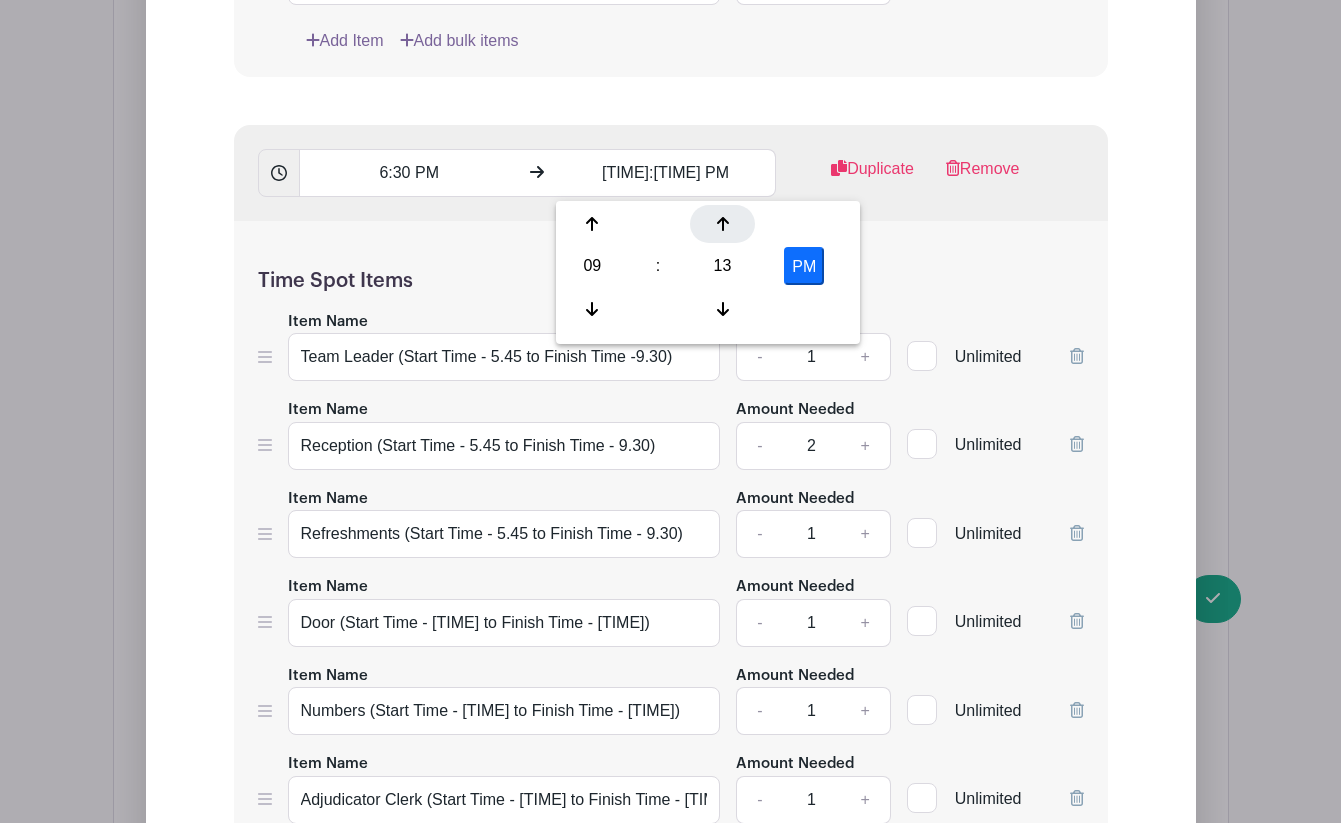 click 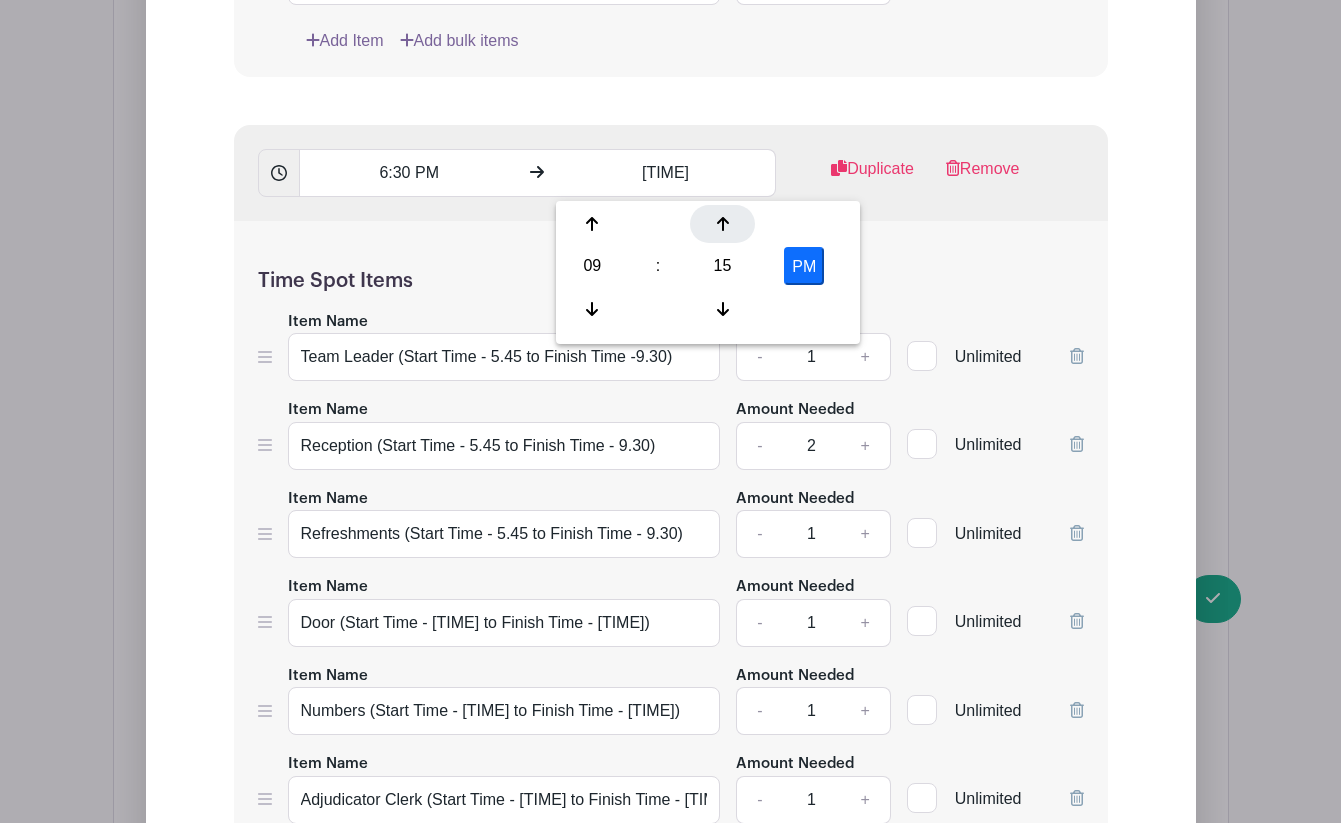 click 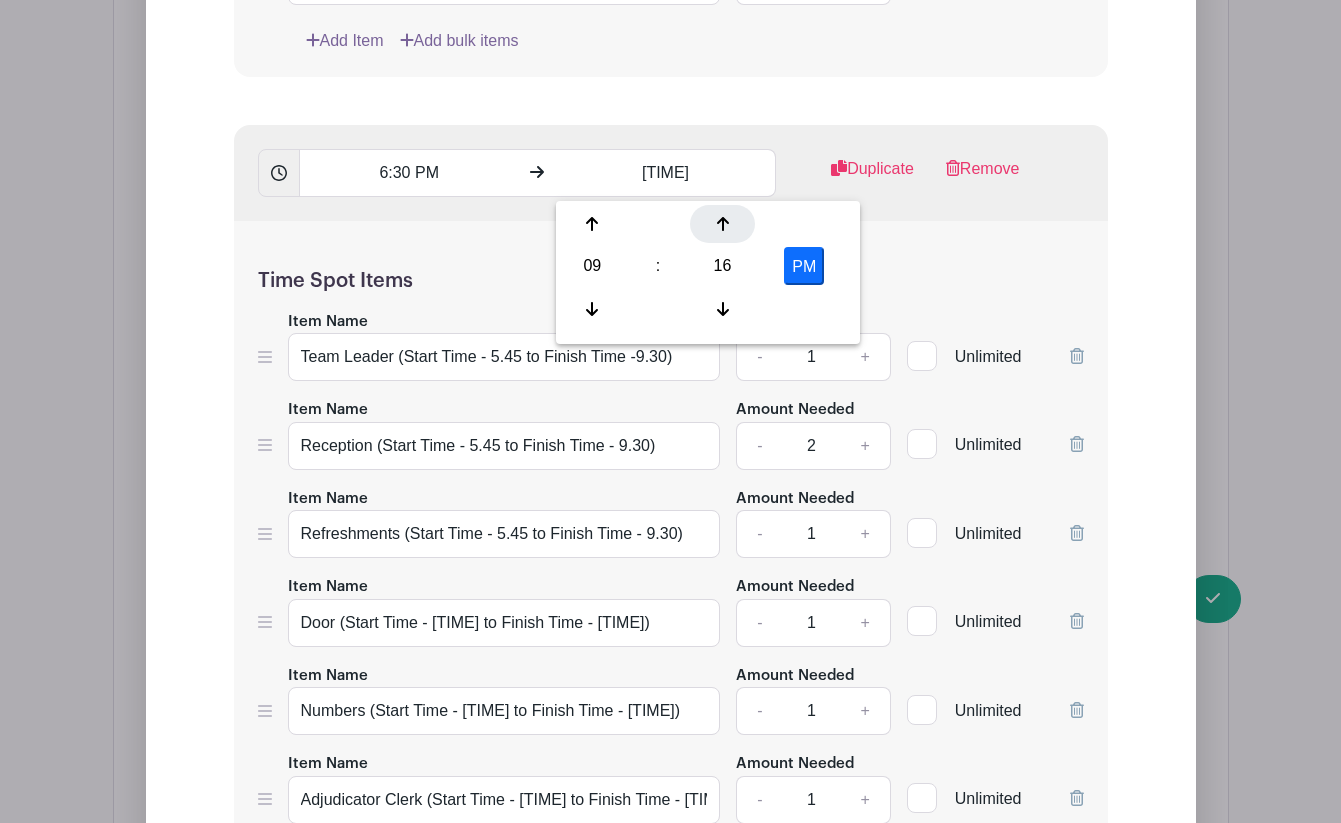 click 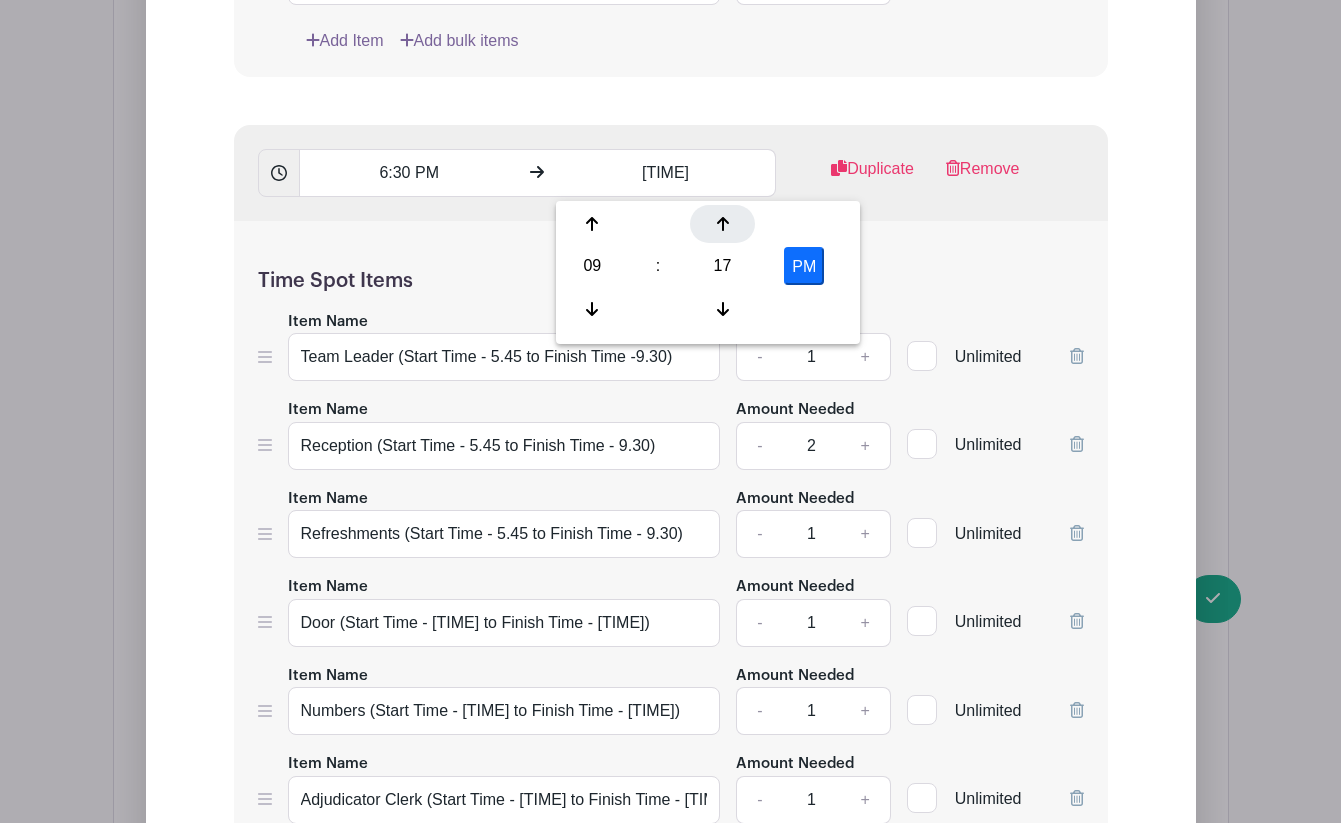 click 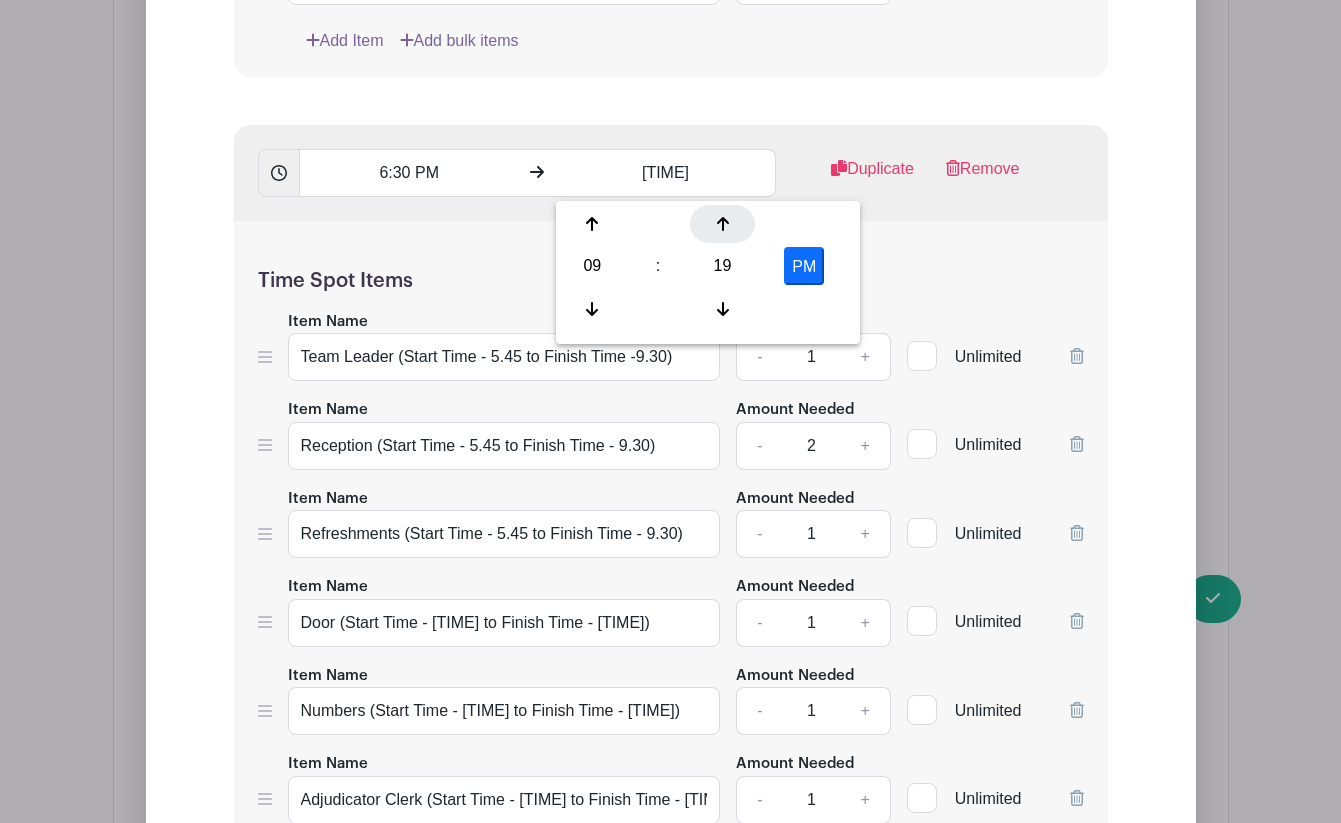 click 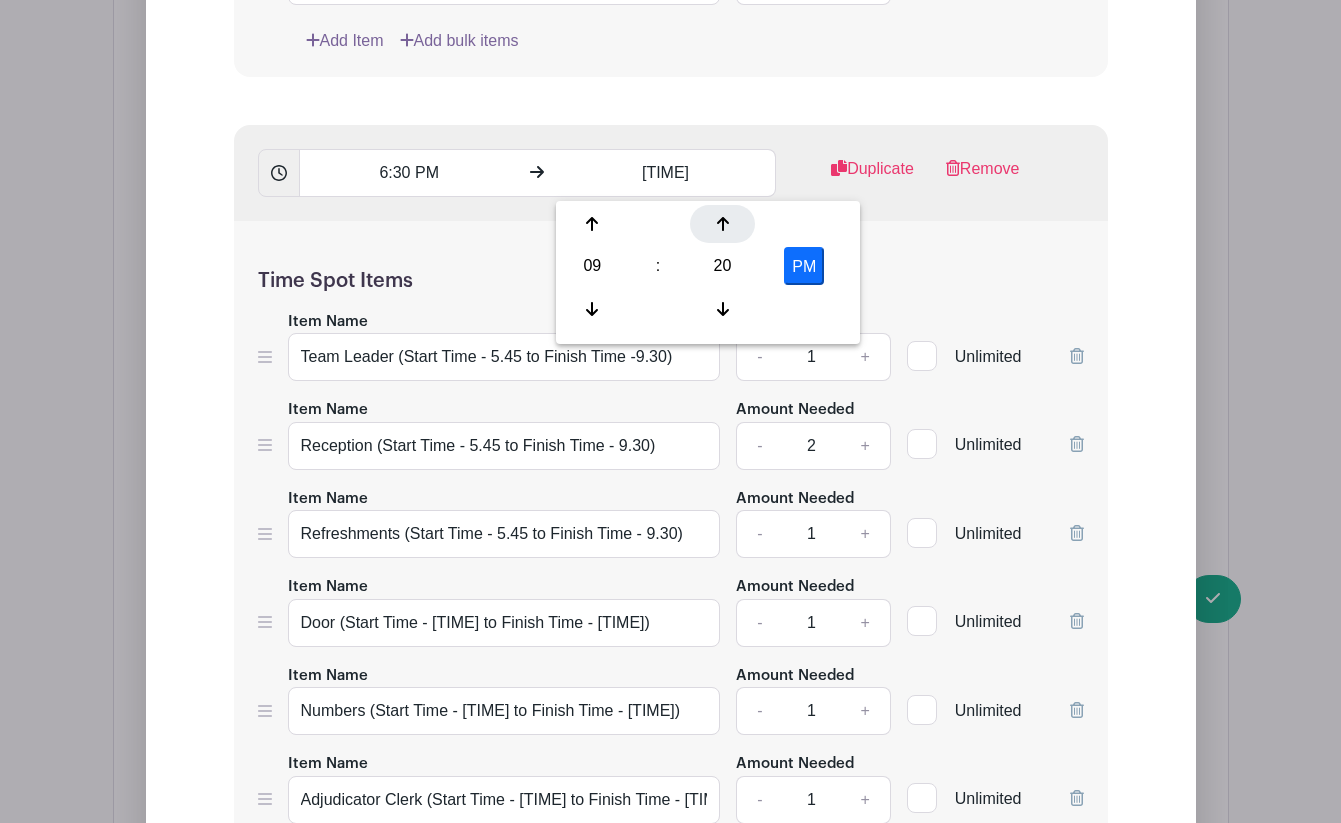 click 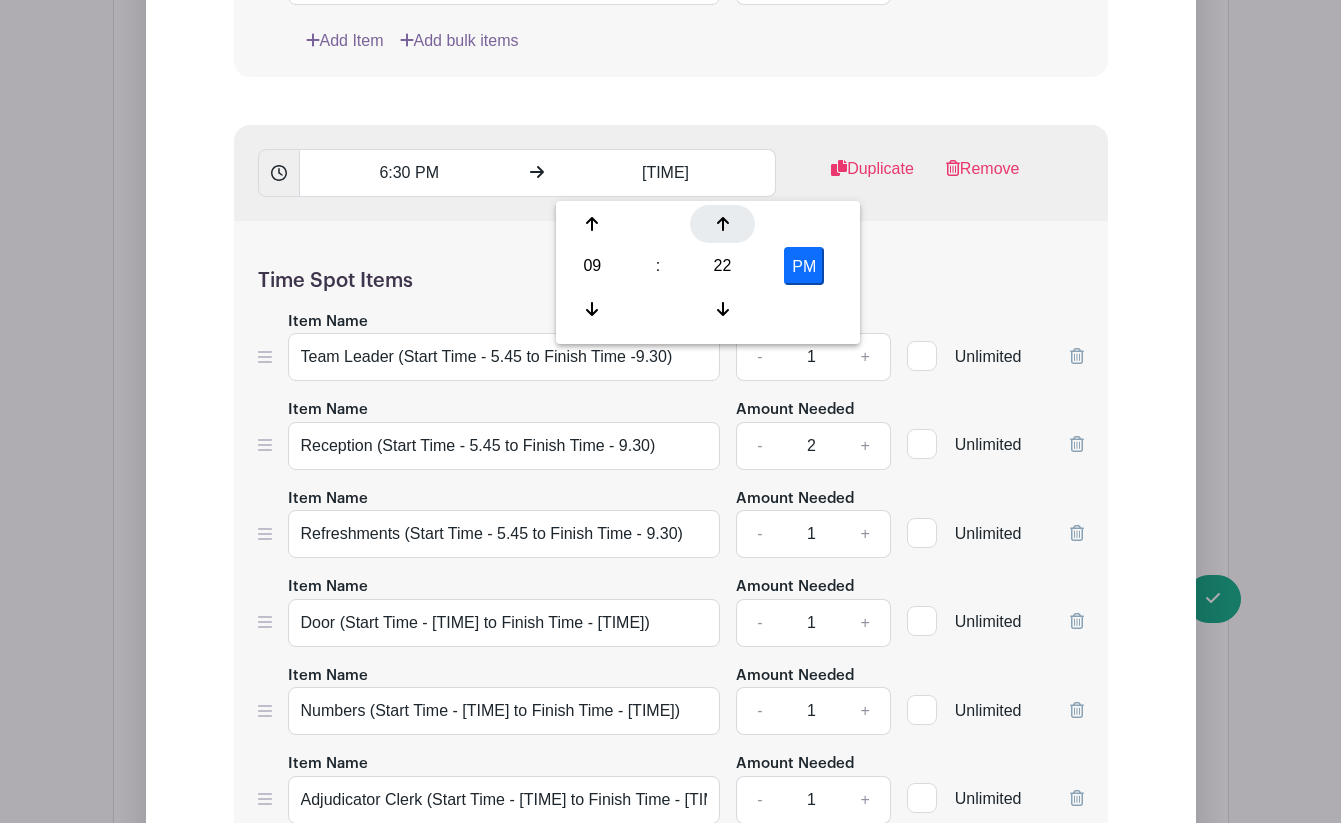 click 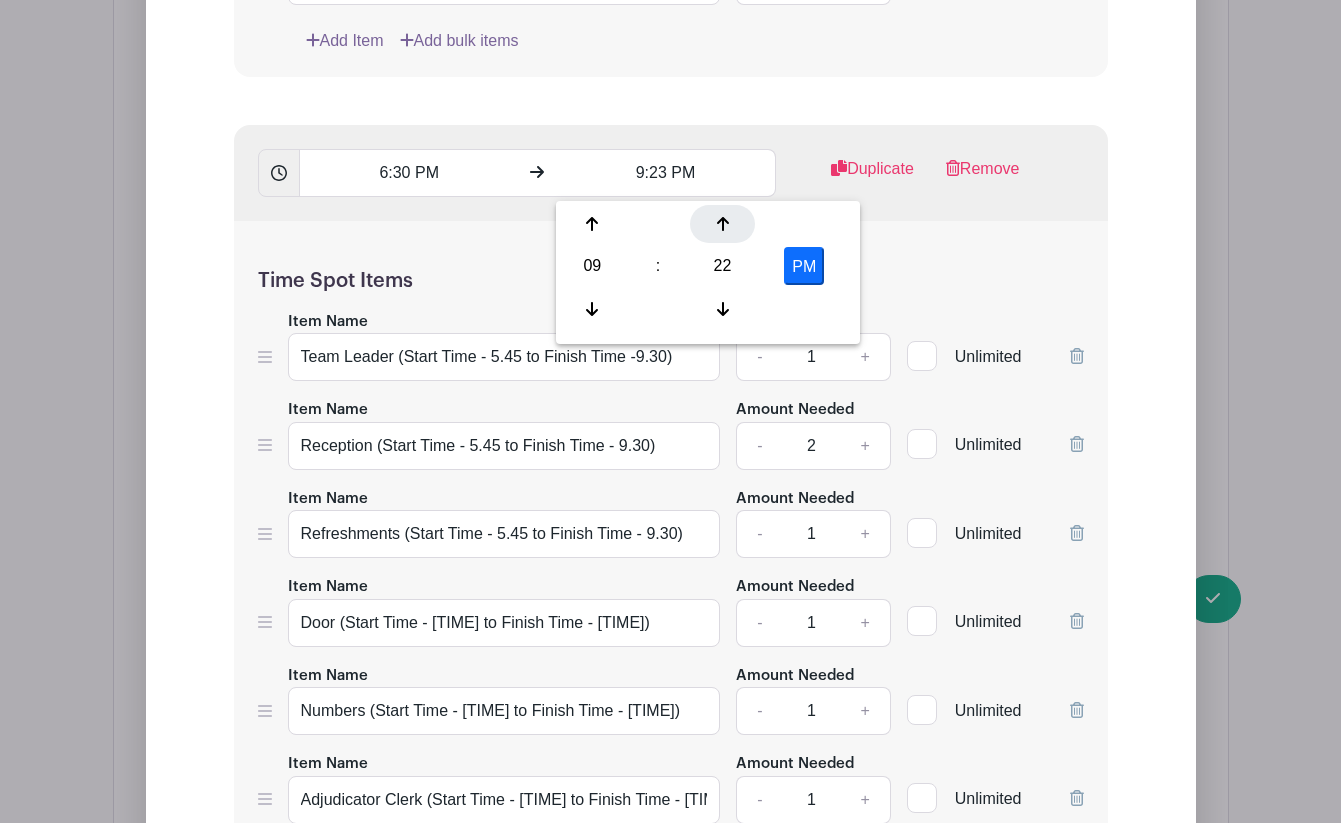 click 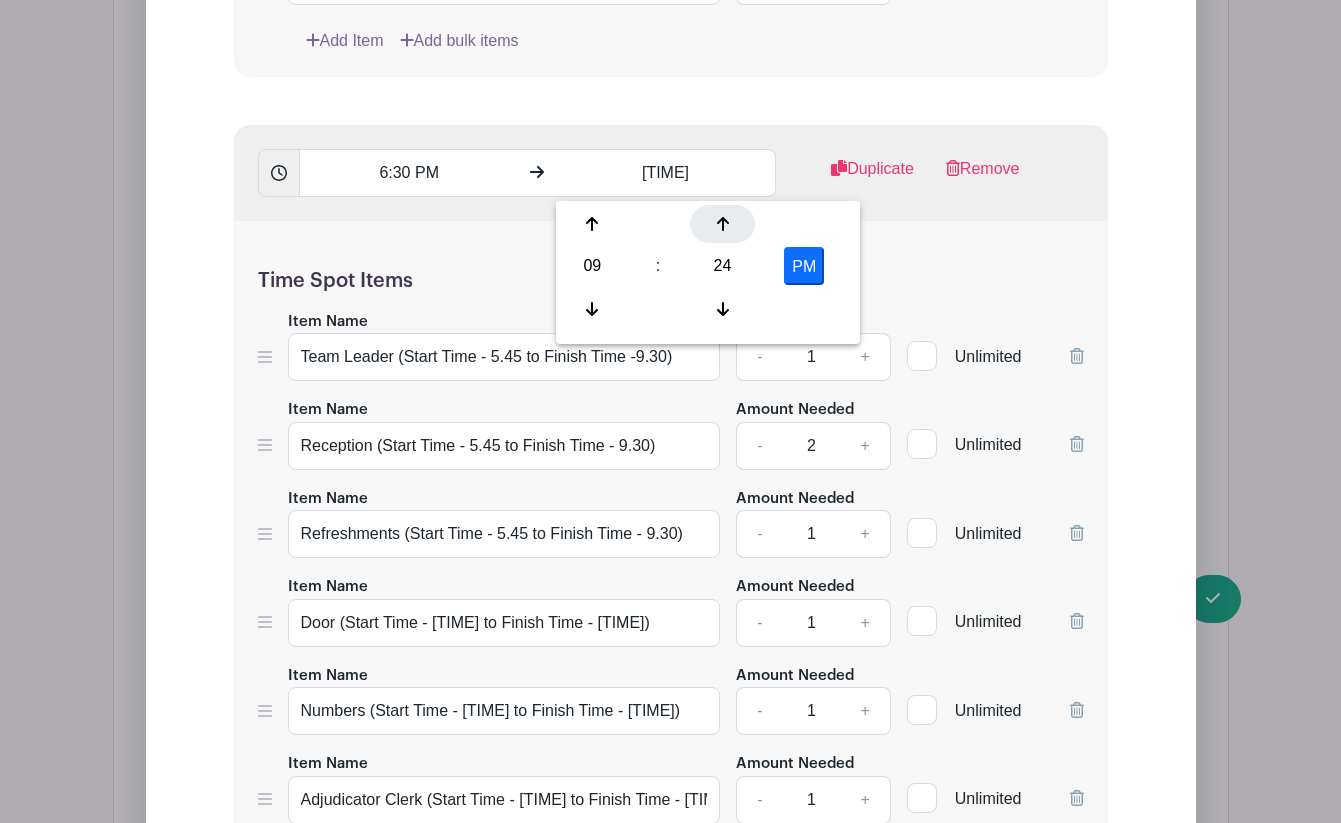 click 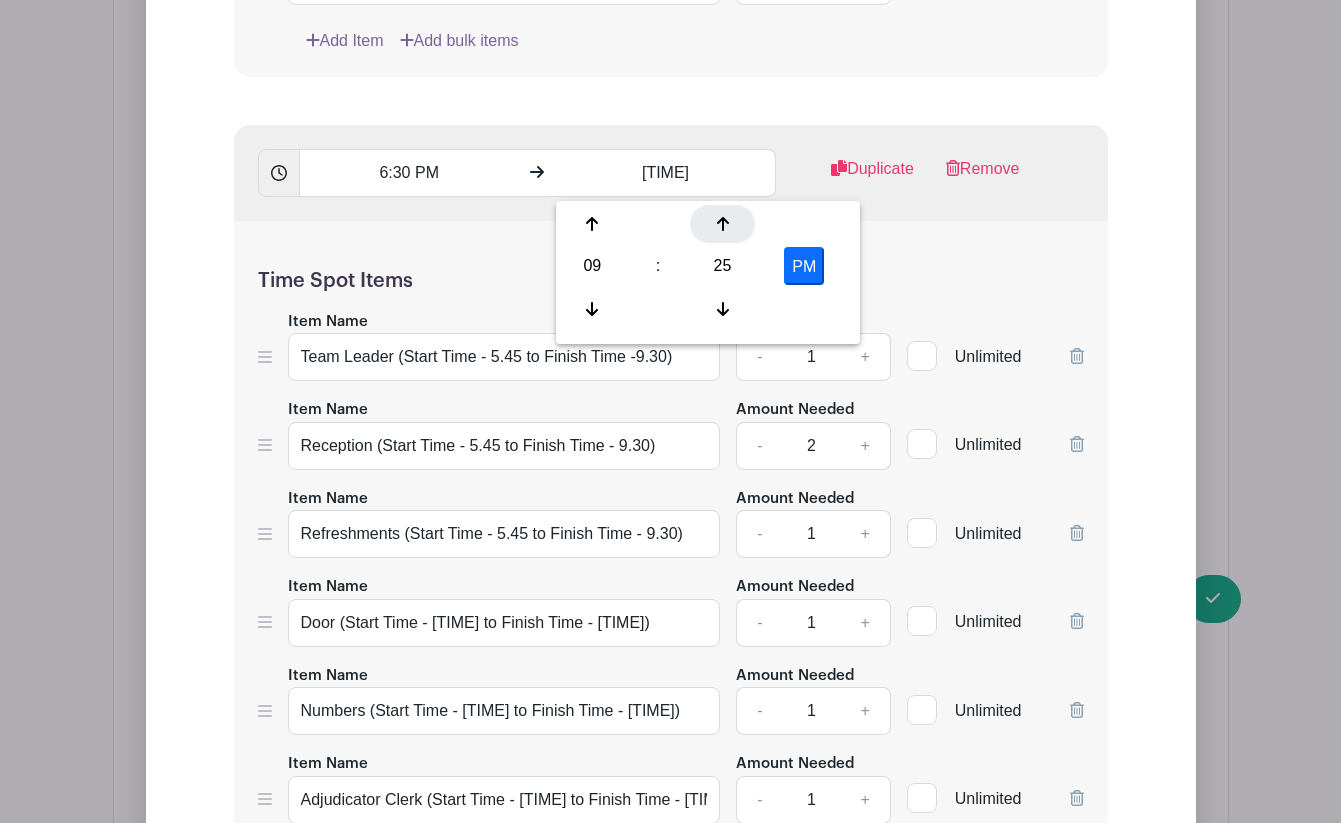 click 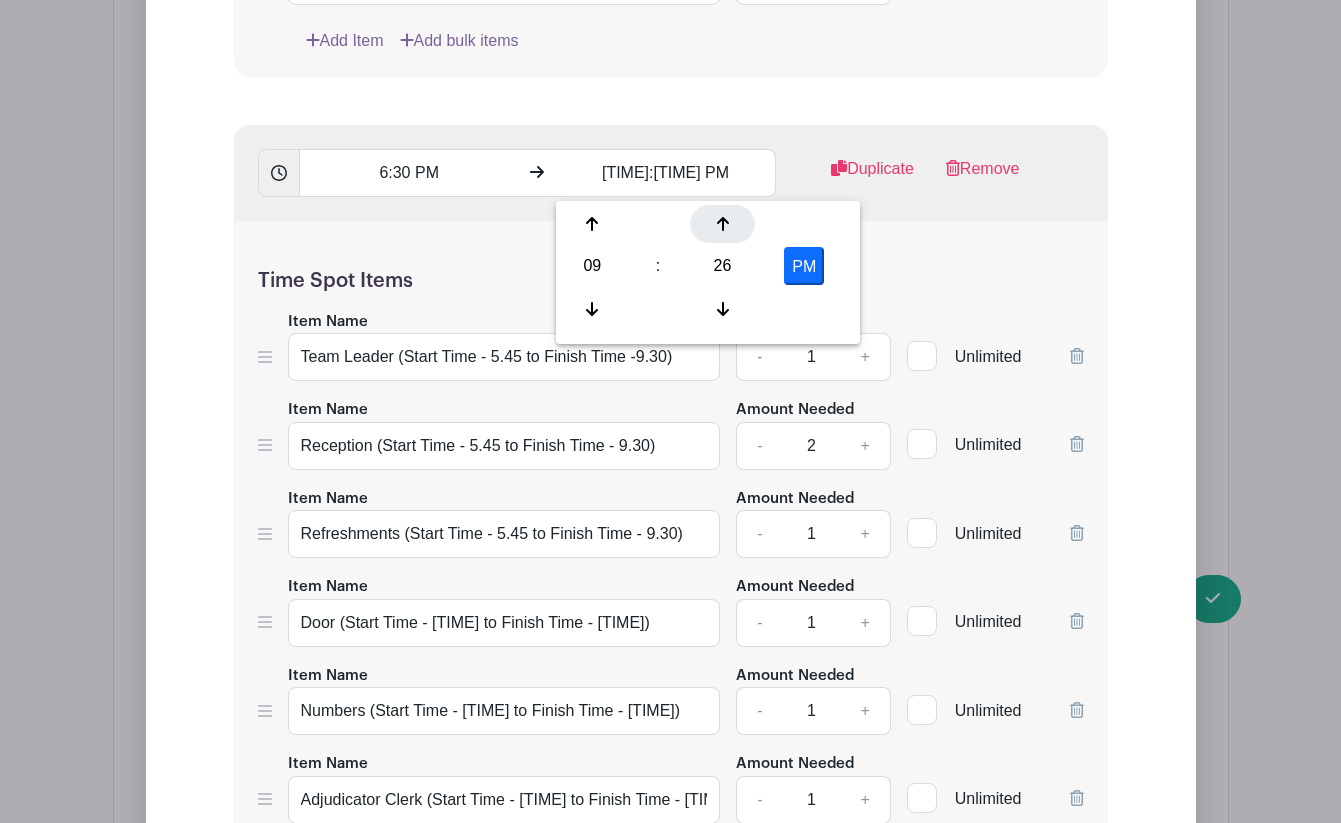 click 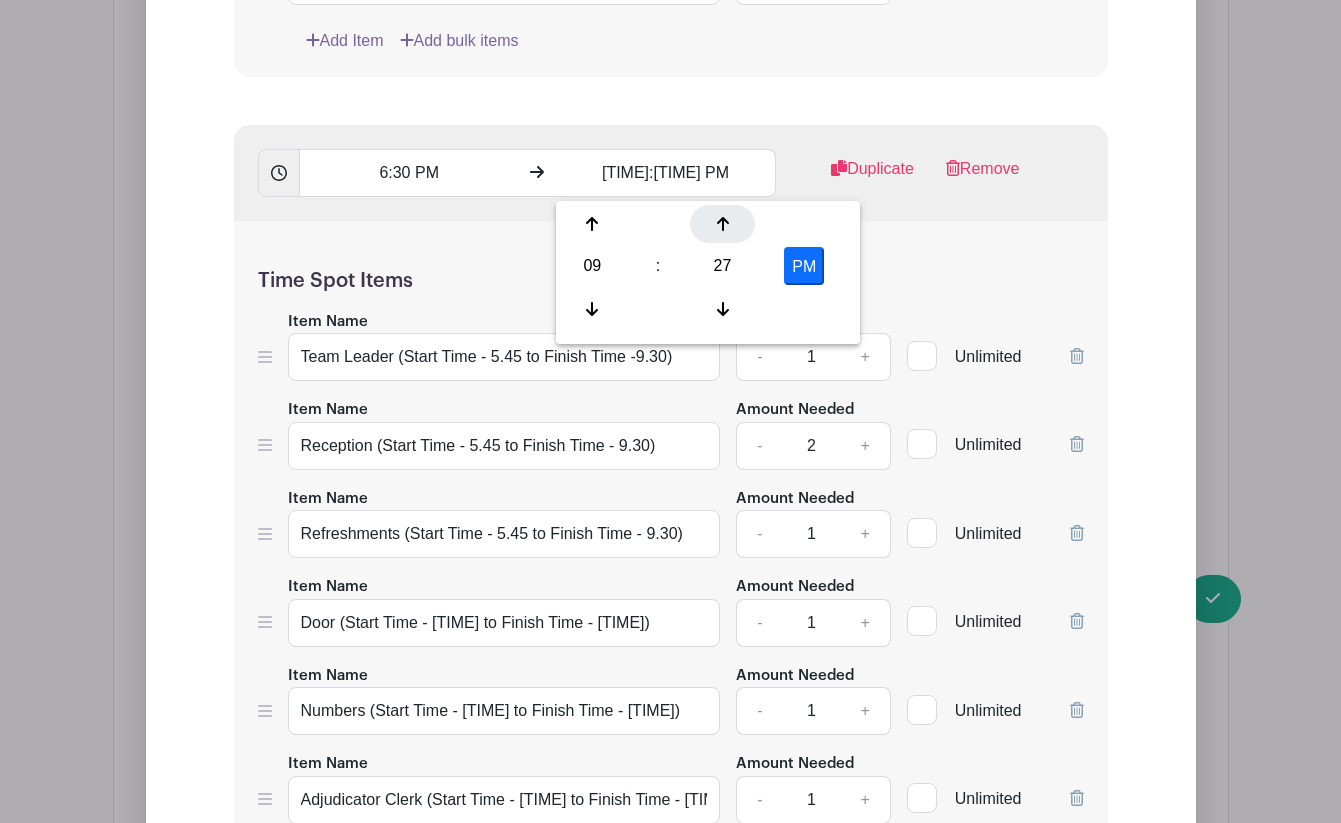 click 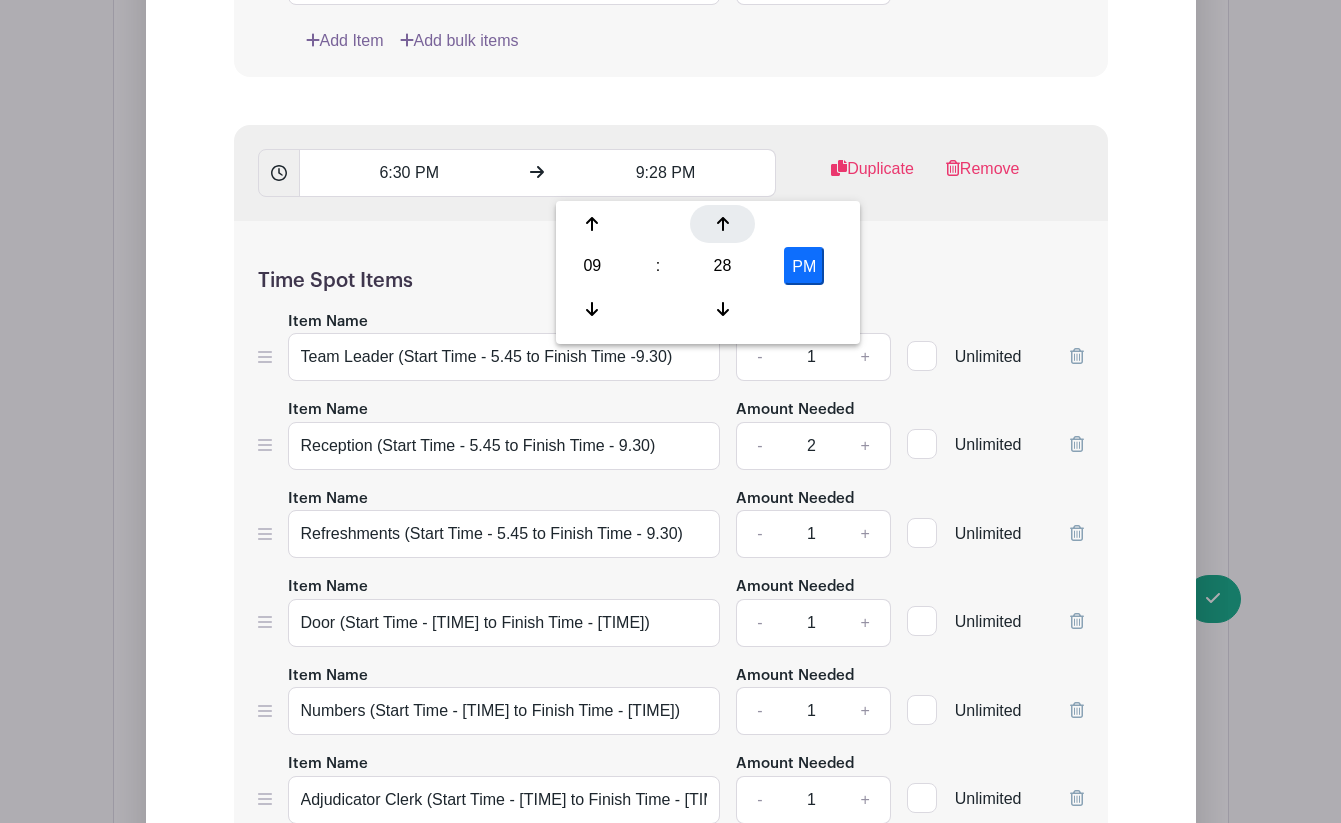 click 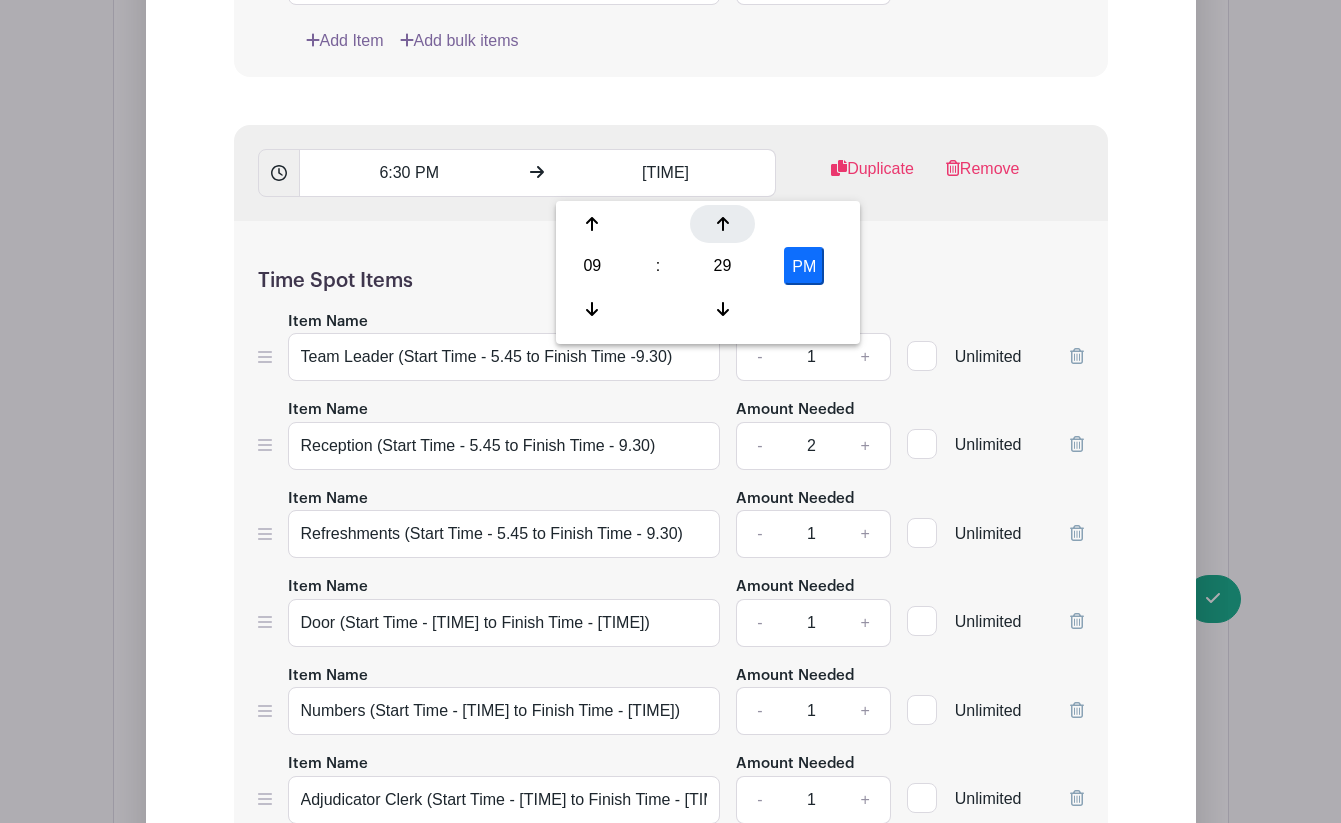 click 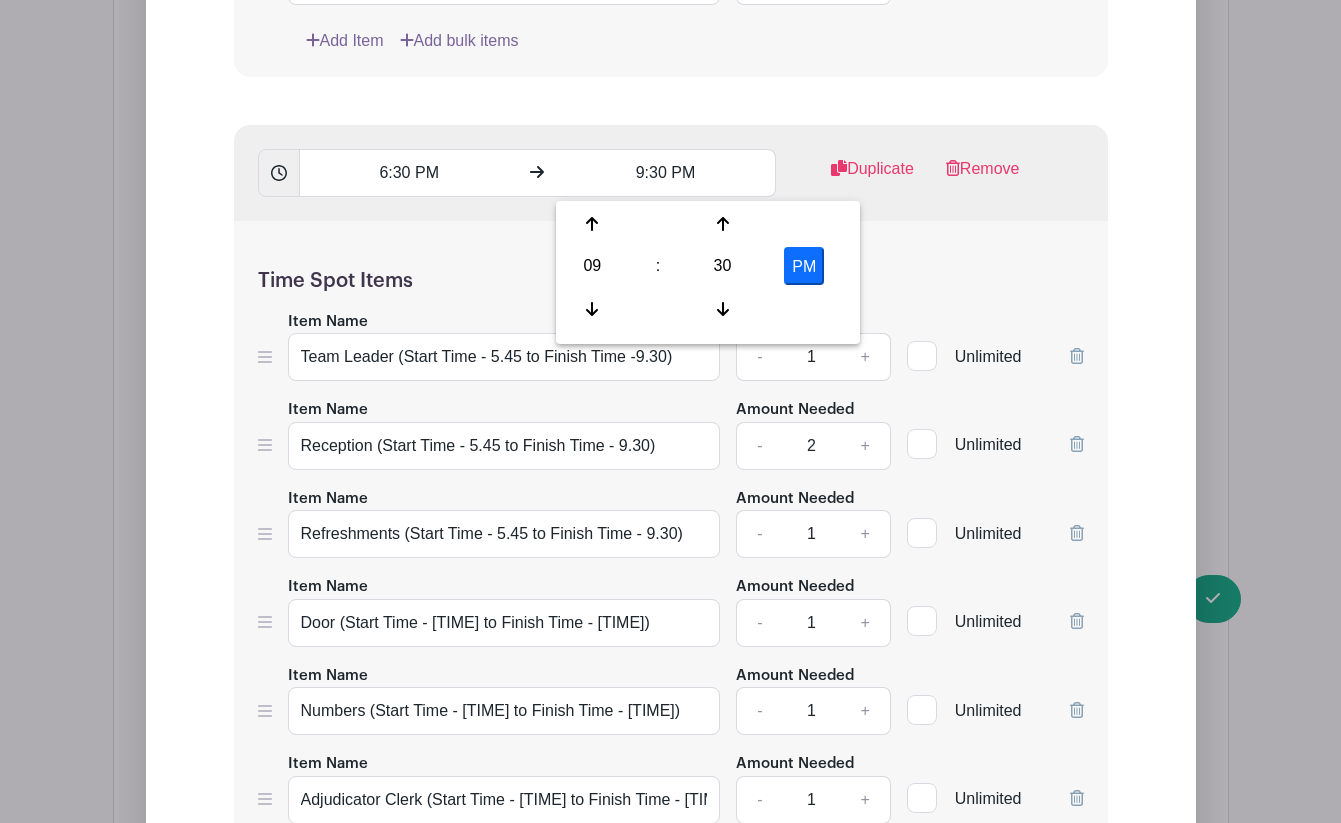 click on "Time Spot Items" at bounding box center (671, 281) 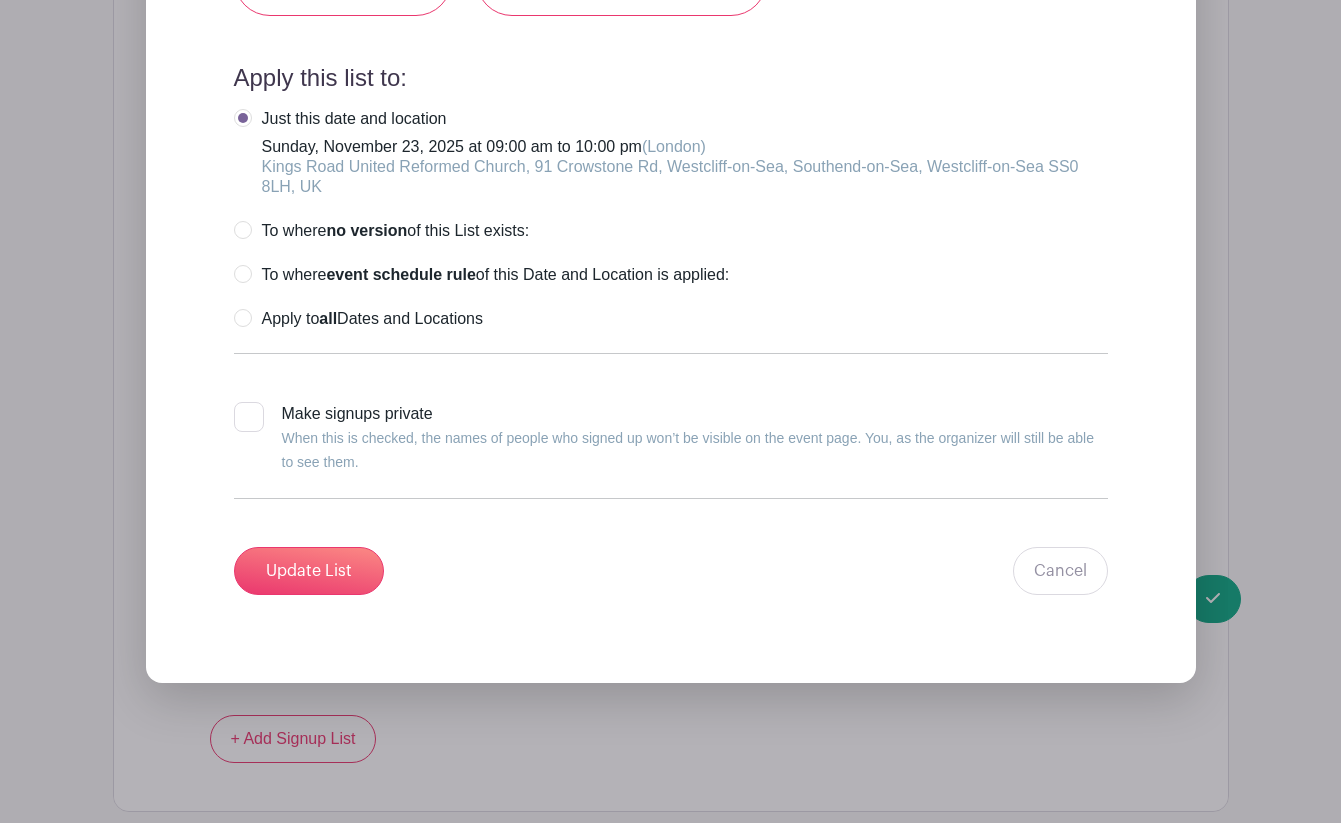 scroll, scrollTop: 3969, scrollLeft: 0, axis: vertical 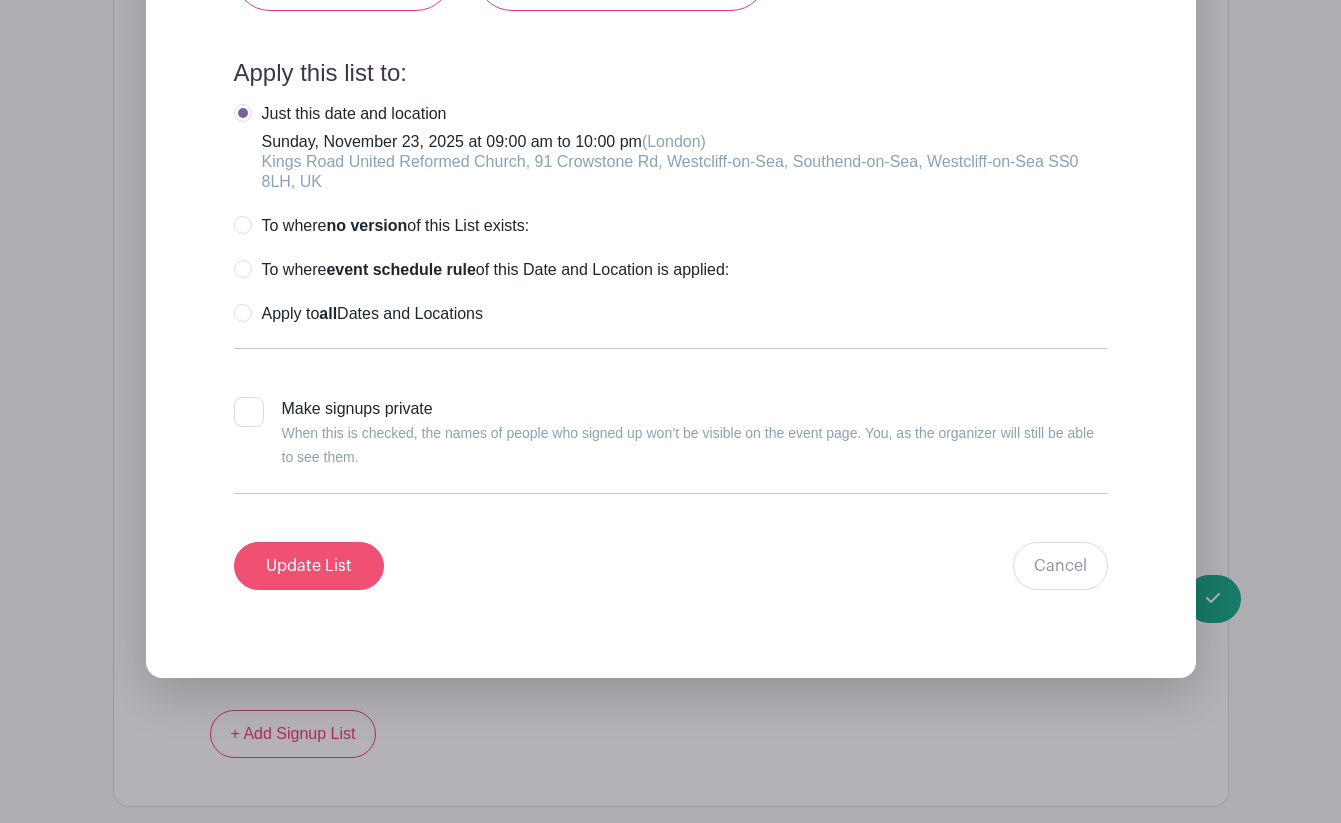 click on "Update List" at bounding box center (309, 566) 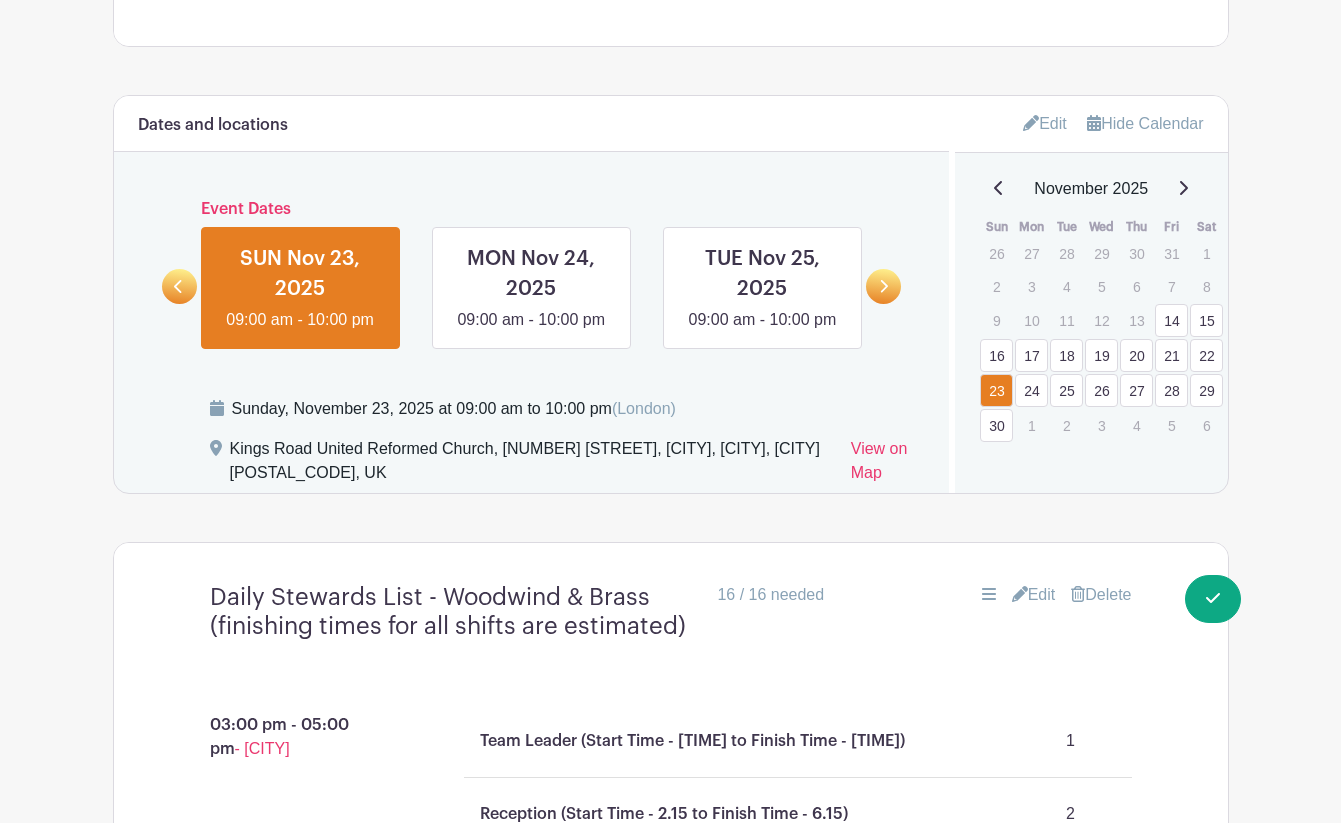 scroll, scrollTop: 1040, scrollLeft: 0, axis: vertical 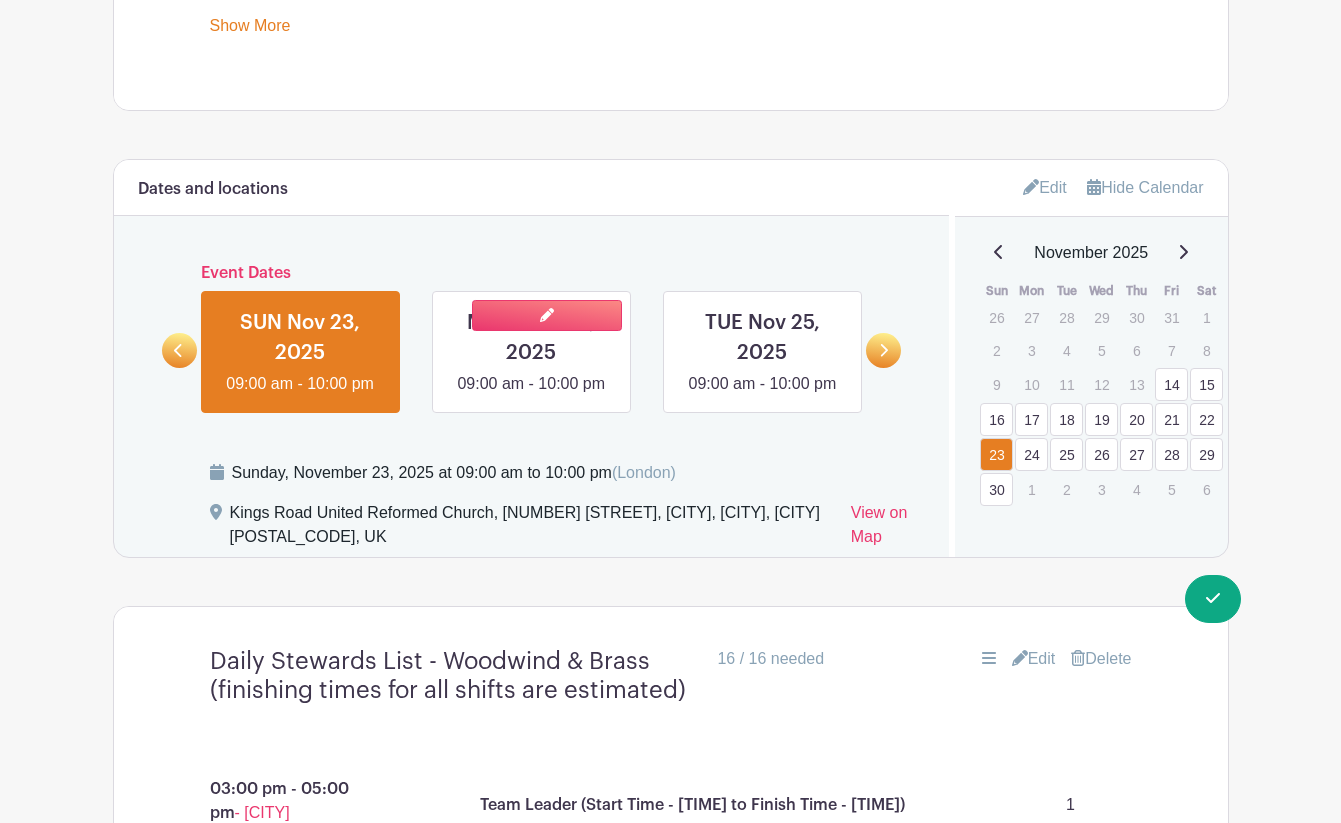 click at bounding box center [531, 396] 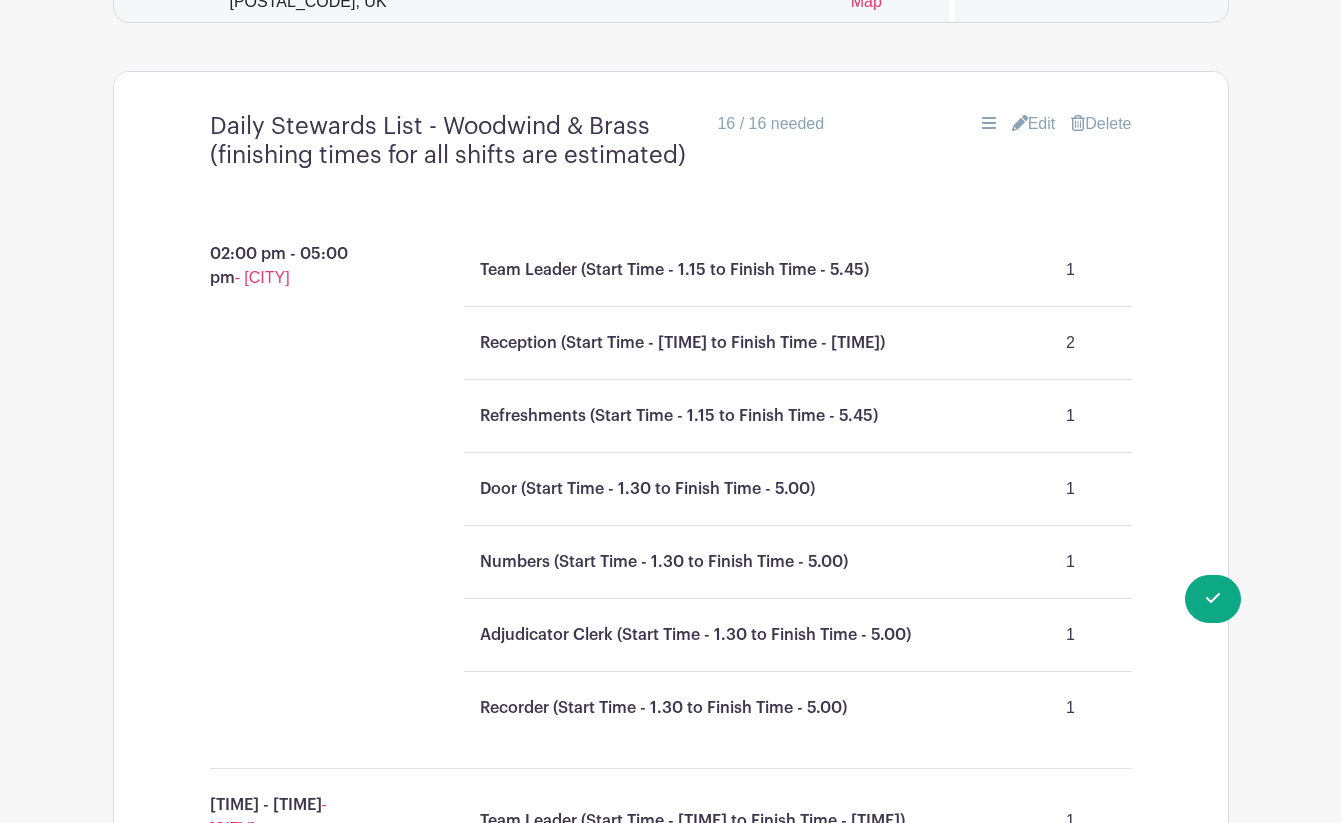 scroll, scrollTop: 1555, scrollLeft: 0, axis: vertical 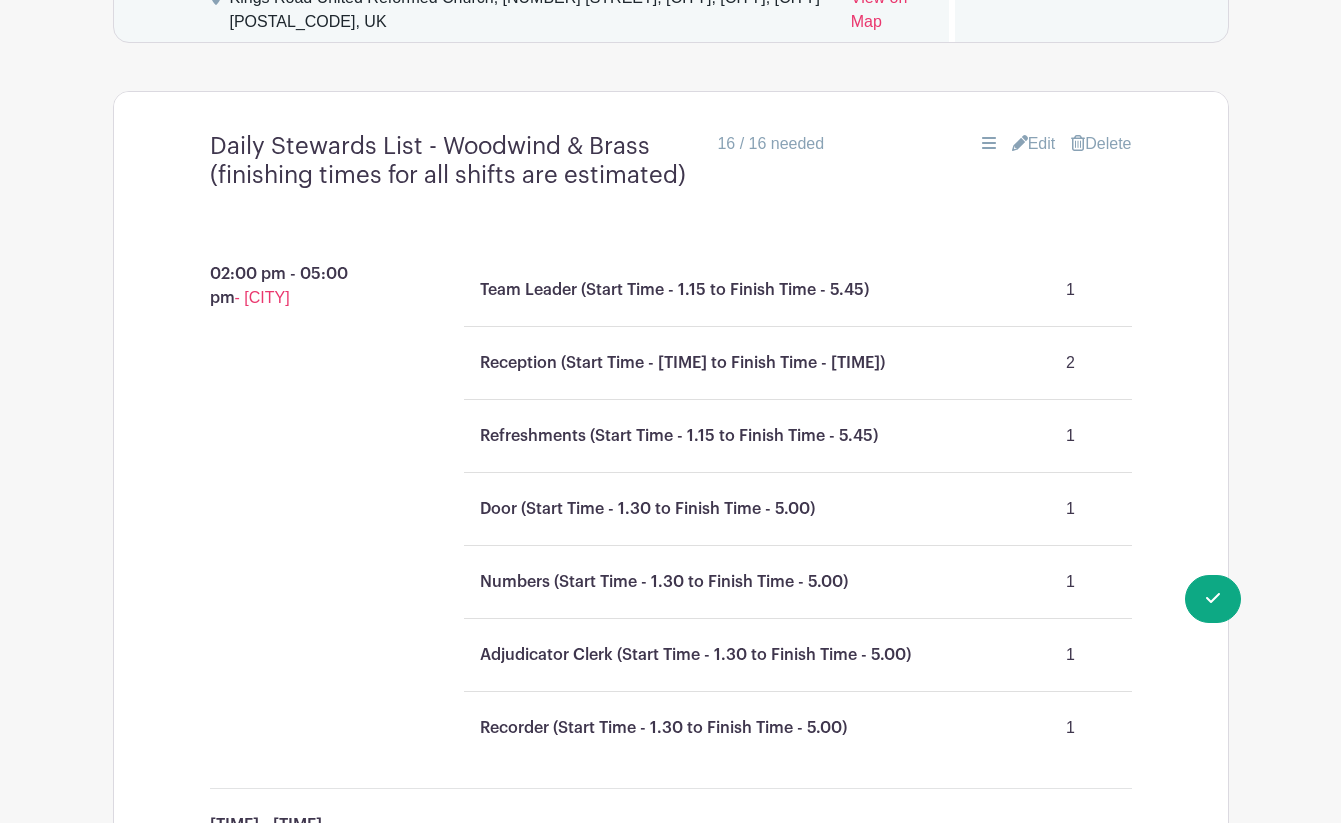 click on "Edit" at bounding box center (1034, 144) 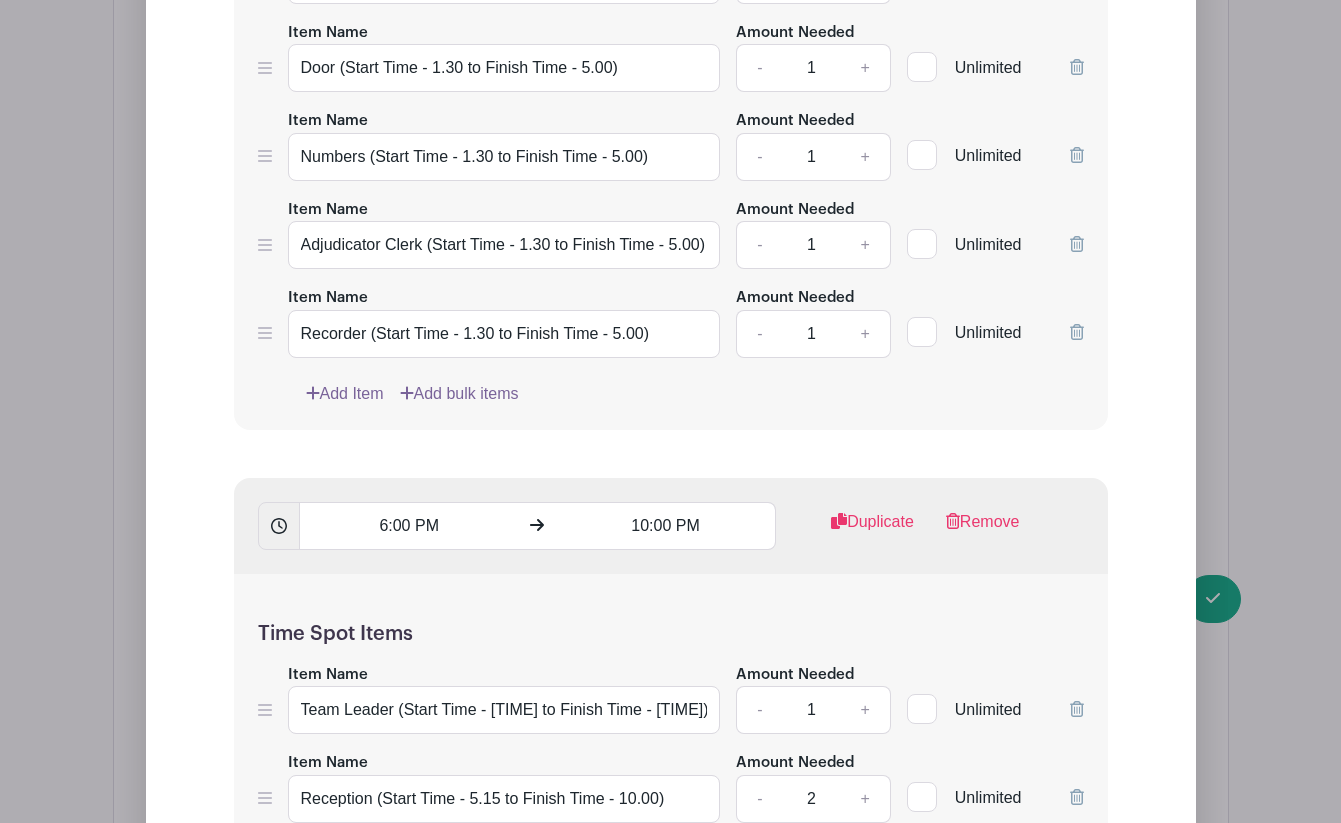 scroll, scrollTop: 2559, scrollLeft: 0, axis: vertical 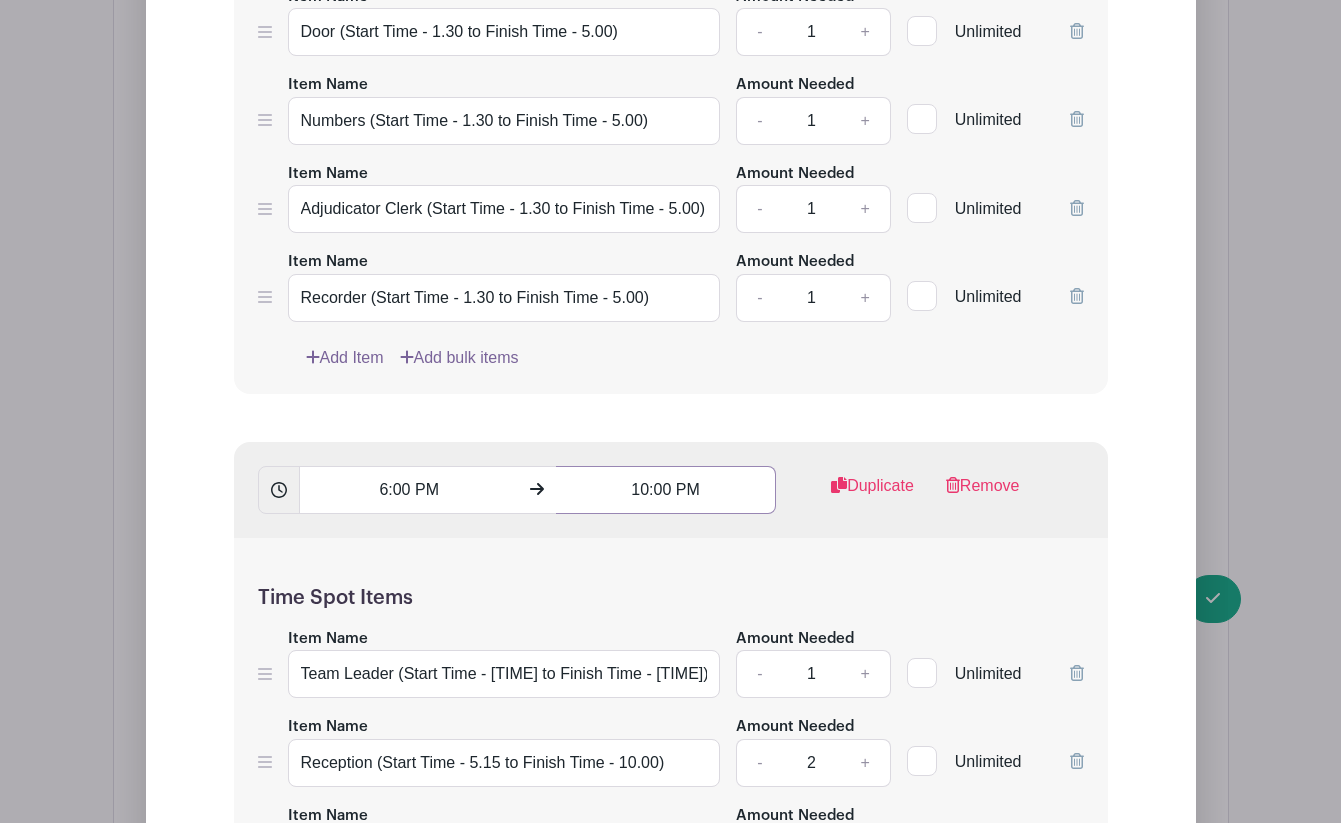 click on "10:00 PM" at bounding box center [666, 490] 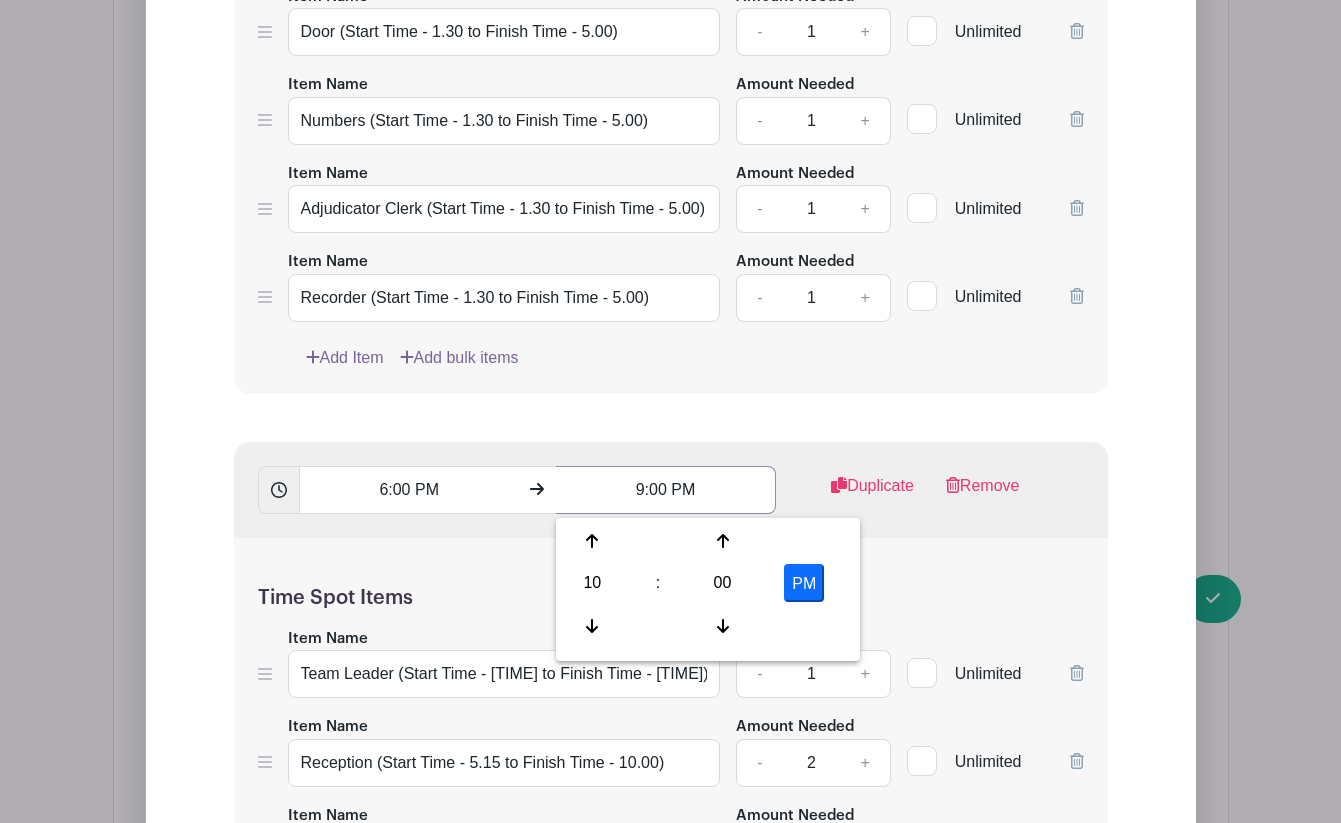 type on "9:00 PM" 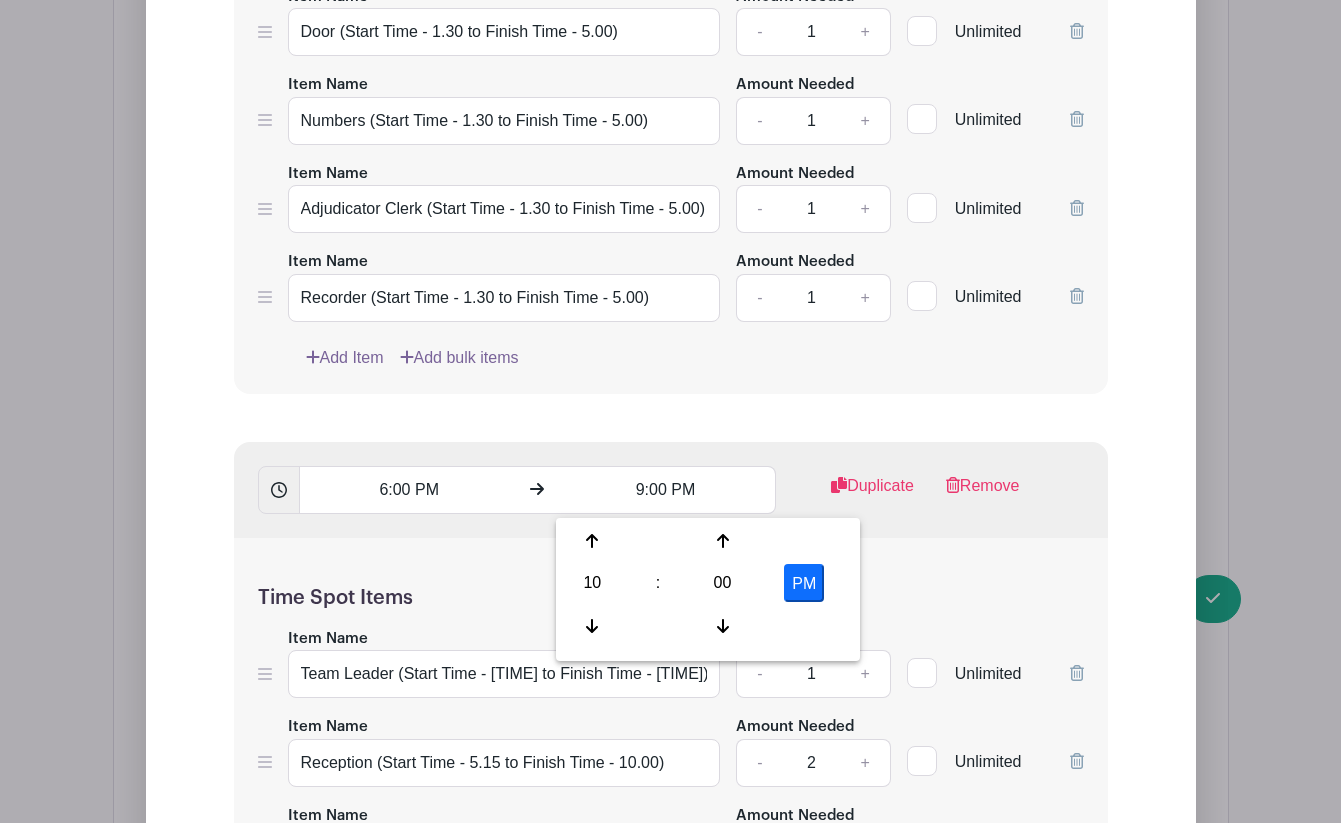 click on "Time Spot Items" at bounding box center (671, 598) 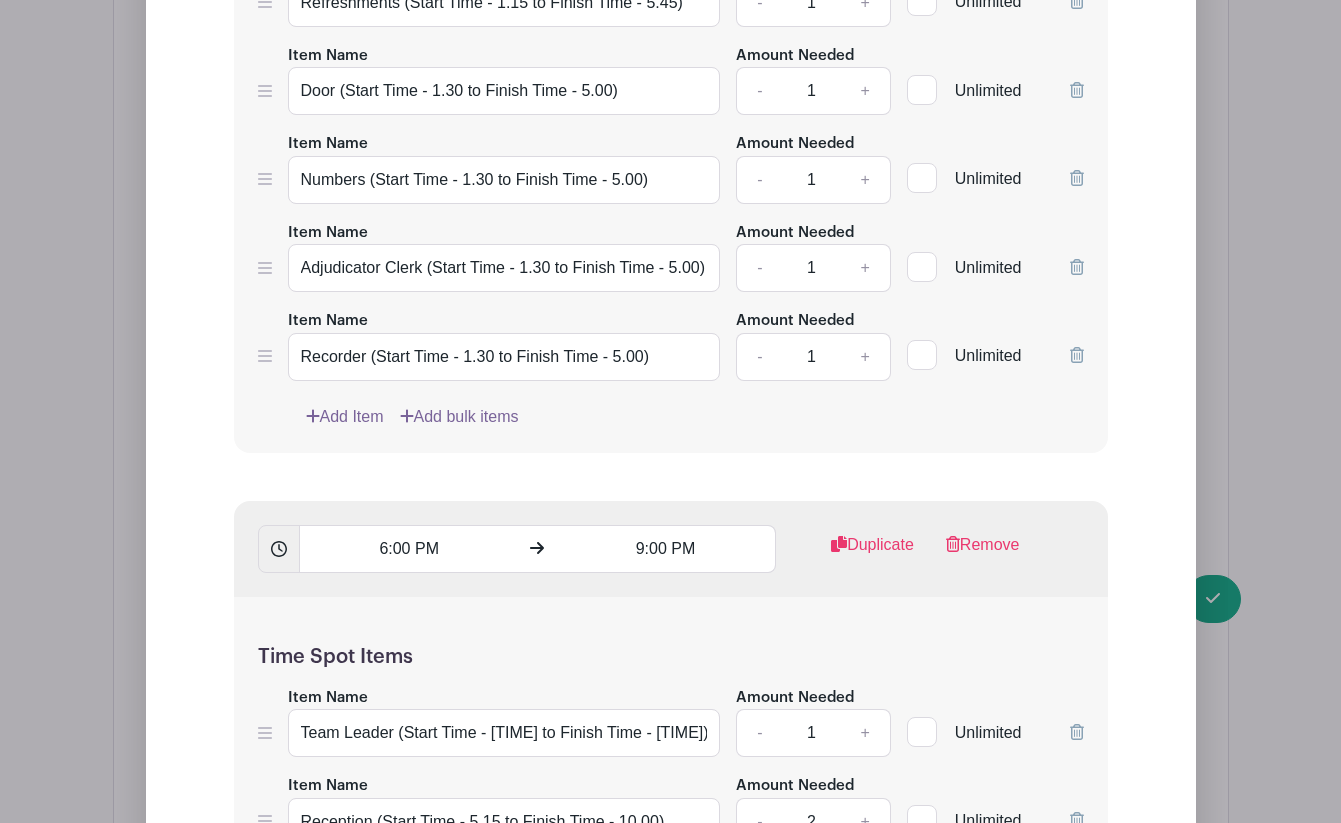 scroll, scrollTop: 2508, scrollLeft: 0, axis: vertical 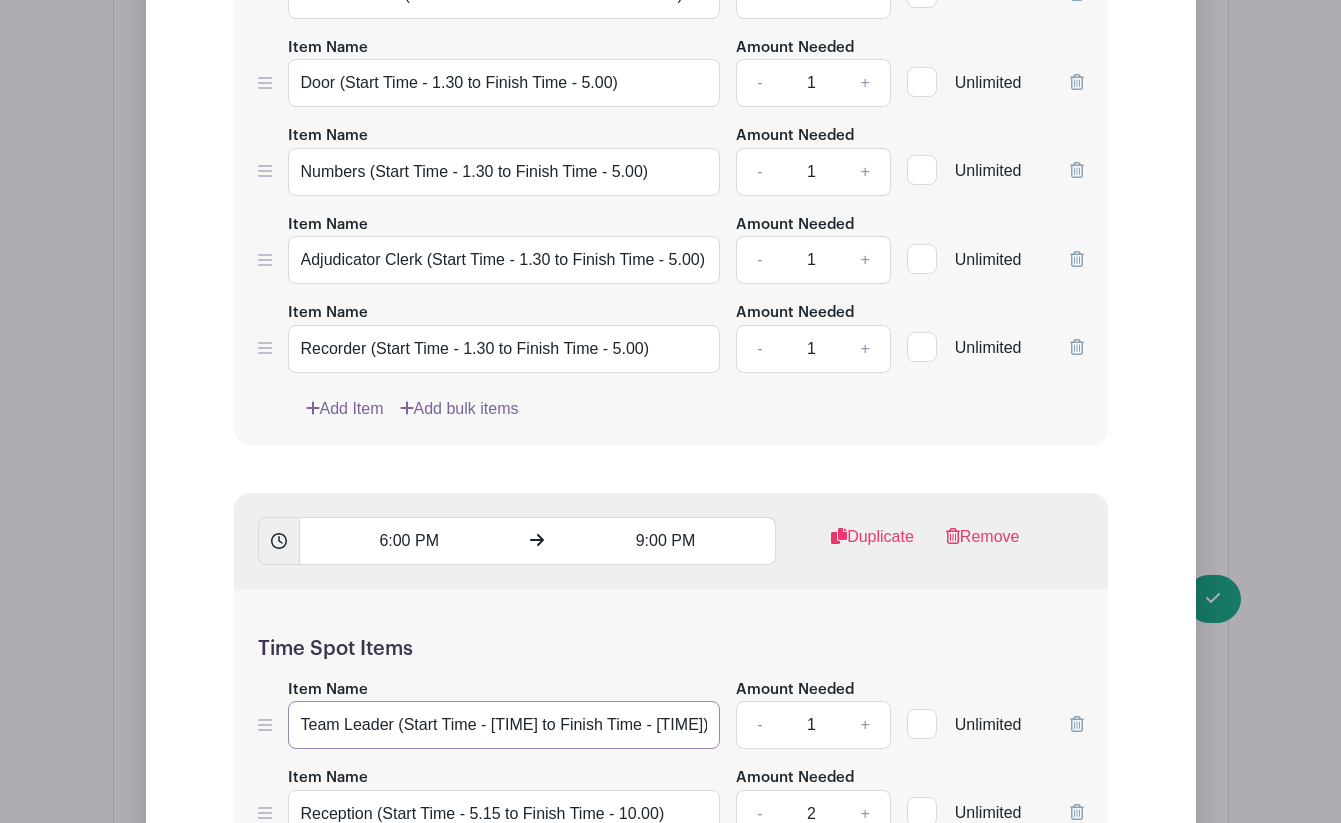 click on "Team Leader (Start Time - [TIME] to Finish Time - [TIME])" at bounding box center [504, 725] 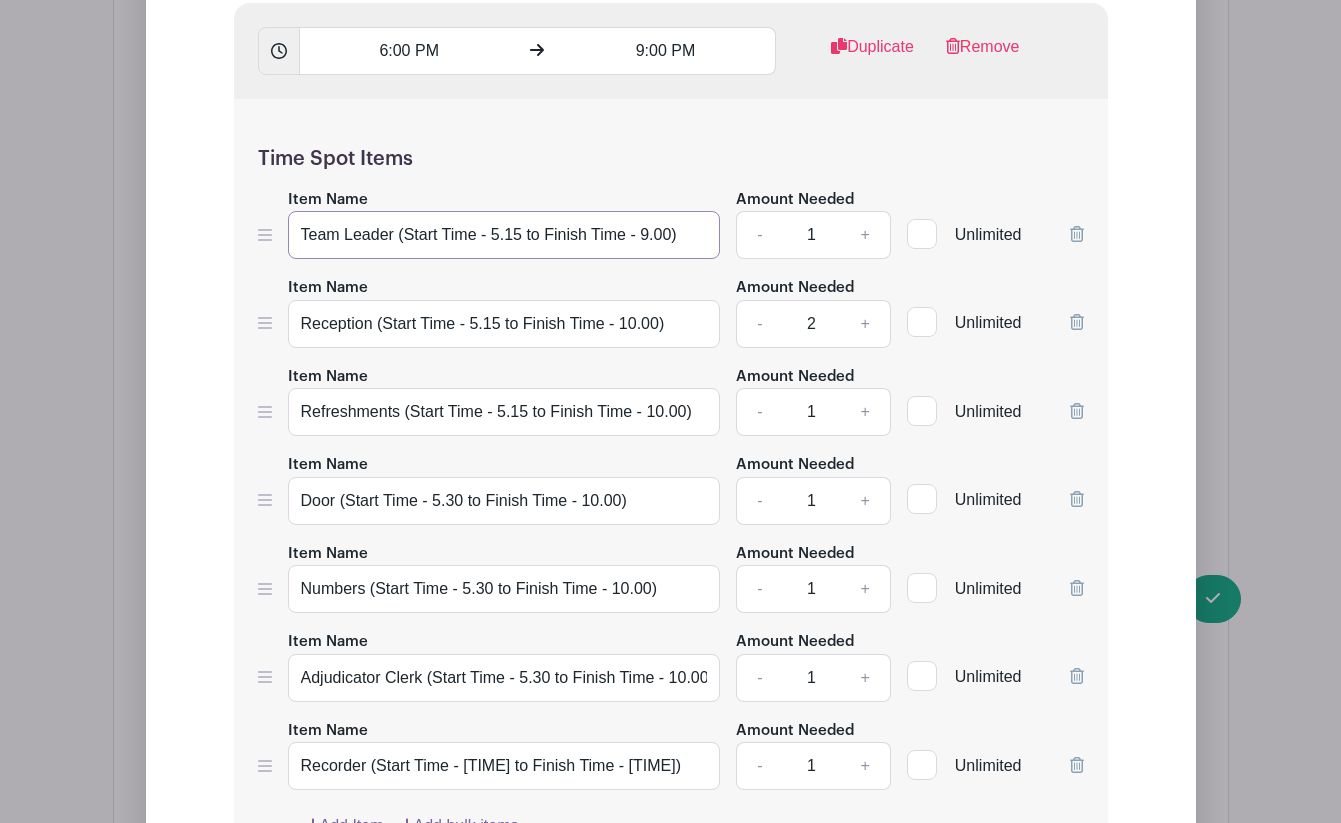 scroll, scrollTop: 3051, scrollLeft: 0, axis: vertical 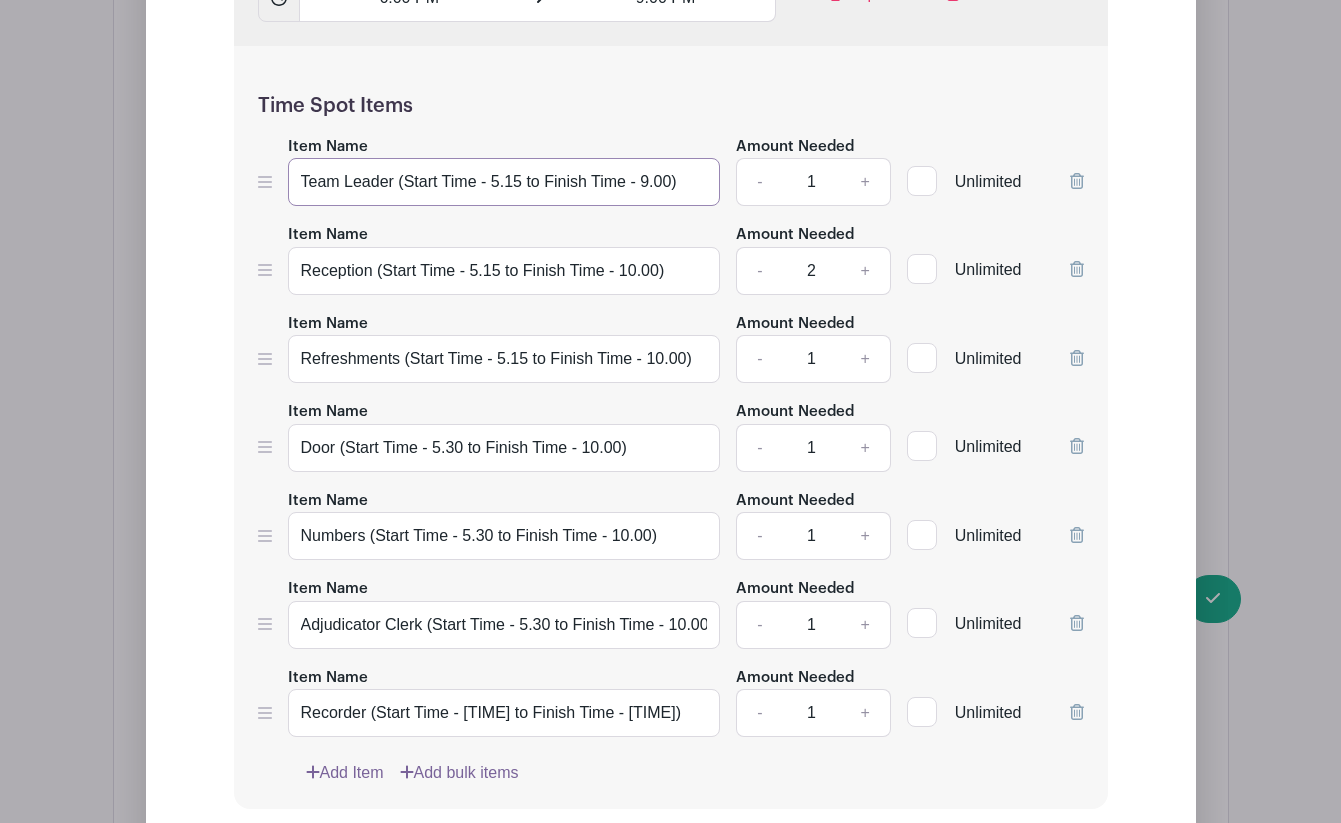 type on "Team Leader (Start Time - 5.15 to Finish Time - 9.00)" 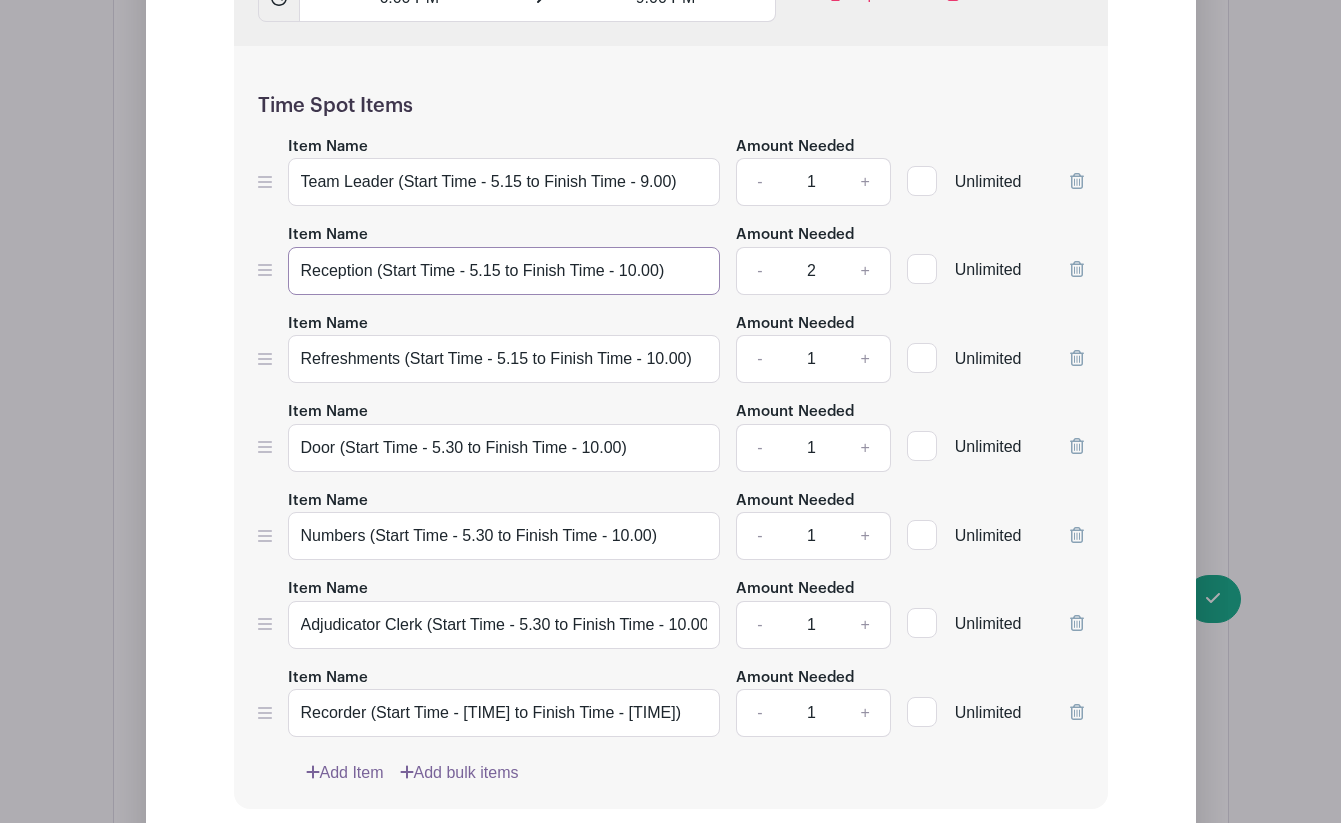 click on "Reception (Start Time - 5.15 to Finish Time - 10.00)" at bounding box center [504, 271] 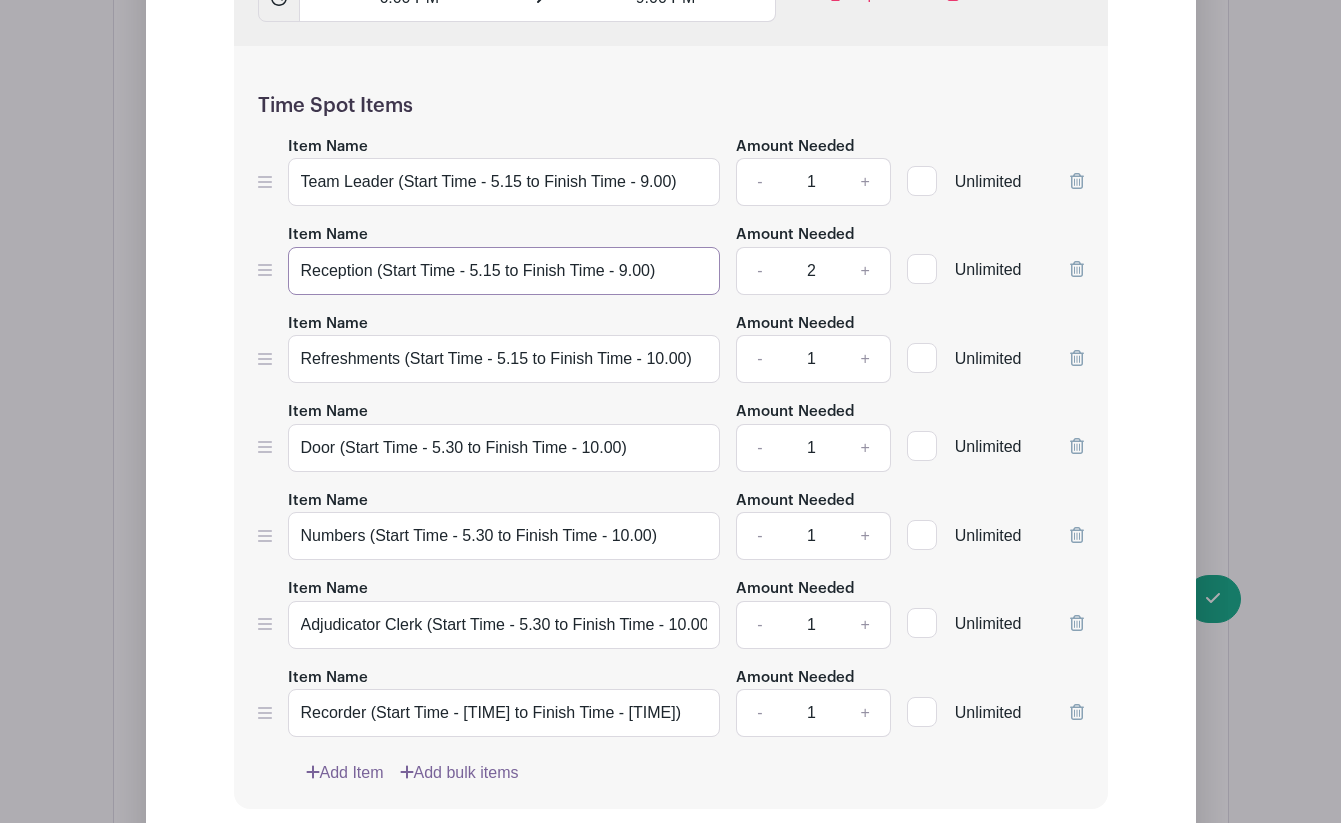 type on "Reception (Start Time - 5.15 to Finish Time - 9.00)" 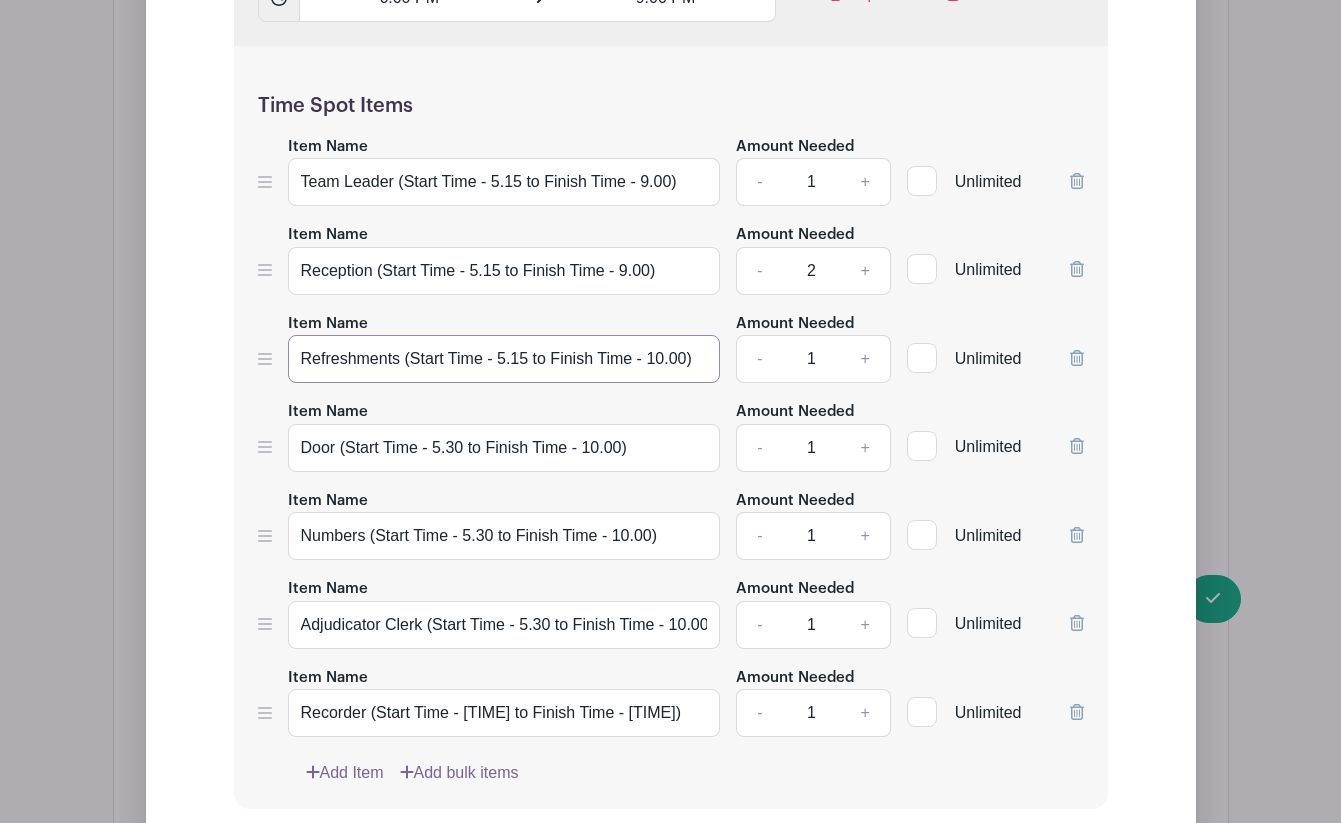 click on "Refreshments (Start Time - 5.15 to Finish Time - 10.00)" at bounding box center (504, 359) 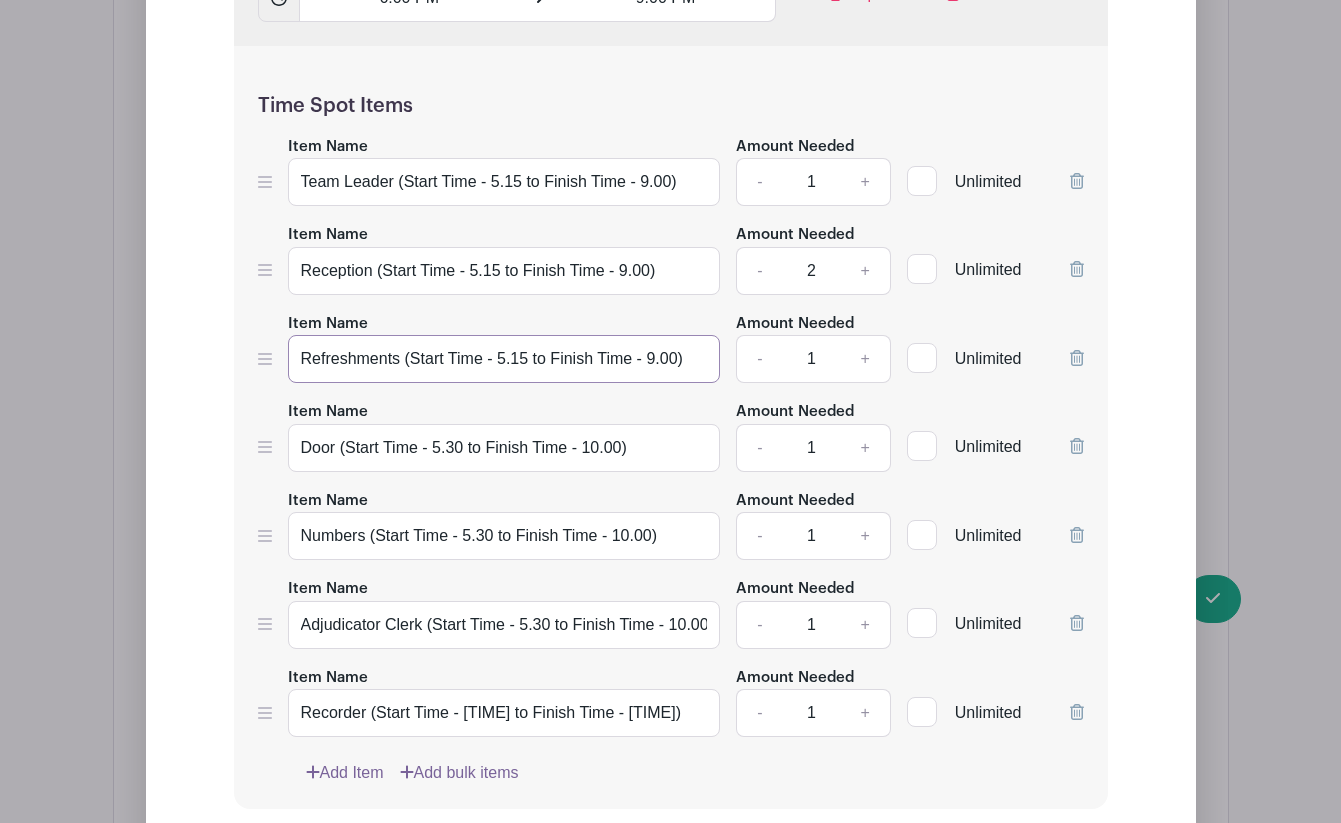 type on "Refreshments (Start Time - 5.15 to Finish Time - 9.00)" 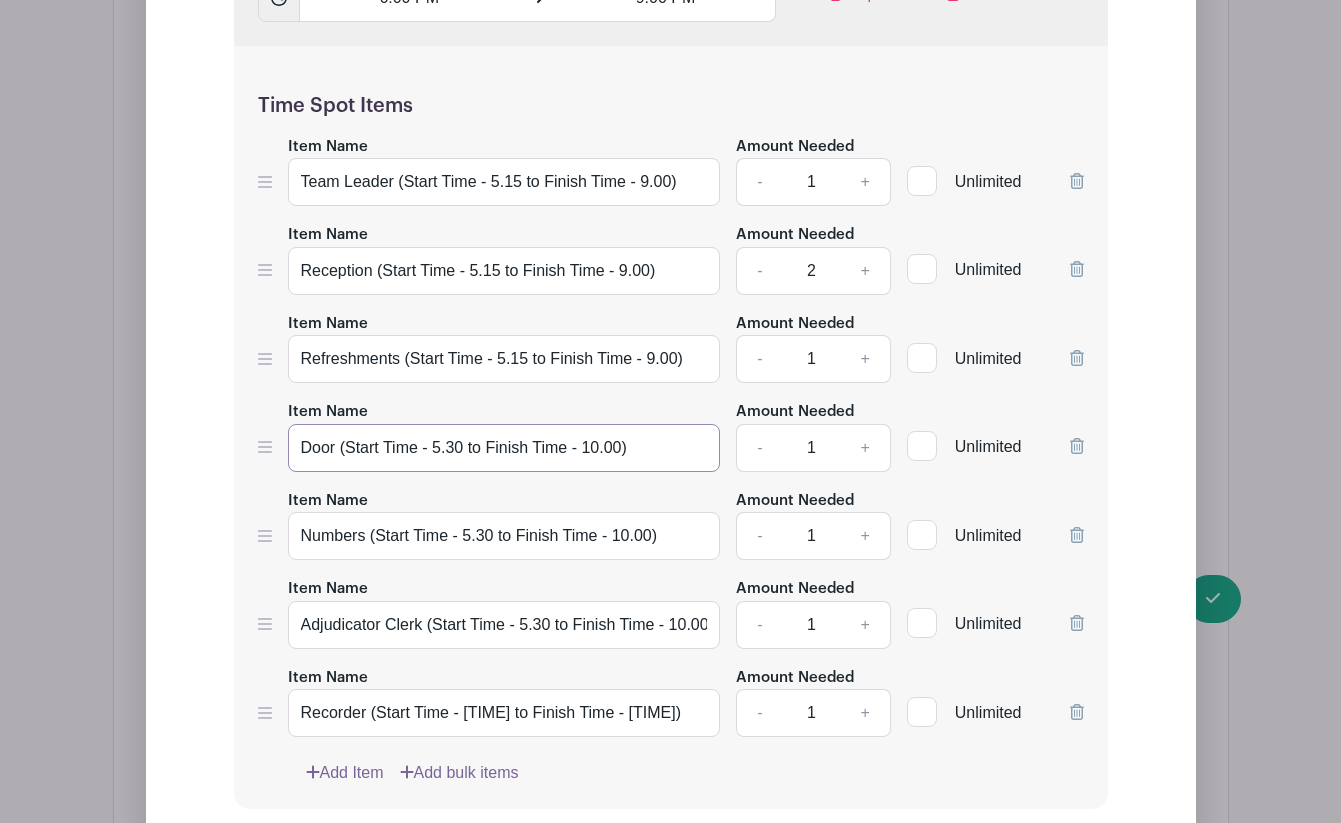 click on "Door (Start Time - 5.30 to Finish Time - 10.00)" at bounding box center [504, 448] 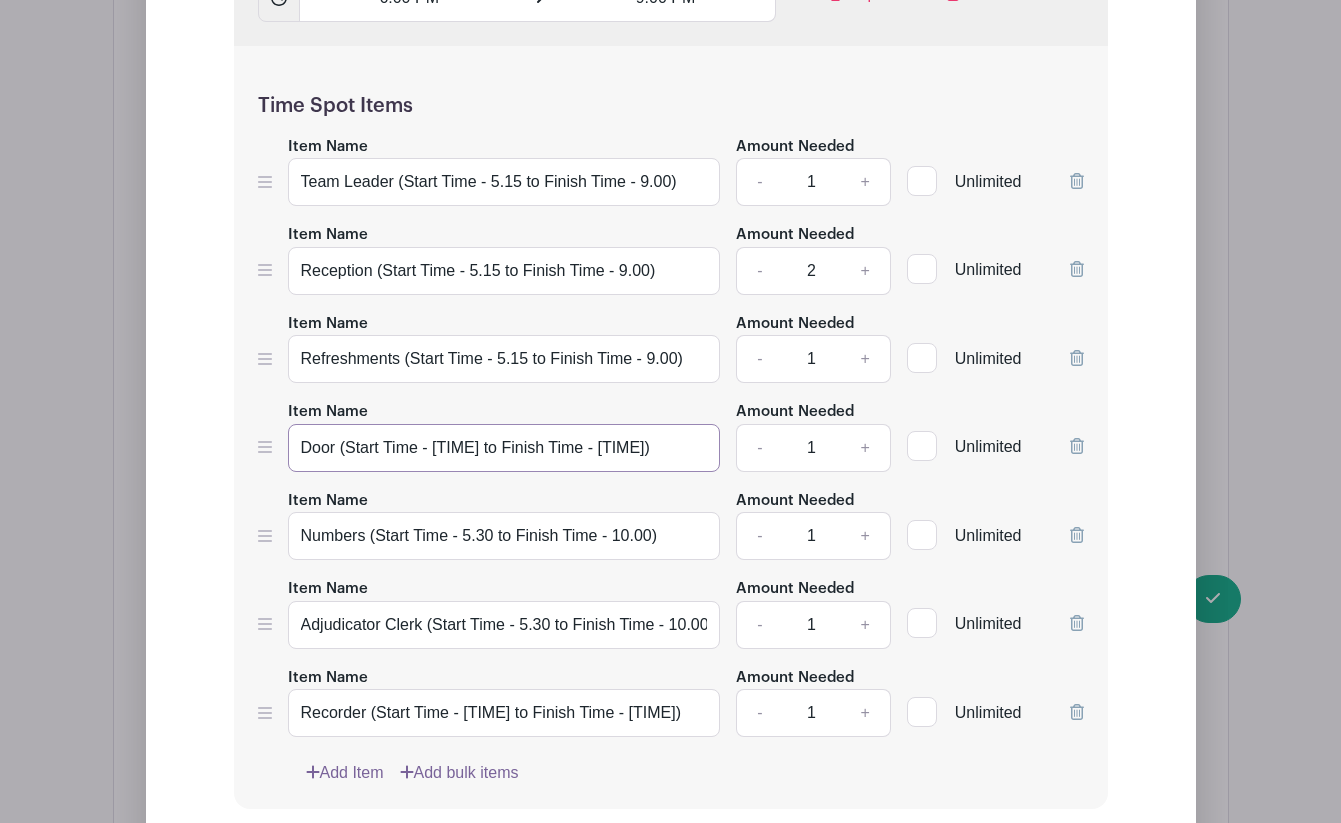 type on "Door (Start Time - [TIME] to Finish Time - [TIME])" 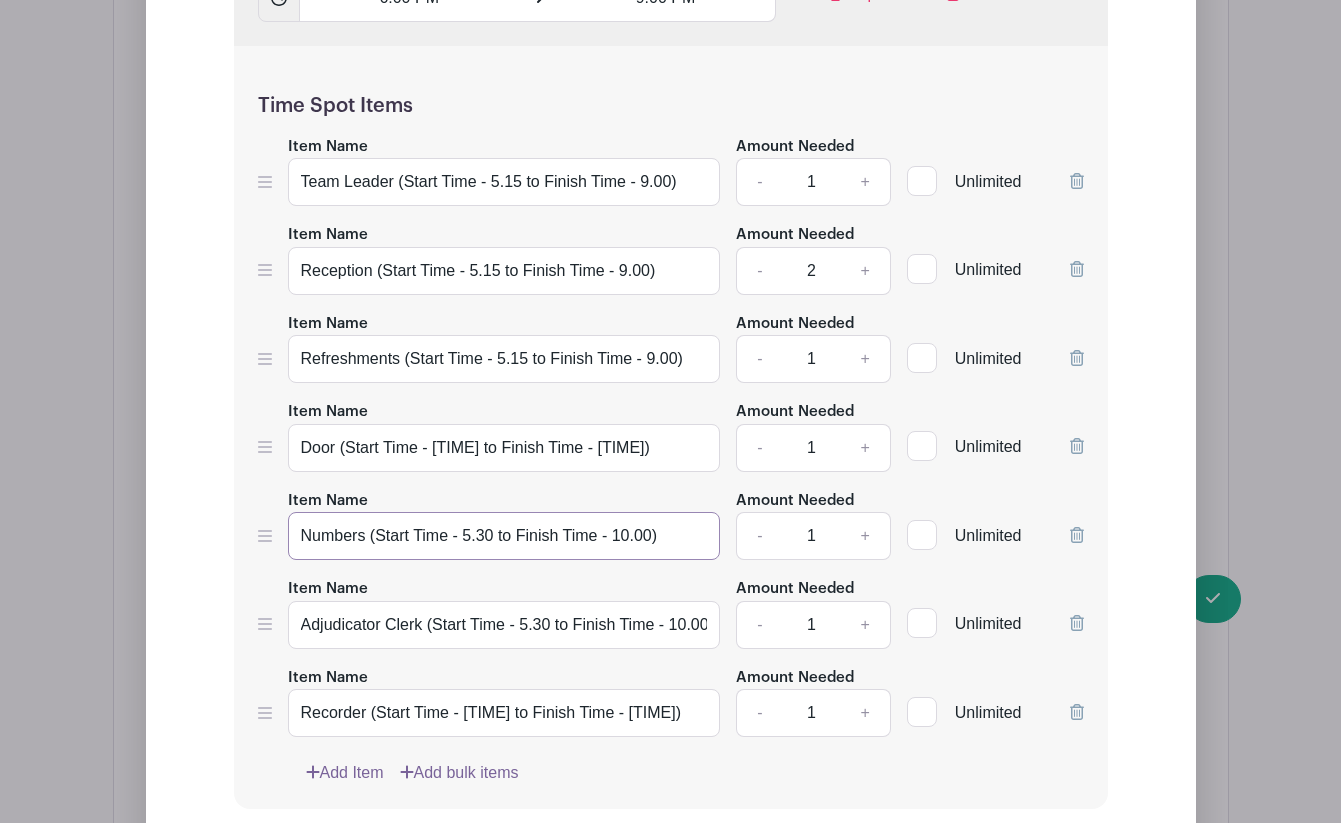 click on "Numbers (Start Time - 5.30 to Finish Time - 10.00)" at bounding box center [504, 536] 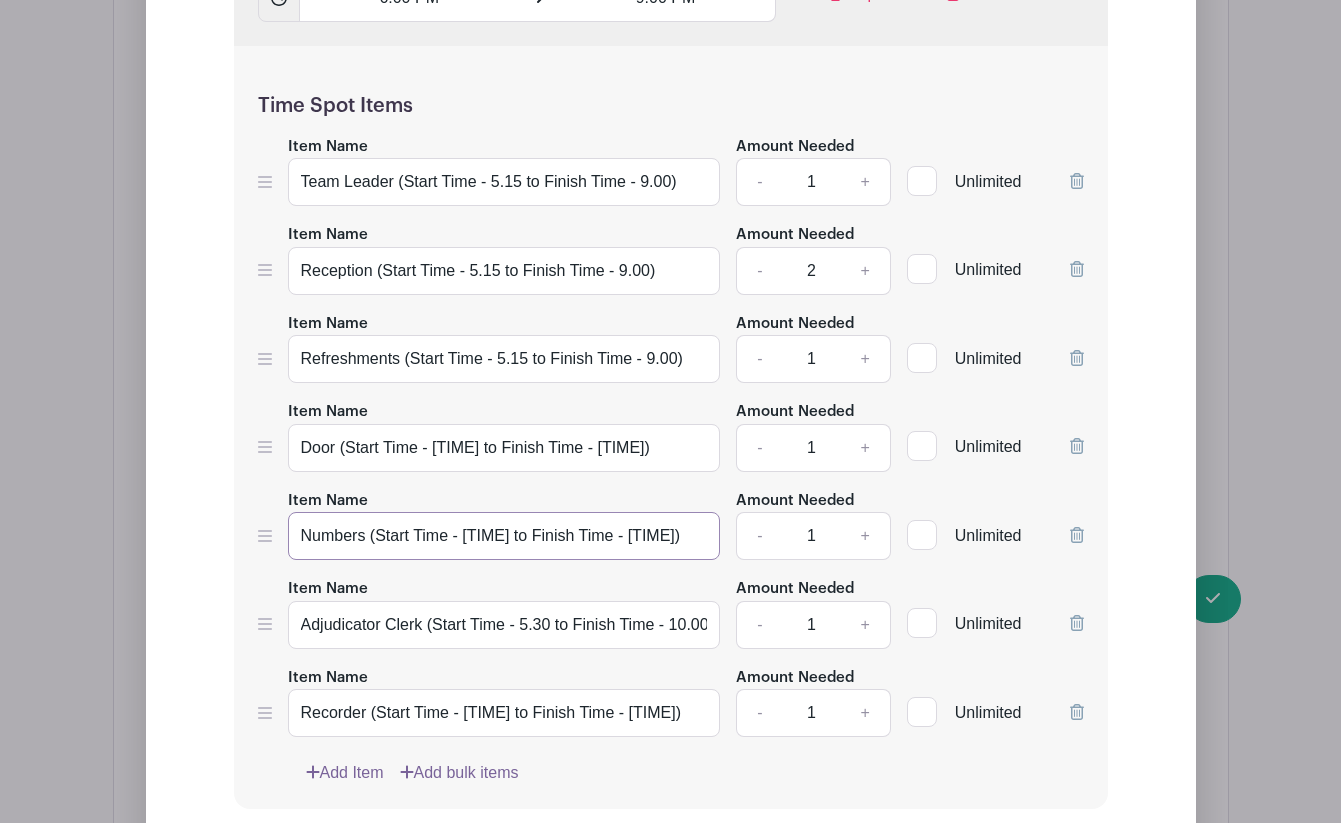 type on "Numbers (Start Time - [TIME] to Finish Time - [TIME])" 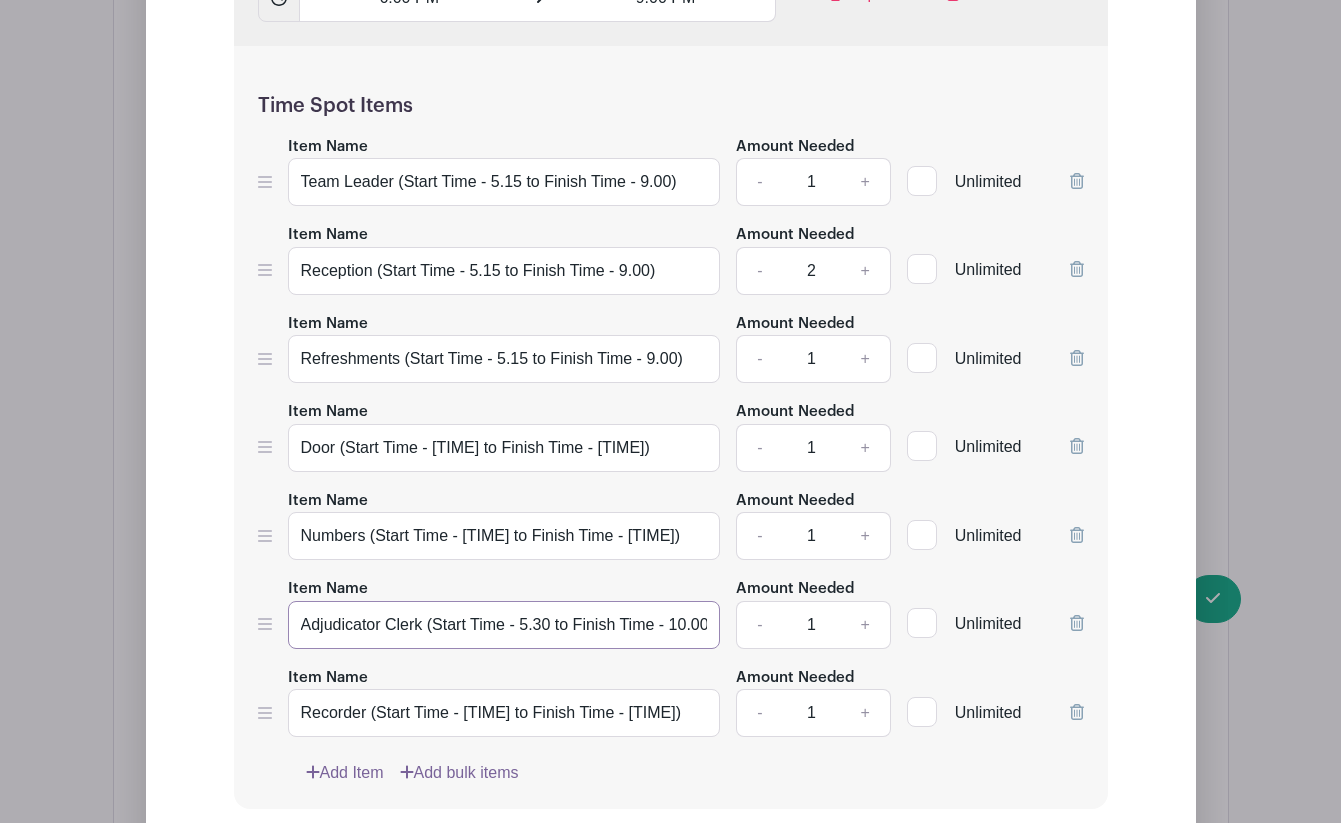 click on "Adjudicator Clerk (Start Time - 5.30 to Finish Time - 10.00)" at bounding box center [504, 625] 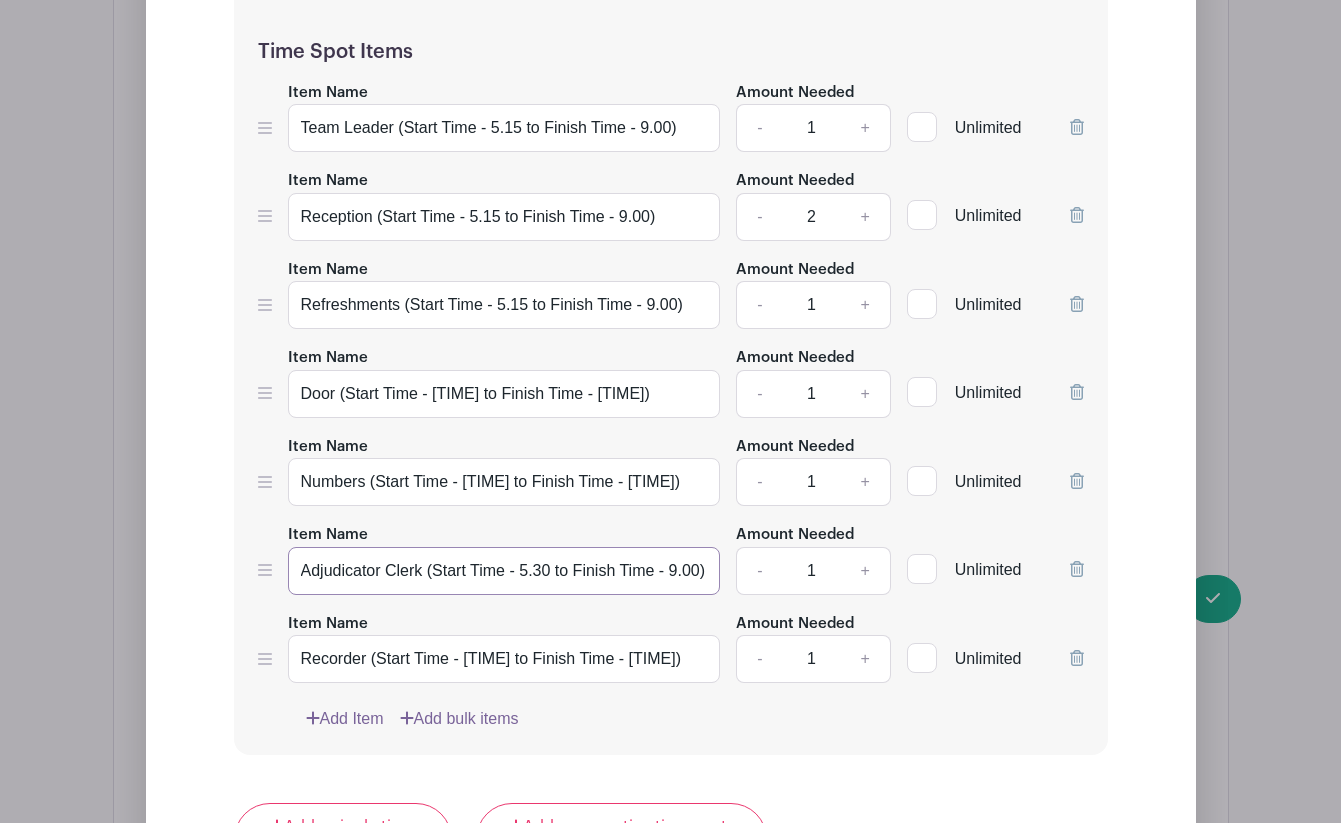 scroll, scrollTop: 3173, scrollLeft: 0, axis: vertical 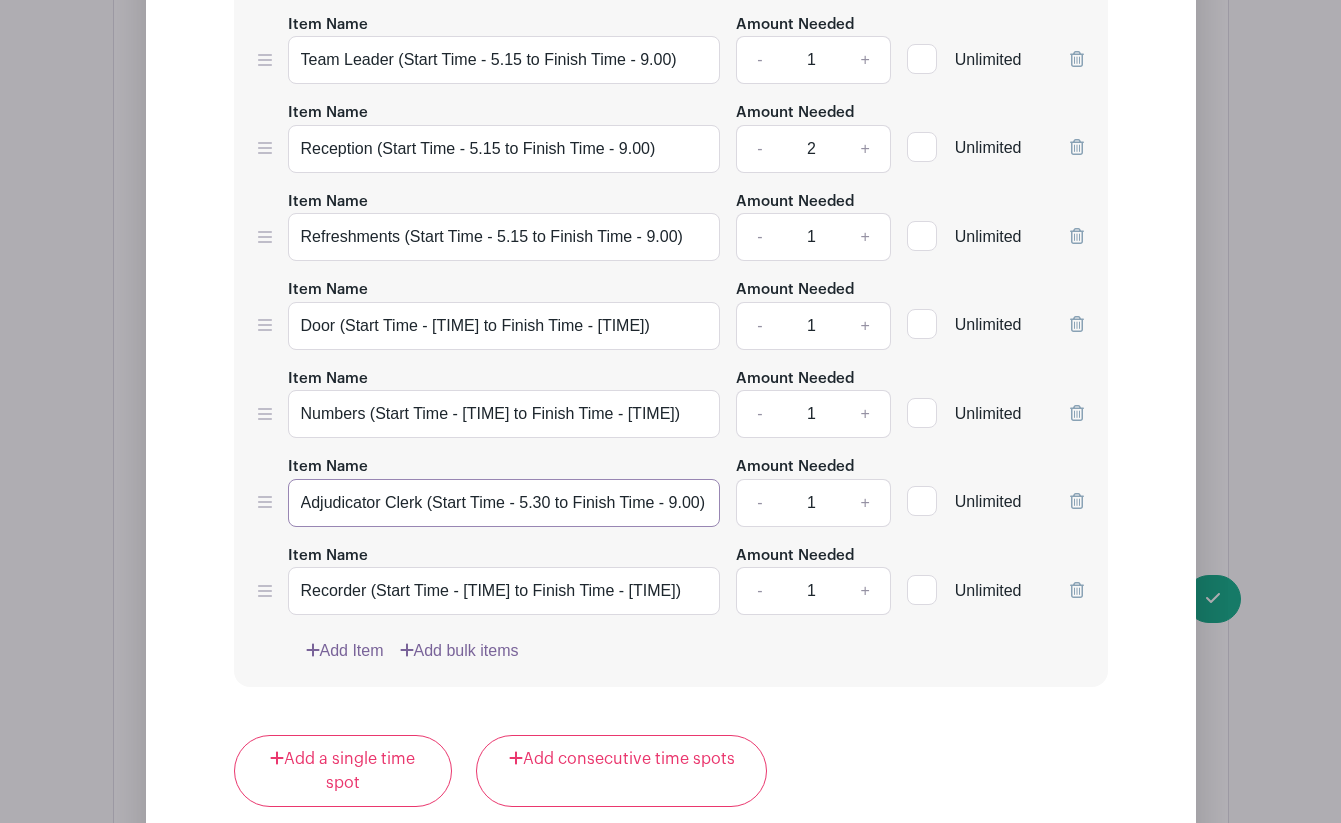 type on "Adjudicator Clerk (Start Time - 5.30 to Finish Time - 9.00)" 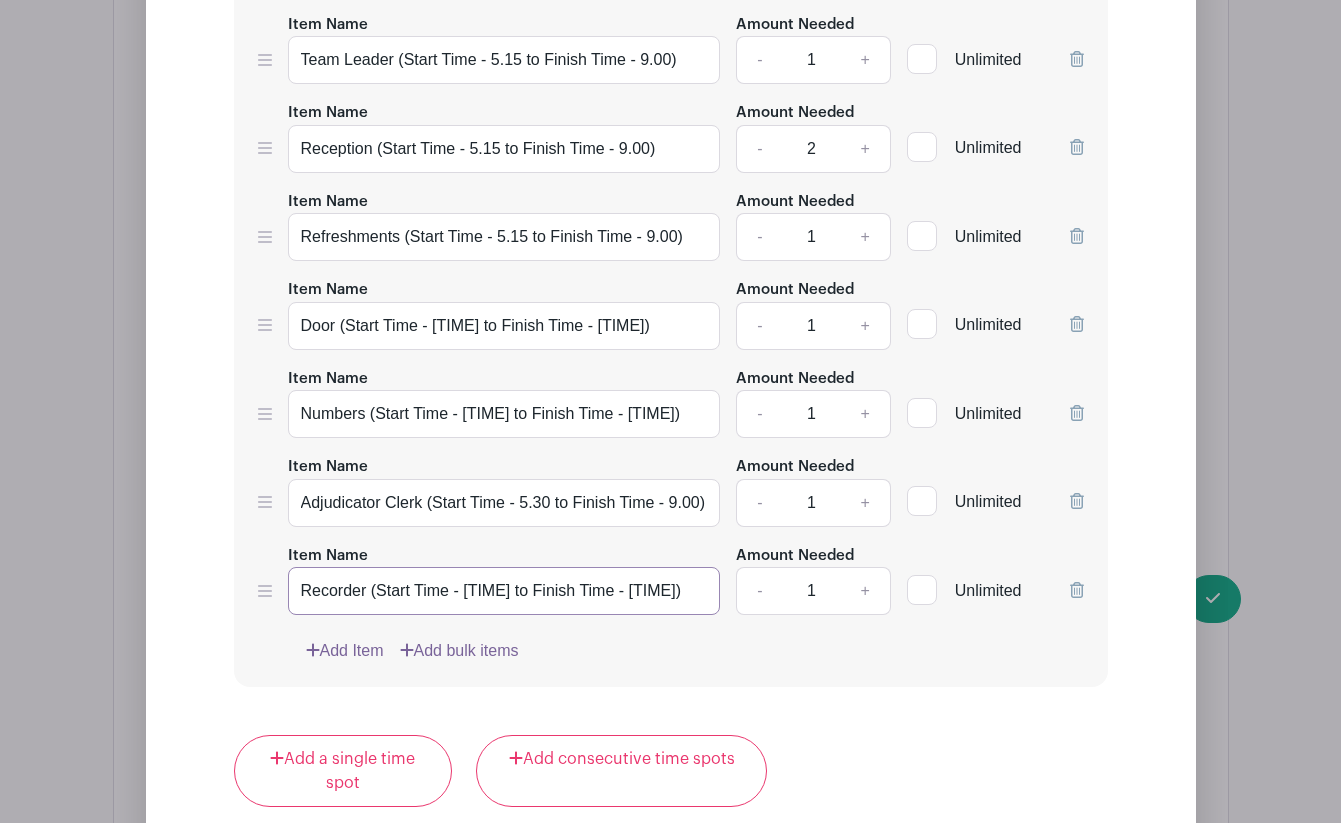 click on "Recorder (Start Time - [TIME] to Finish Time - [TIME])" at bounding box center [504, 591] 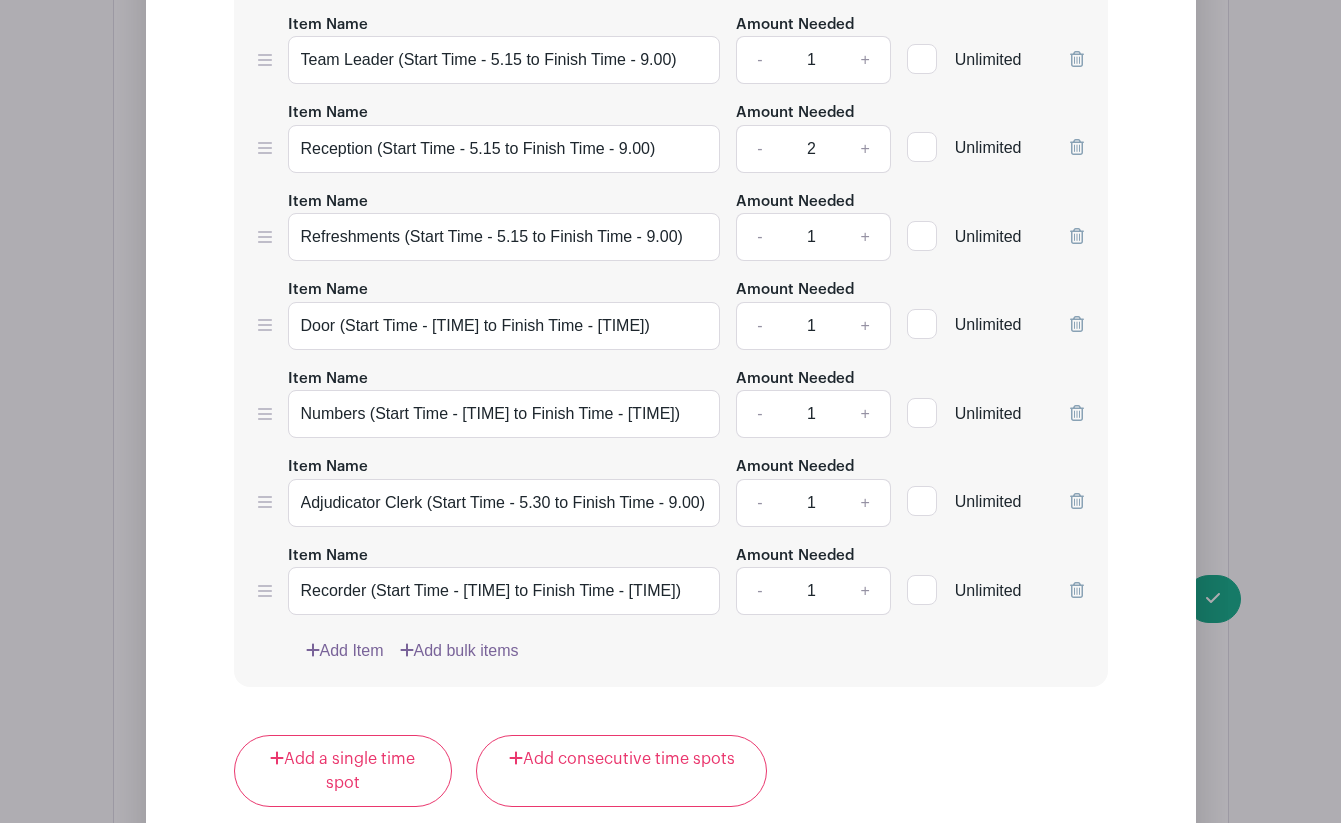click on "Time Spot Items
Item Name
Team Leader (Start Time - 5.15 to Finish Time - 9.00)
Amount Needed
-
1
+
Unlimited
Item Name
Reception (Start Time - 5.15 to Finish Time - 9.00)
Amount Needed
-
2
+
Unlimited" at bounding box center [671, 306] 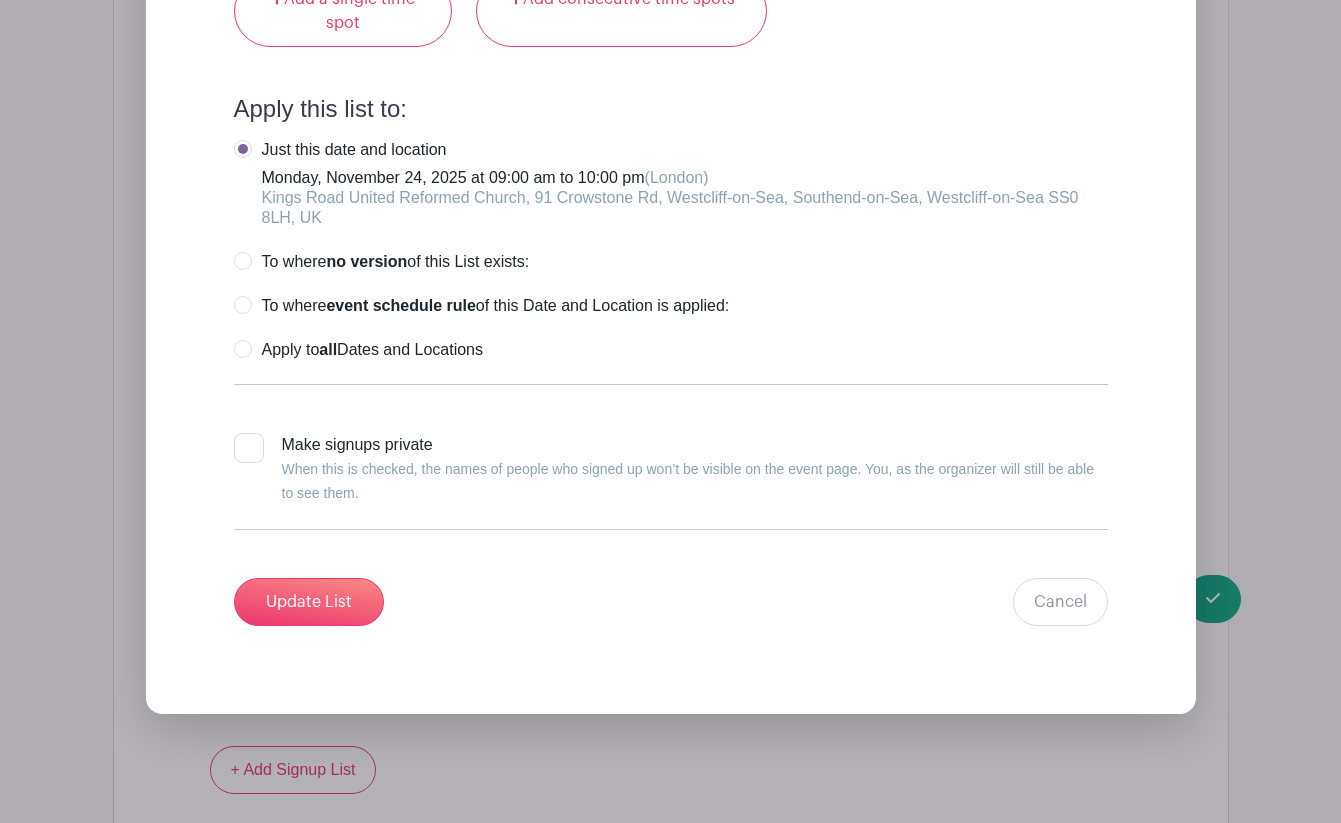 scroll, scrollTop: 3948, scrollLeft: 0, axis: vertical 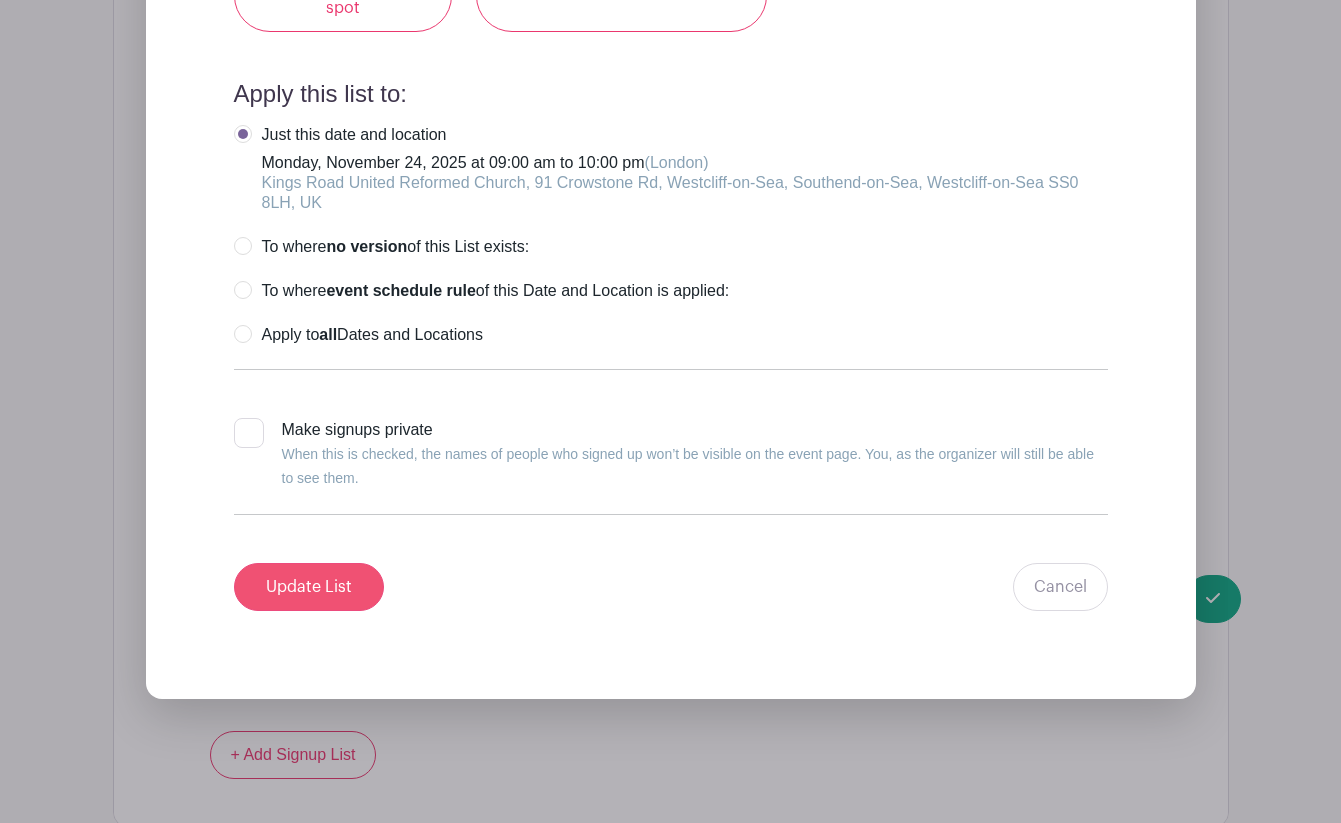 click on "Update List" at bounding box center [309, 587] 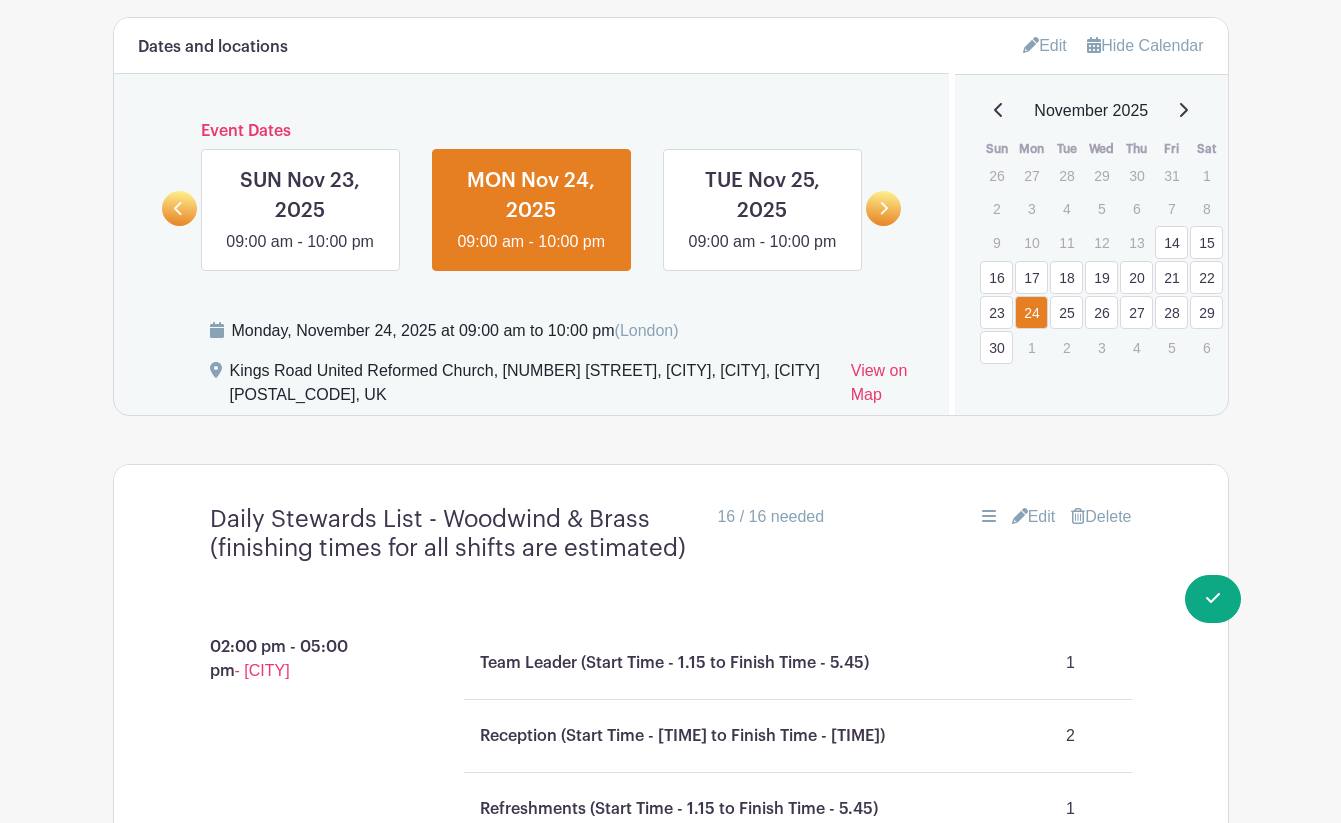 scroll, scrollTop: 1181, scrollLeft: 0, axis: vertical 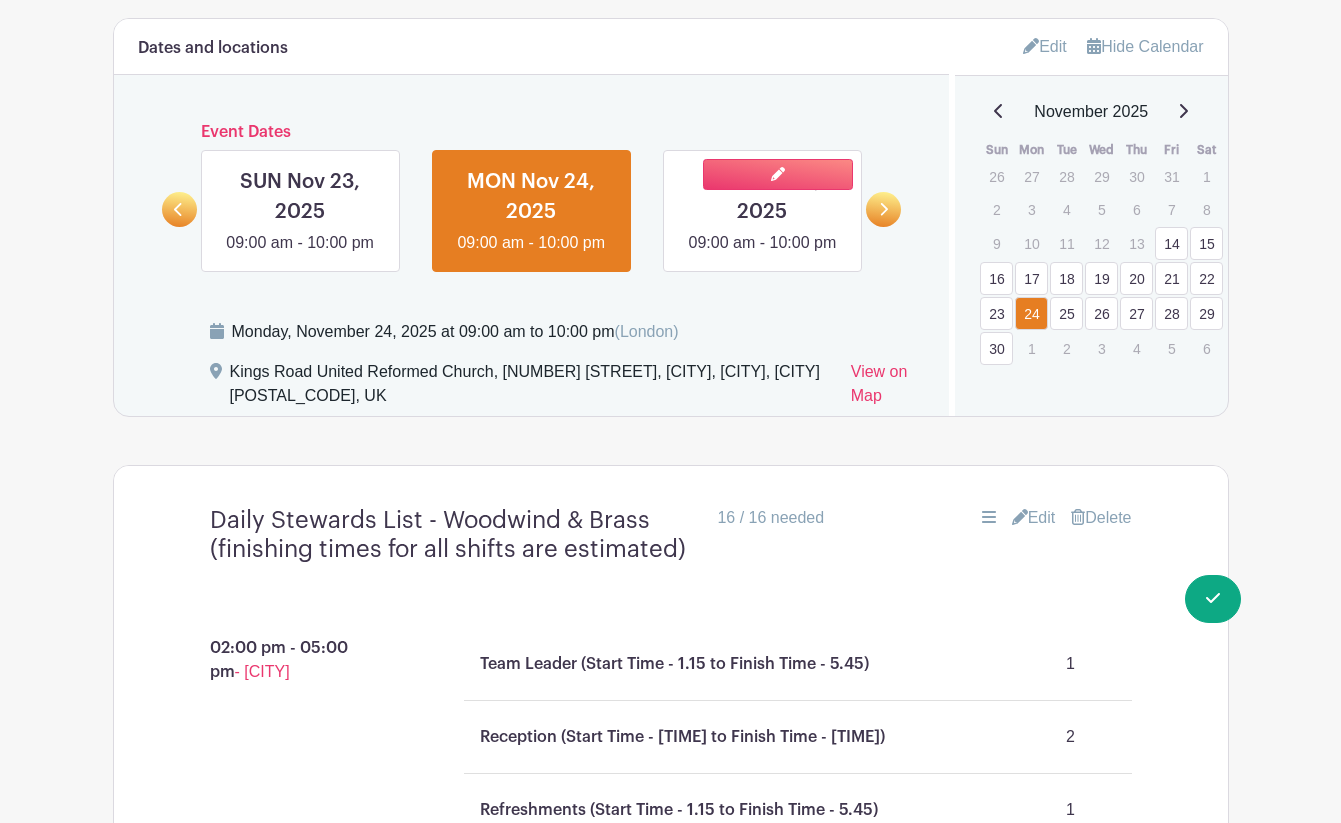 click at bounding box center (762, 255) 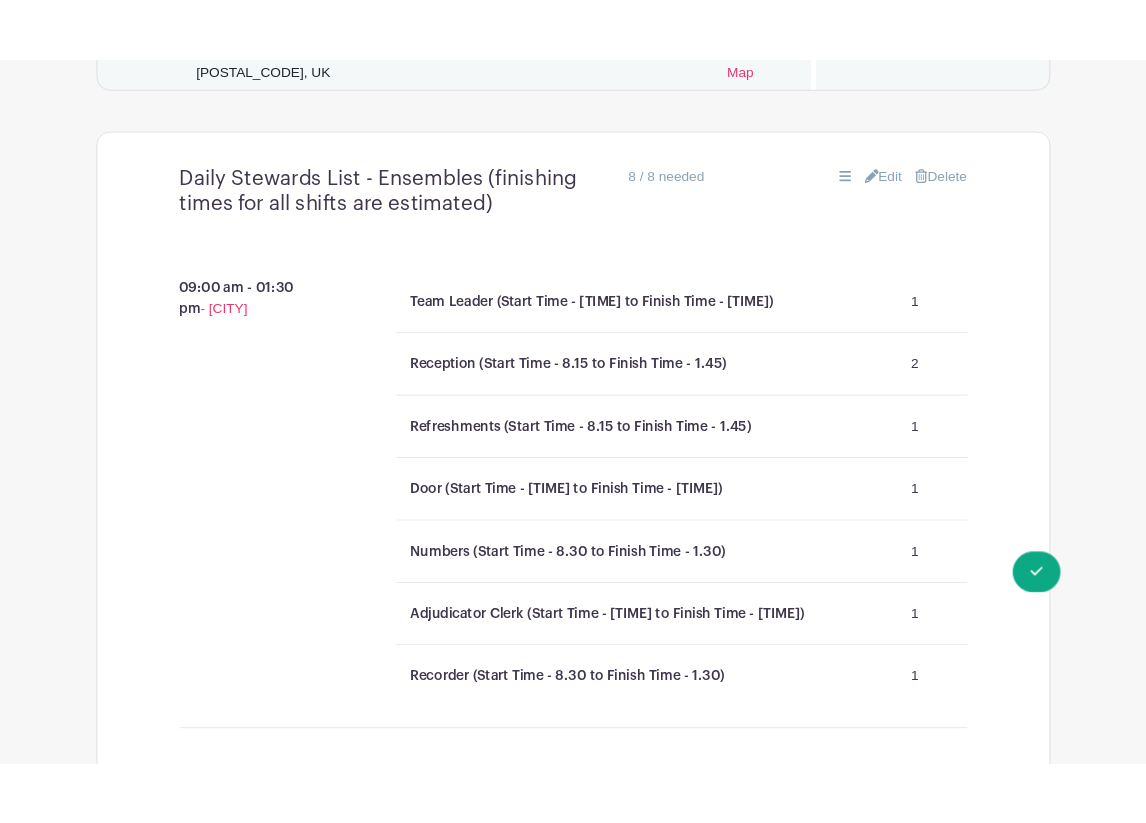 scroll, scrollTop: 1585, scrollLeft: 0, axis: vertical 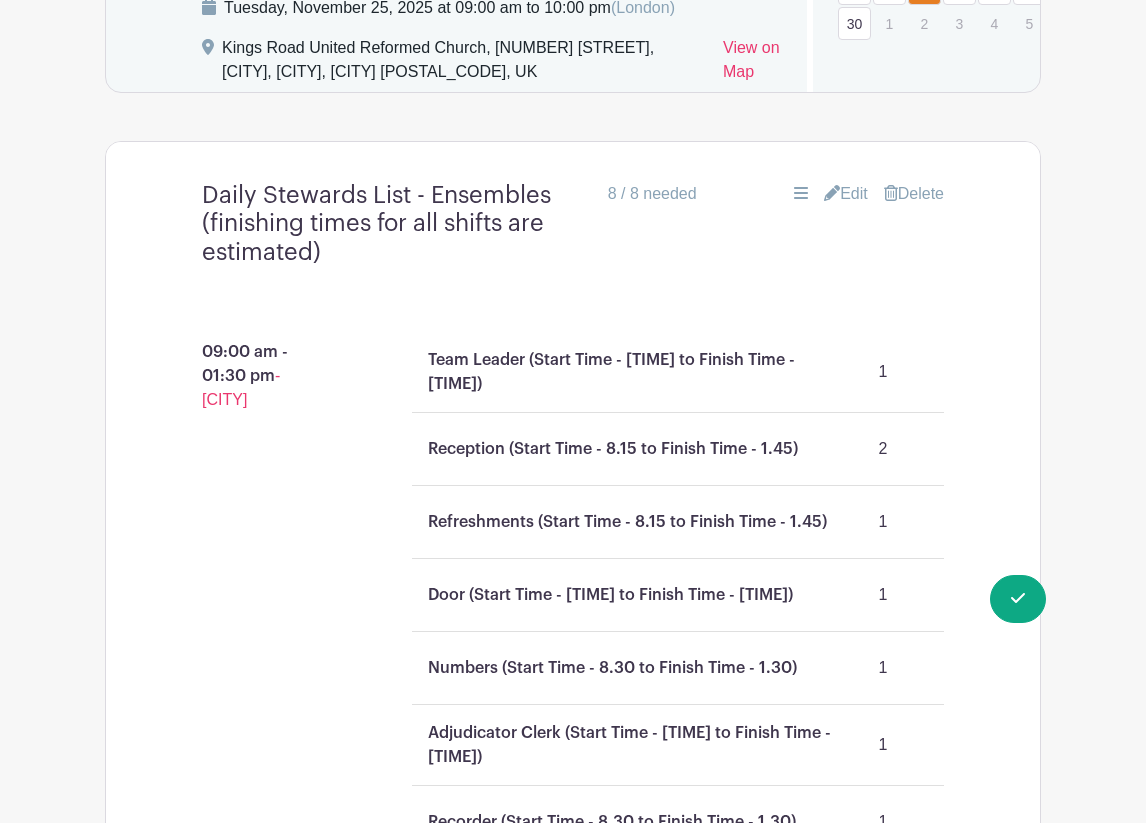 click on "Edit" at bounding box center (846, 194) 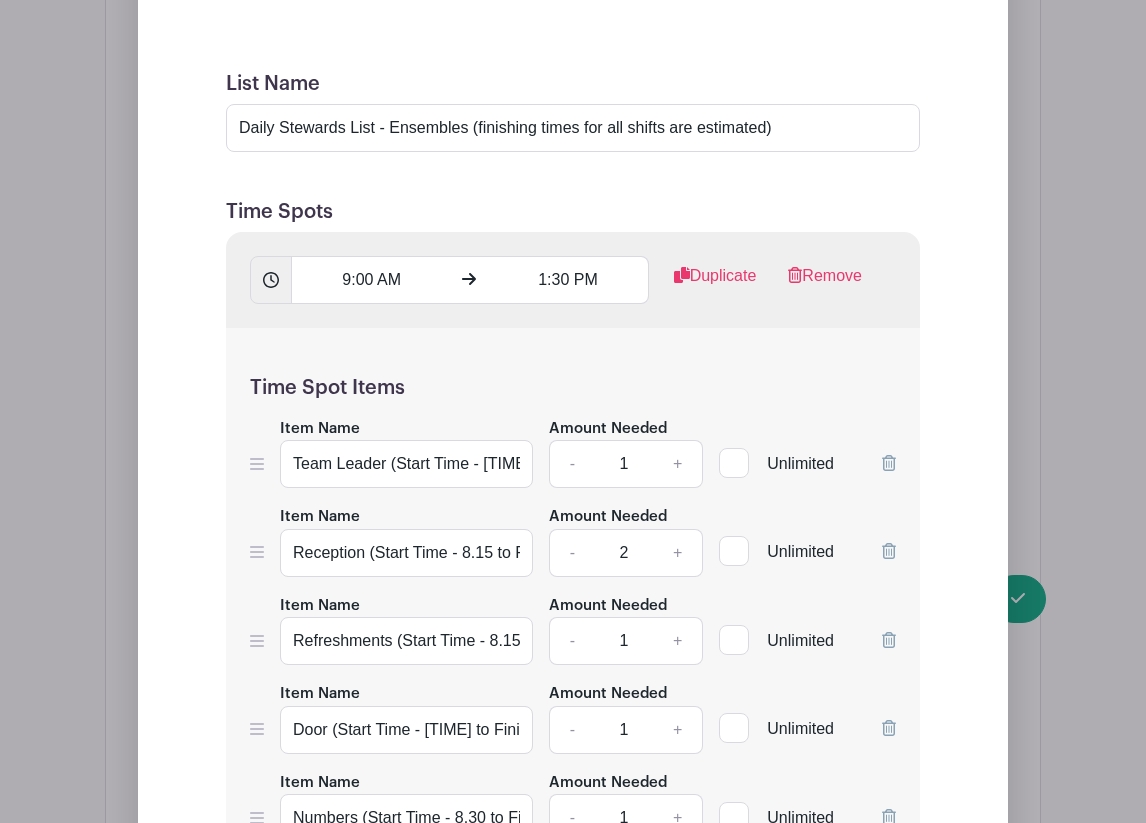 scroll, scrollTop: 1949, scrollLeft: 0, axis: vertical 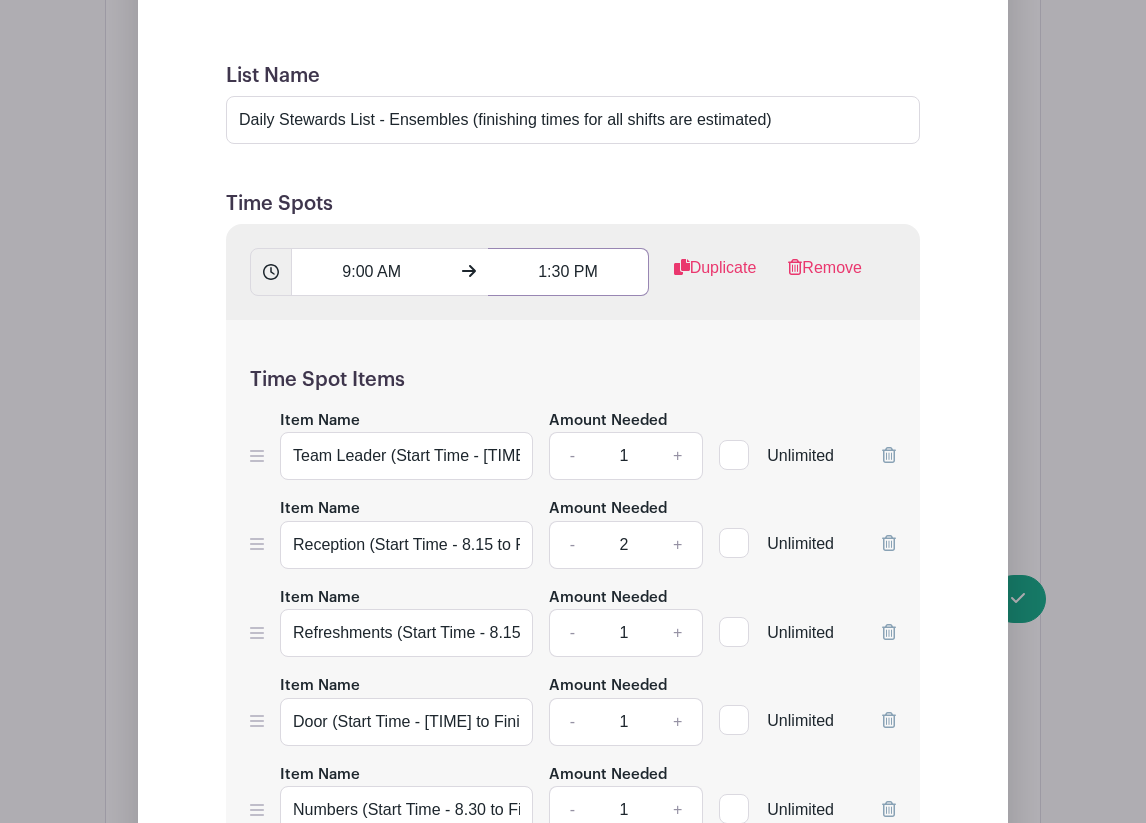 click on "1:30 PM" at bounding box center [568, 272] 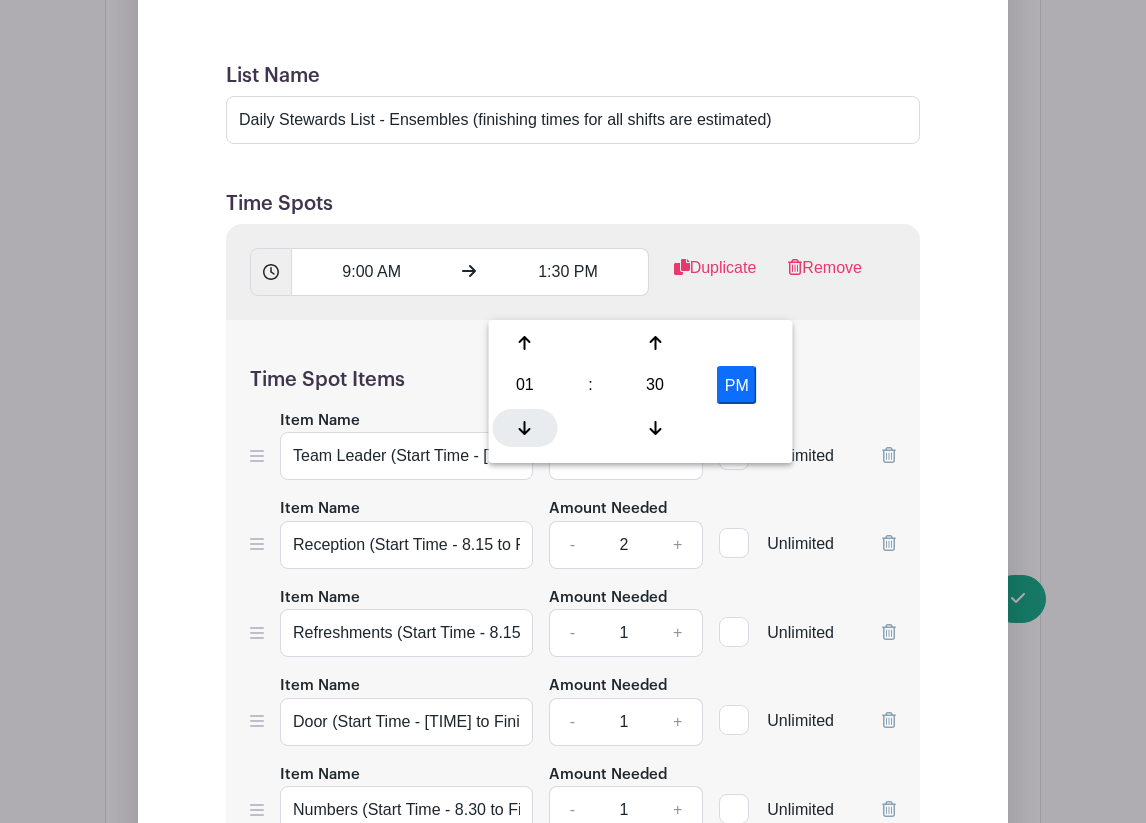 click 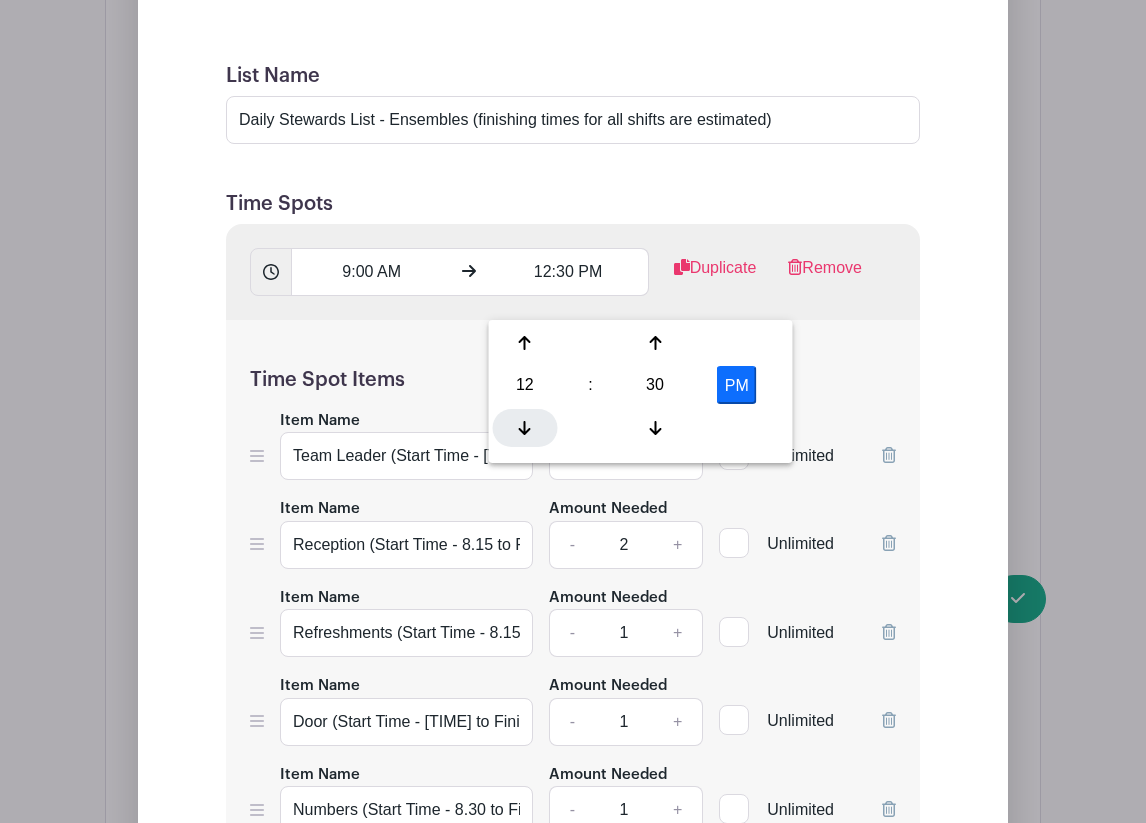 click 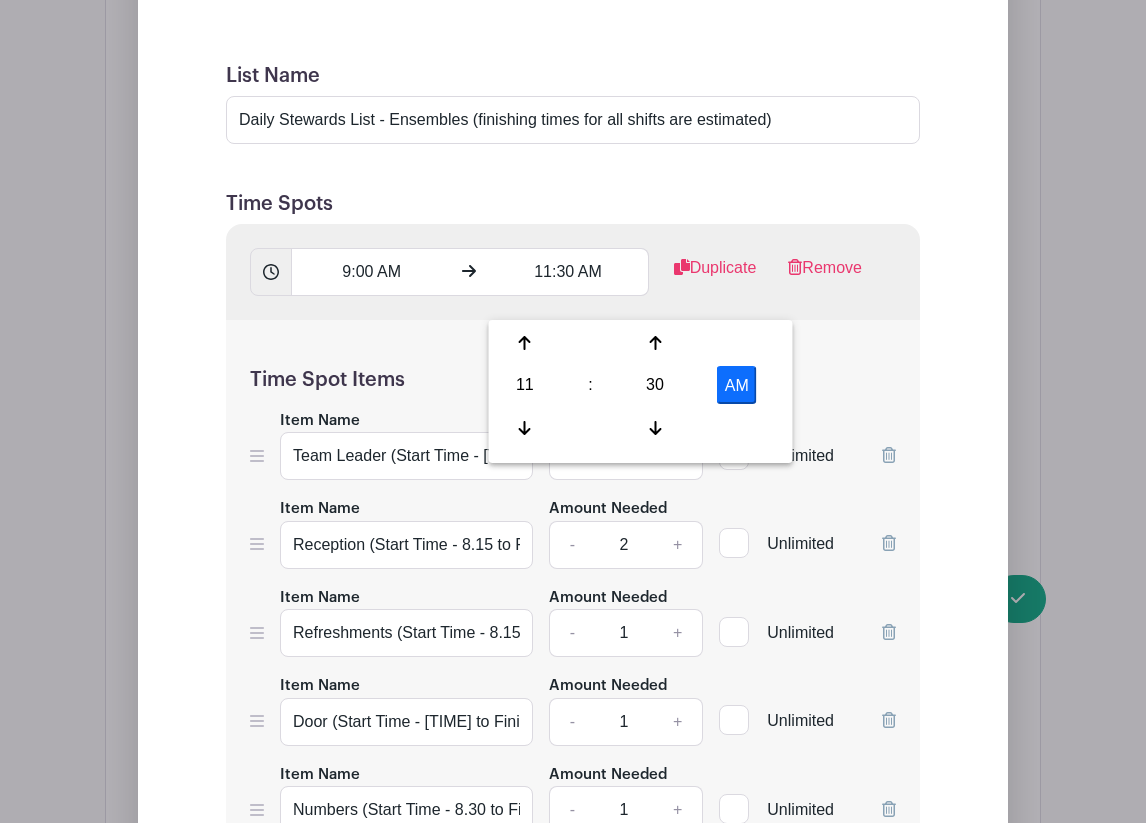 click on "Time Spot Items
Item Name
Team Leader (Start Time - 8.15 to Finish Time - 1.45)
Amount Needed
-
1
+
Unlimited
Item Name
Reception (Start Time - 8.15 to Finish Time - 1.45)
Amount Needed
-
2
+
Unlimited" at bounding box center [573, 702] 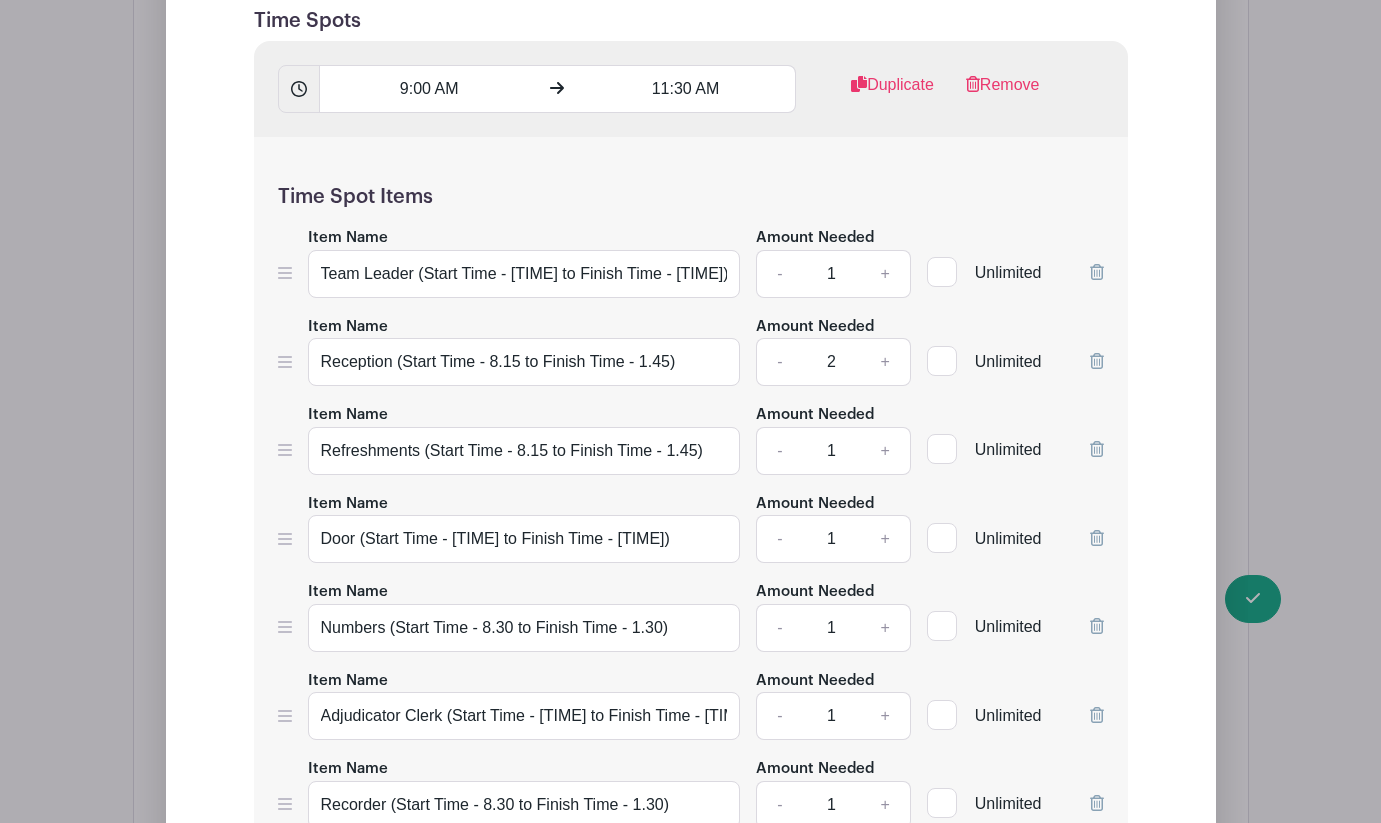 scroll, scrollTop: 2051, scrollLeft: 0, axis: vertical 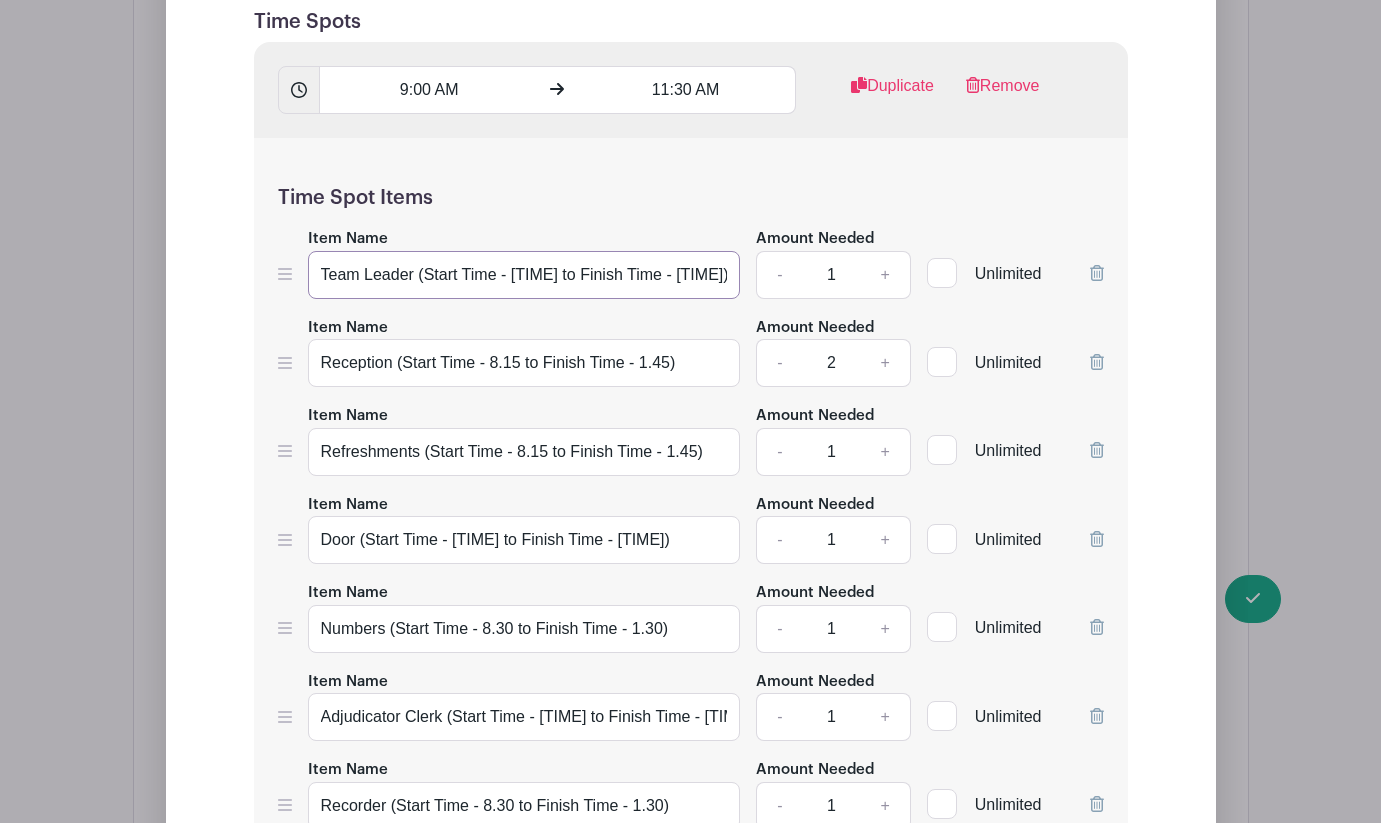 click on "Team Leader (Start Time - [TIME] to Finish Time - [TIME])" at bounding box center [524, 275] 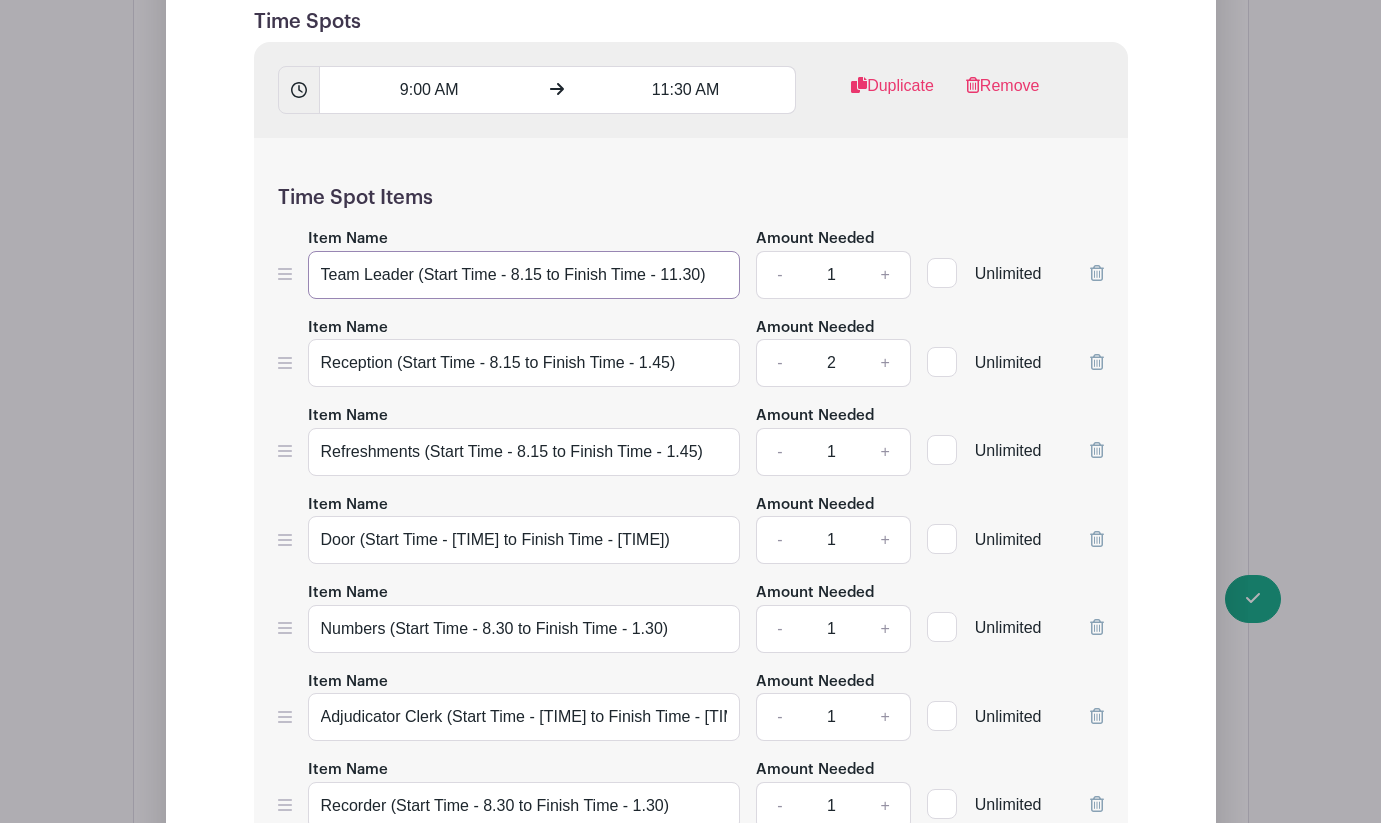 type on "Team Leader (Start Time - 8.15 to Finish Time - 11.30)" 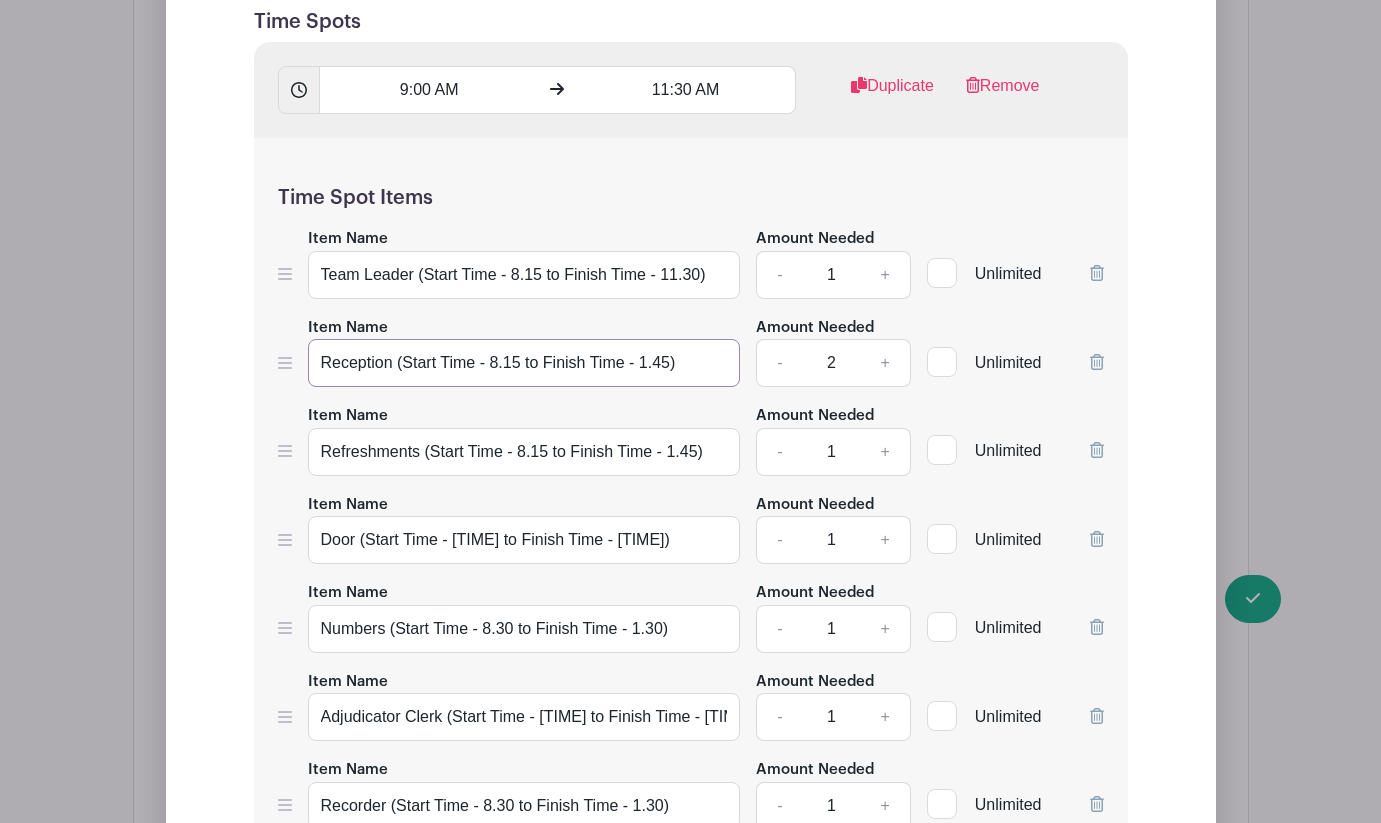 click on "Reception (Start Time - 8.15 to Finish Time - 1.45)" at bounding box center [524, 363] 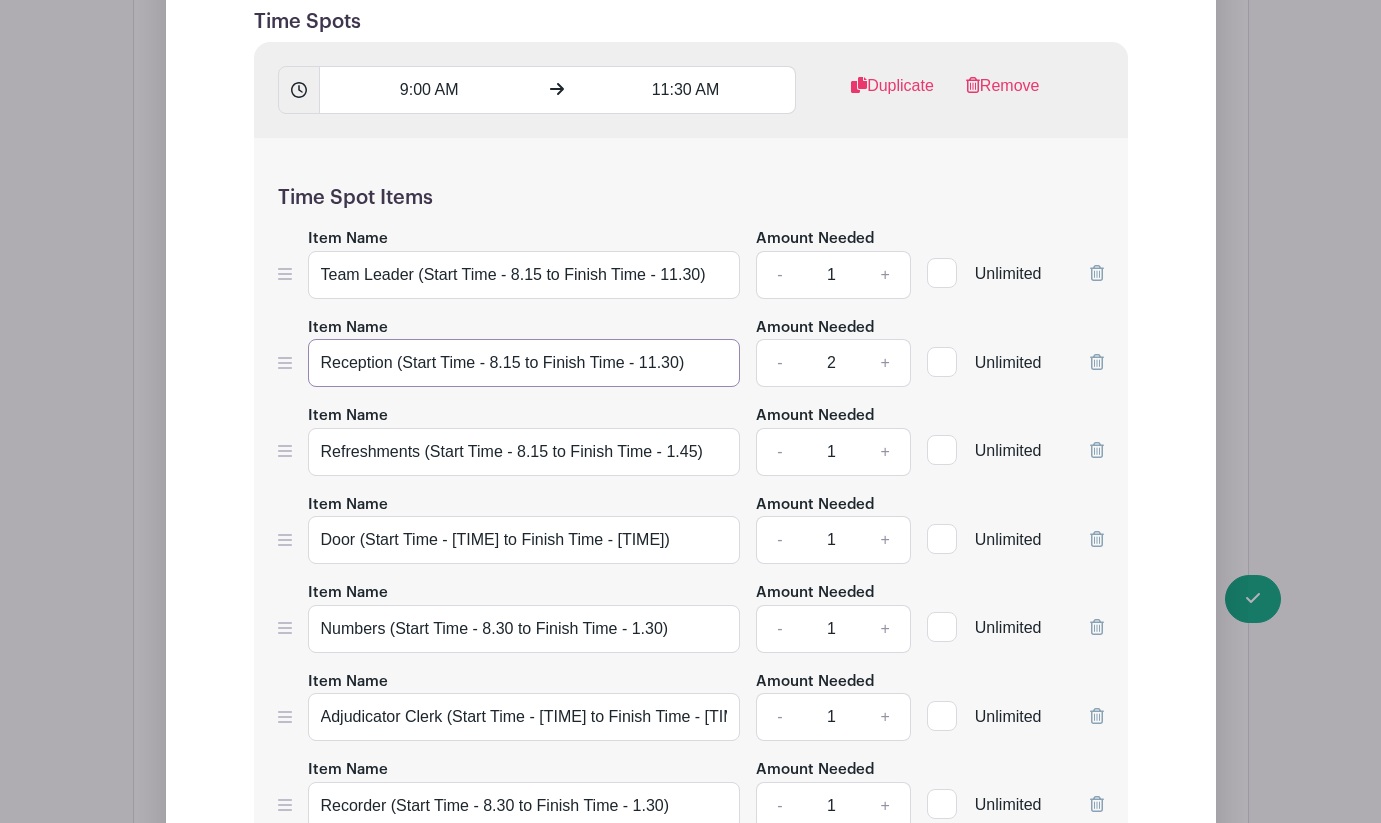 type on "Reception (Start Time - 8.15 to Finish Time - 11.30)" 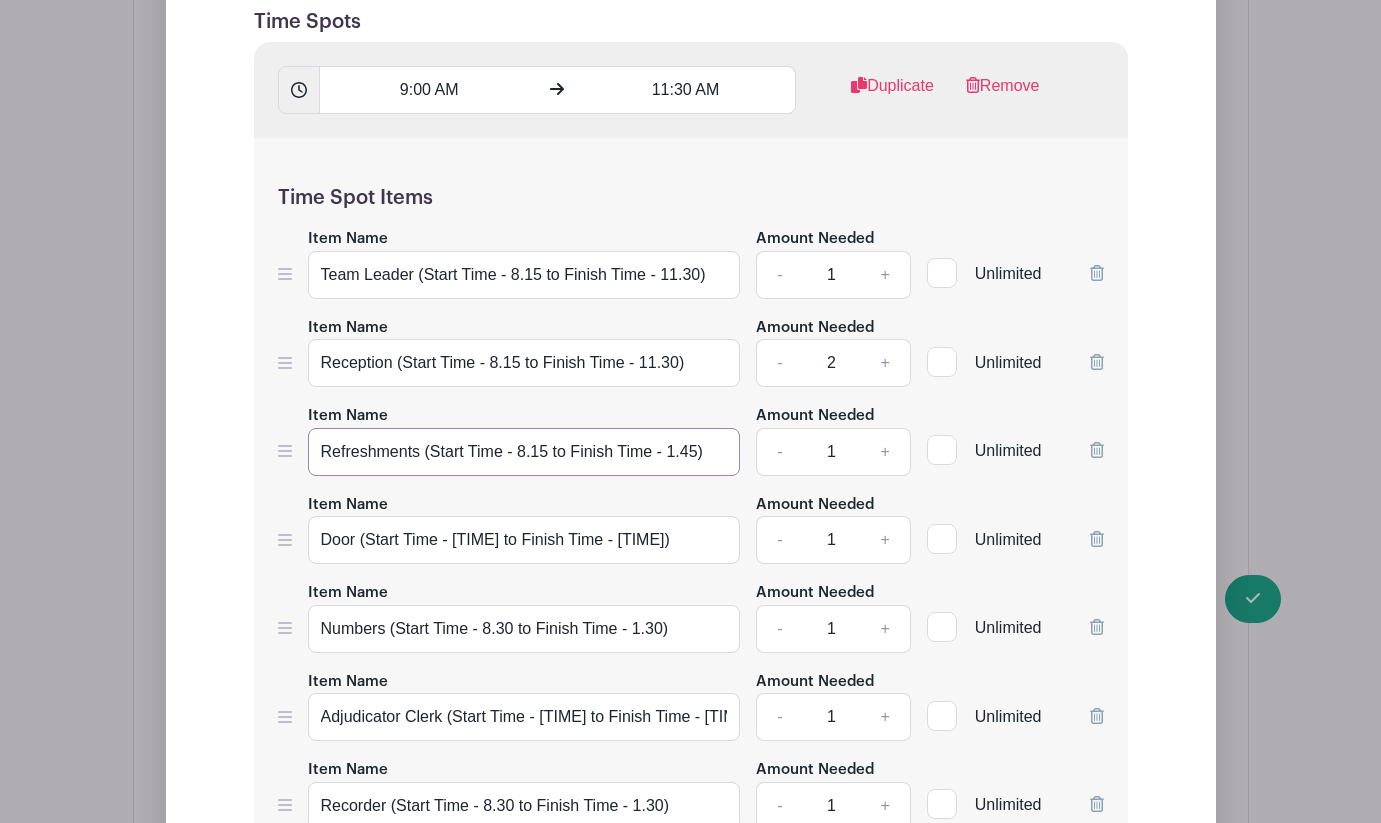 click on "Refreshments (Start Time - 8.15 to Finish Time - 1.45)" at bounding box center [524, 452] 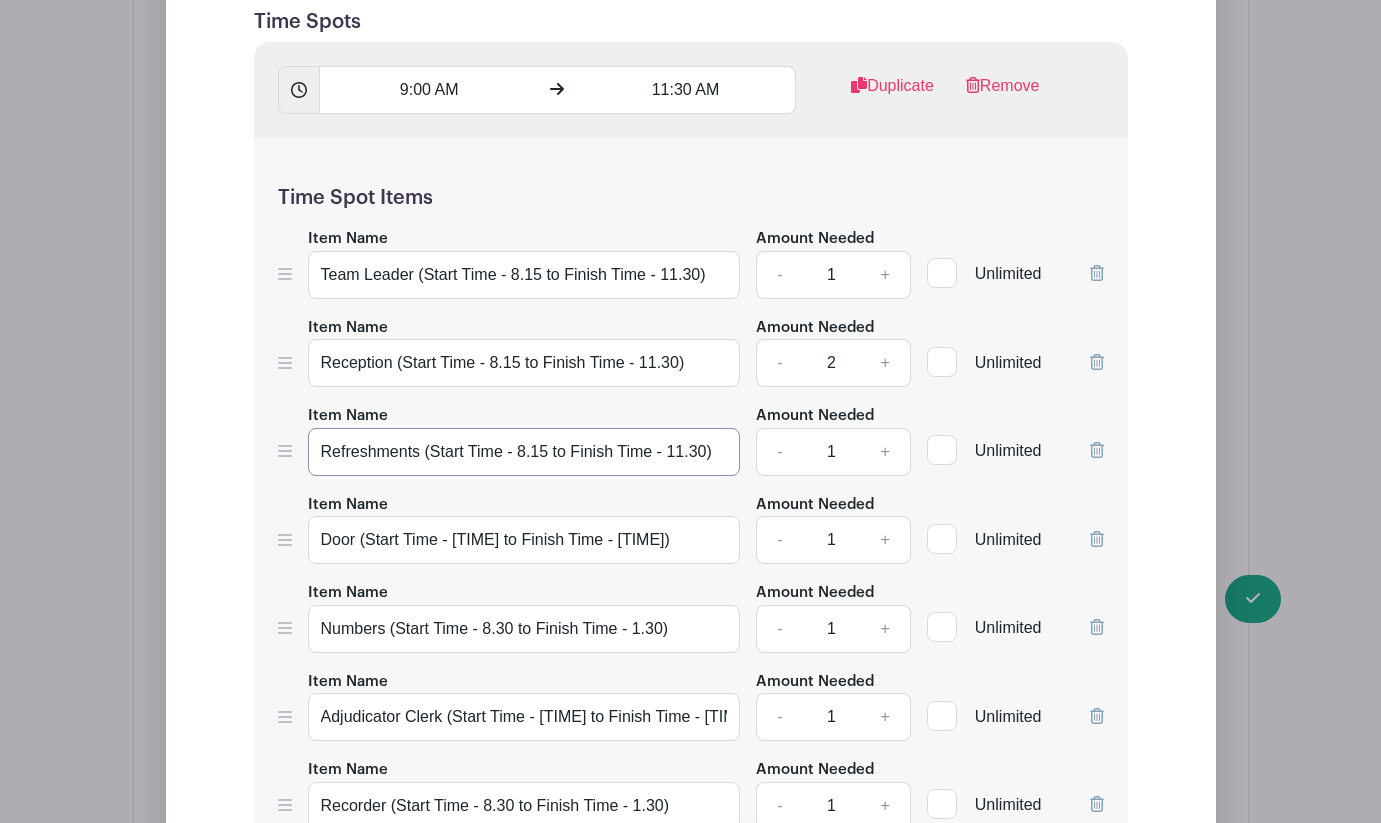 type on "Refreshments (Start Time - 8.15 to Finish Time - 11.30)" 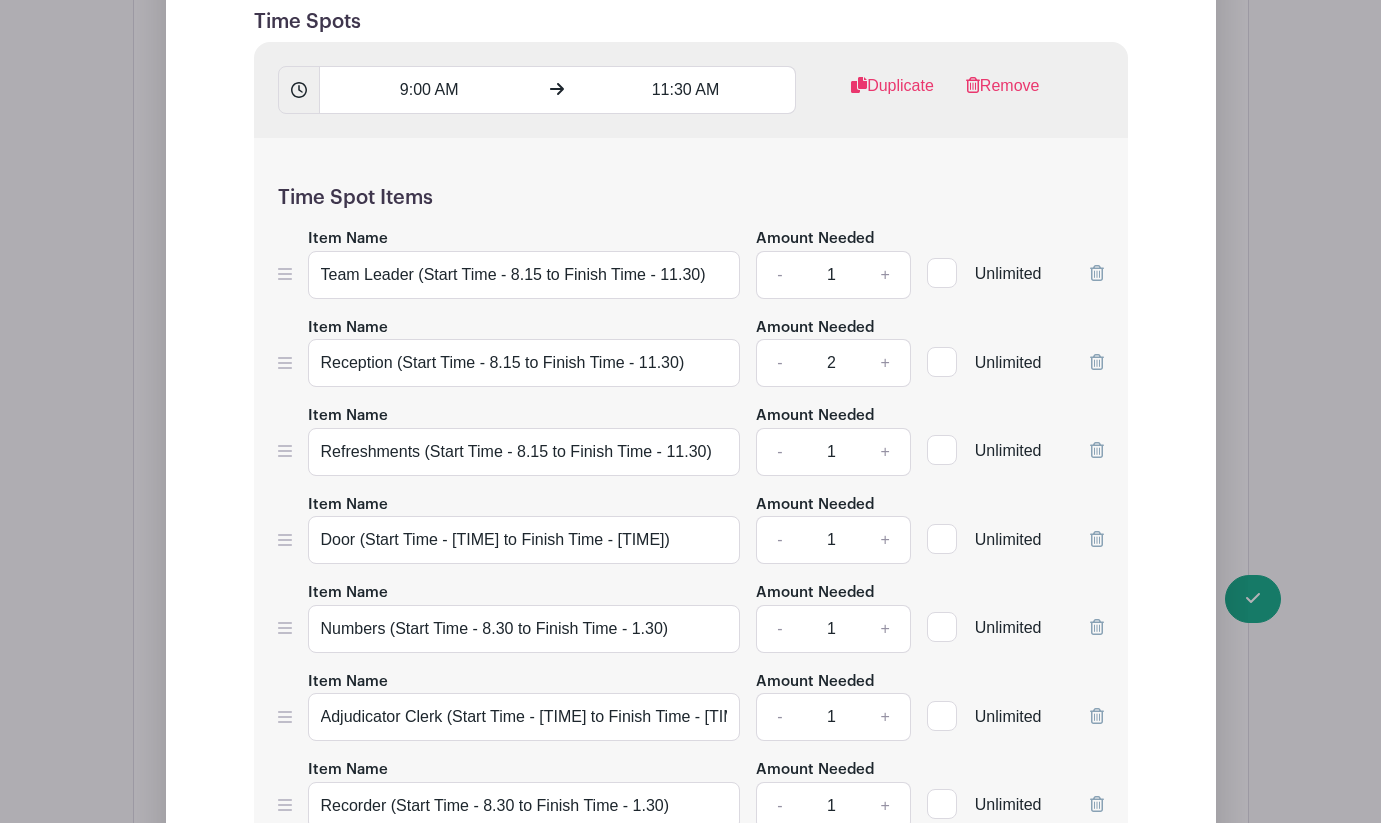 click on "Item Name
Door (Start Time - 8.30 to Finish Time - 1.30)" at bounding box center (524, 528) 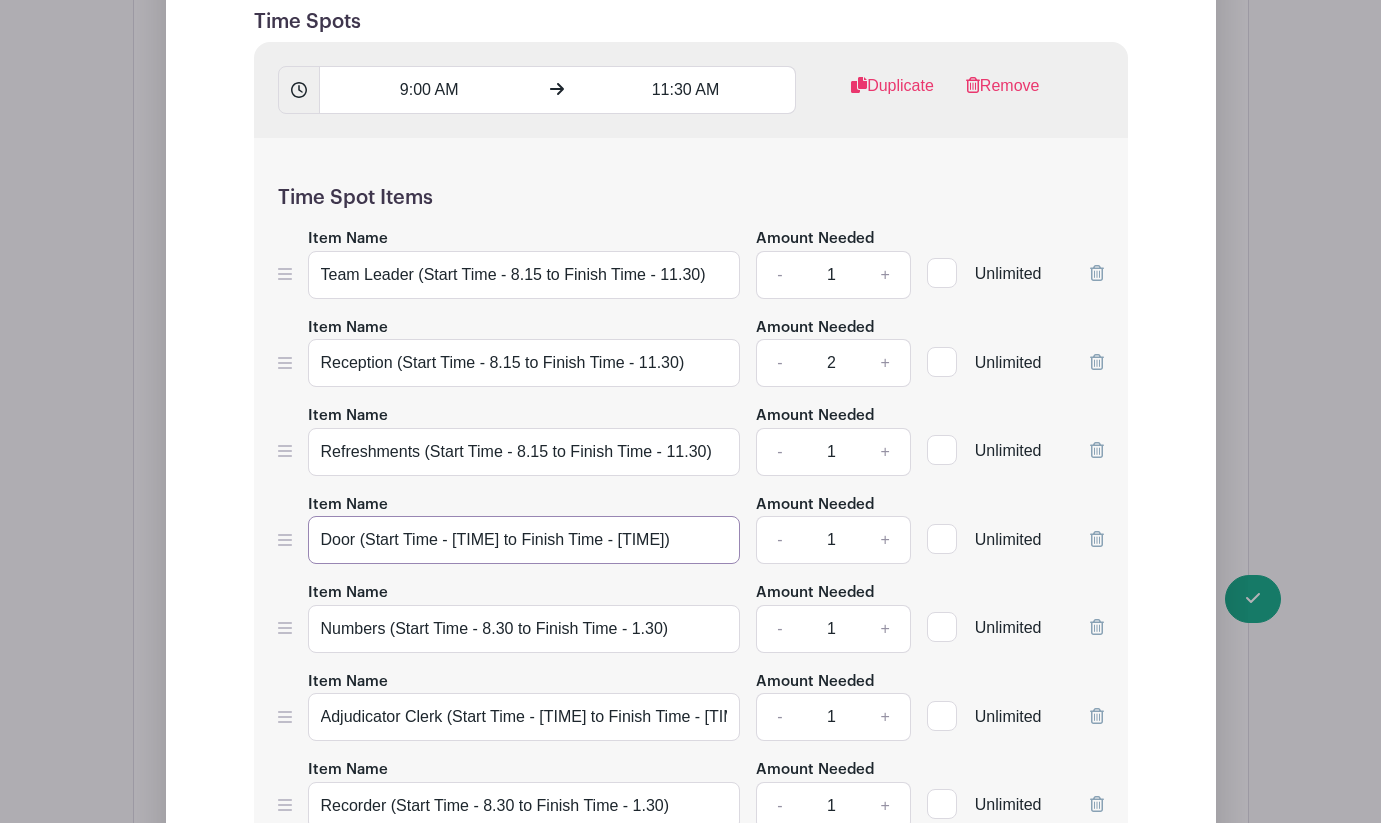 click on "Door (Start Time - [TIME] to Finish Time - [TIME])" at bounding box center [524, 540] 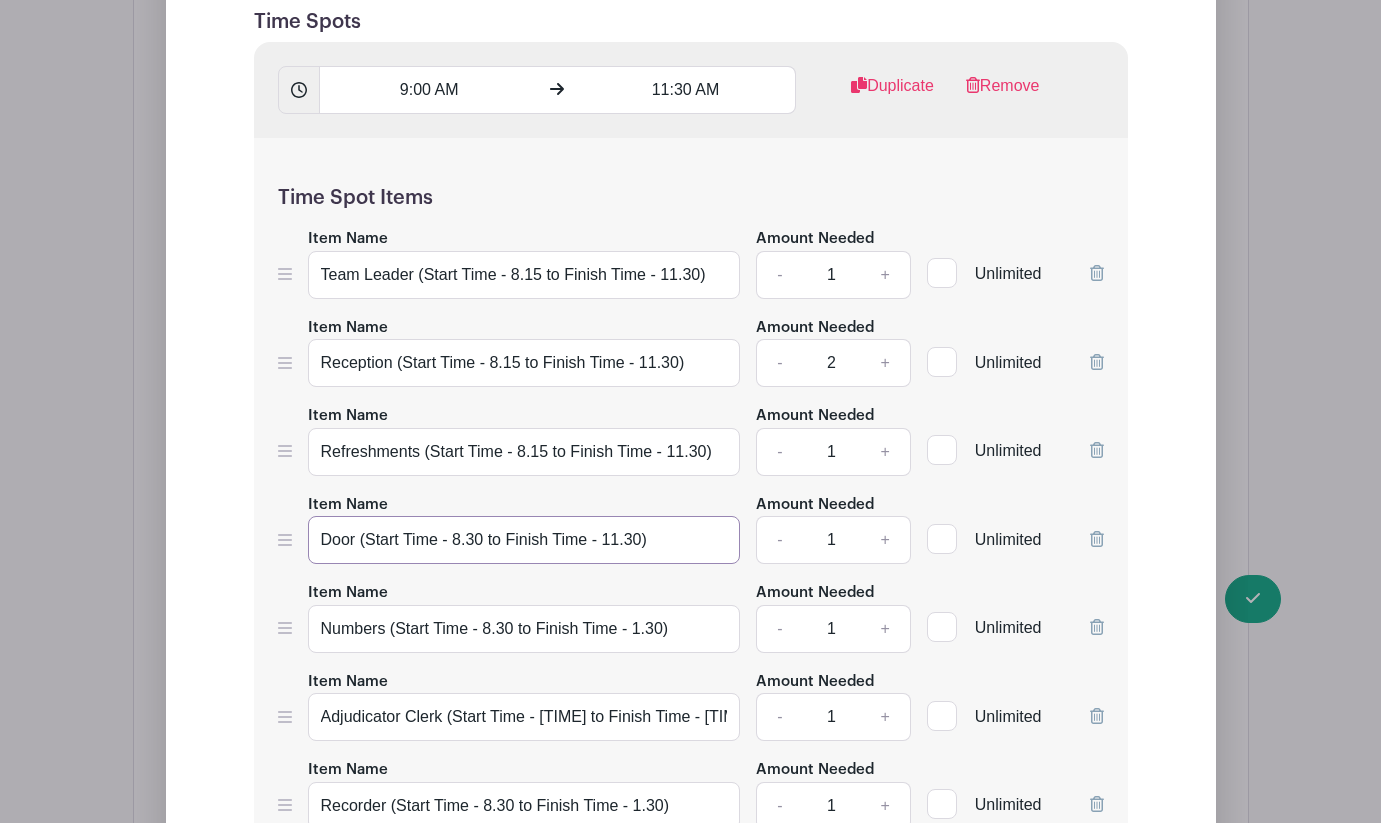 type on "Door (Start Time - 8.30 to Finish Time - 11.30)" 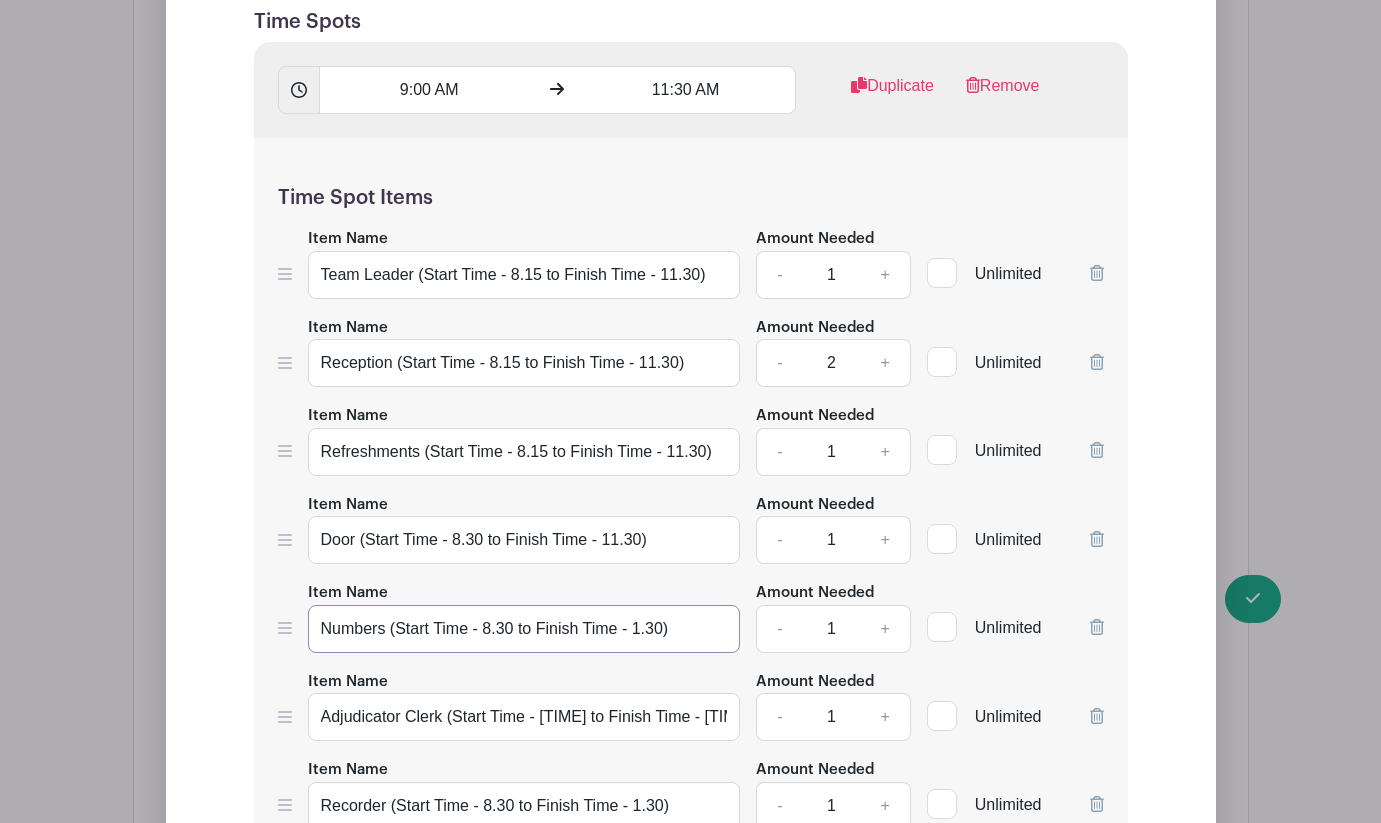 click on "Numbers (Start Time - 8.30 to Finish Time - 1.30)" at bounding box center (524, 629) 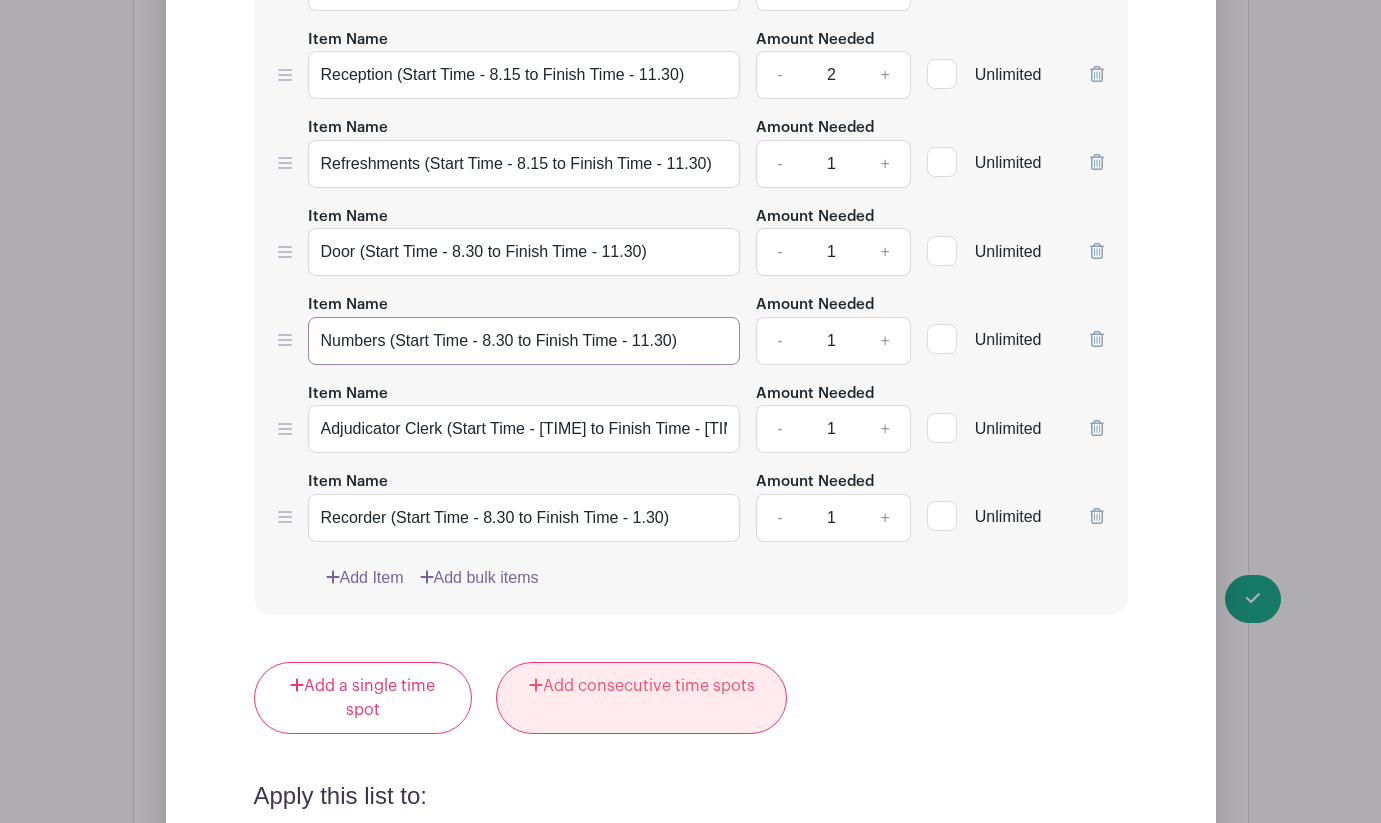 scroll, scrollTop: 2385, scrollLeft: 0, axis: vertical 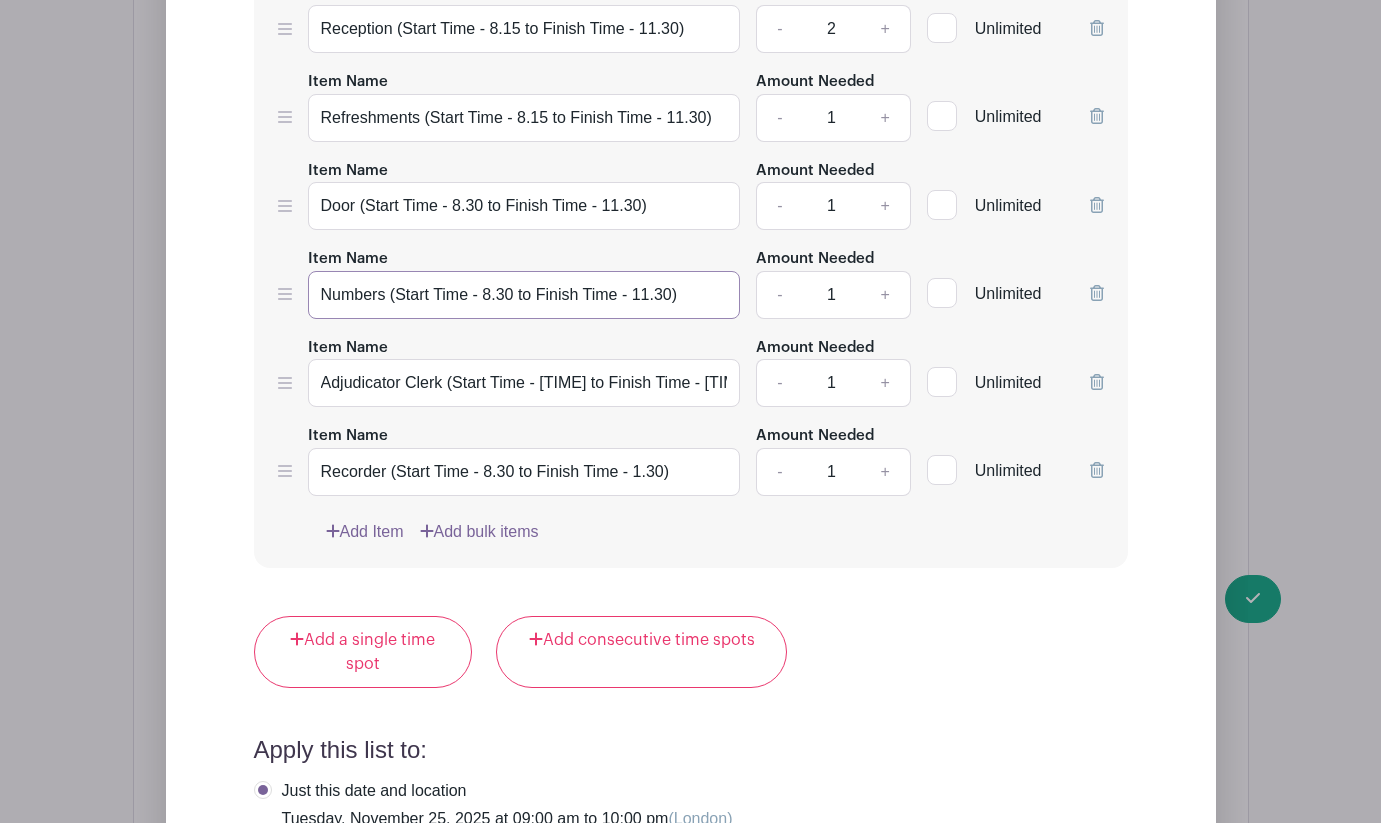 type on "Numbers (Start Time - 8.30 to Finish Time - 11.30)" 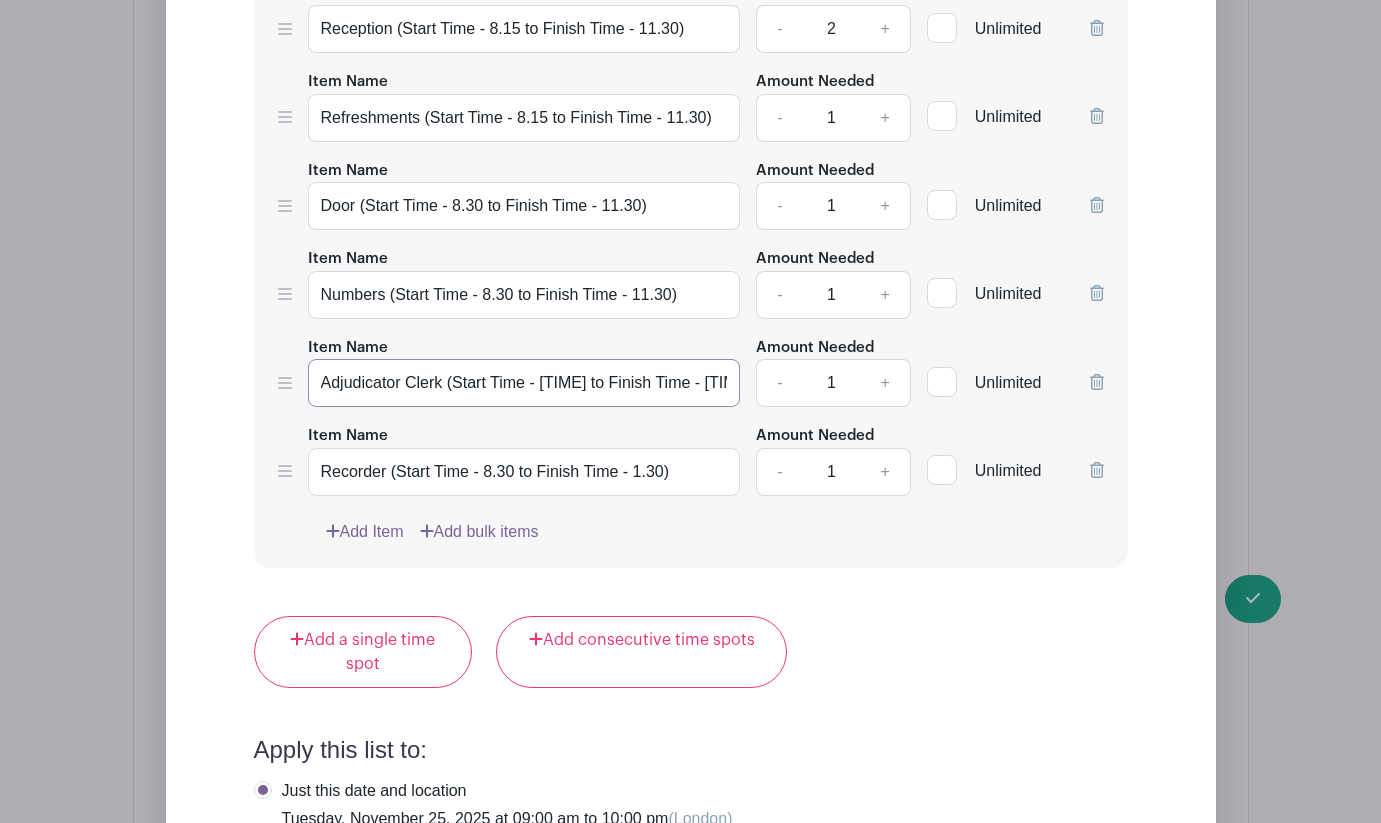 click on "Adjudicator Clerk (Start Time - [TIME] to Finish Time - [TIME])" at bounding box center [524, 383] 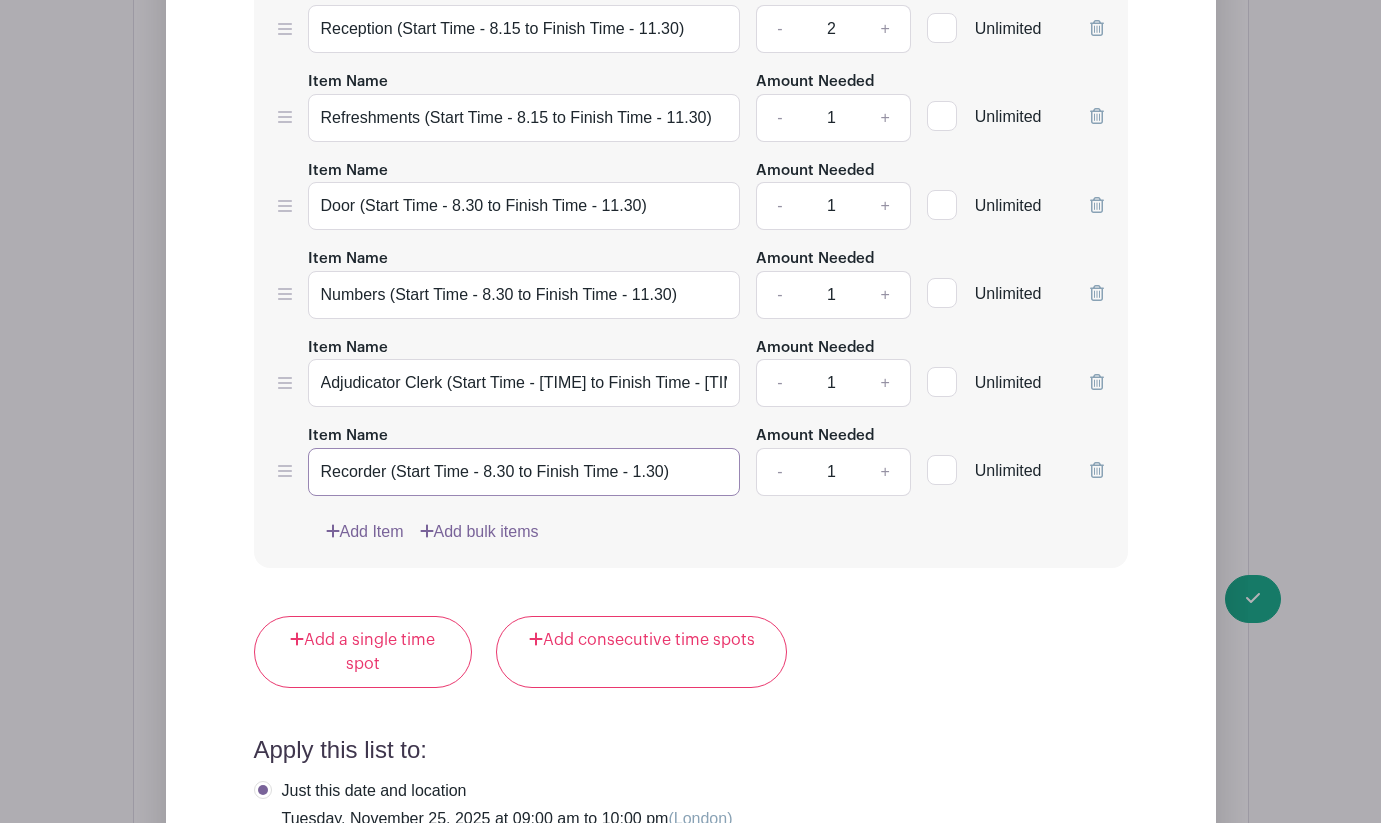 click on "Recorder (Start Time - 8.30 to Finish Time - 1.30)" at bounding box center [524, 472] 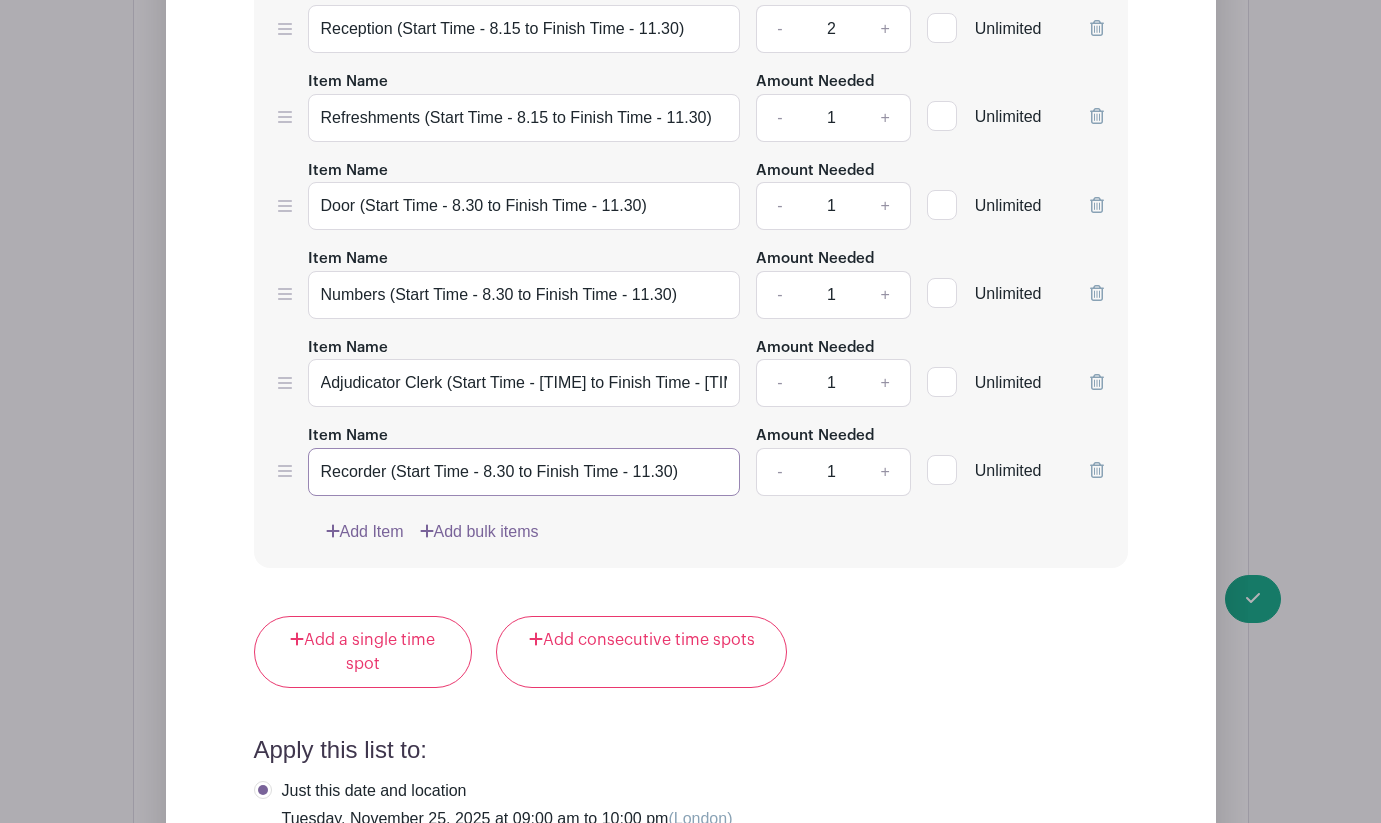 type on "Recorder (Start Time - 8.30 to Finish Time - 11.30)" 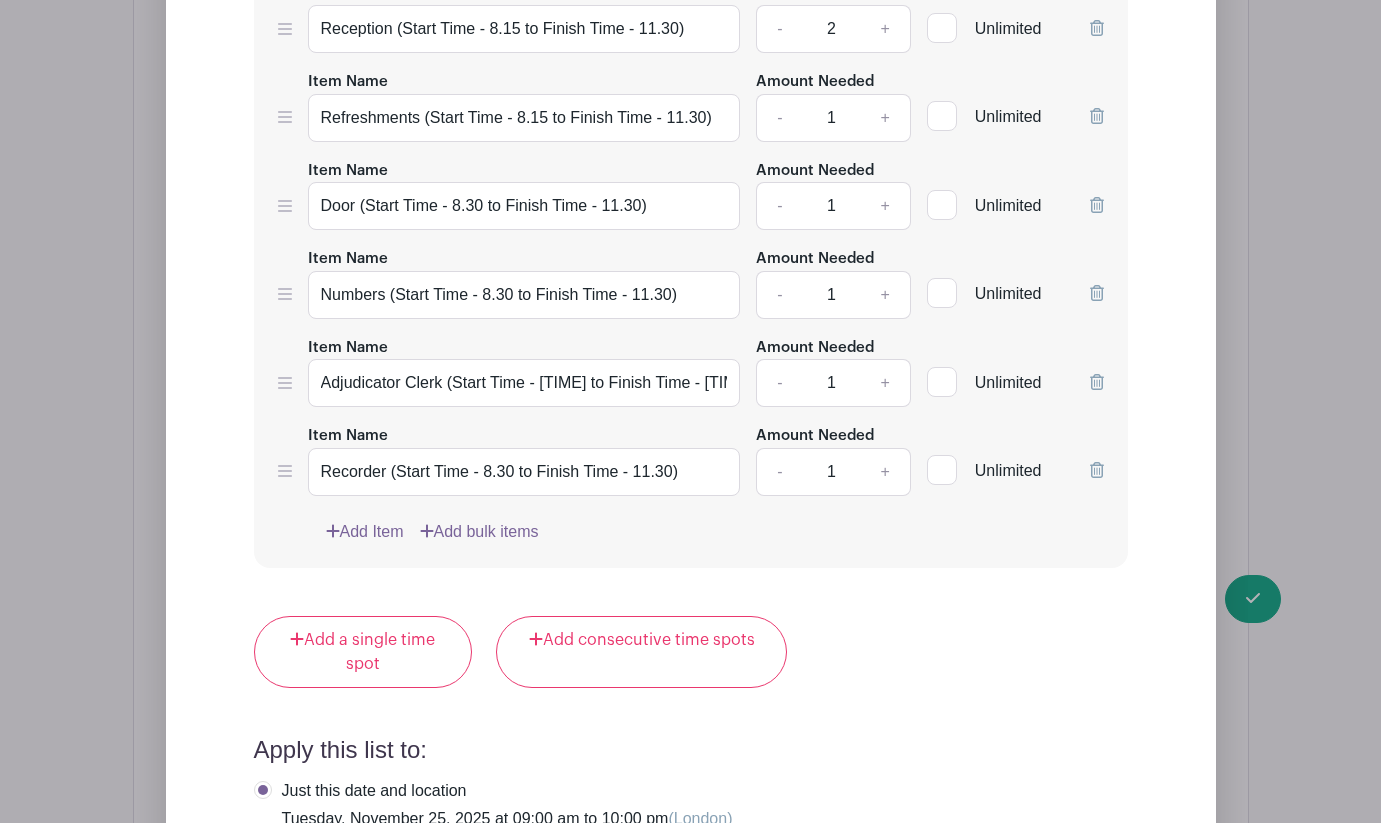 click on "Time Spot Items
Item Name
Team Leader (Start Time - 8.15 to Finish Time - 11.30)
Amount Needed
-
1
+
Unlimited
Item Name
Reception (Start Time - 8.15 to Finish Time - 11.30)
Amount Needed
-
2
+
Unlimited" at bounding box center [691, 186] 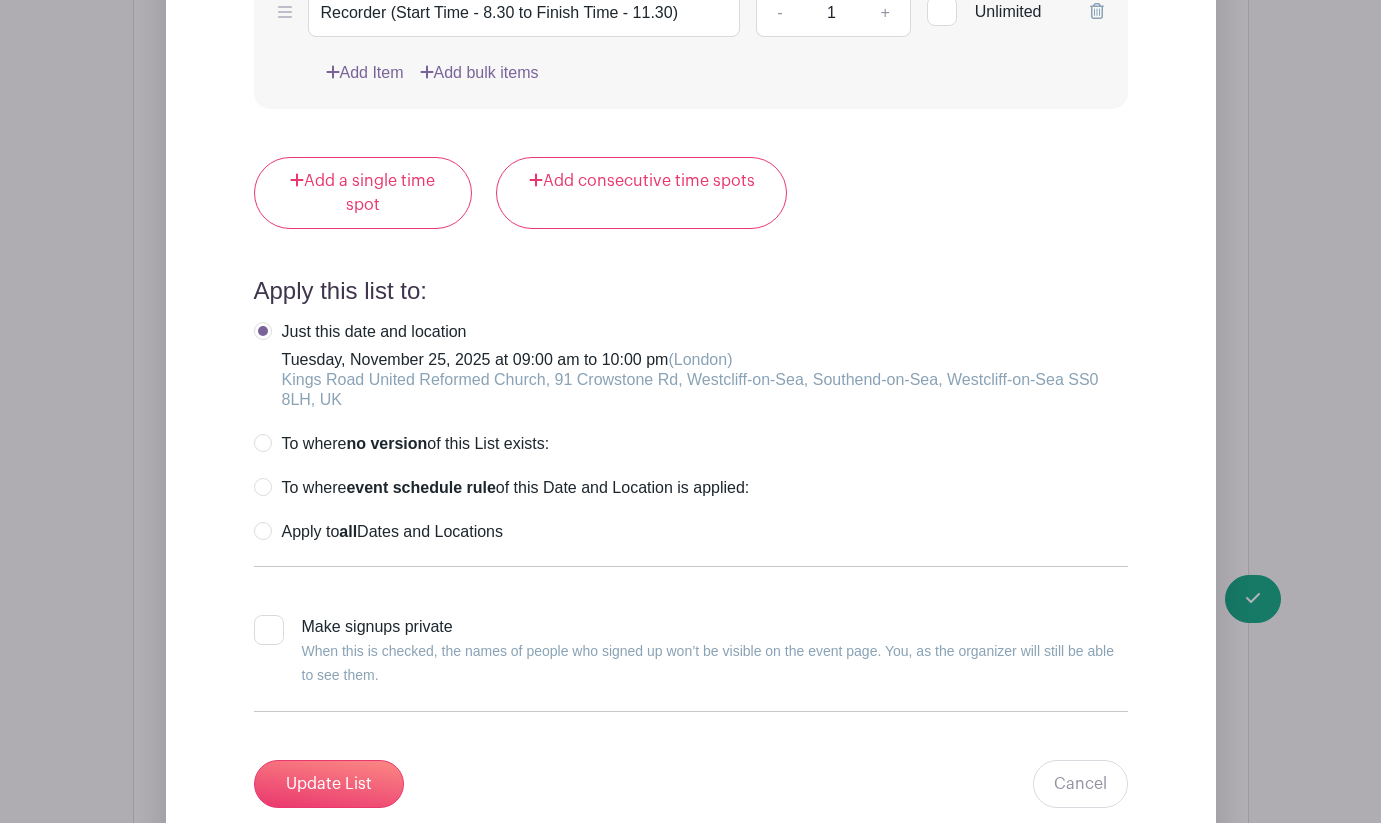 scroll, scrollTop: 2858, scrollLeft: 0, axis: vertical 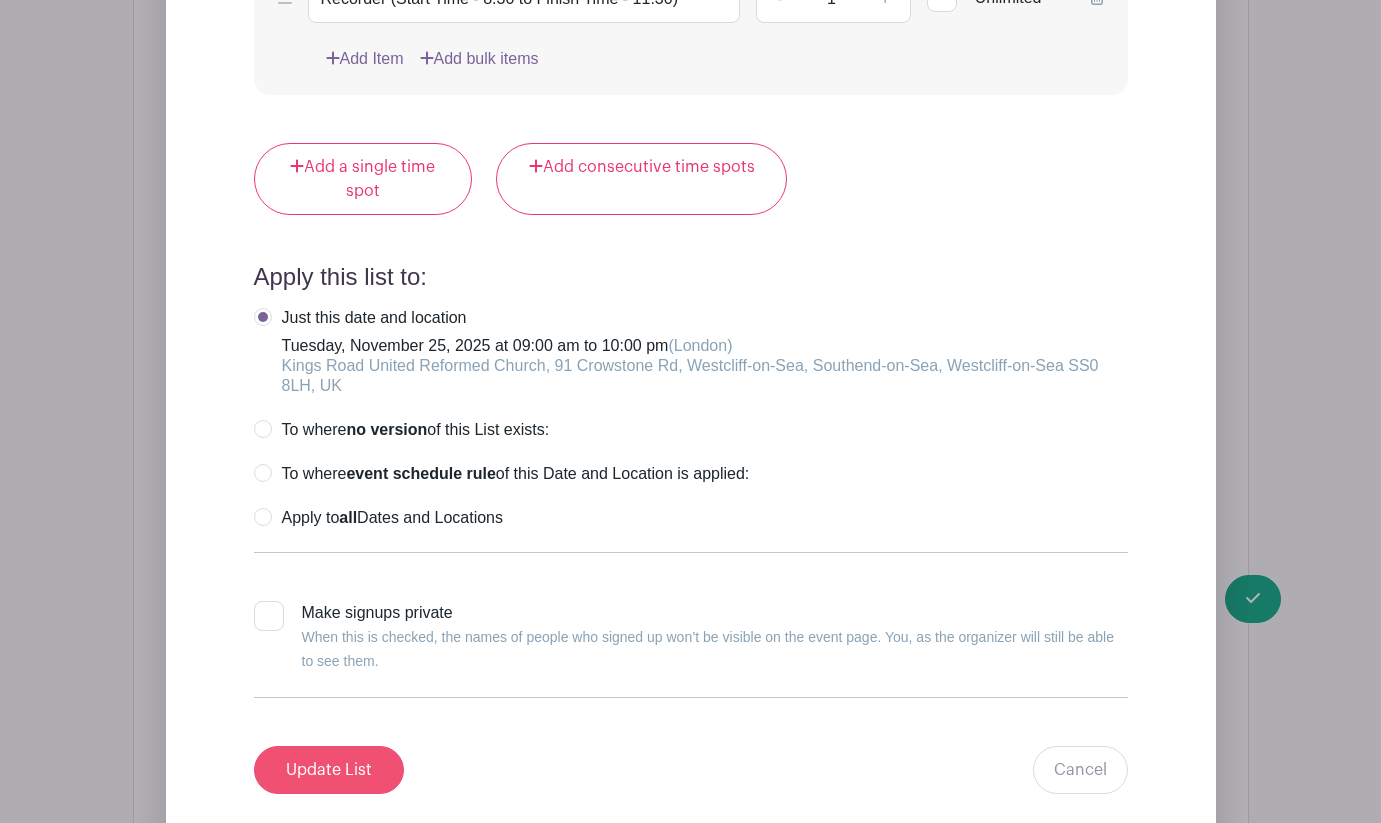 click on "Update List" at bounding box center [329, 770] 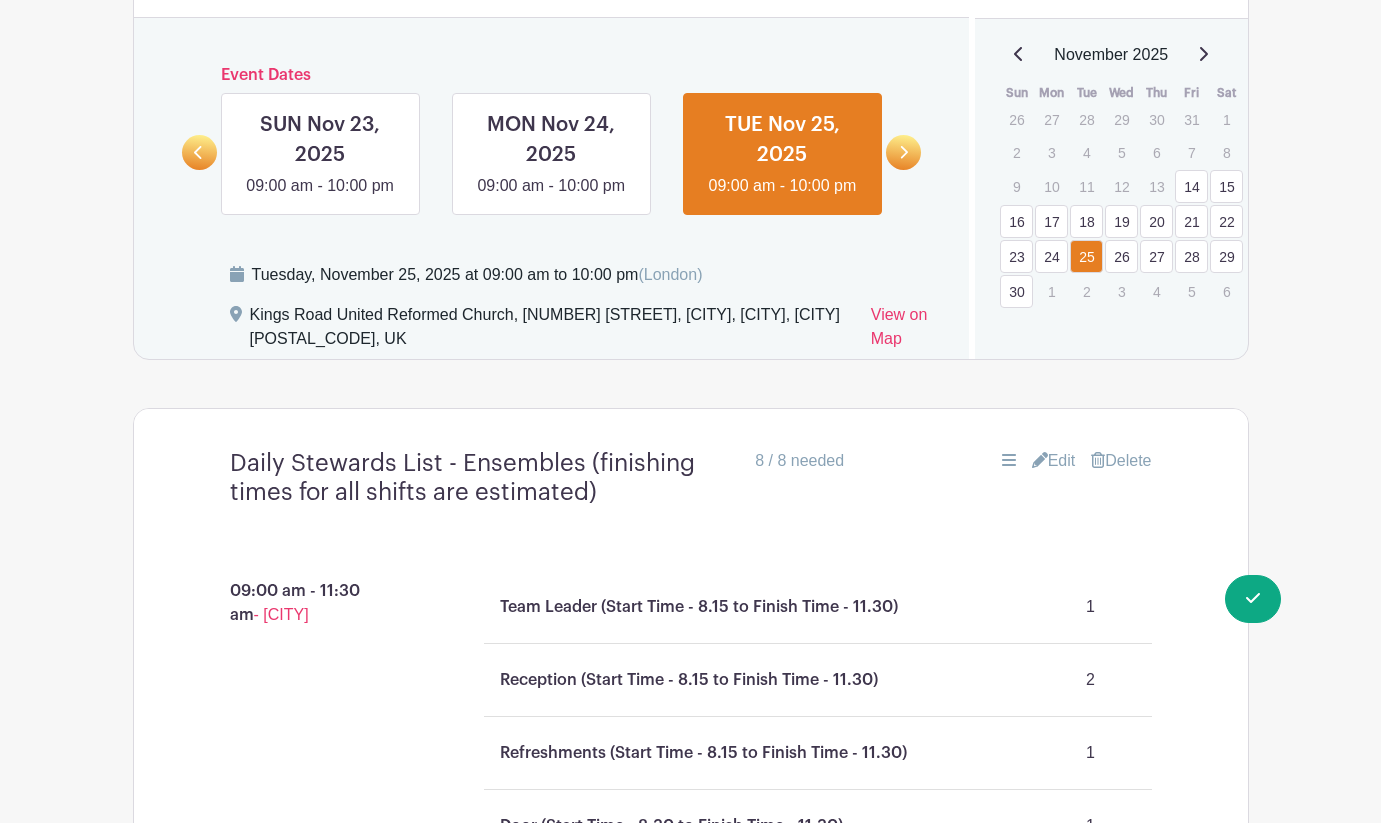 scroll, scrollTop: 1172, scrollLeft: 0, axis: vertical 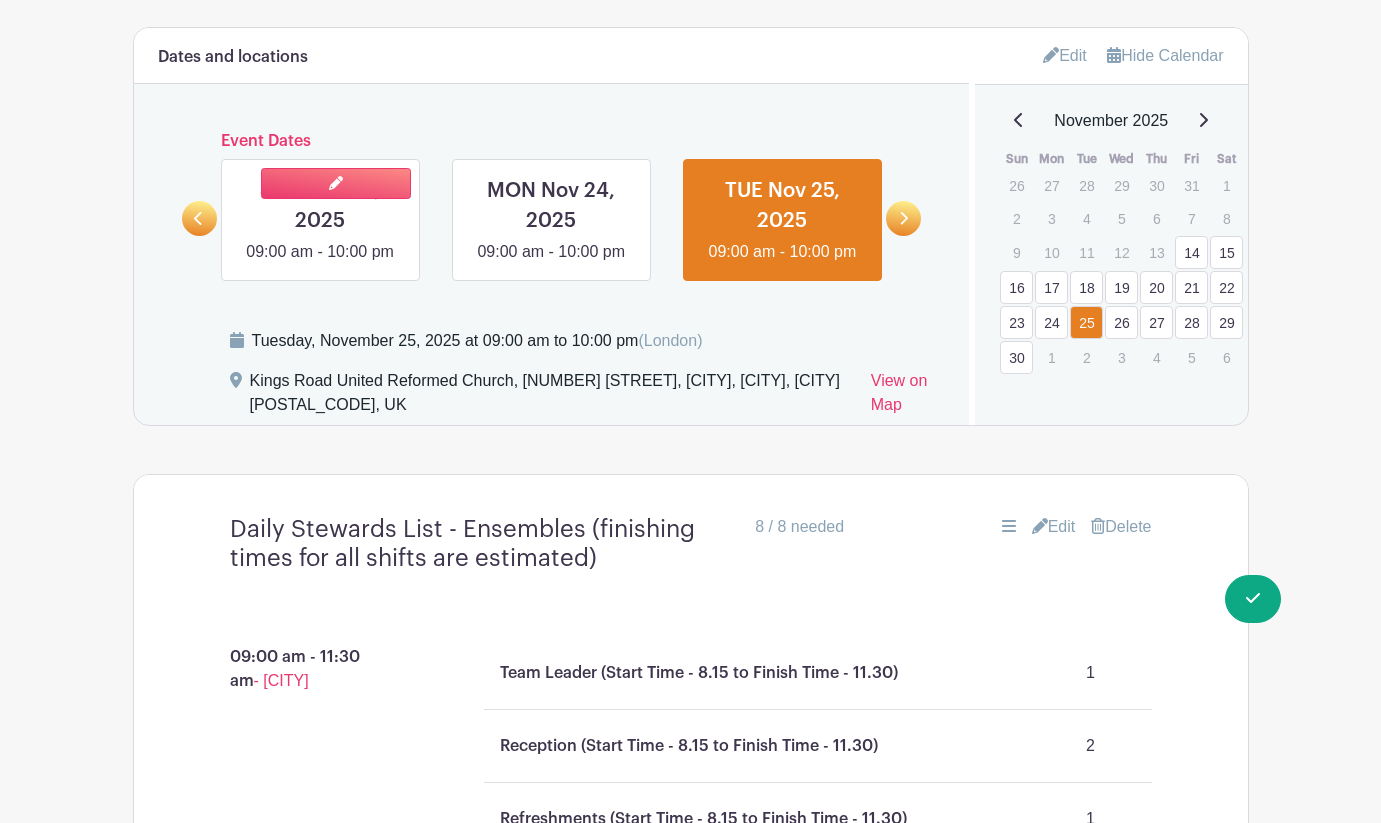 click at bounding box center (320, 264) 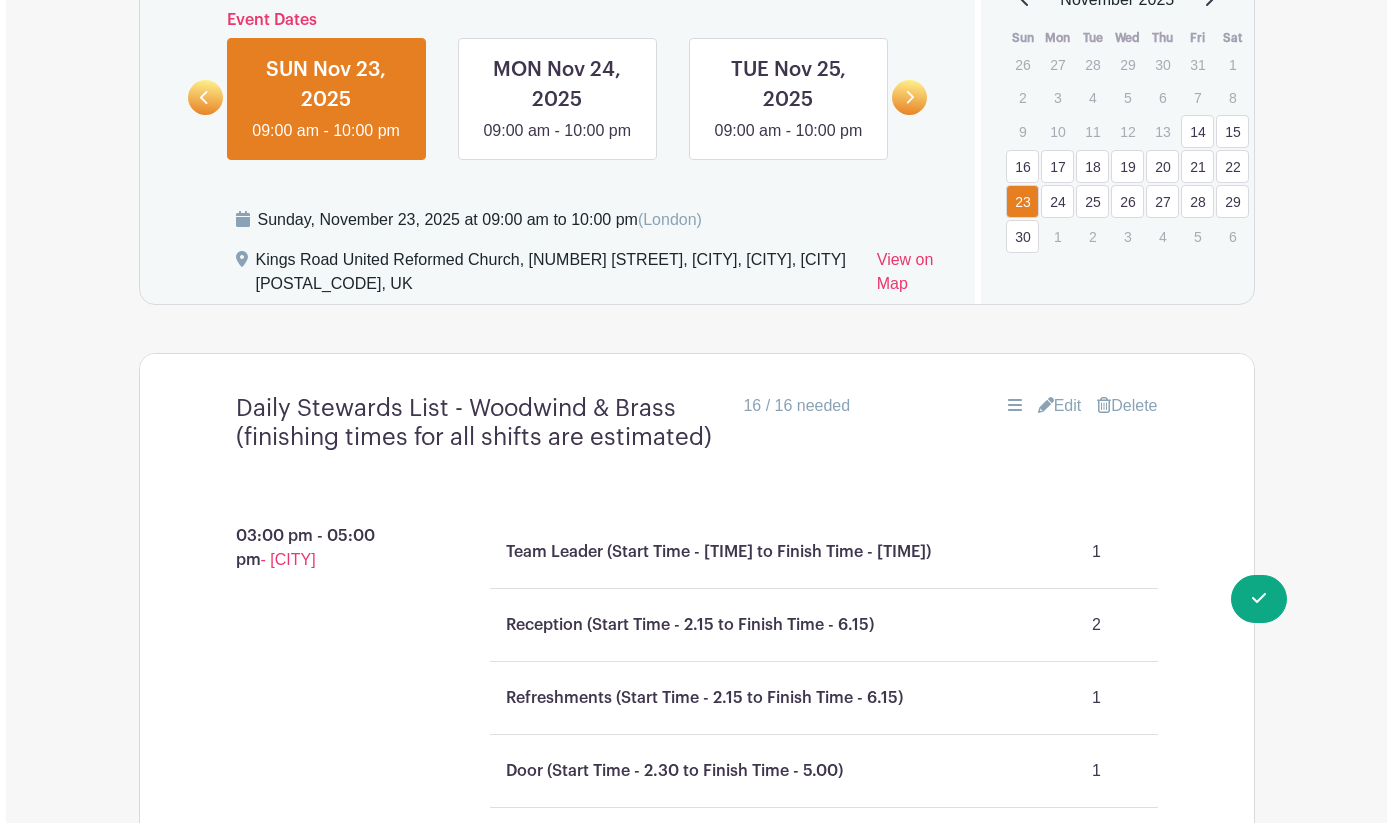 scroll, scrollTop: 1287, scrollLeft: 0, axis: vertical 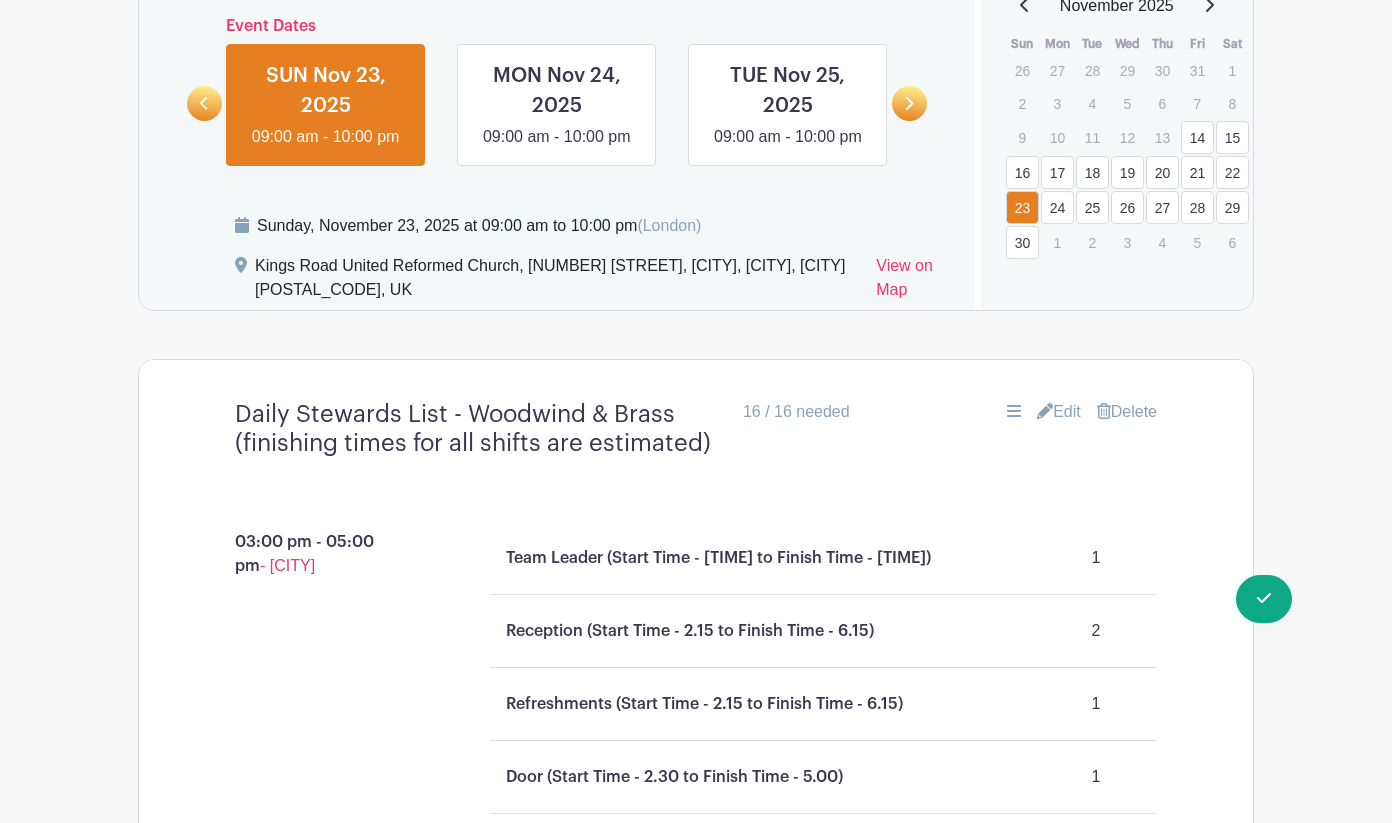 click 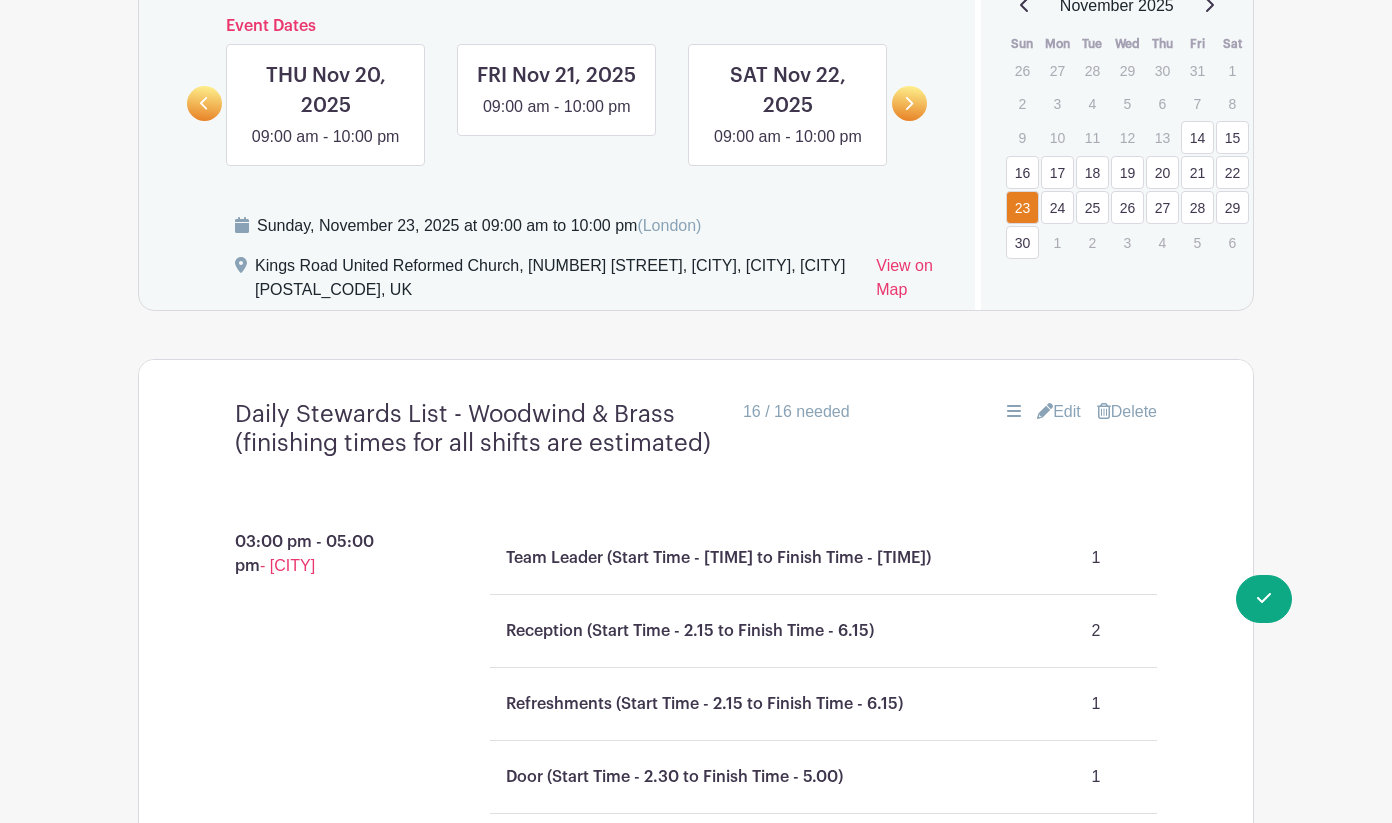 click 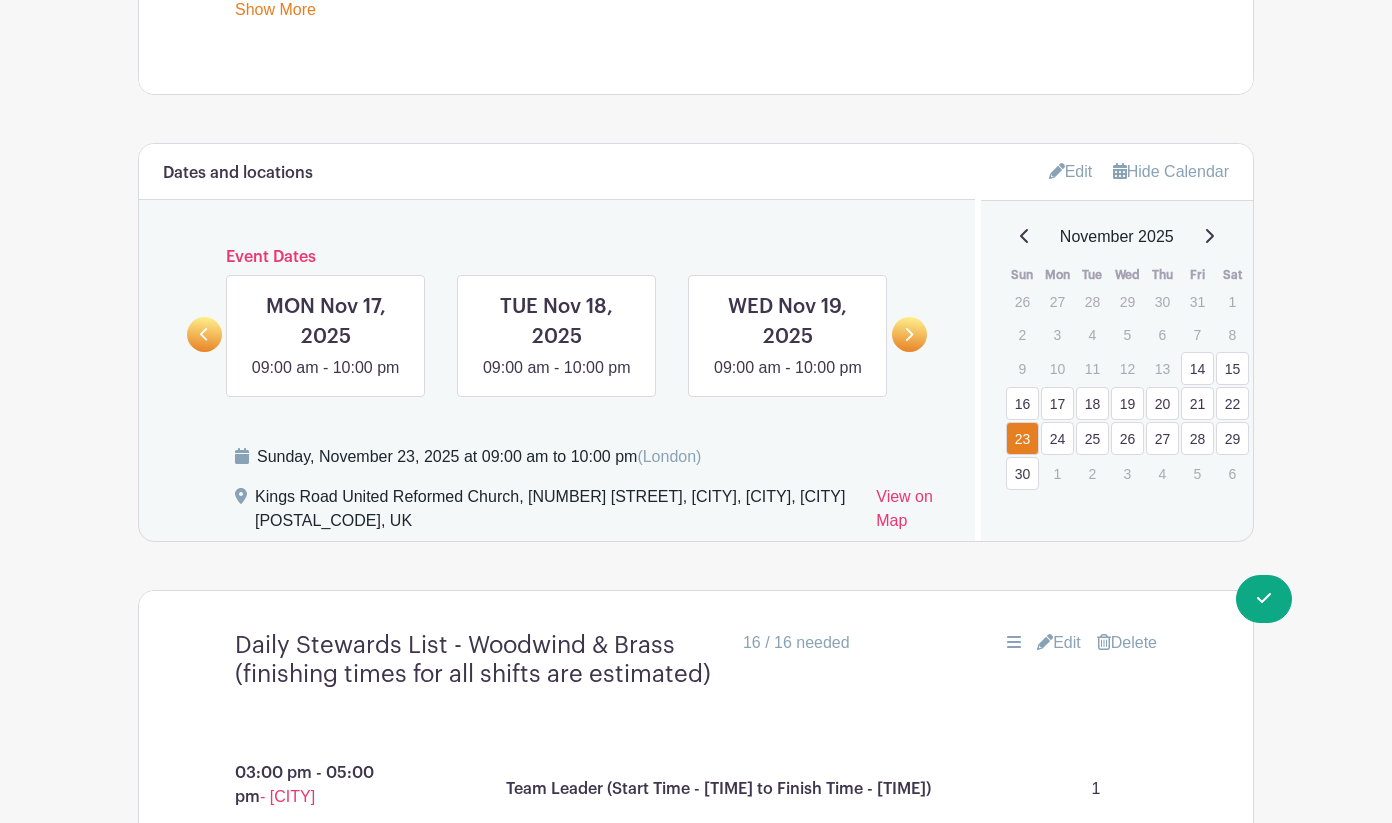 scroll, scrollTop: 1052, scrollLeft: 0, axis: vertical 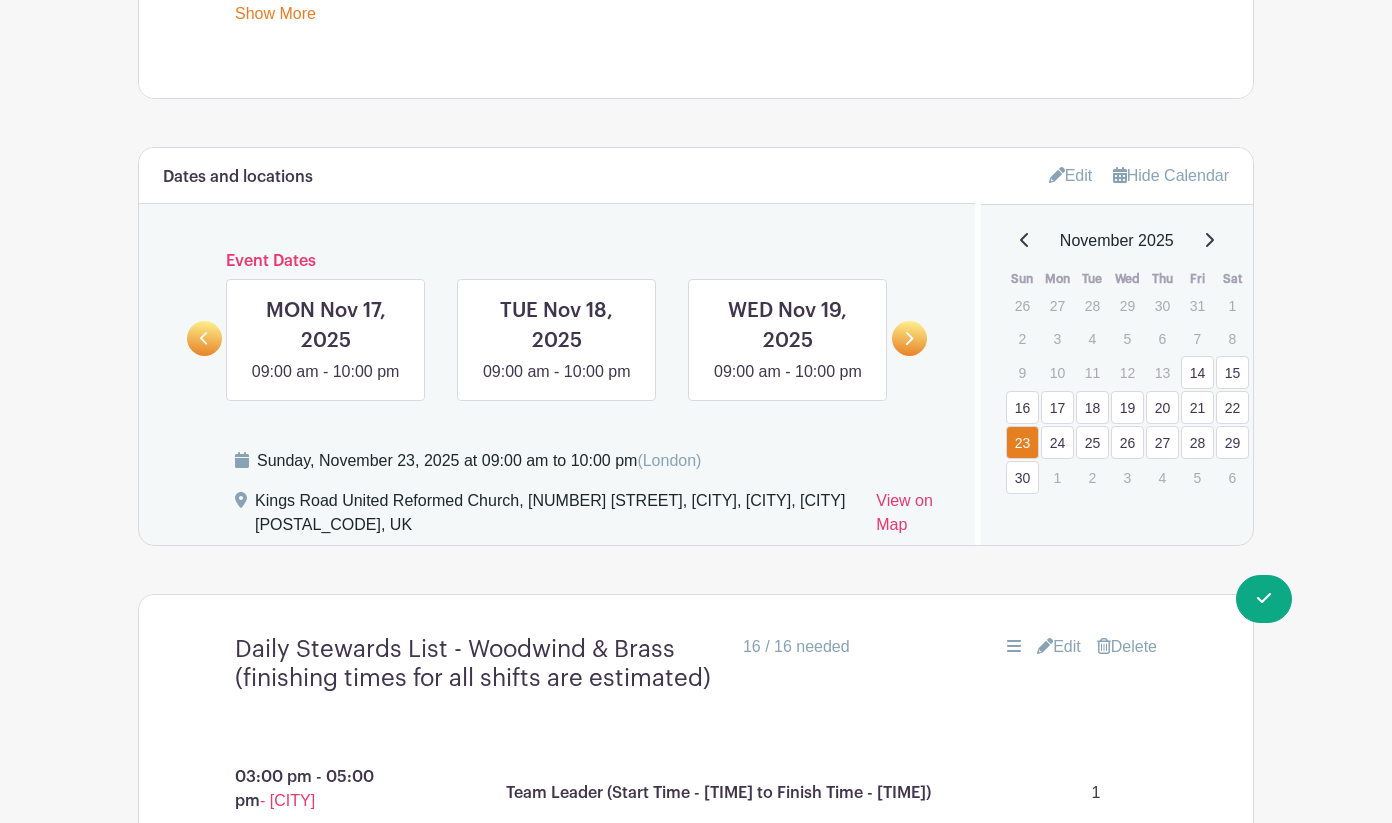 click 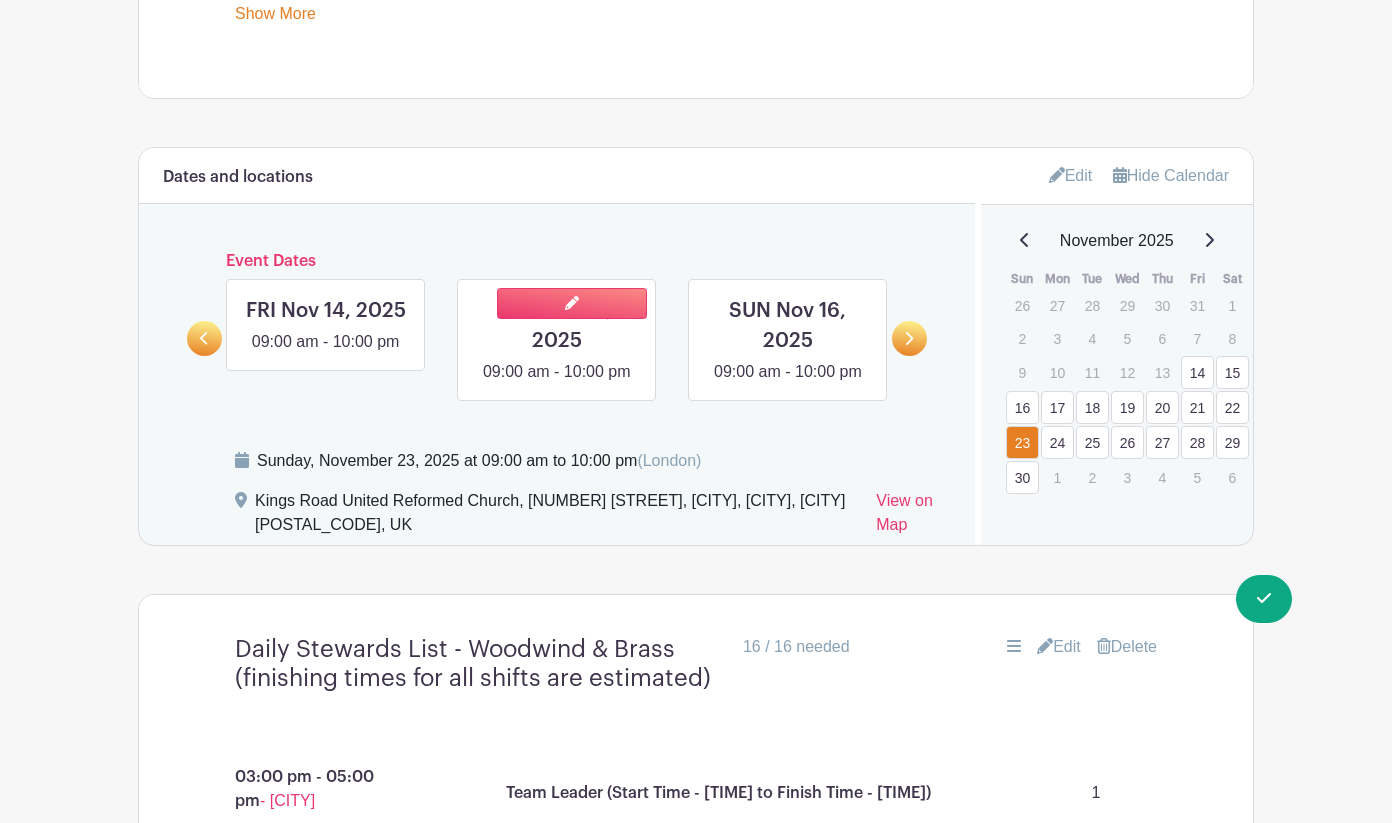 click at bounding box center (557, 384) 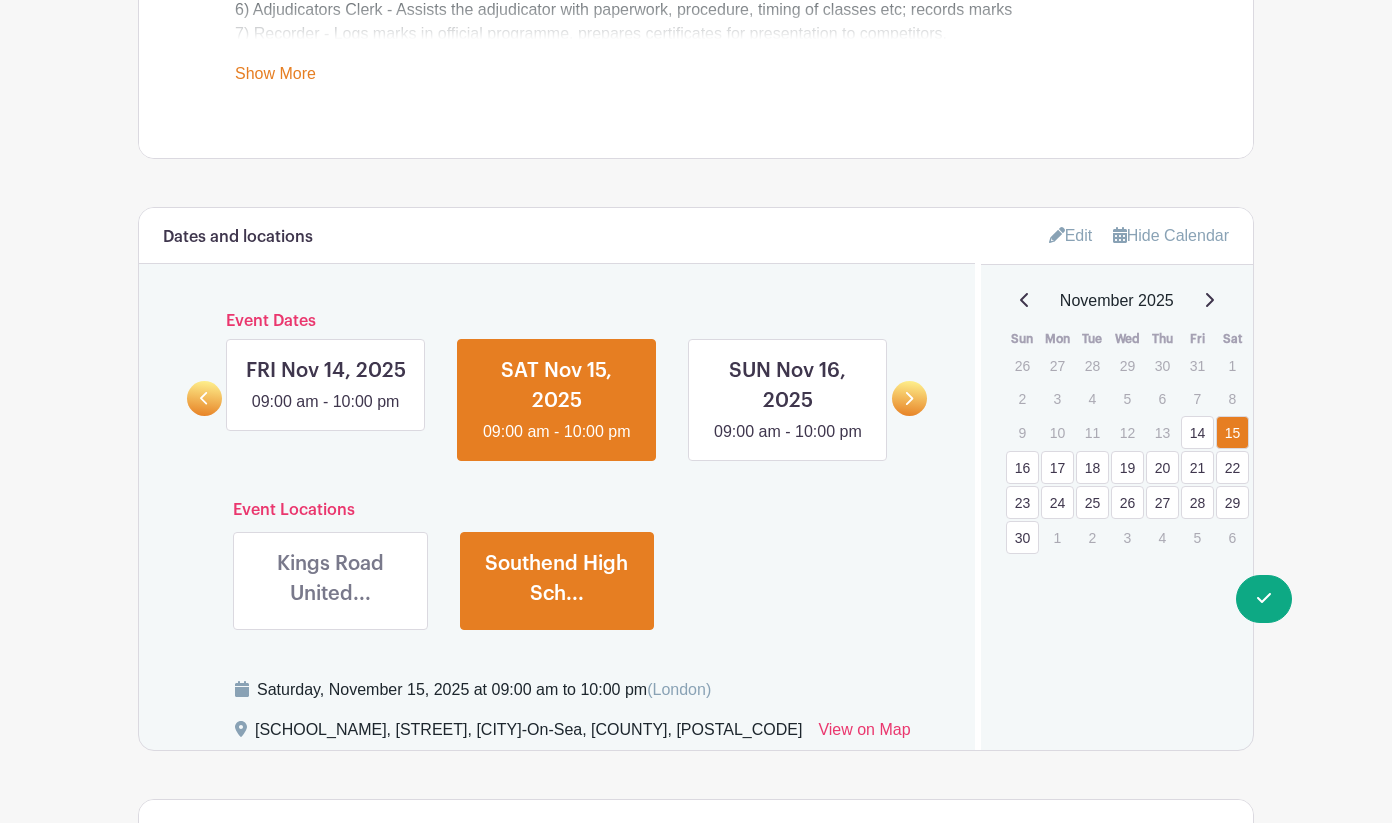 scroll, scrollTop: 874, scrollLeft: 0, axis: vertical 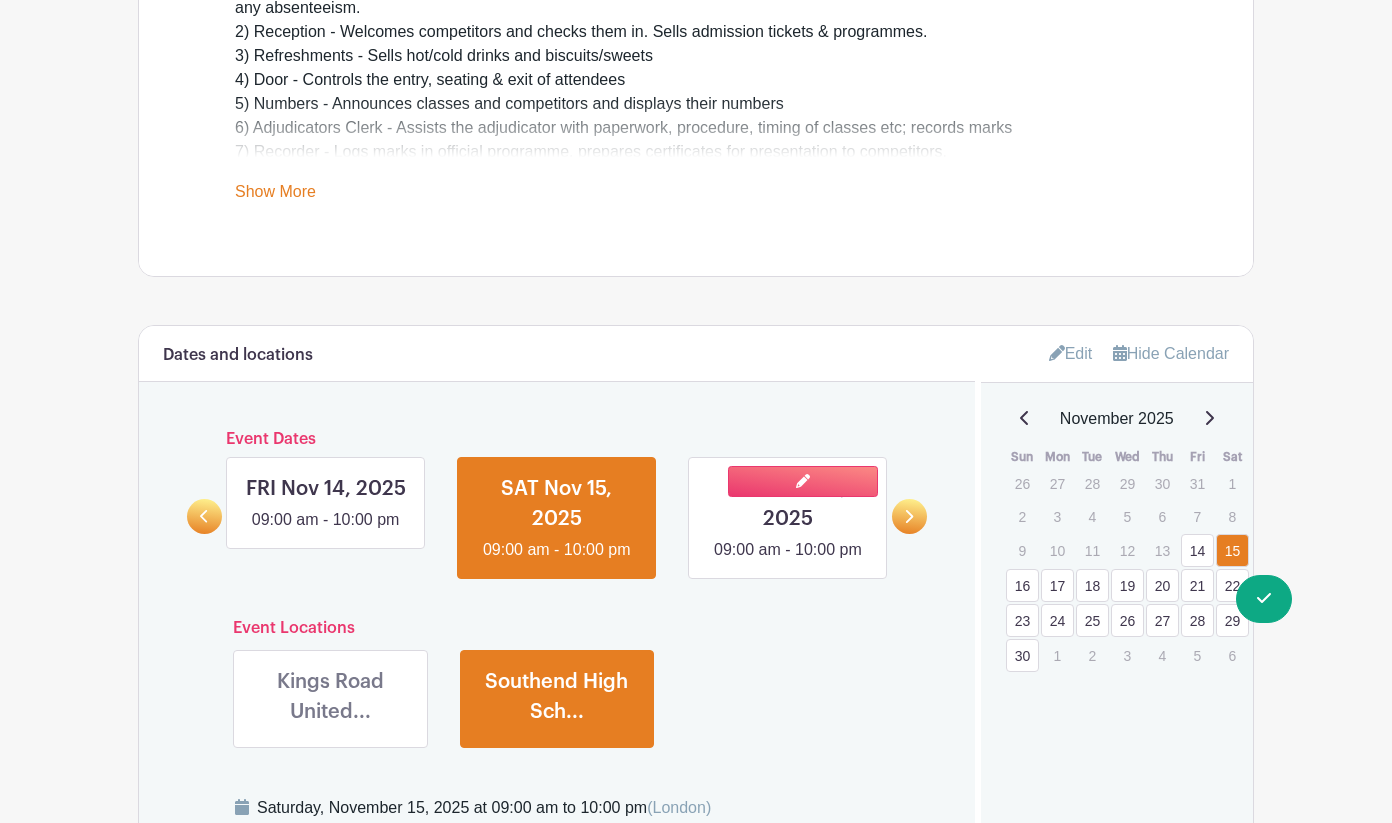 click at bounding box center [788, 562] 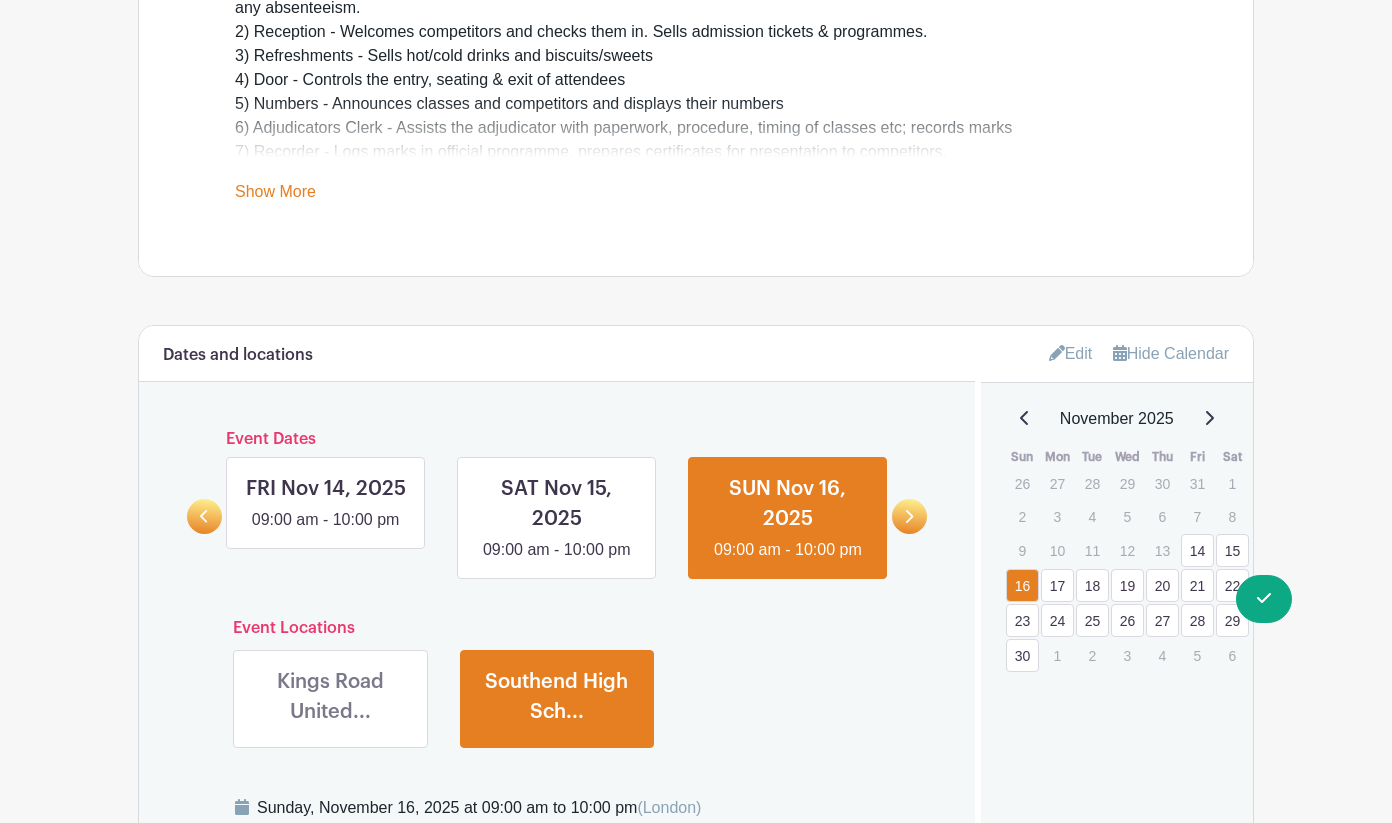 click 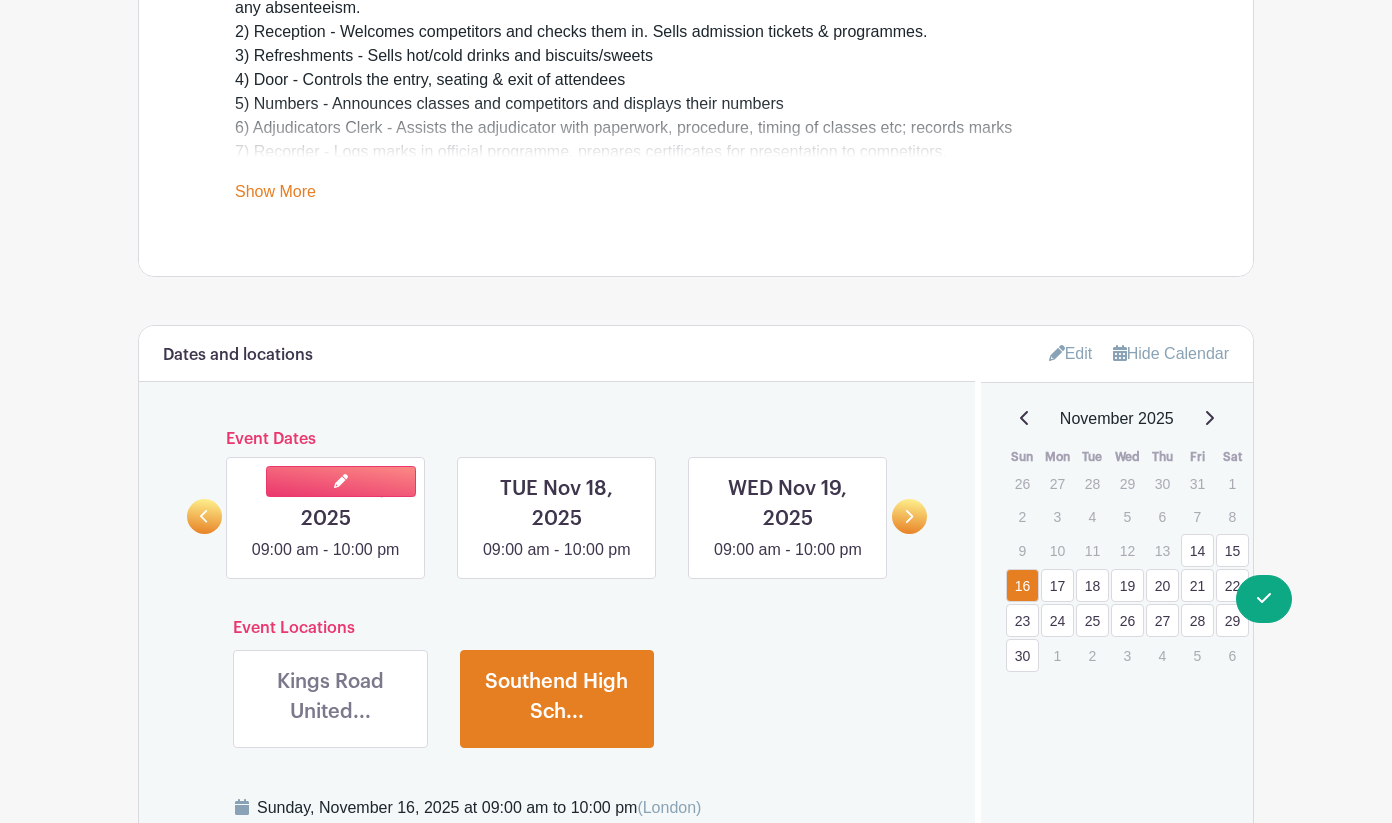 click at bounding box center (326, 562) 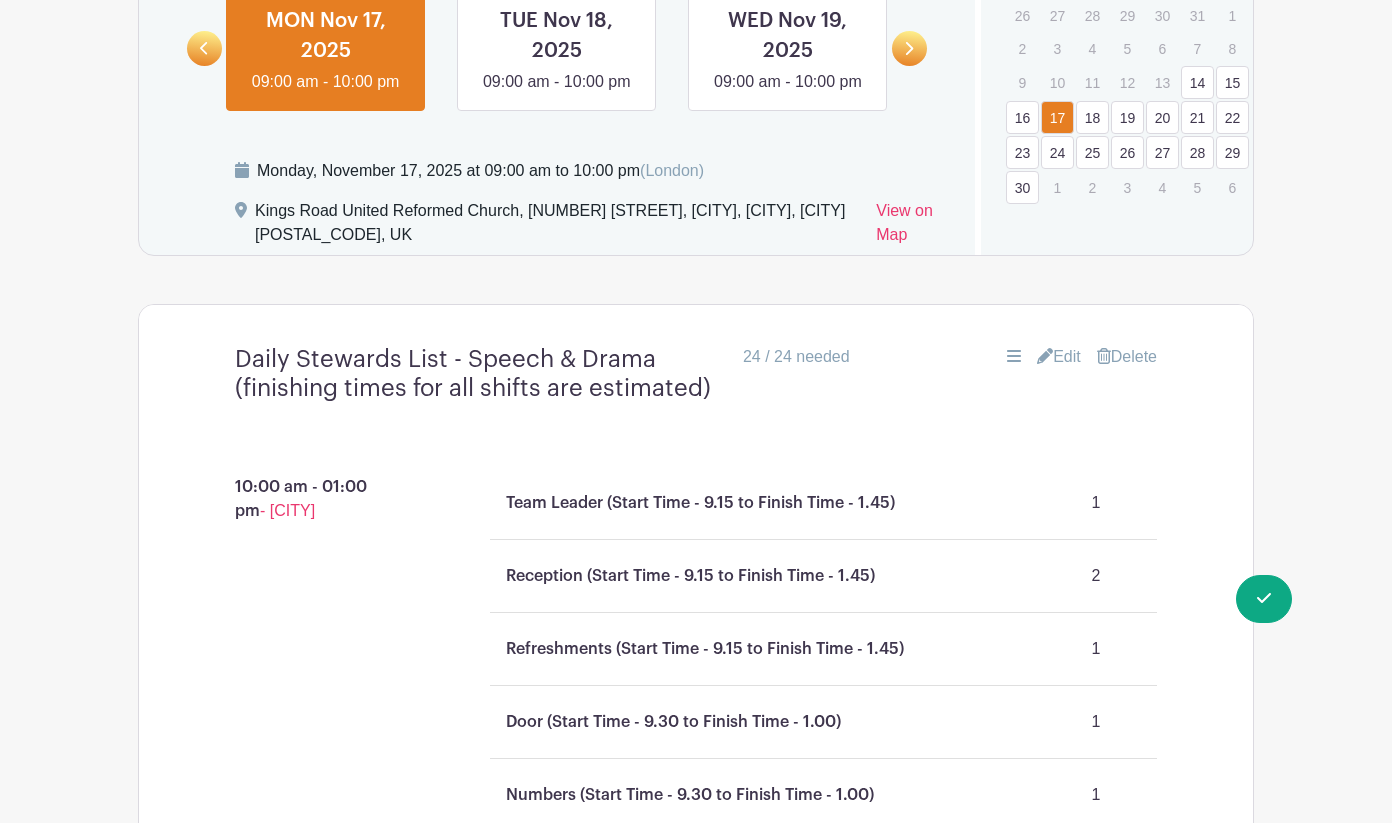 scroll, scrollTop: 1309, scrollLeft: 0, axis: vertical 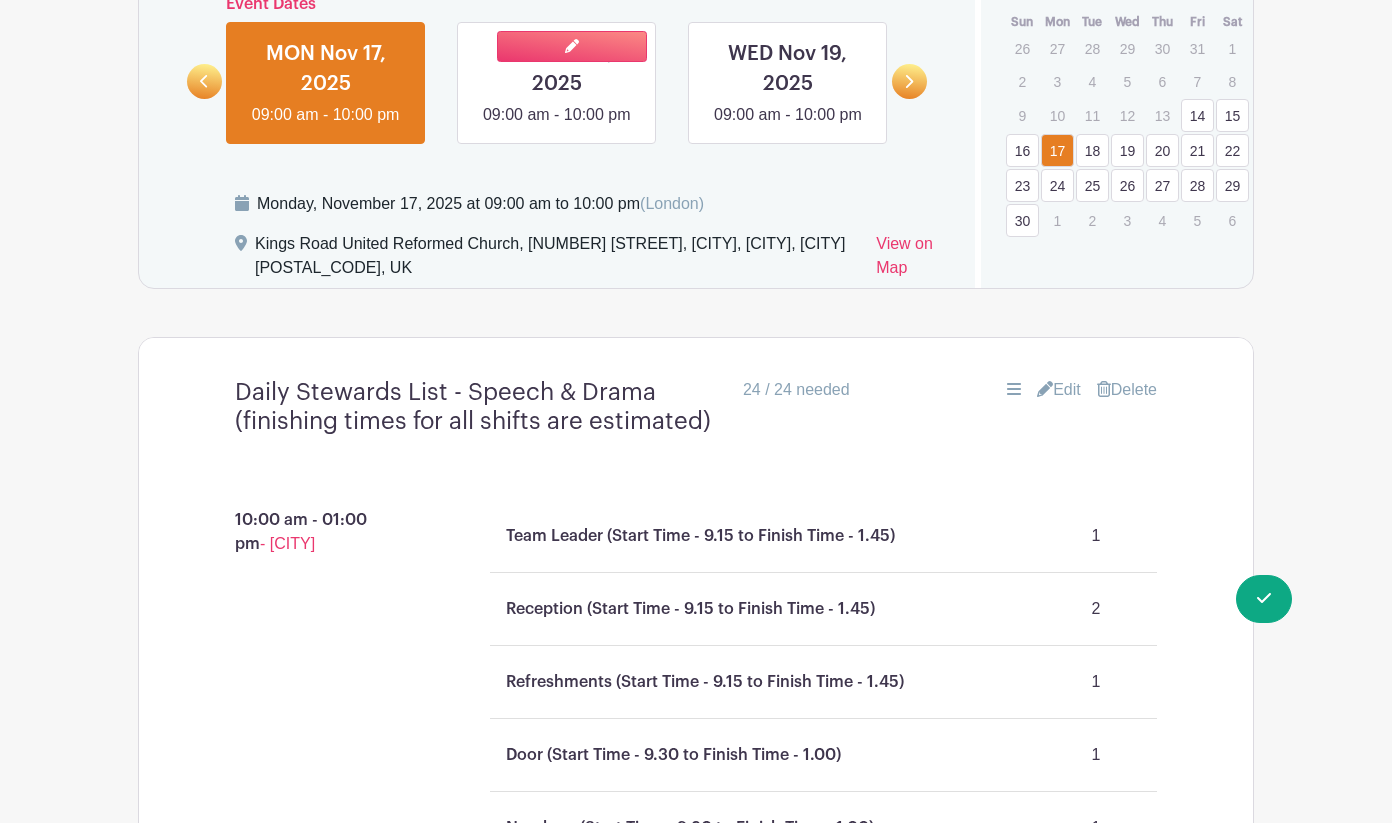 click at bounding box center (557, 127) 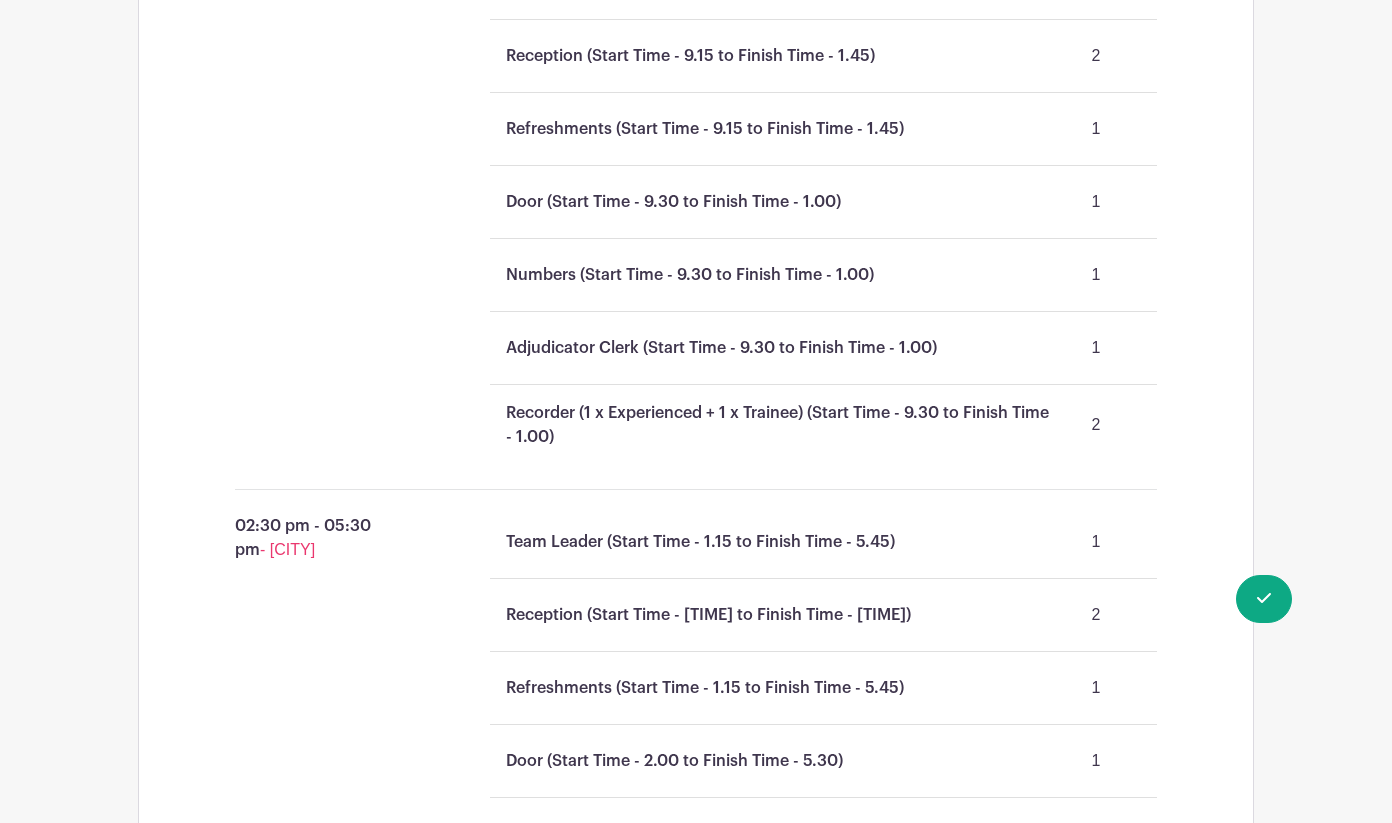 scroll, scrollTop: 1873, scrollLeft: 0, axis: vertical 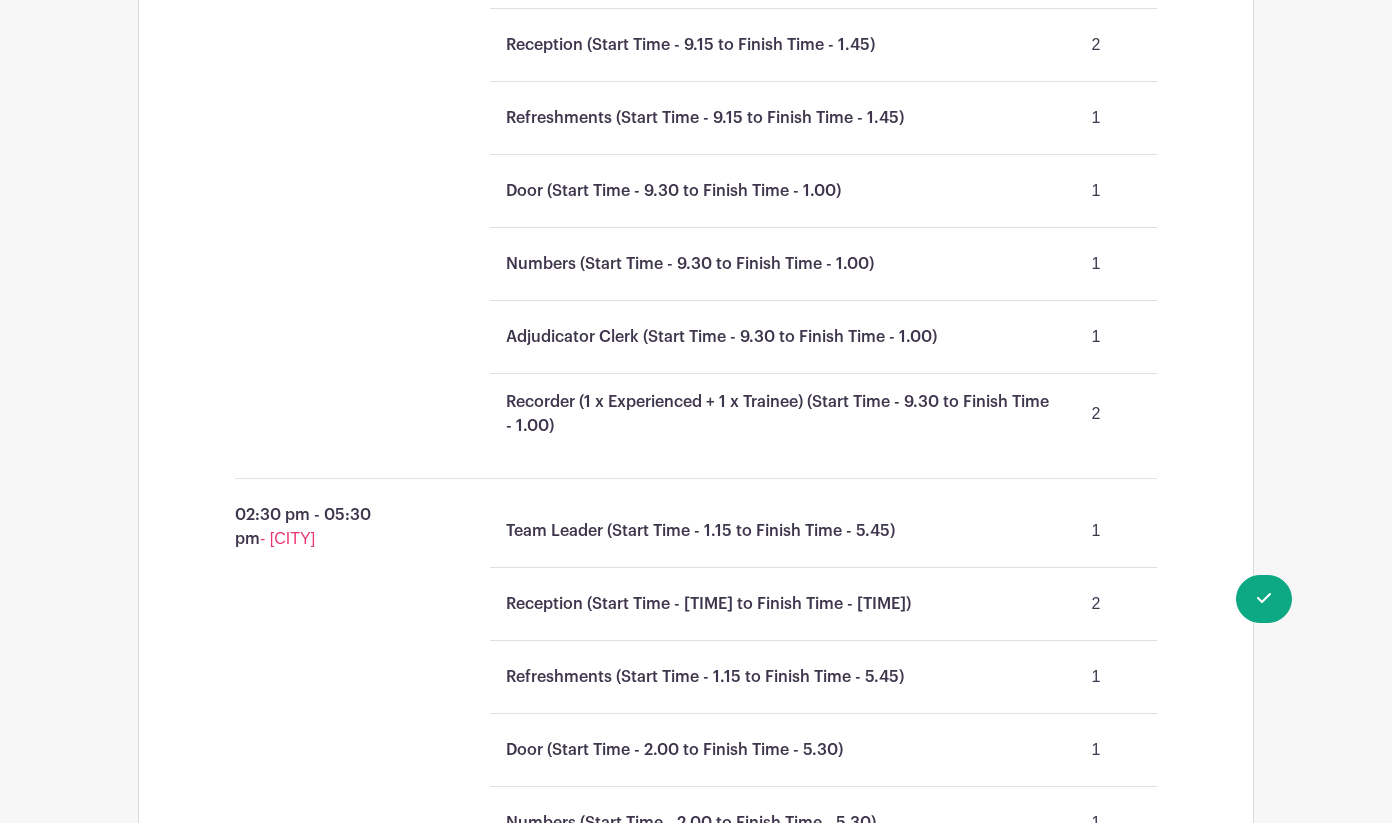 click on "Recorder (1 x Experienced + 1 x Trainee) (Start Time - 9.30 to Finish Time - 1.00)" at bounding box center [779, 414] 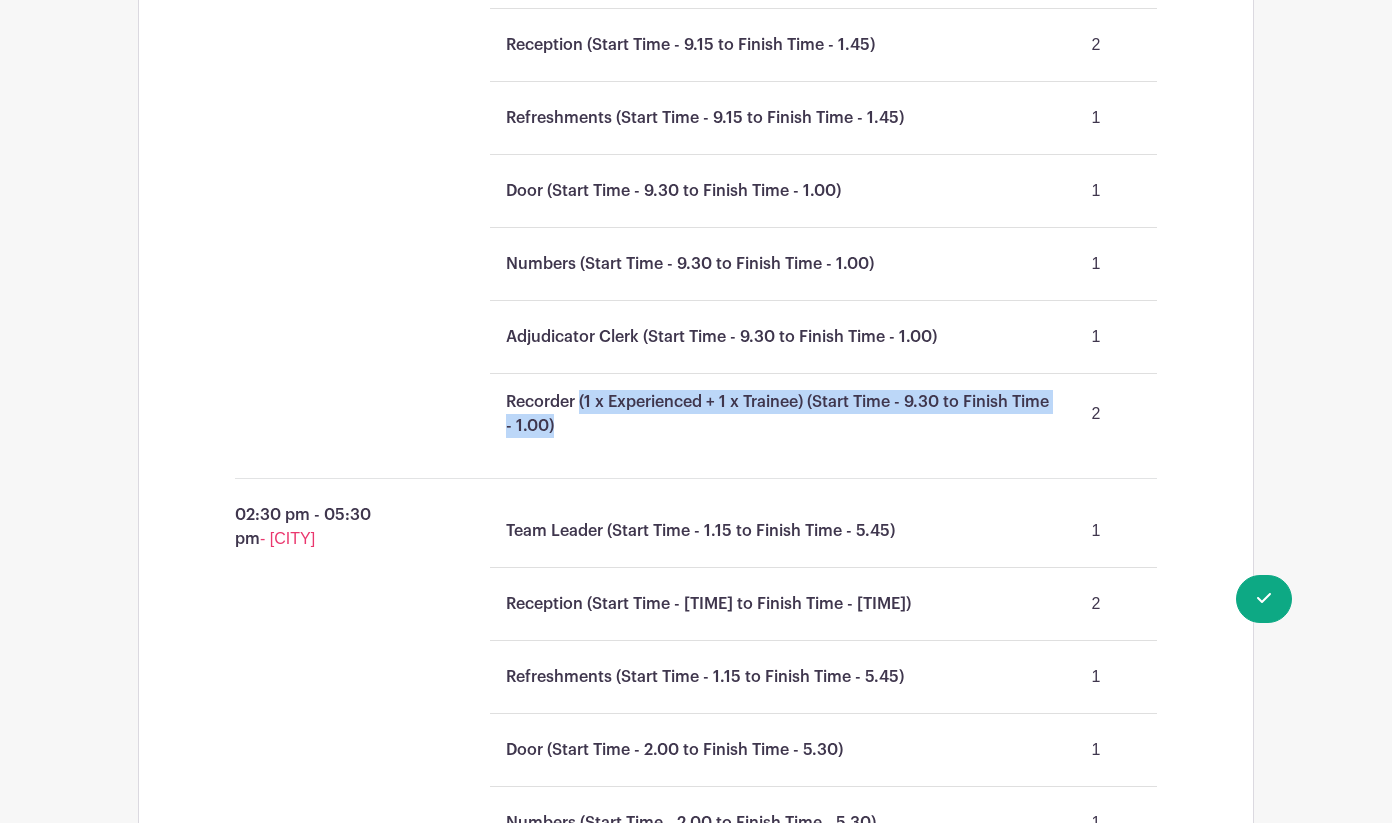 drag, startPoint x: 581, startPoint y: 398, endPoint x: 583, endPoint y: 428, distance: 30.066593 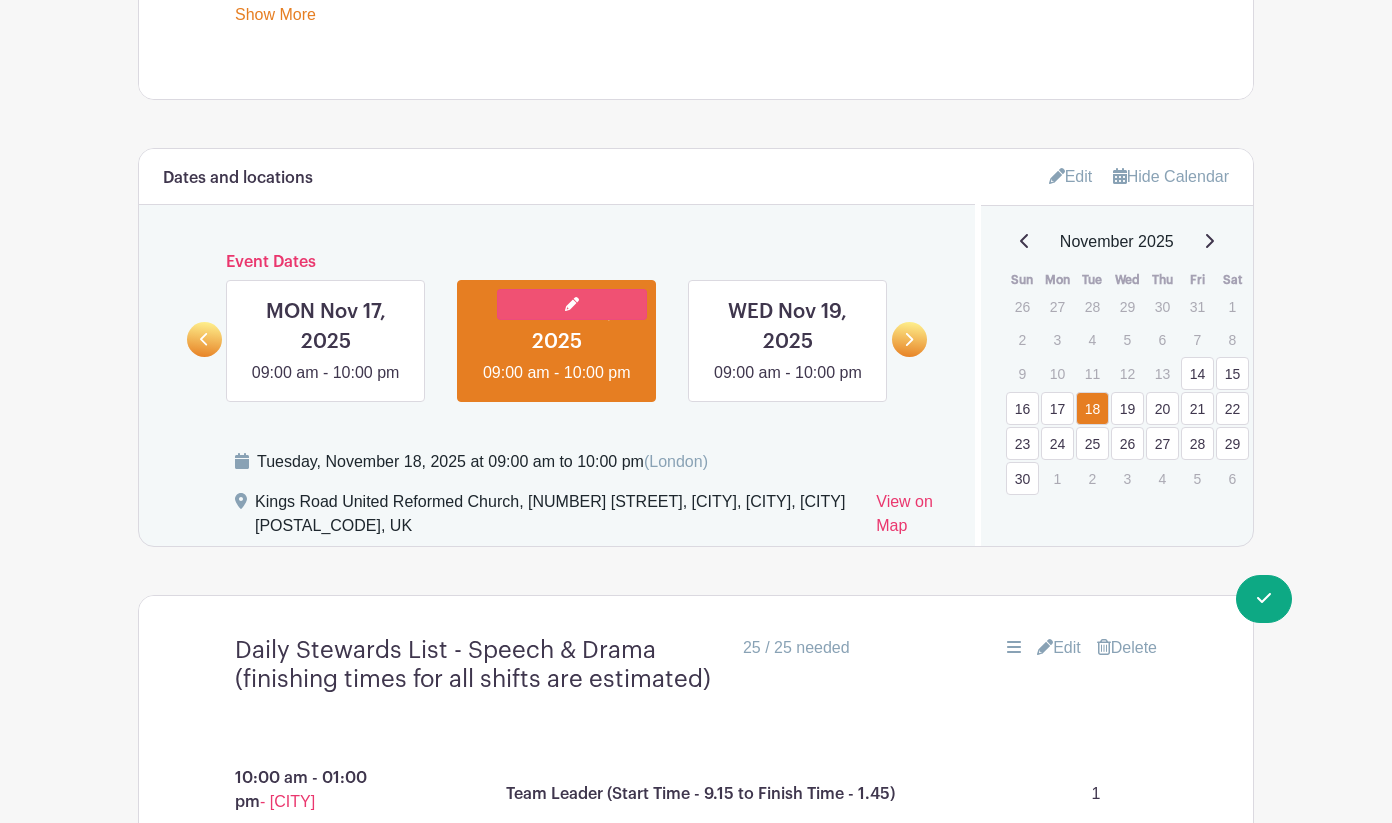 scroll, scrollTop: 1047, scrollLeft: 0, axis: vertical 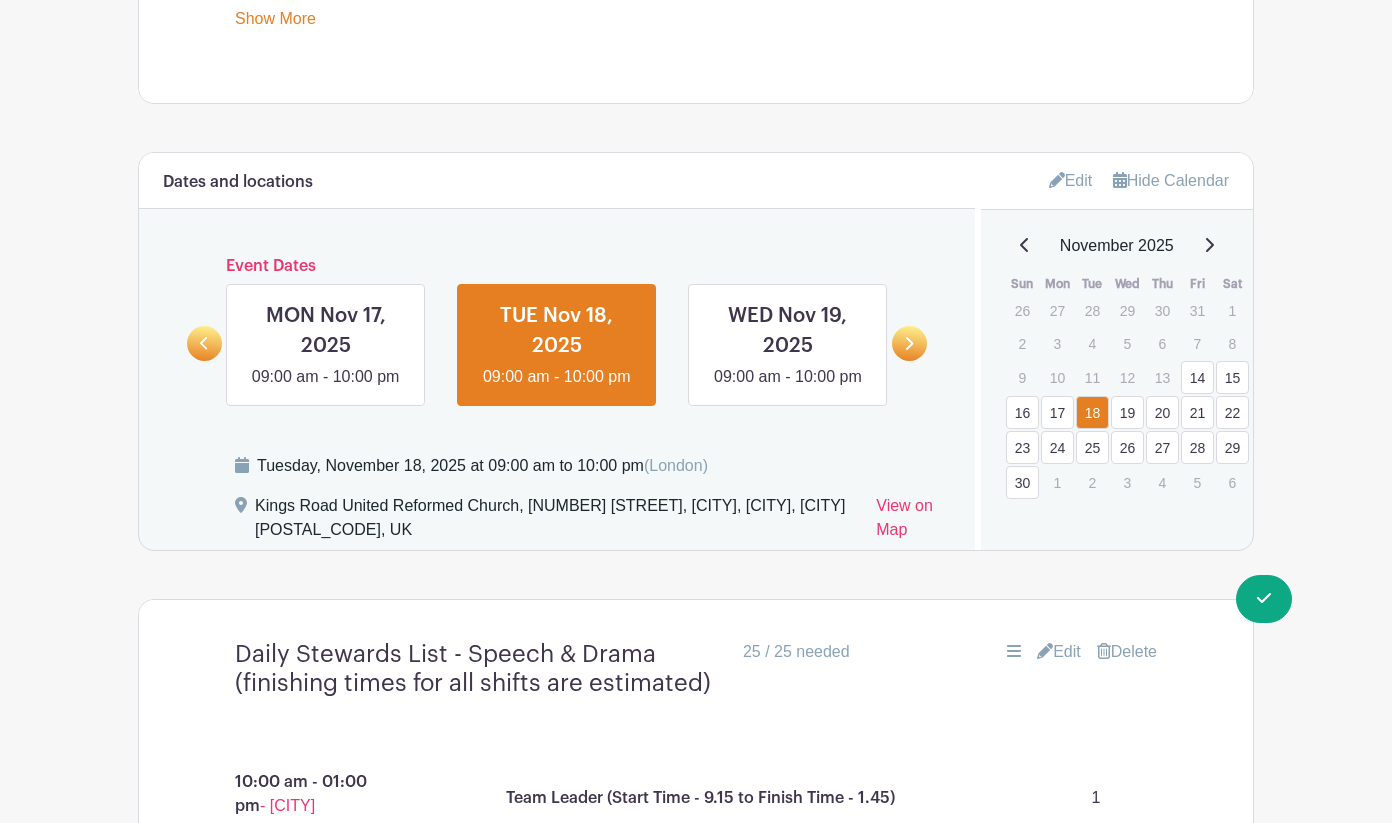 click on "23" at bounding box center [1022, 447] 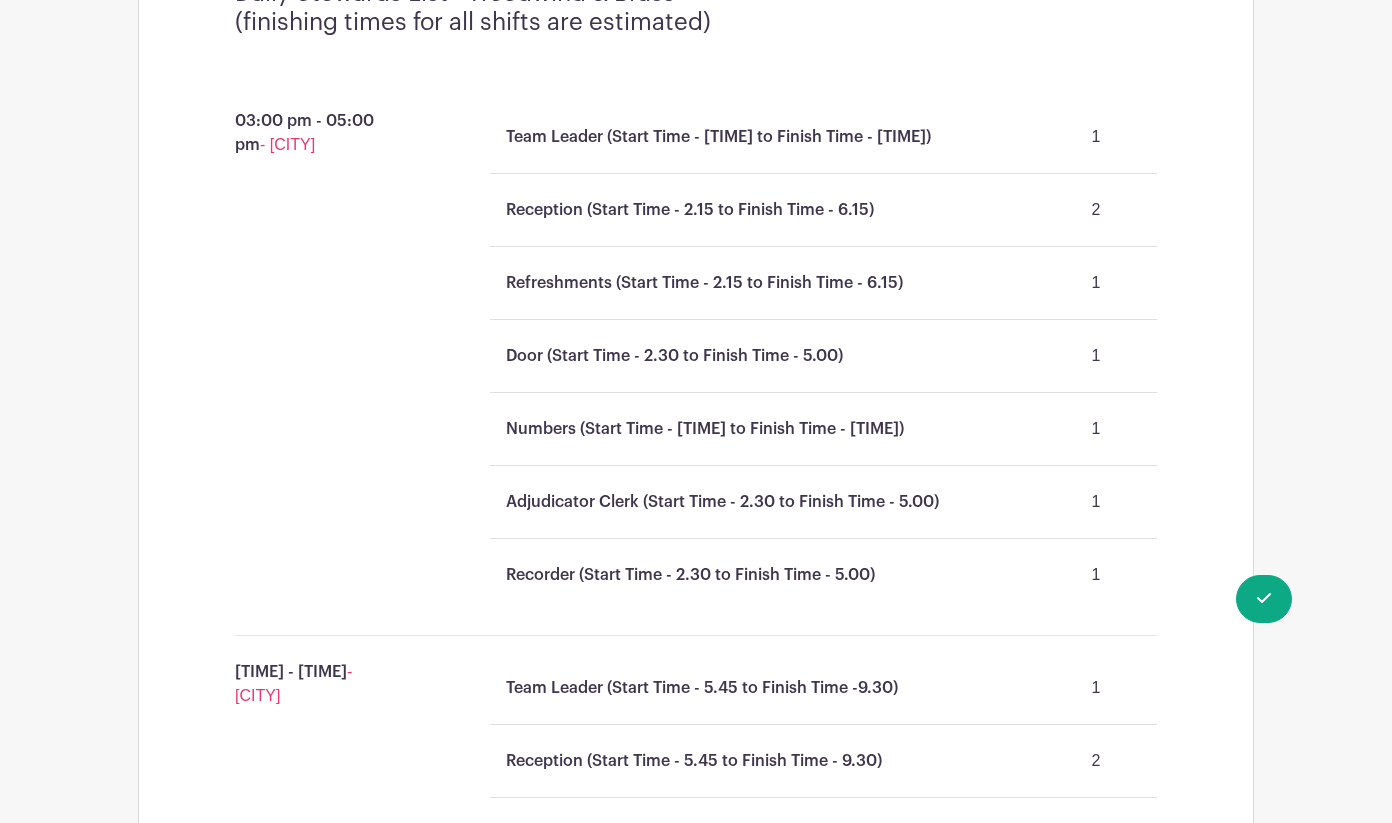 scroll, scrollTop: 1709, scrollLeft: 0, axis: vertical 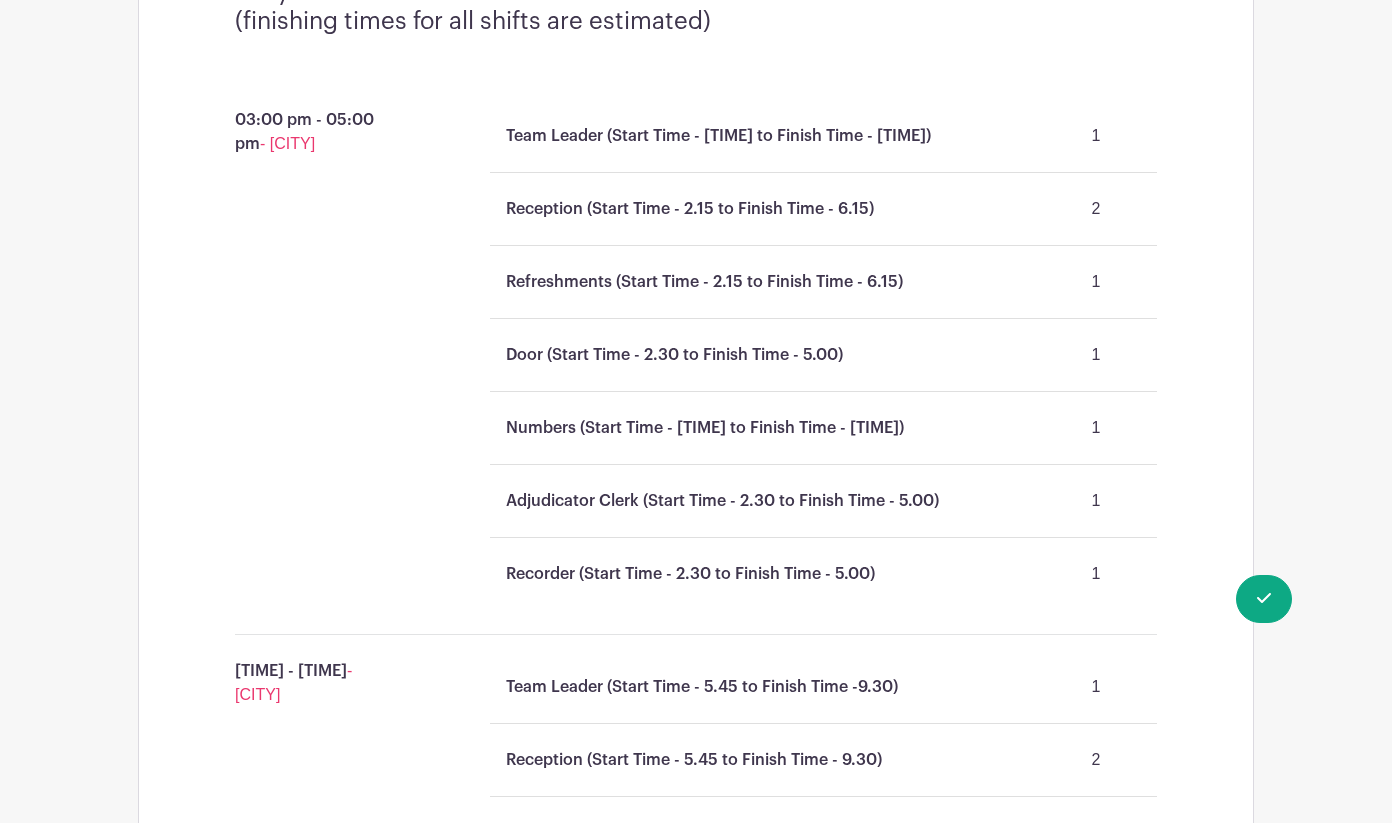 click on "Recorder (Start Time - 2.30 to Finish Time - 5.00)" at bounding box center (690, 574) 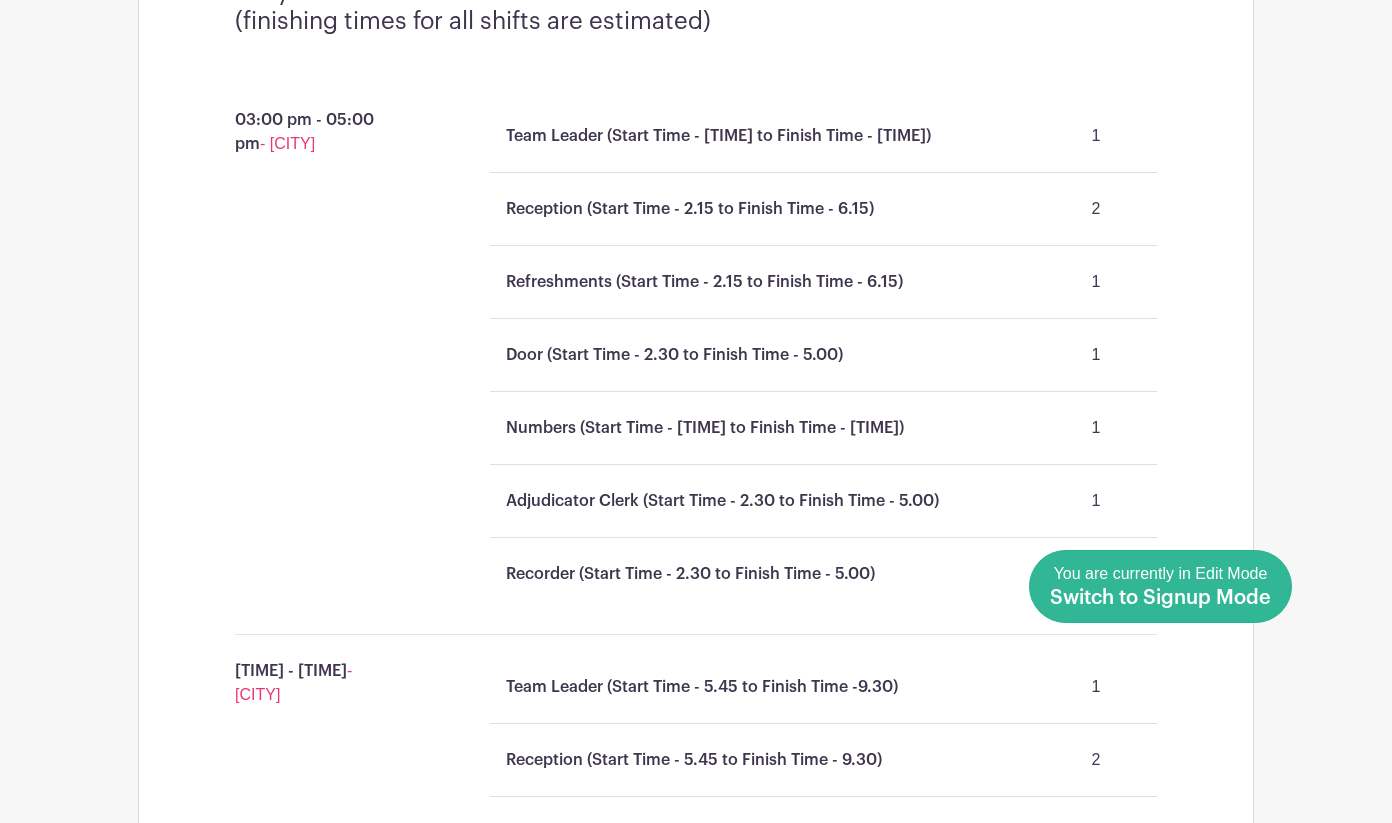 click on "You are currently in Edit Mode
Switch to Signup Mode" at bounding box center [1160, 586] 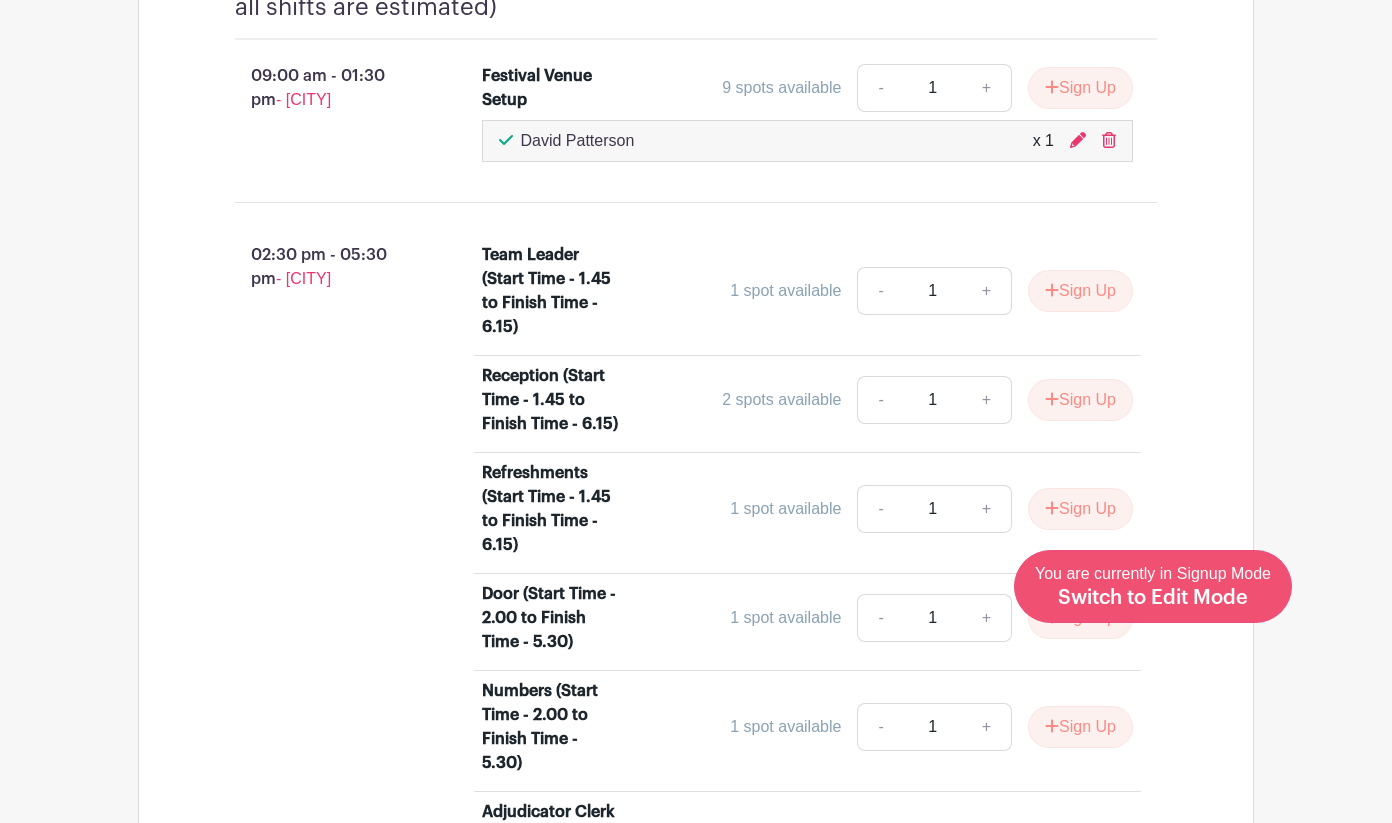 scroll, scrollTop: 0, scrollLeft: 0, axis: both 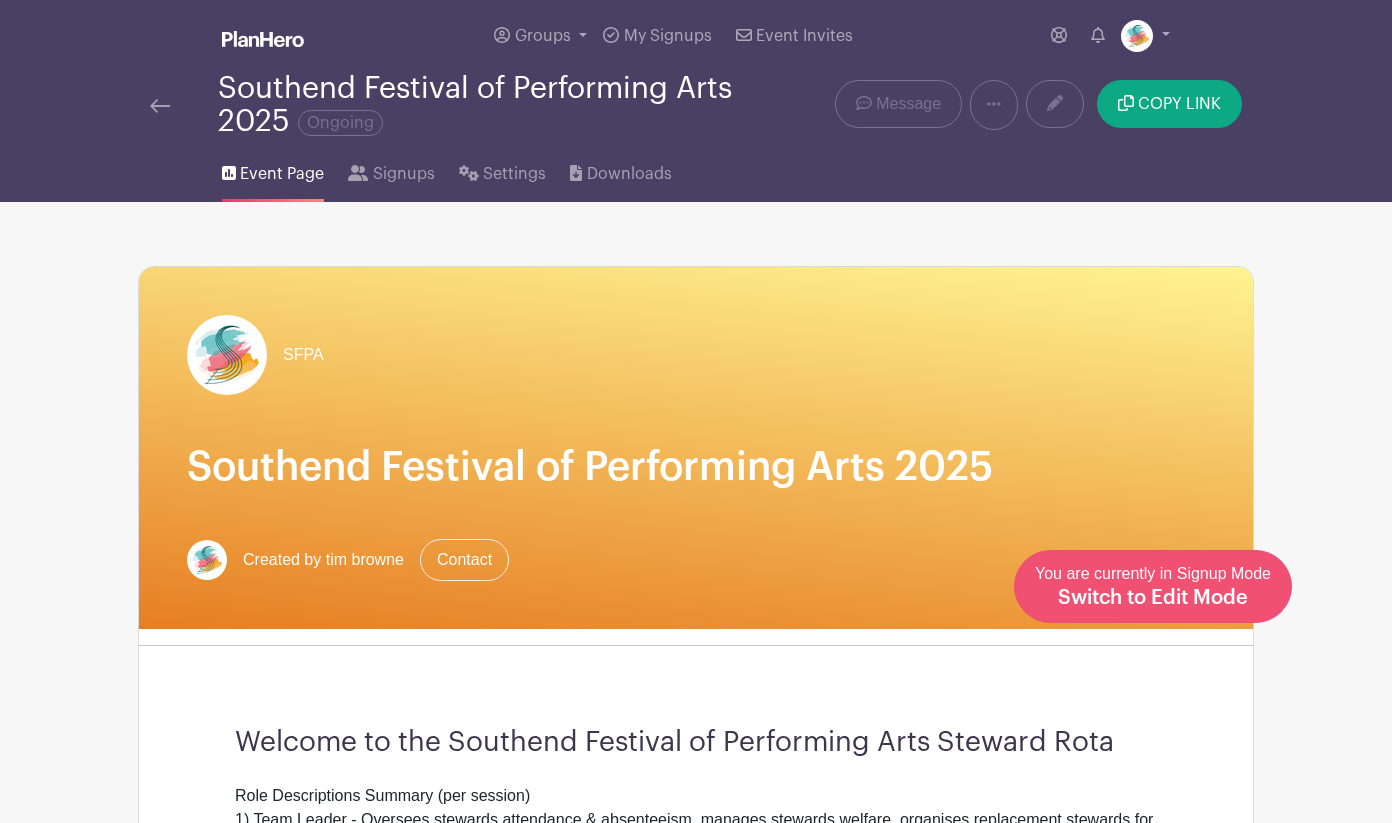 click on "Switch to Edit Mode" at bounding box center (1153, 598) 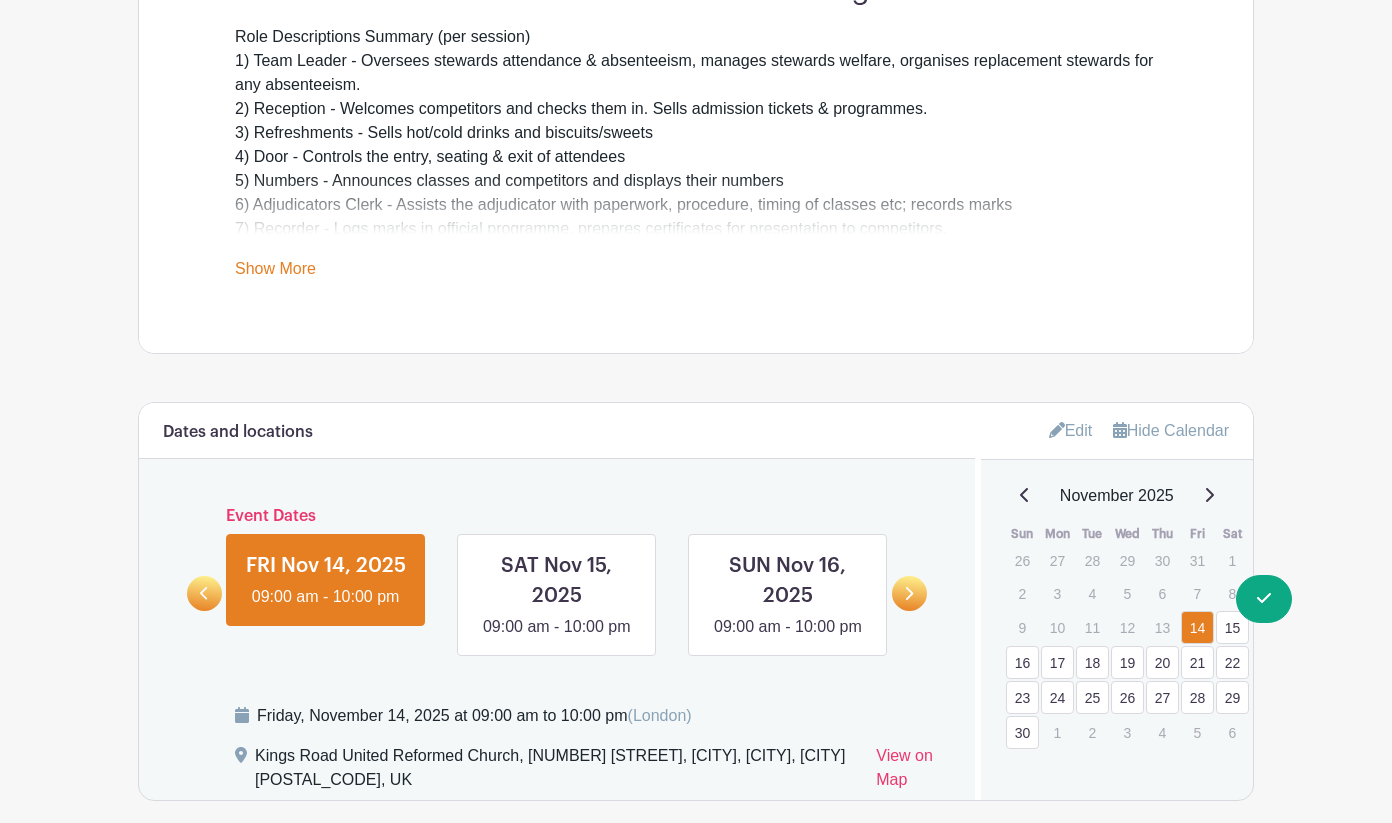 scroll, scrollTop: 815, scrollLeft: 0, axis: vertical 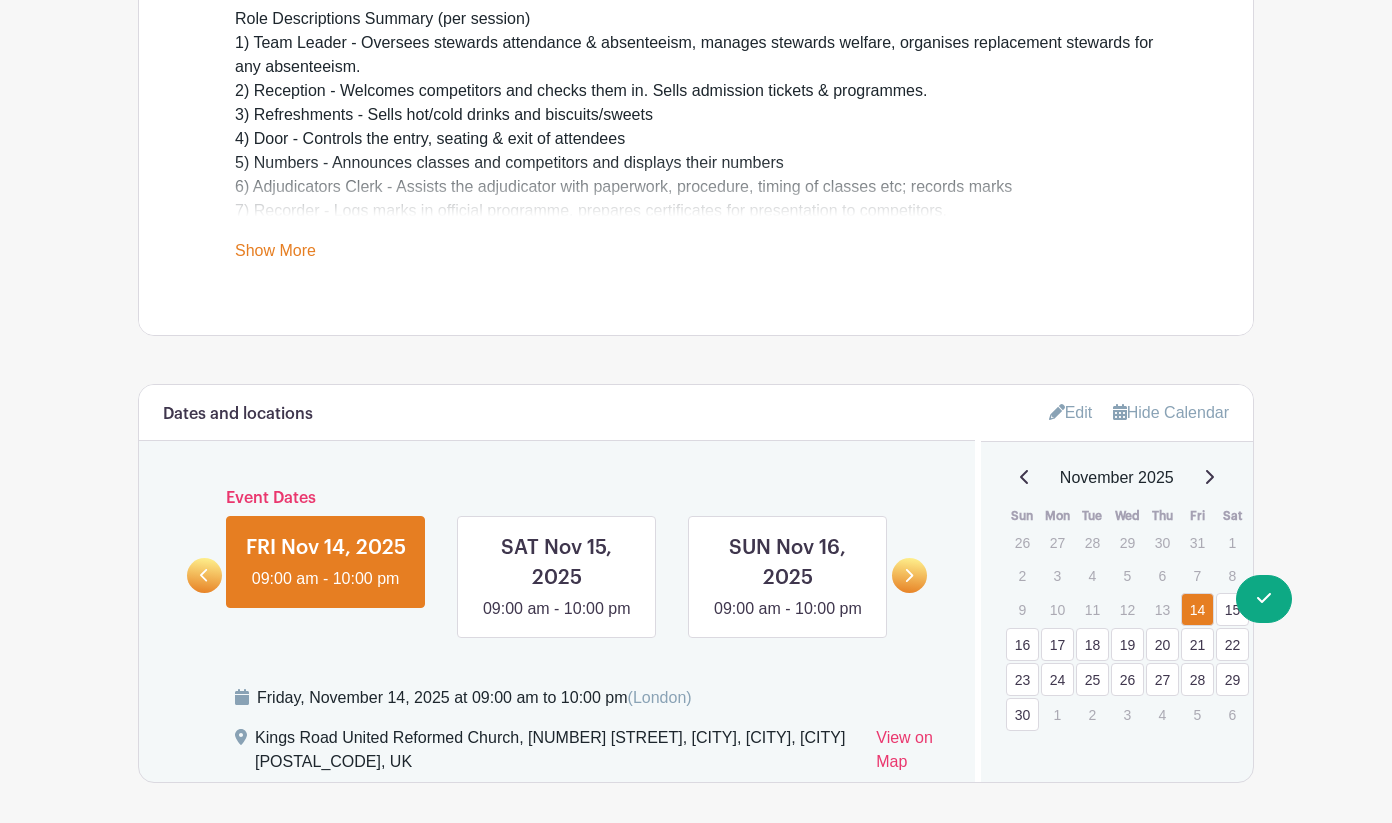 click on "23" at bounding box center [1022, 679] 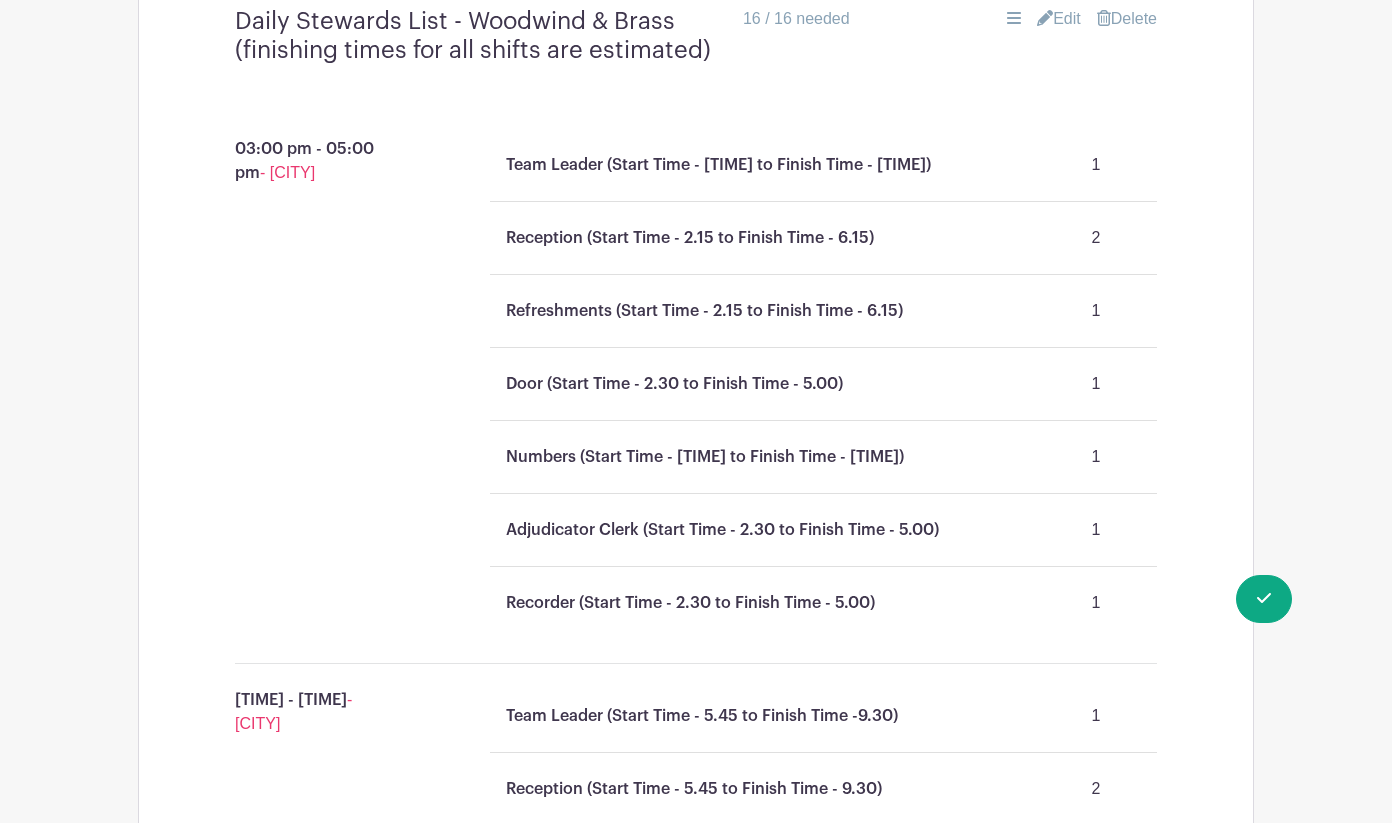 scroll, scrollTop: 1685, scrollLeft: 0, axis: vertical 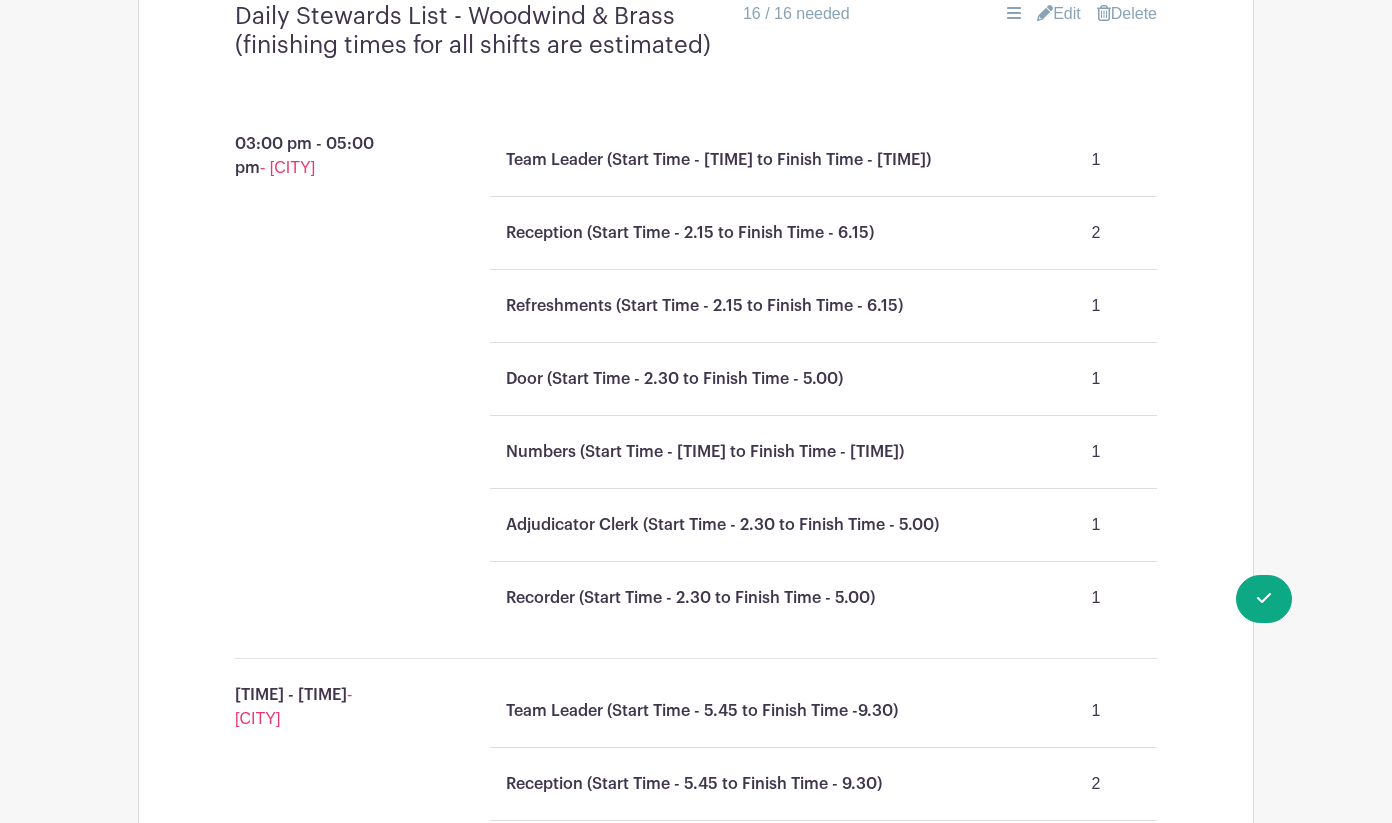 click on "Recorder (Start Time - 2.30 to Finish Time - 5.00)" at bounding box center (690, 598) 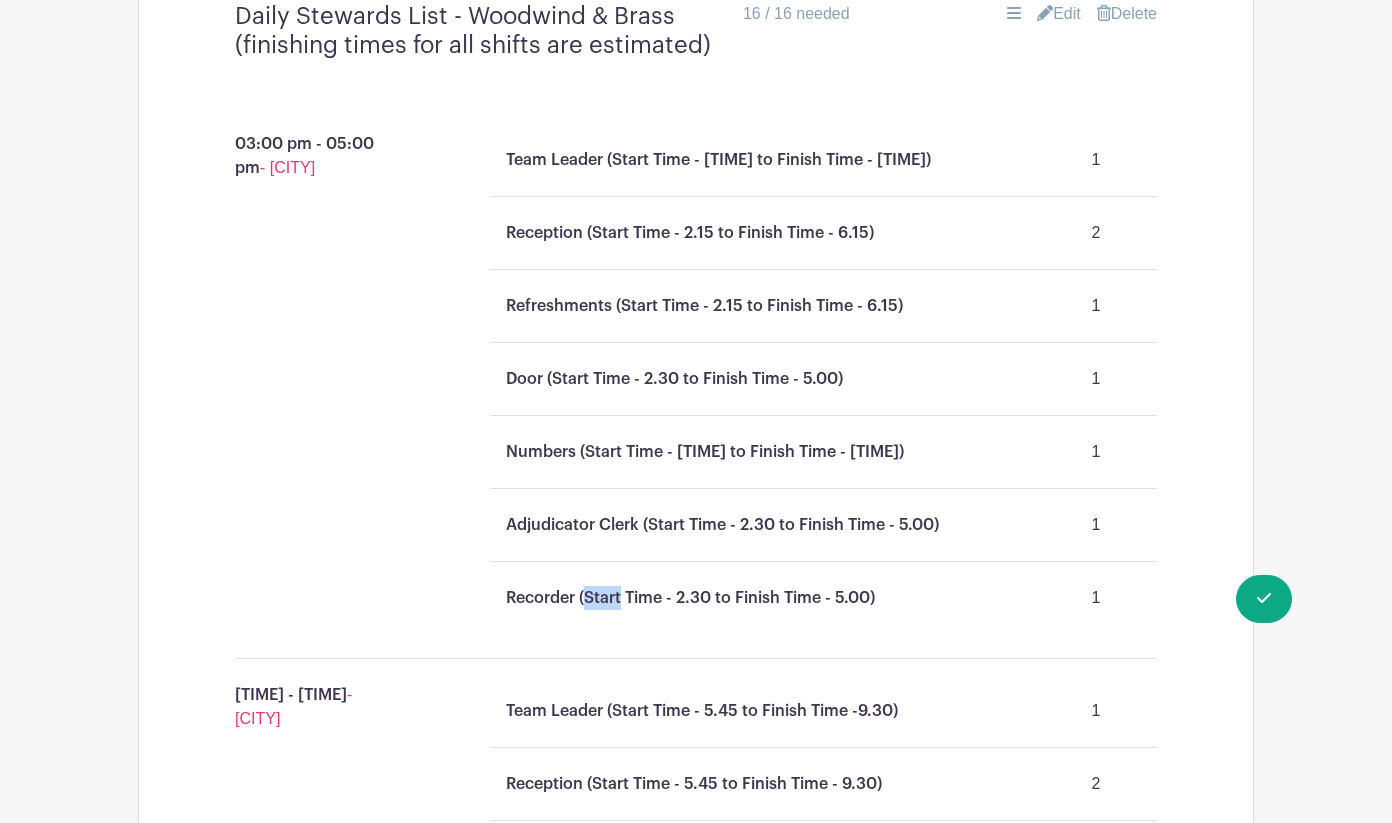 click on "Recorder (Start Time - 2.30 to Finish Time - 5.00)" at bounding box center (690, 598) 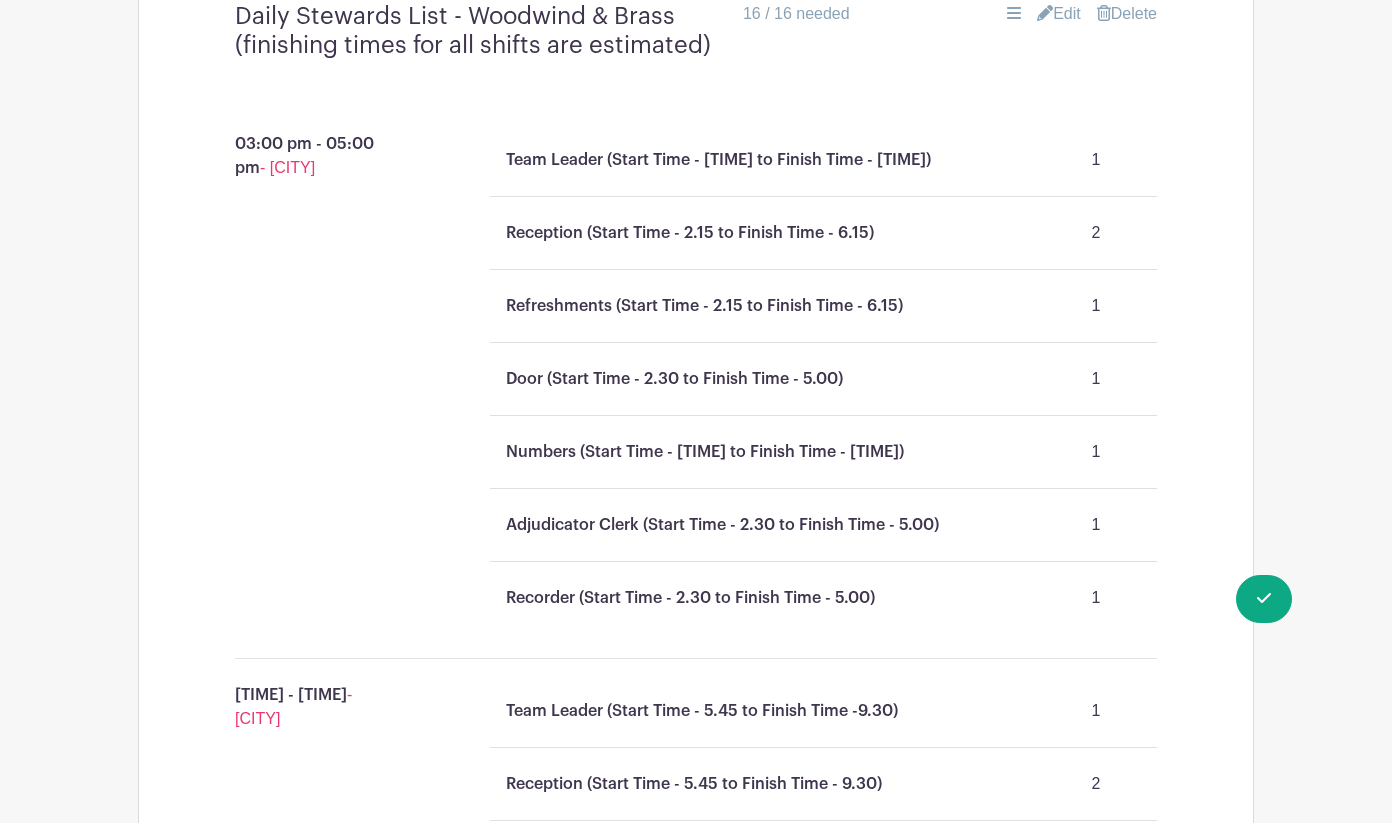click on "Recorder (Start Time - 2.30 to Finish Time - 5.00)
1" at bounding box center (824, 598) 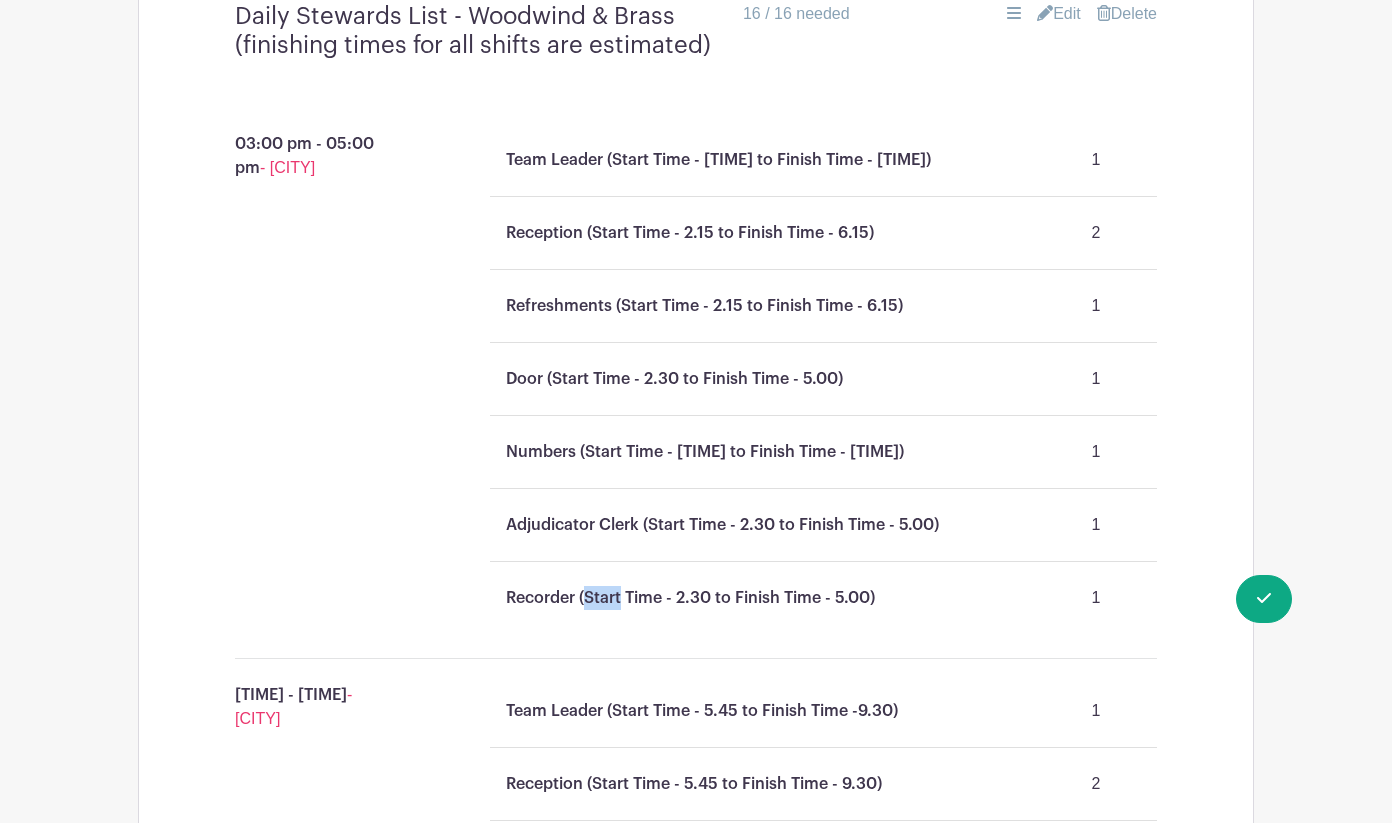 click on "Recorder (Start Time - 2.30 to Finish Time - 5.00)" at bounding box center (690, 598) 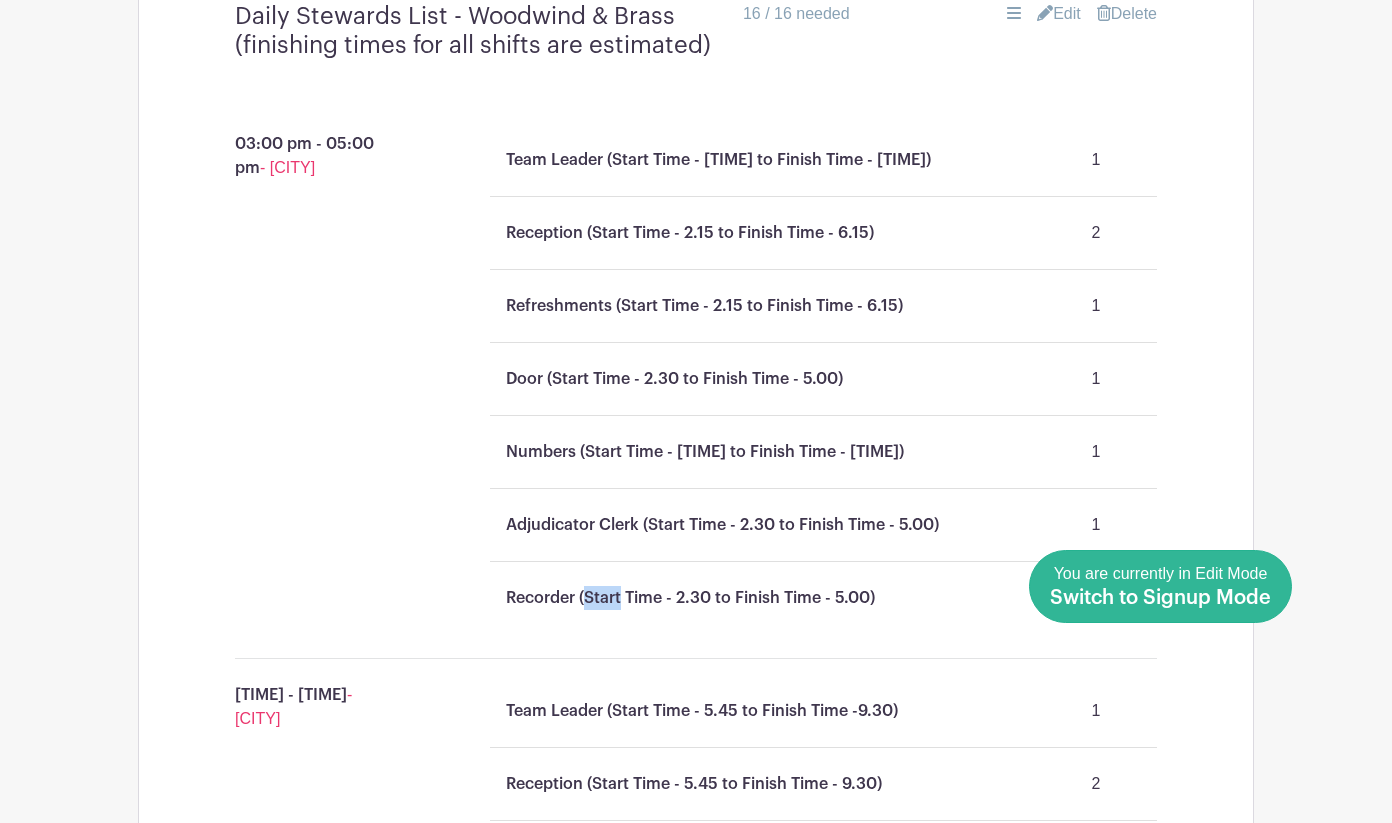 click on "Switch to Signup Mode" at bounding box center (1160, 598) 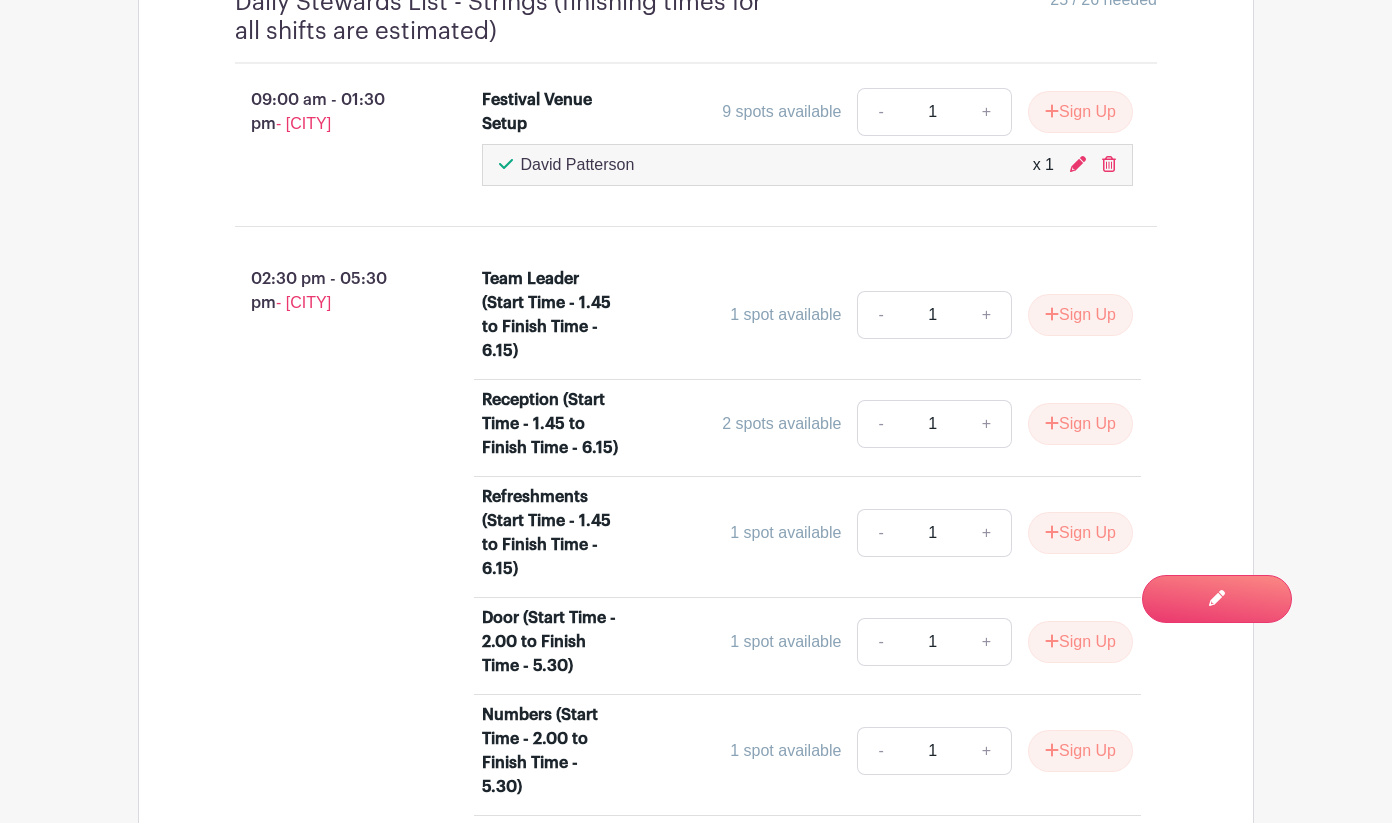 scroll, scrollTop: 0, scrollLeft: 0, axis: both 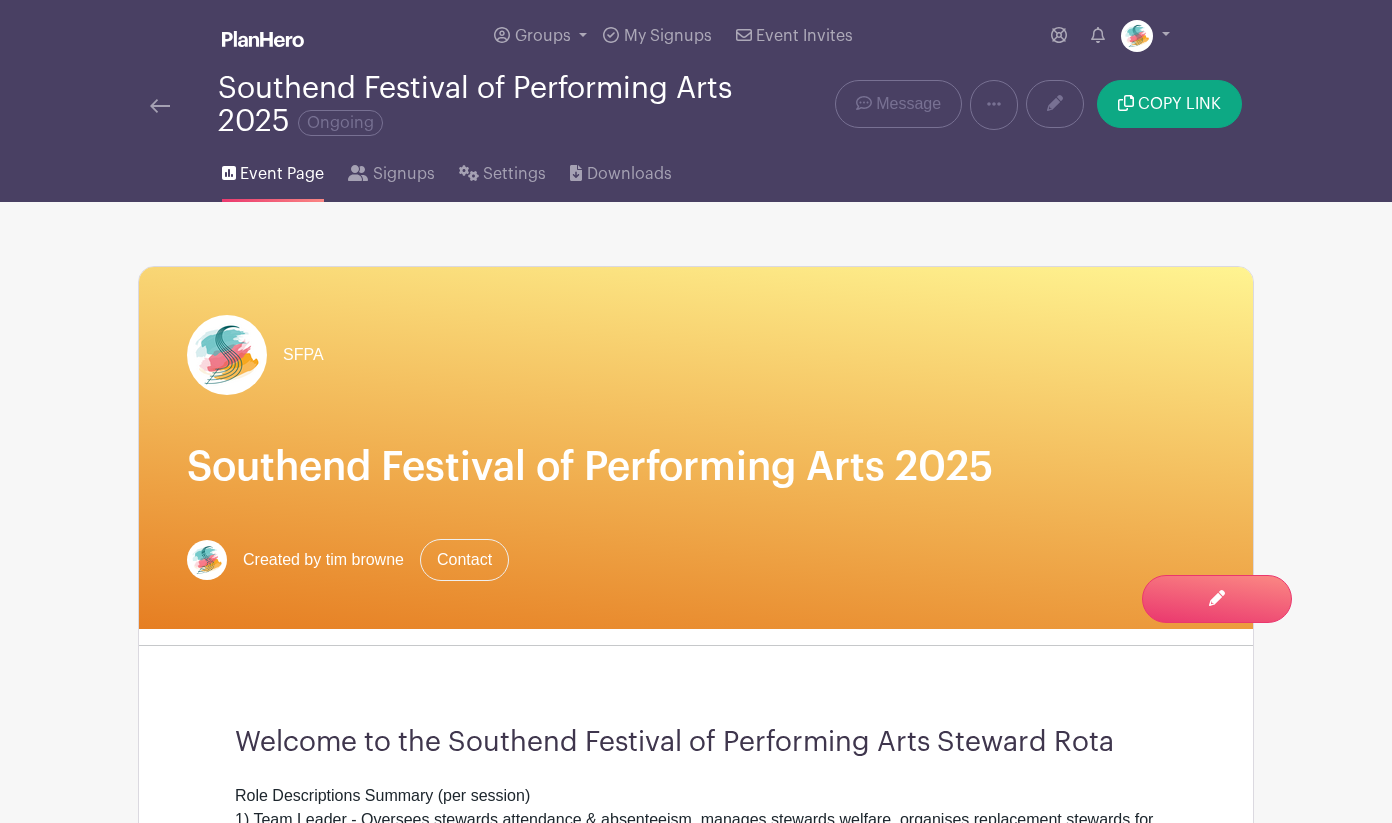 click on "Switch to Edit Mode" at bounding box center (0, 0) 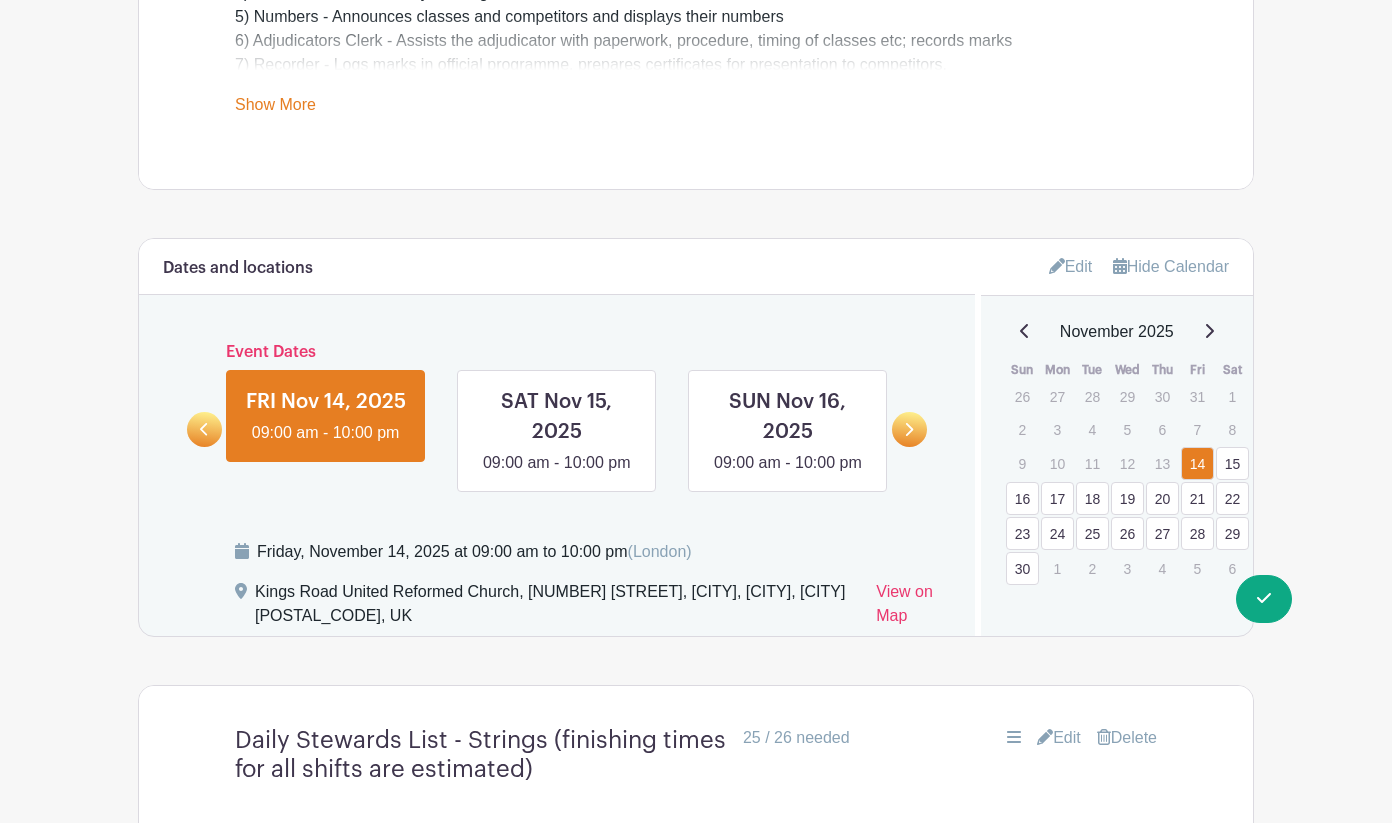 scroll, scrollTop: 971, scrollLeft: 0, axis: vertical 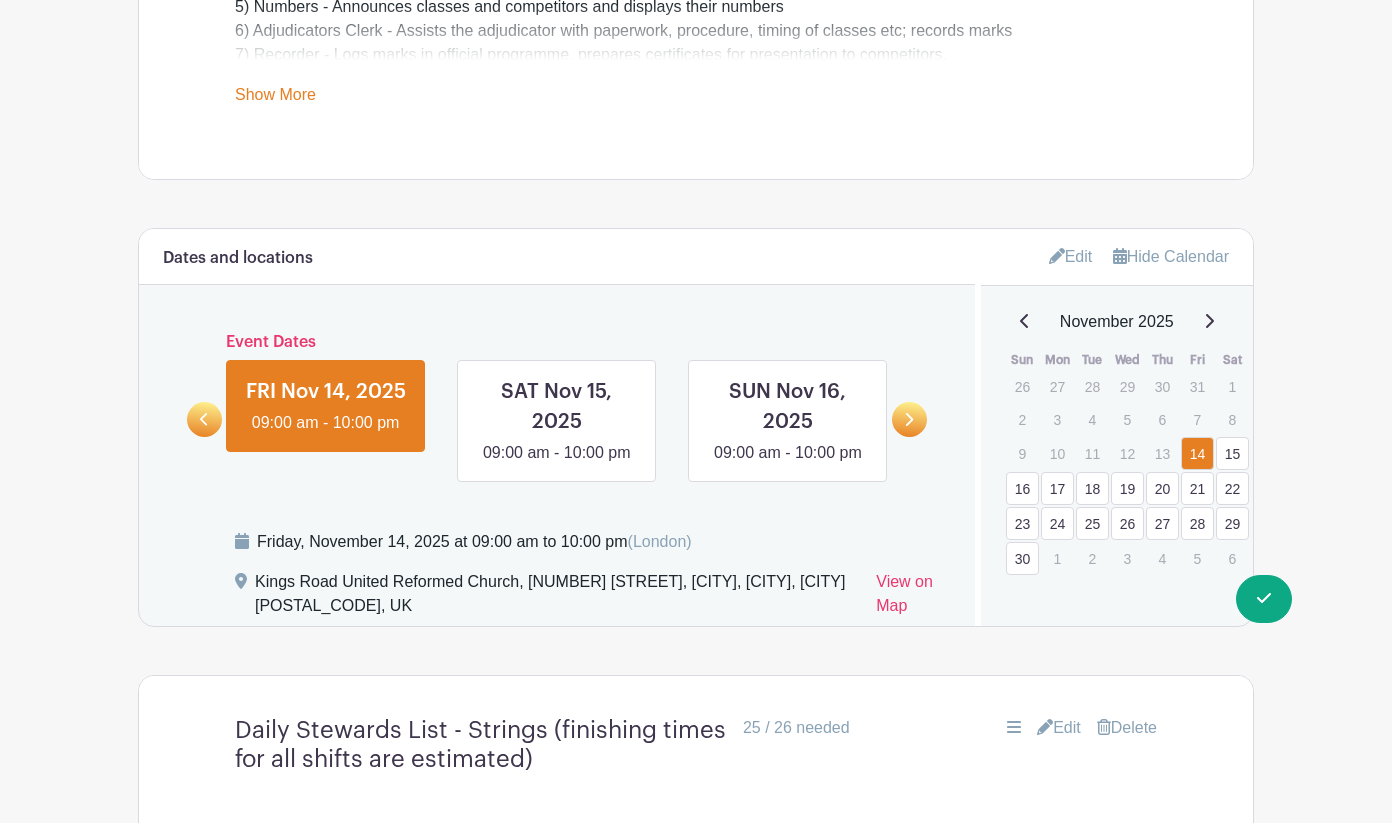 click on "23" at bounding box center (1022, 523) 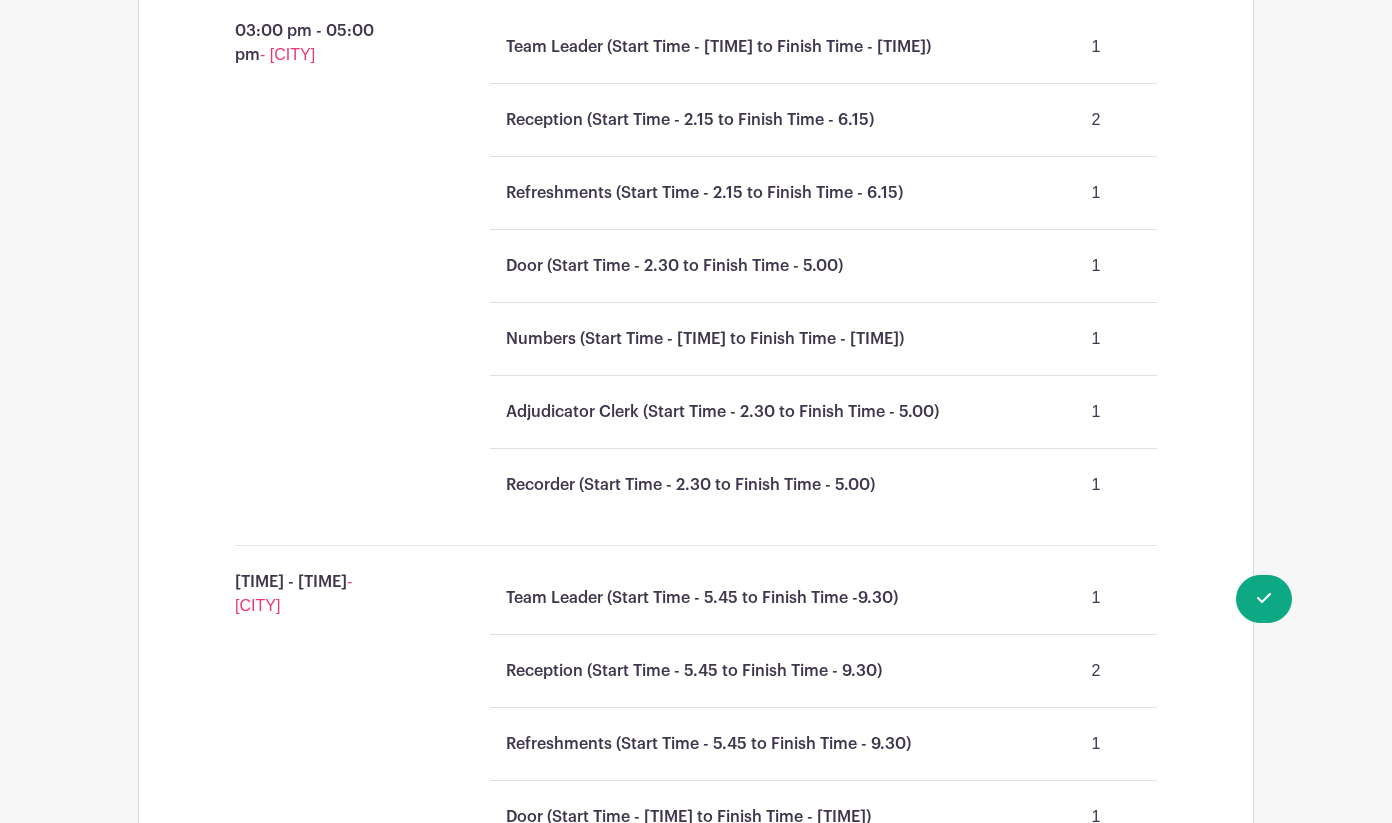 scroll, scrollTop: 1799, scrollLeft: 0, axis: vertical 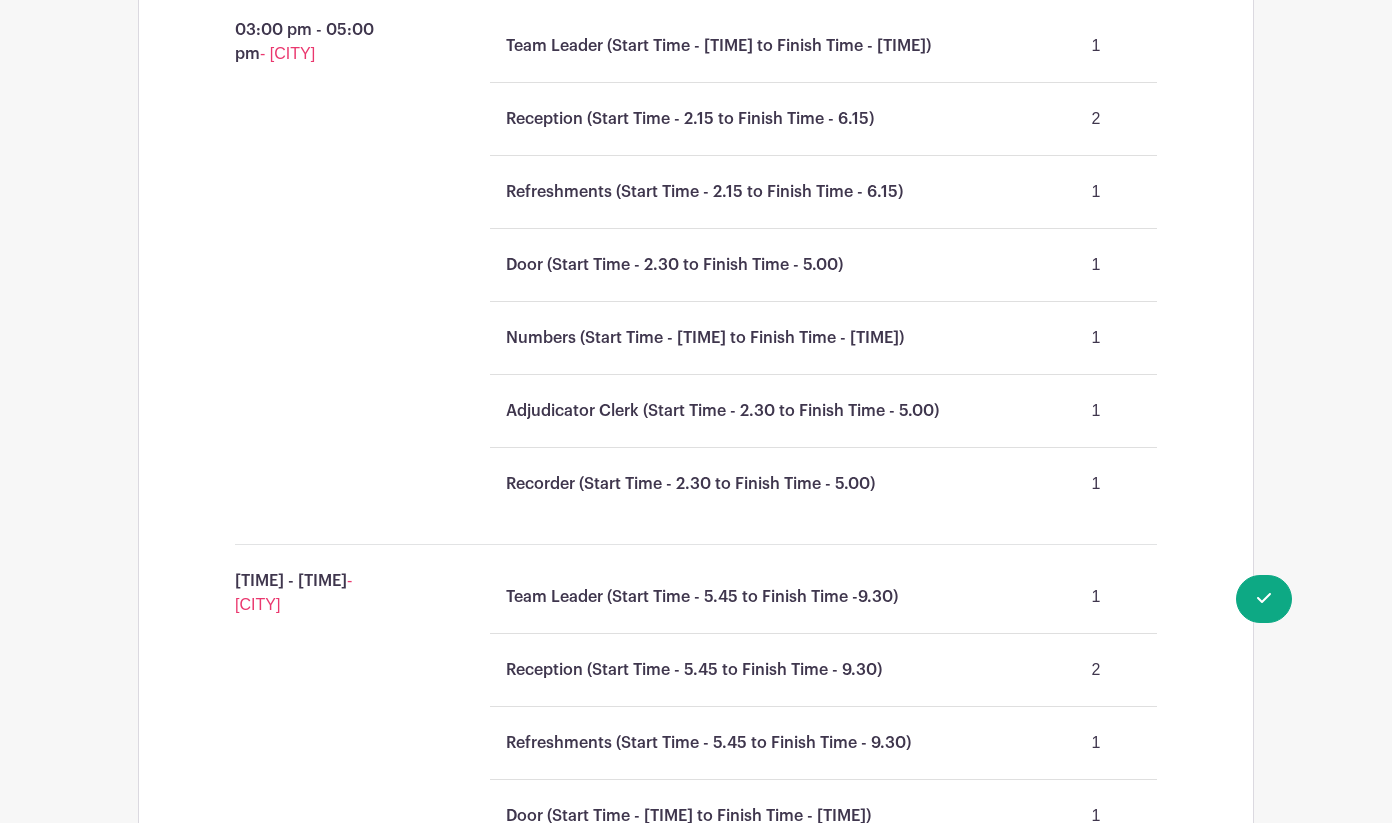 click on "Recorder (Start Time - 2.30 to Finish Time - 5.00)" at bounding box center (690, 484) 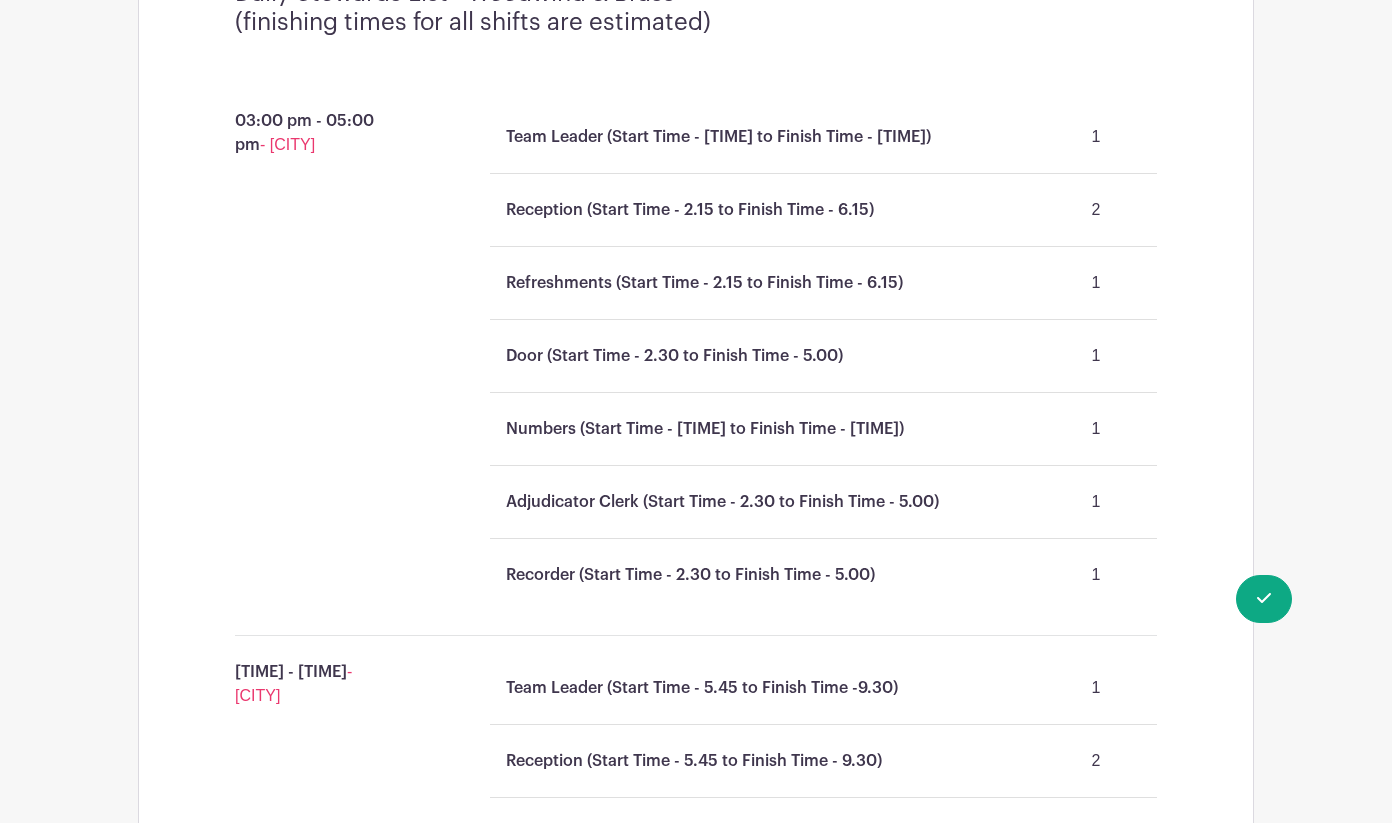 scroll, scrollTop: 1704, scrollLeft: 0, axis: vertical 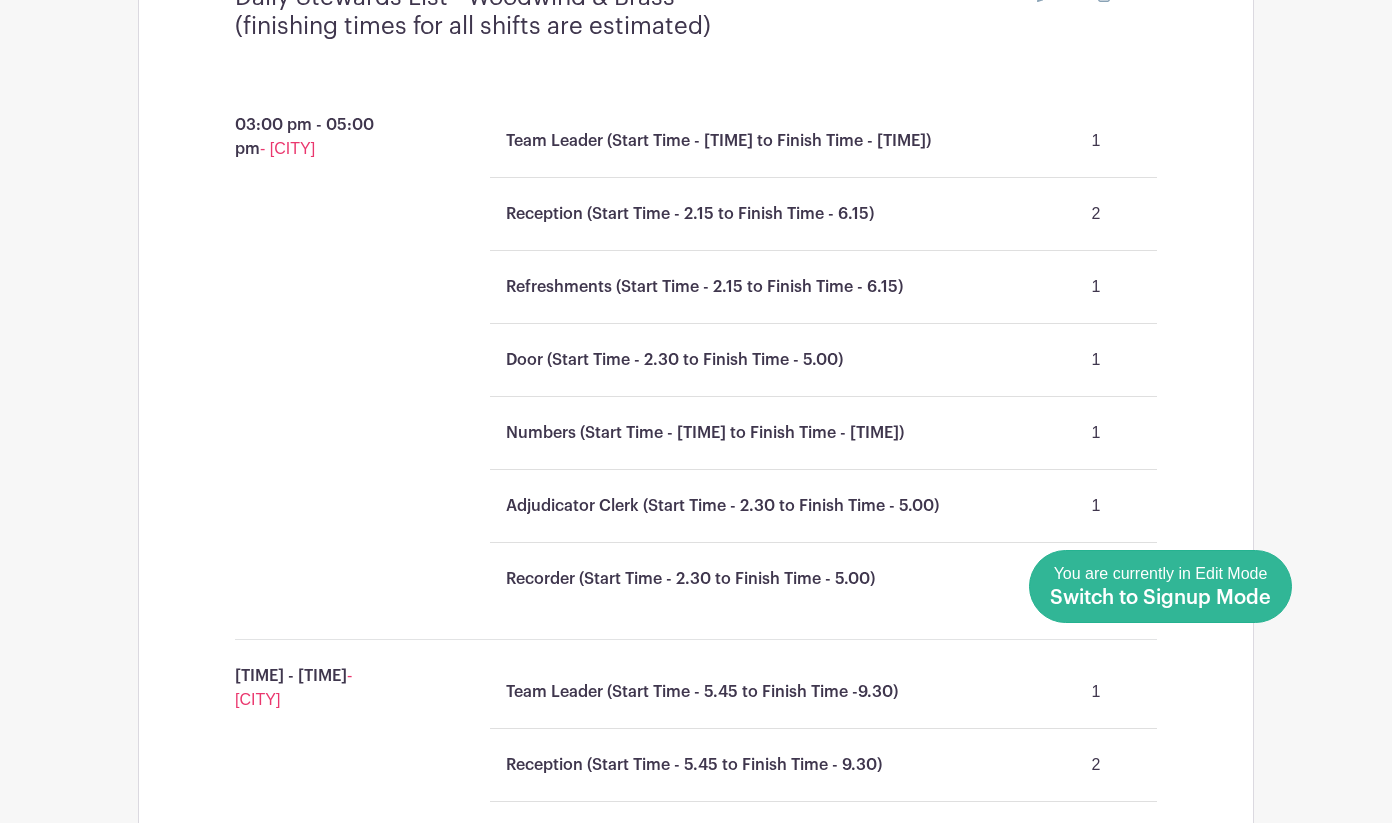 click on "Switch to Signup Mode" at bounding box center [1160, 598] 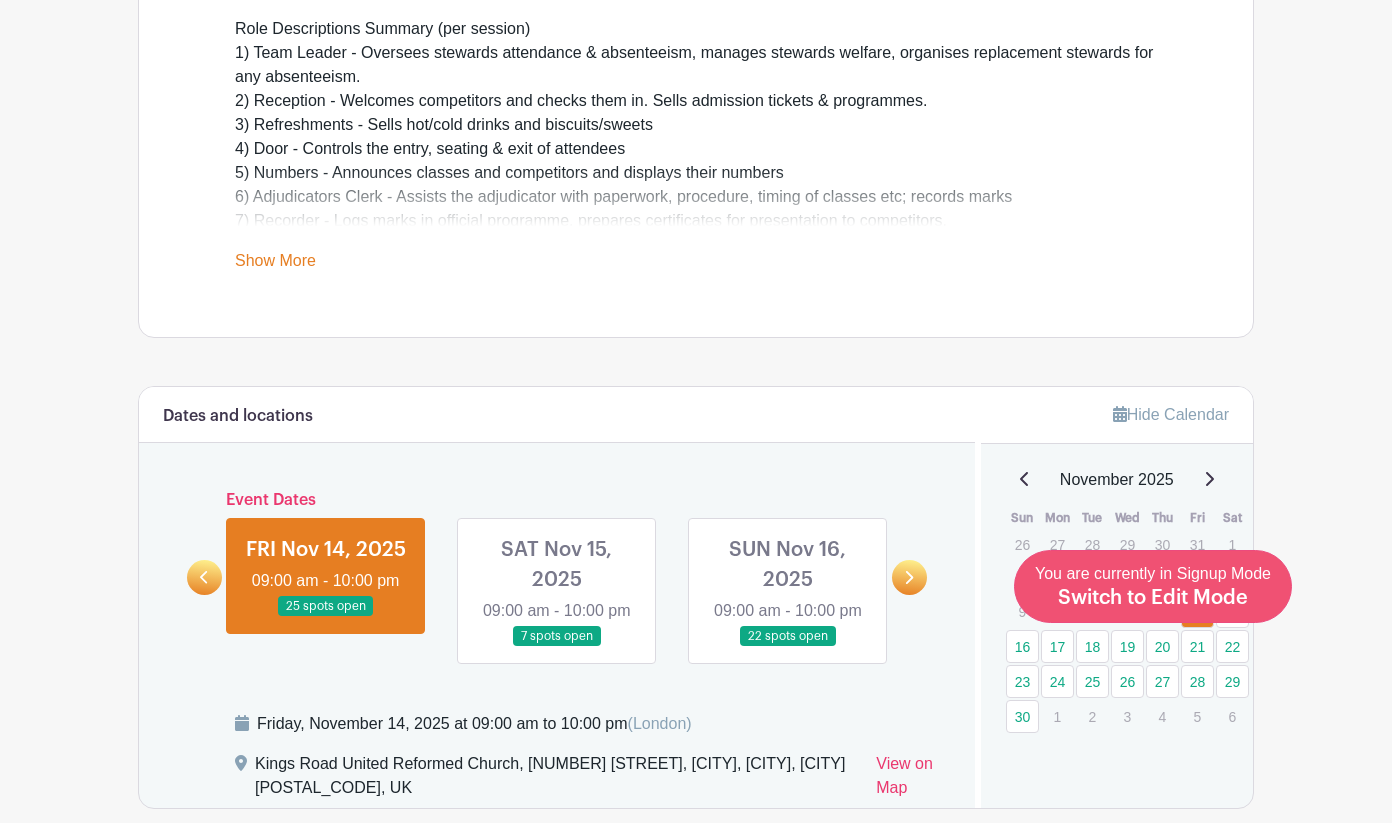 scroll, scrollTop: 773, scrollLeft: 0, axis: vertical 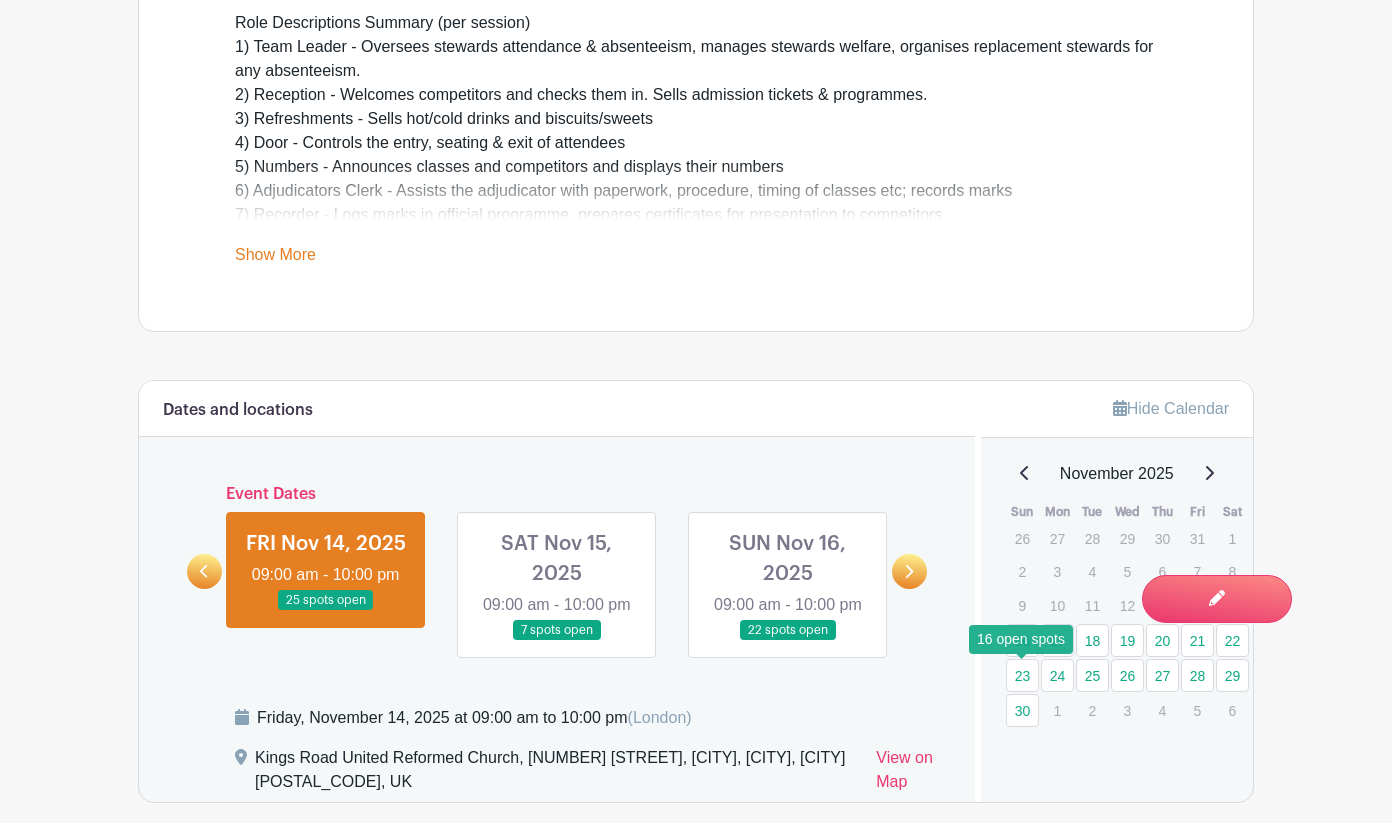 click on "23" at bounding box center [1022, 675] 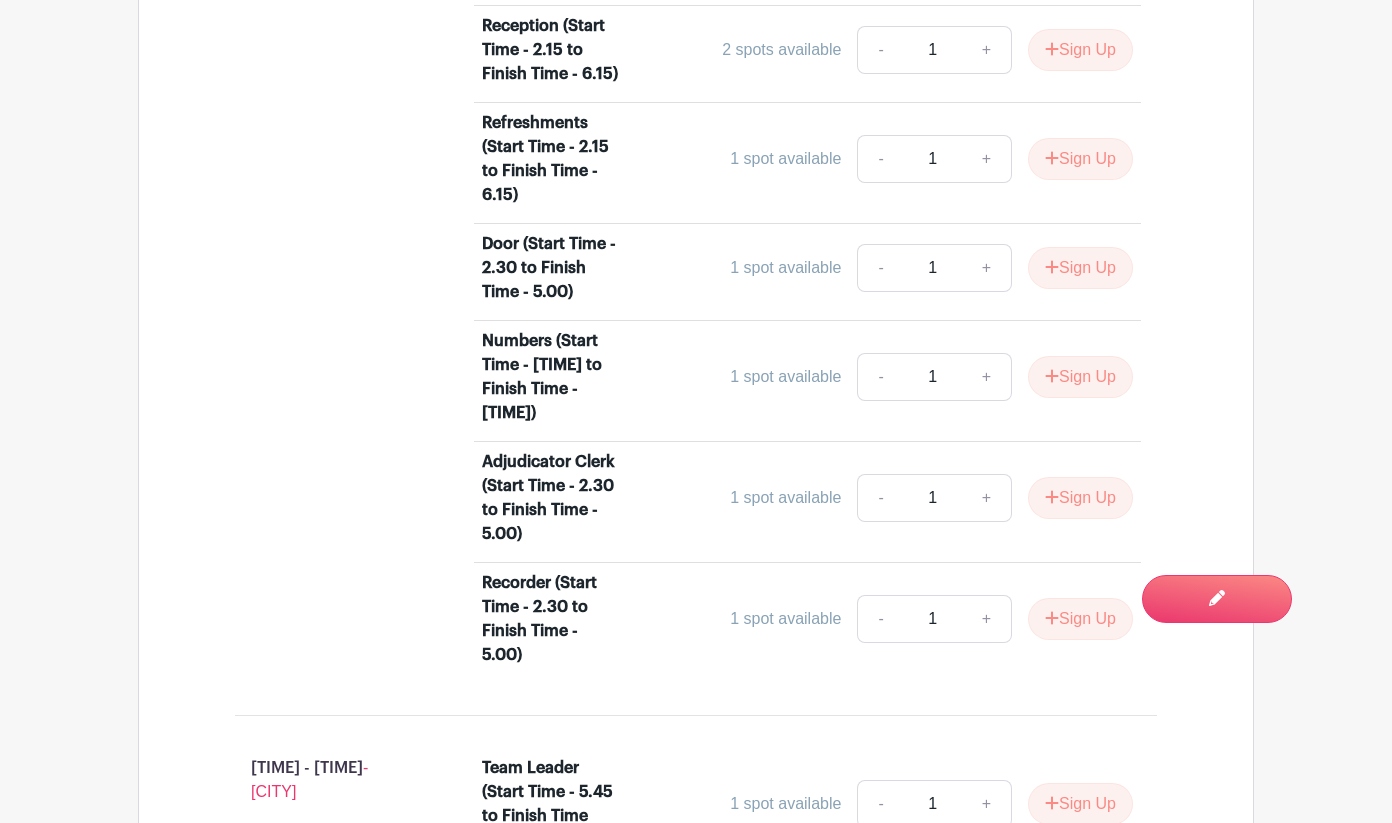scroll, scrollTop: 1876, scrollLeft: 0, axis: vertical 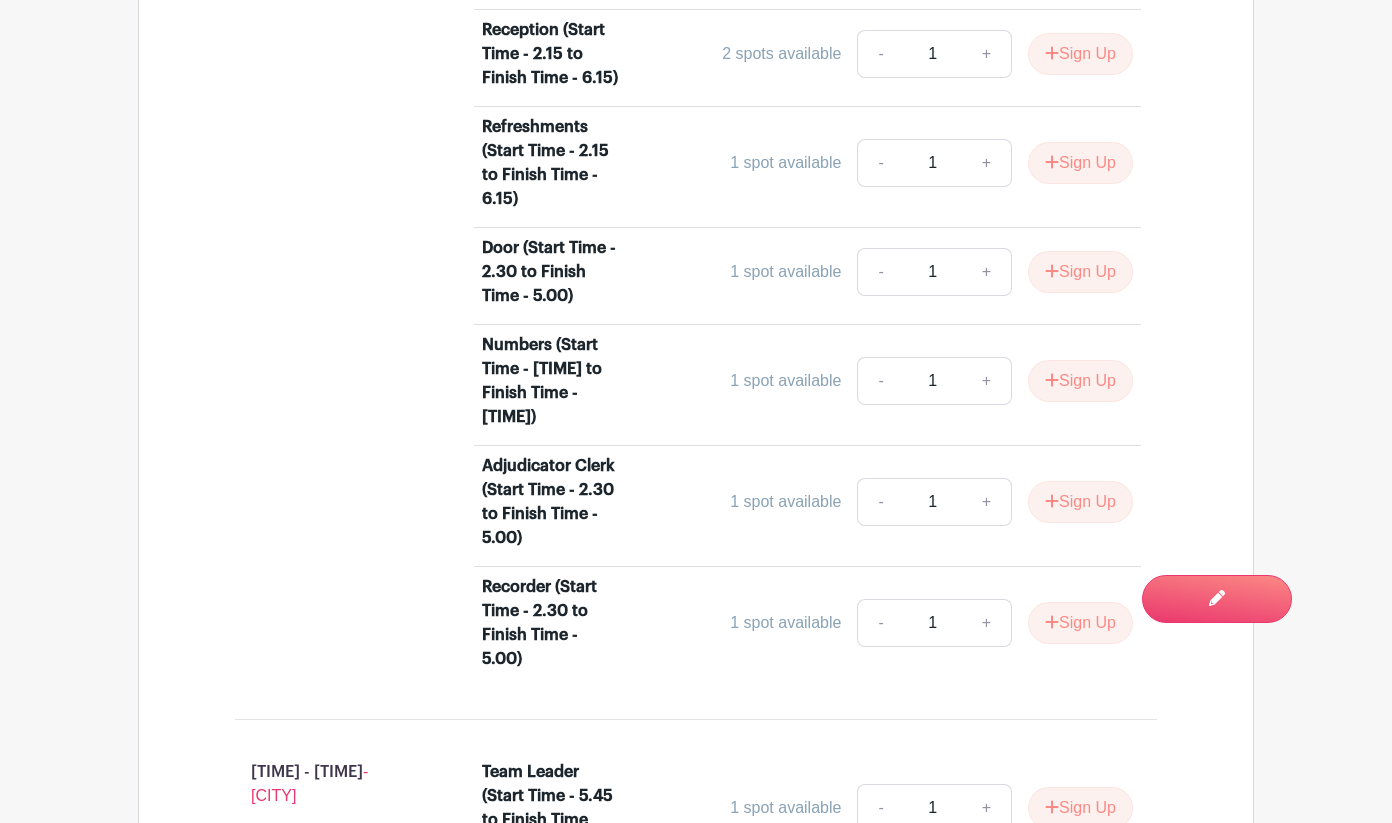 click on "[TIME] -
[TIME]
- [CITY]" at bounding box center (326, 288) 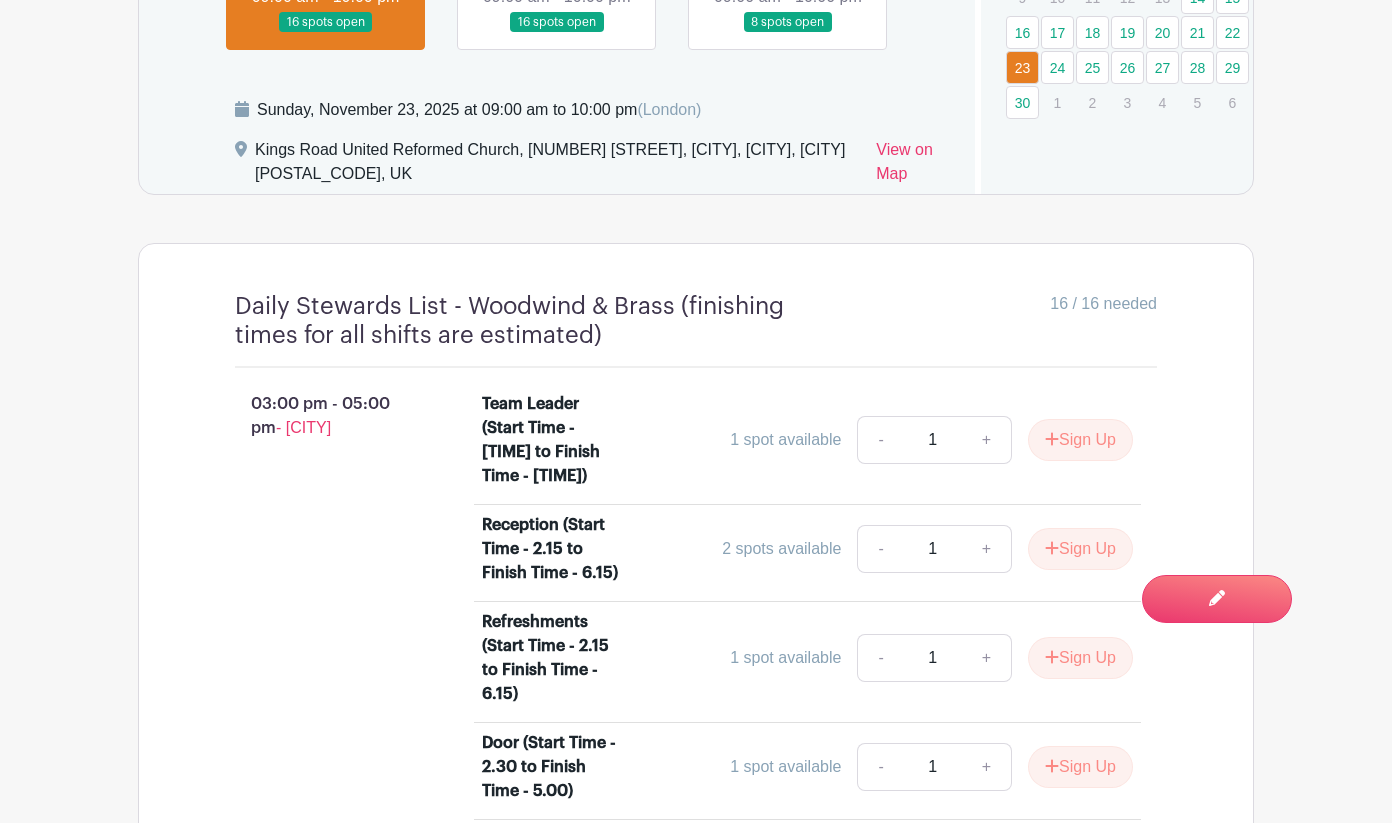 scroll, scrollTop: 1379, scrollLeft: 0, axis: vertical 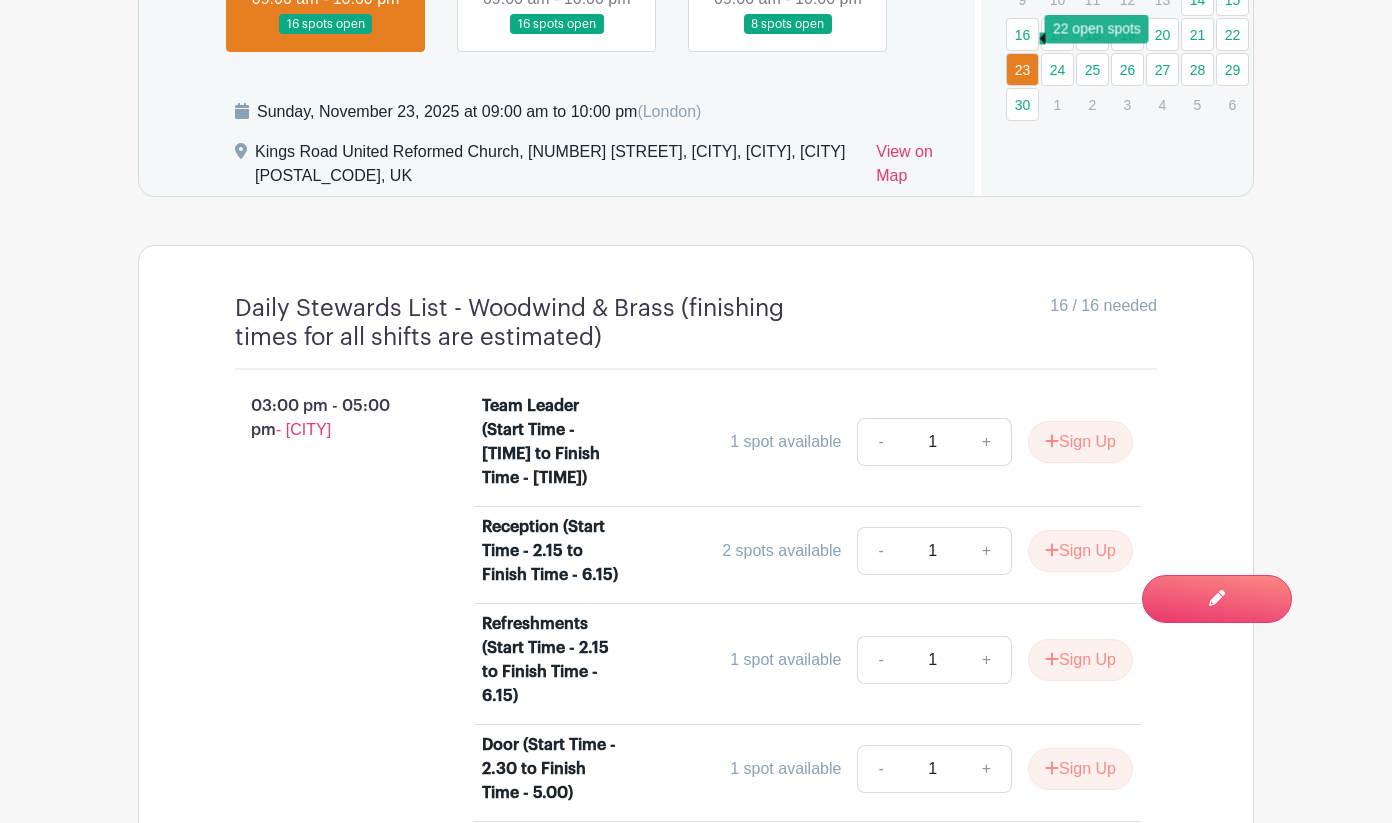click on "16" at bounding box center (1022, 34) 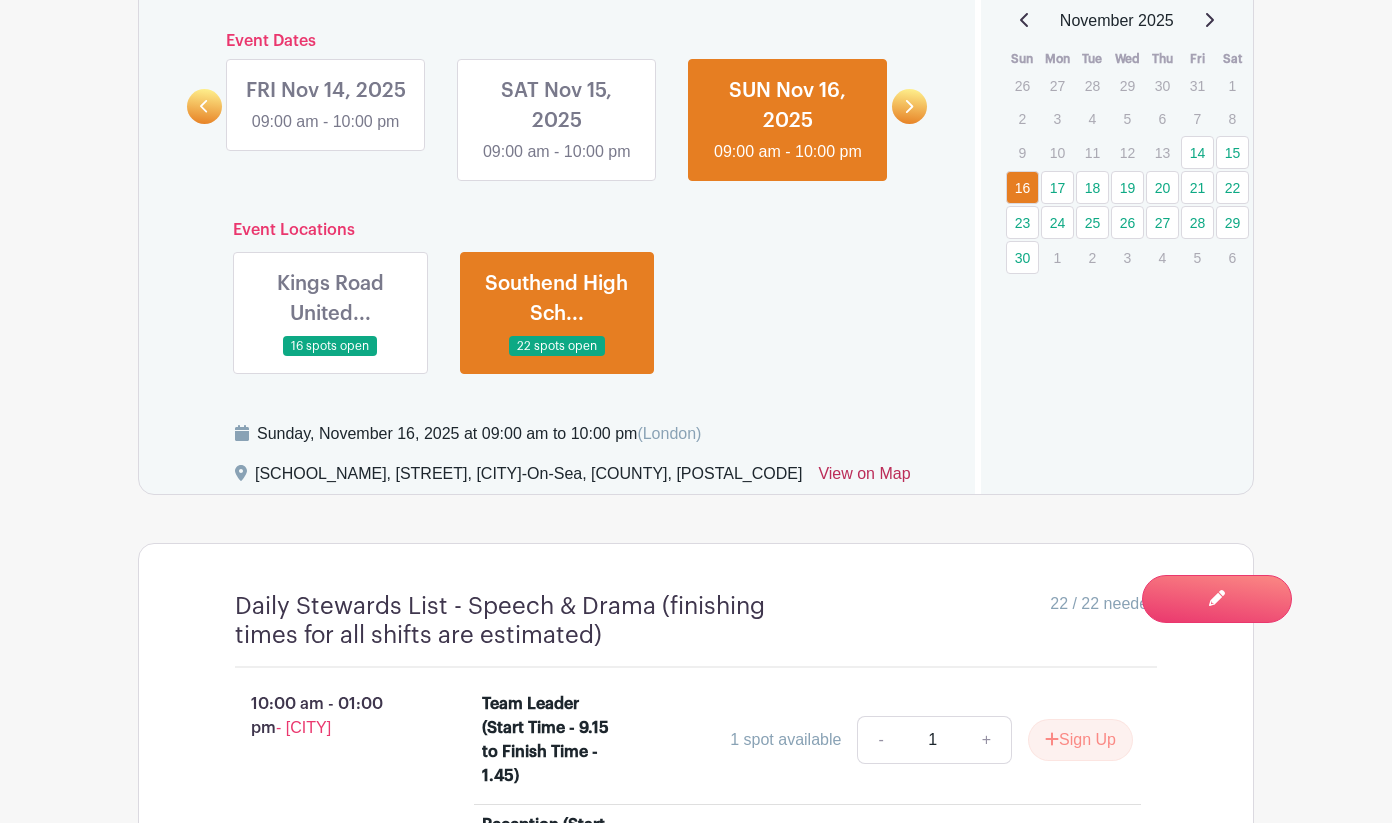 scroll, scrollTop: 1179, scrollLeft: 0, axis: vertical 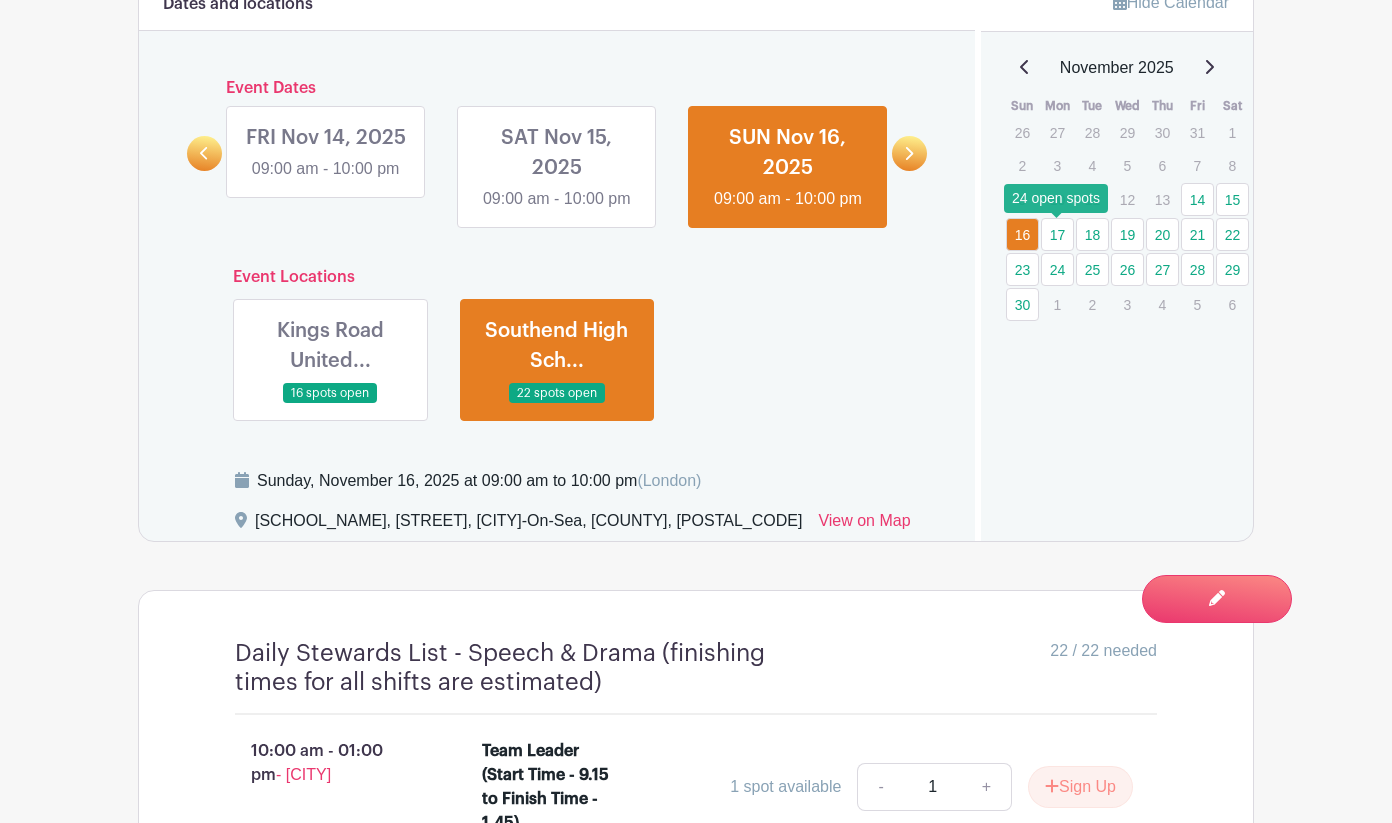 click on "17" at bounding box center [1057, 234] 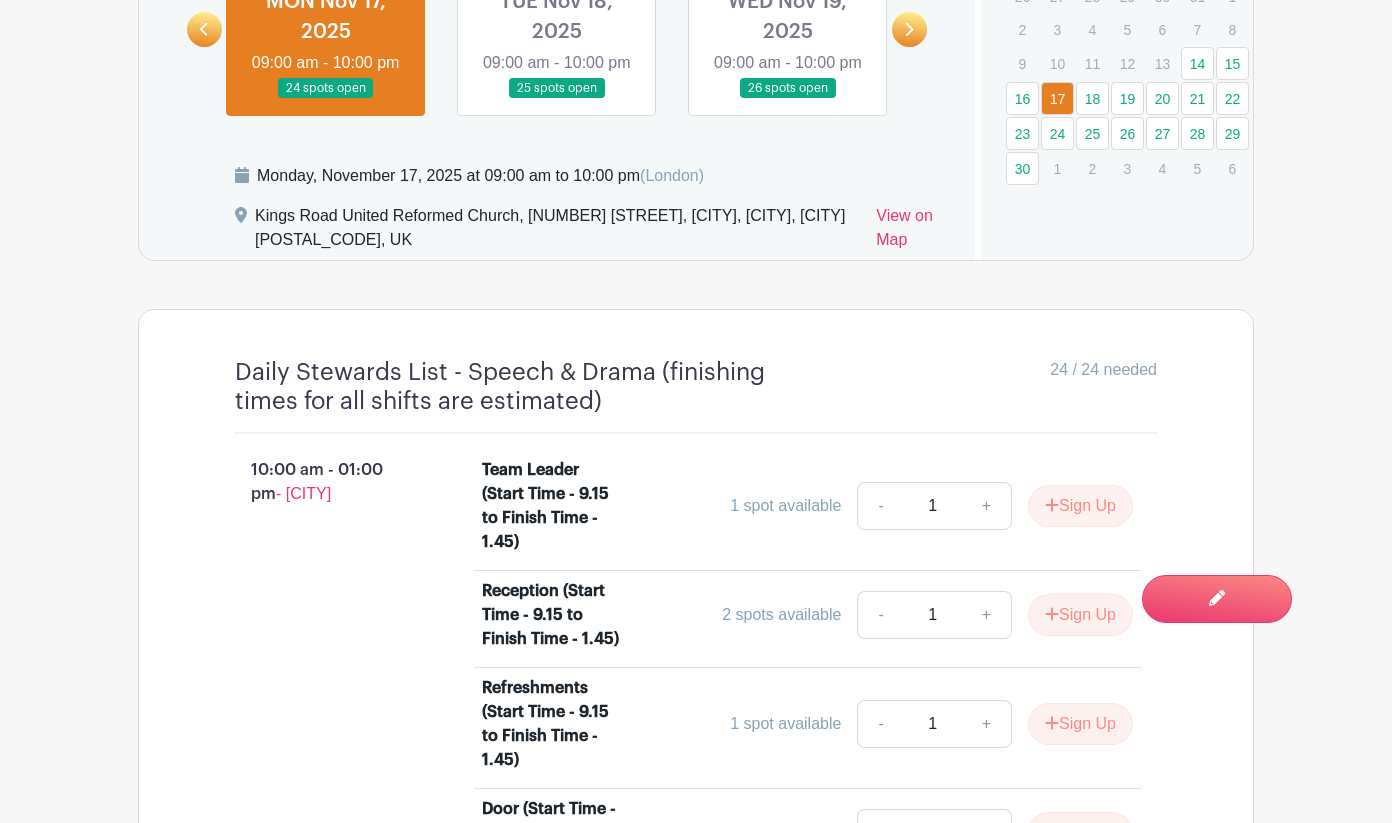 scroll, scrollTop: 1297, scrollLeft: 0, axis: vertical 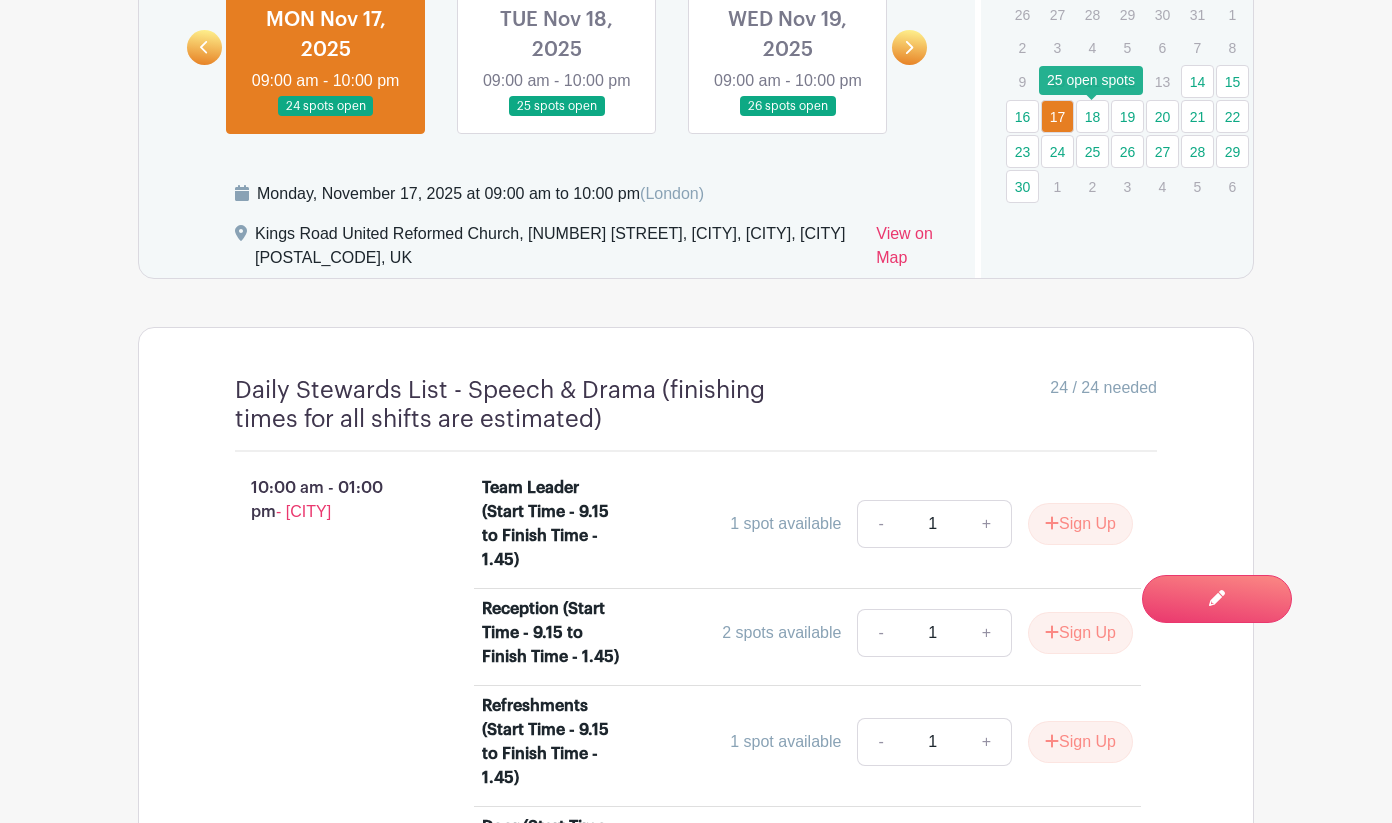click on "18" at bounding box center [1092, 116] 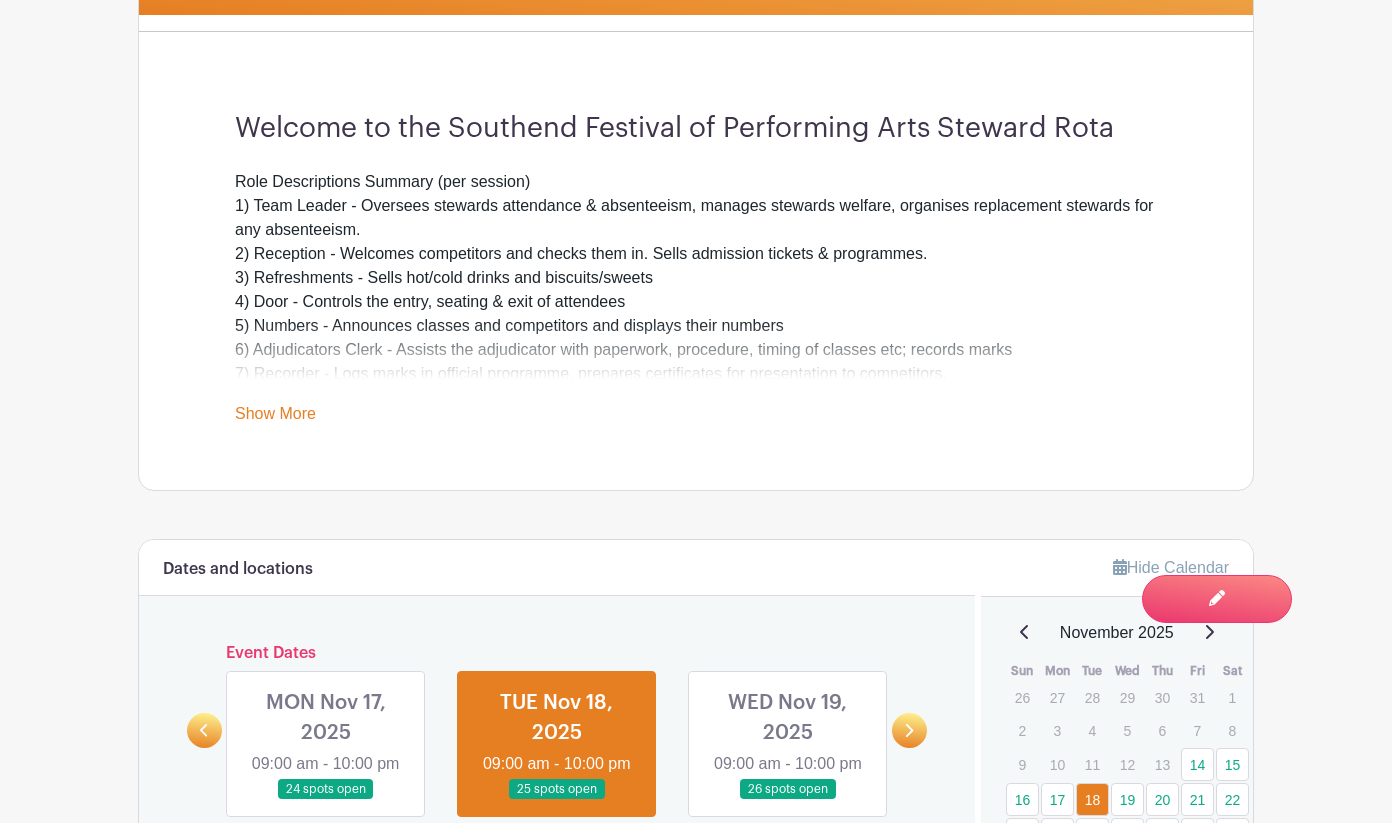 scroll, scrollTop: 601, scrollLeft: 0, axis: vertical 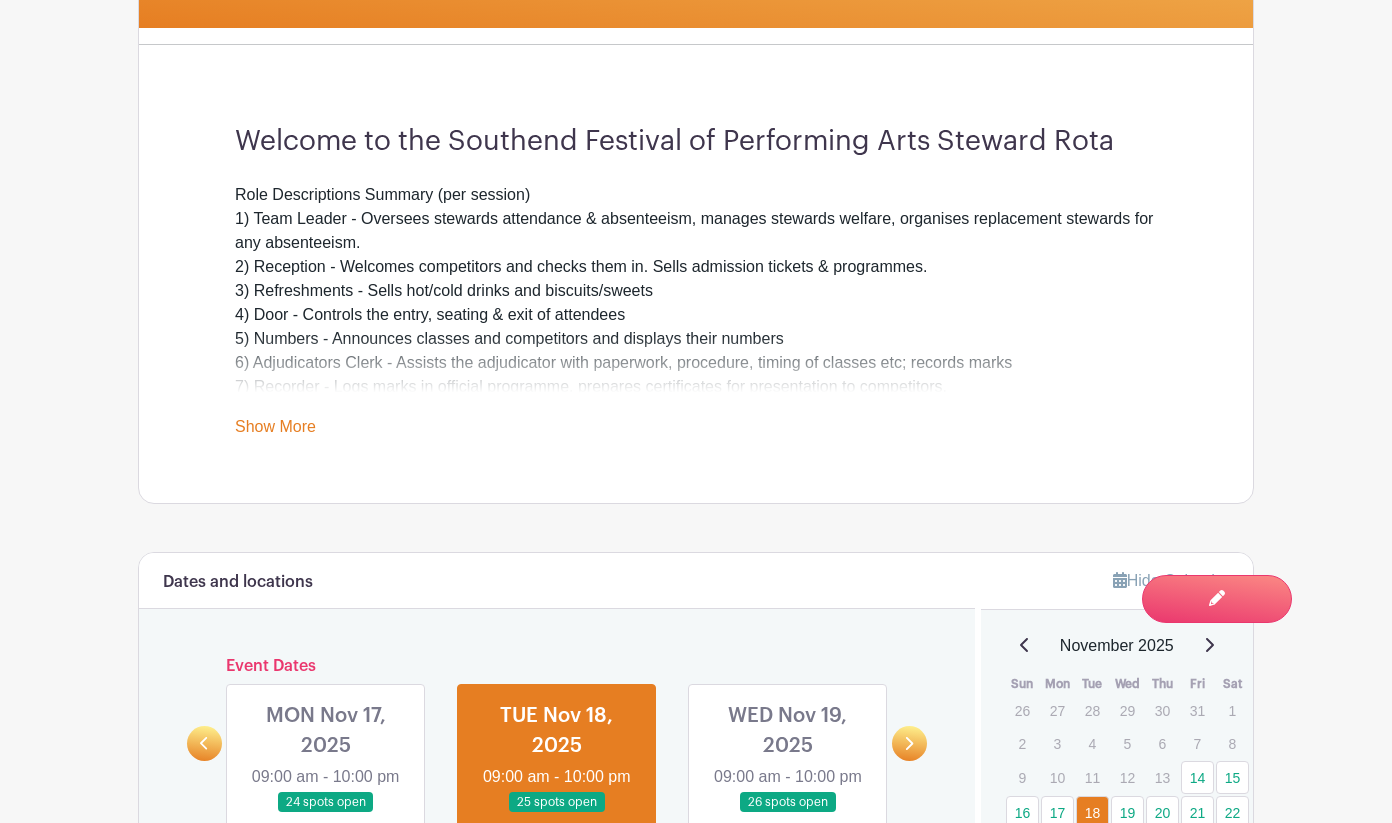 click at bounding box center [788, 813] 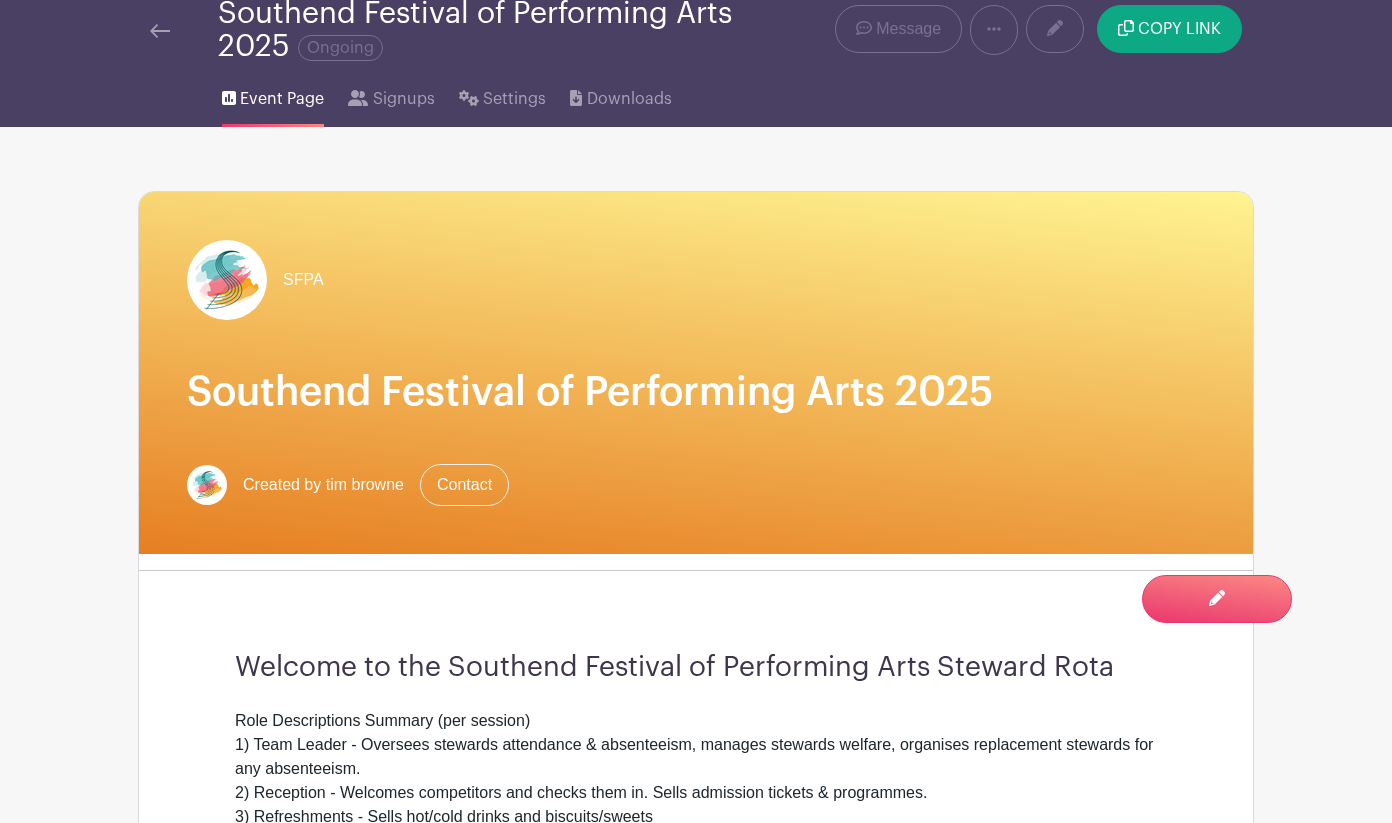 scroll, scrollTop: 55, scrollLeft: 0, axis: vertical 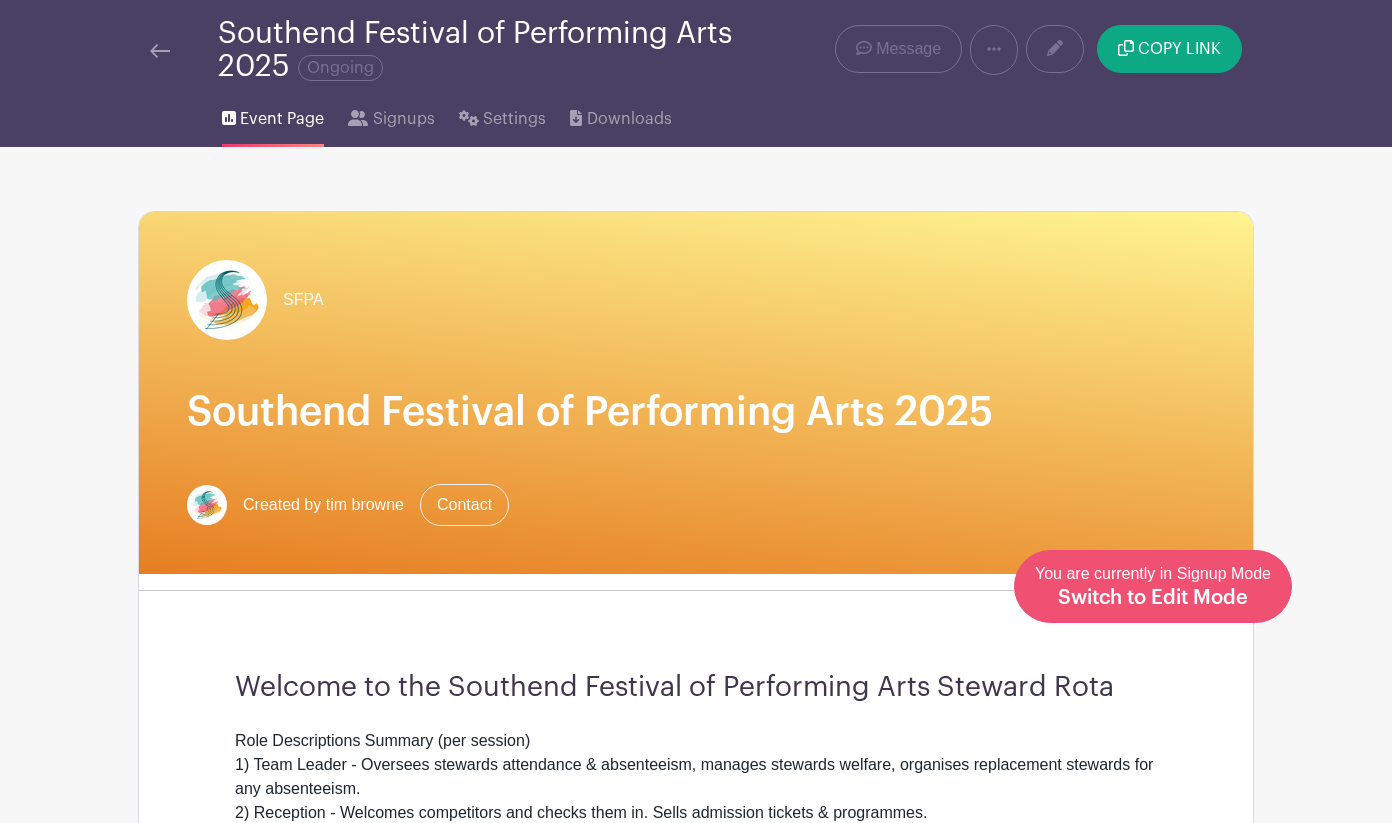 click on "Switch to Edit Mode" at bounding box center [1153, 598] 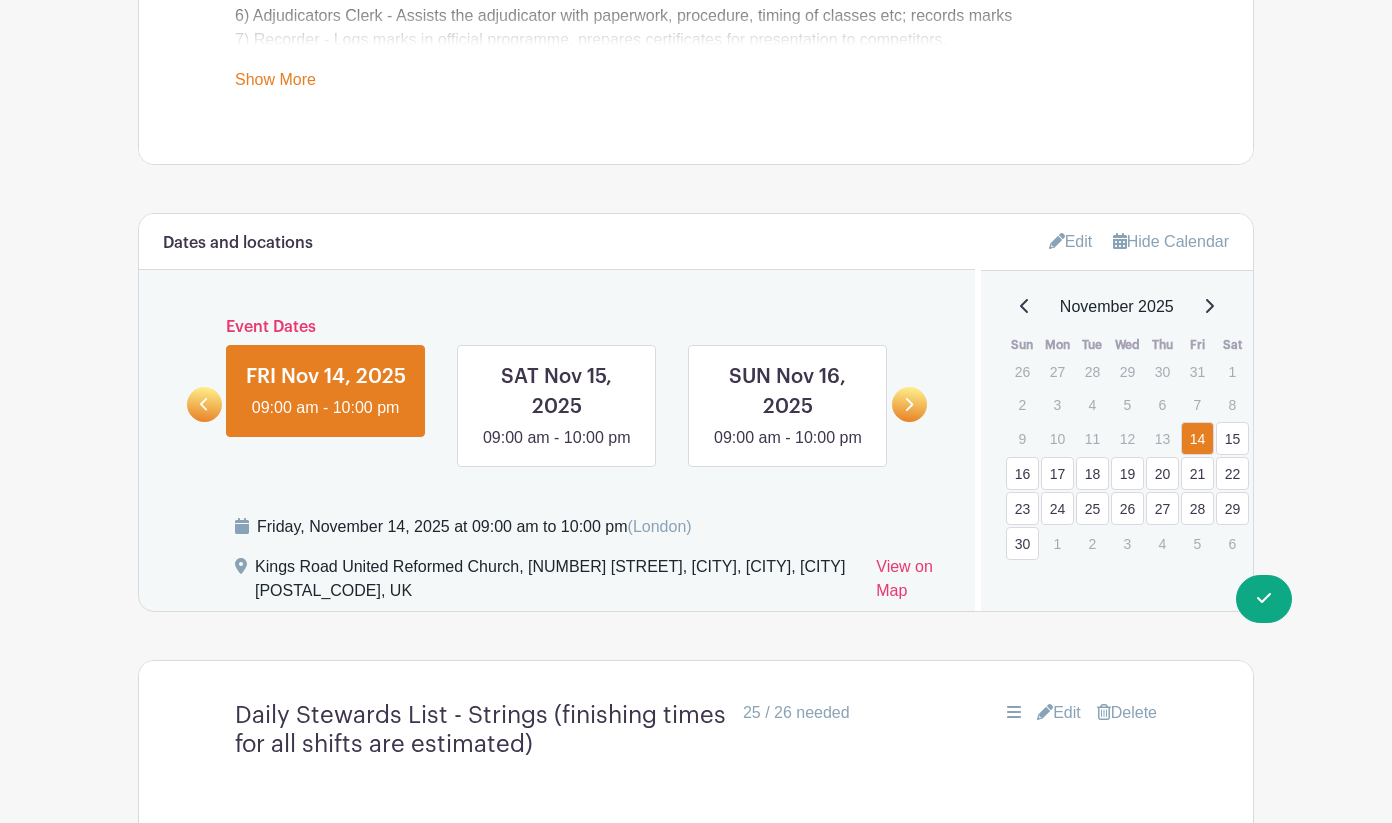 scroll, scrollTop: 992, scrollLeft: 0, axis: vertical 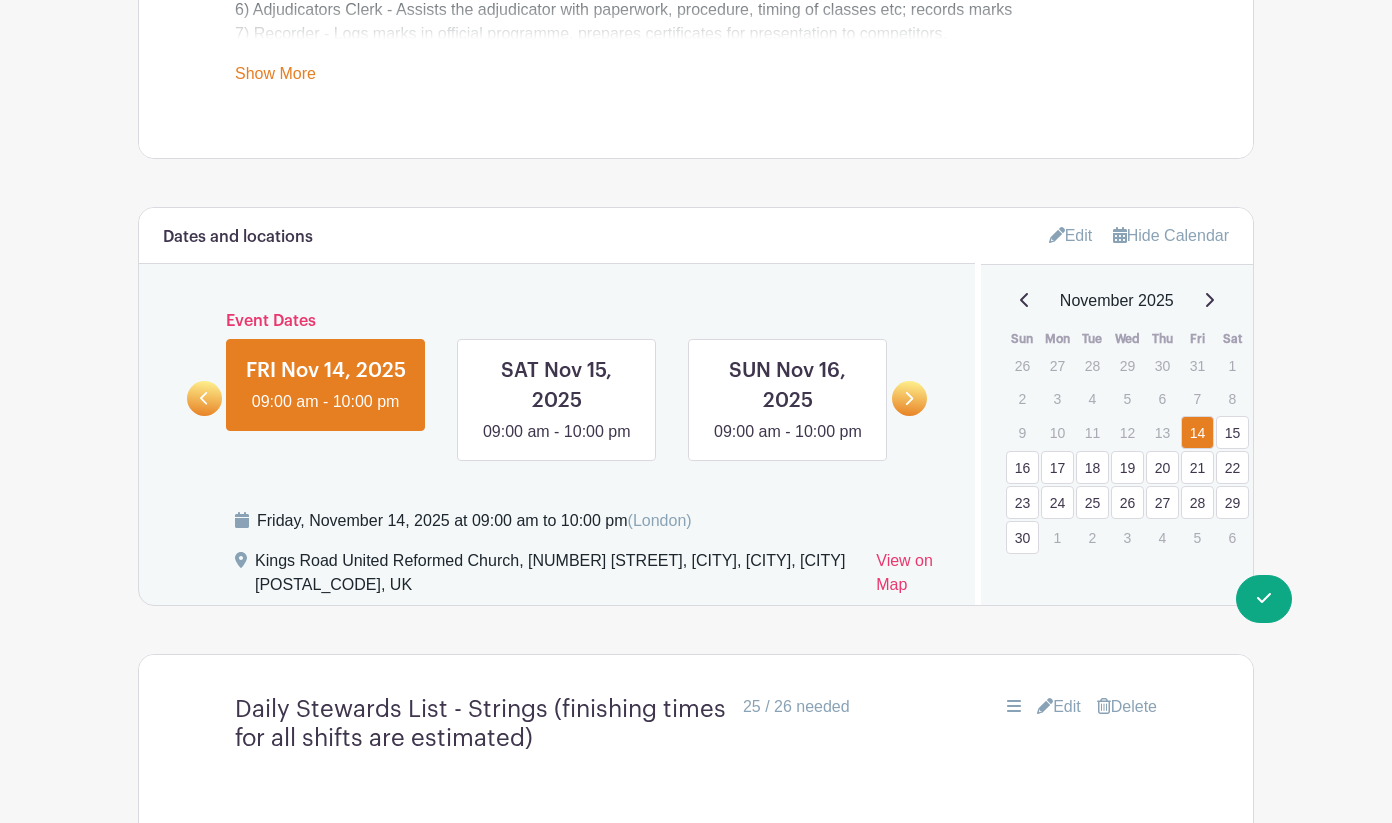 click on "23" at bounding box center [1022, 502] 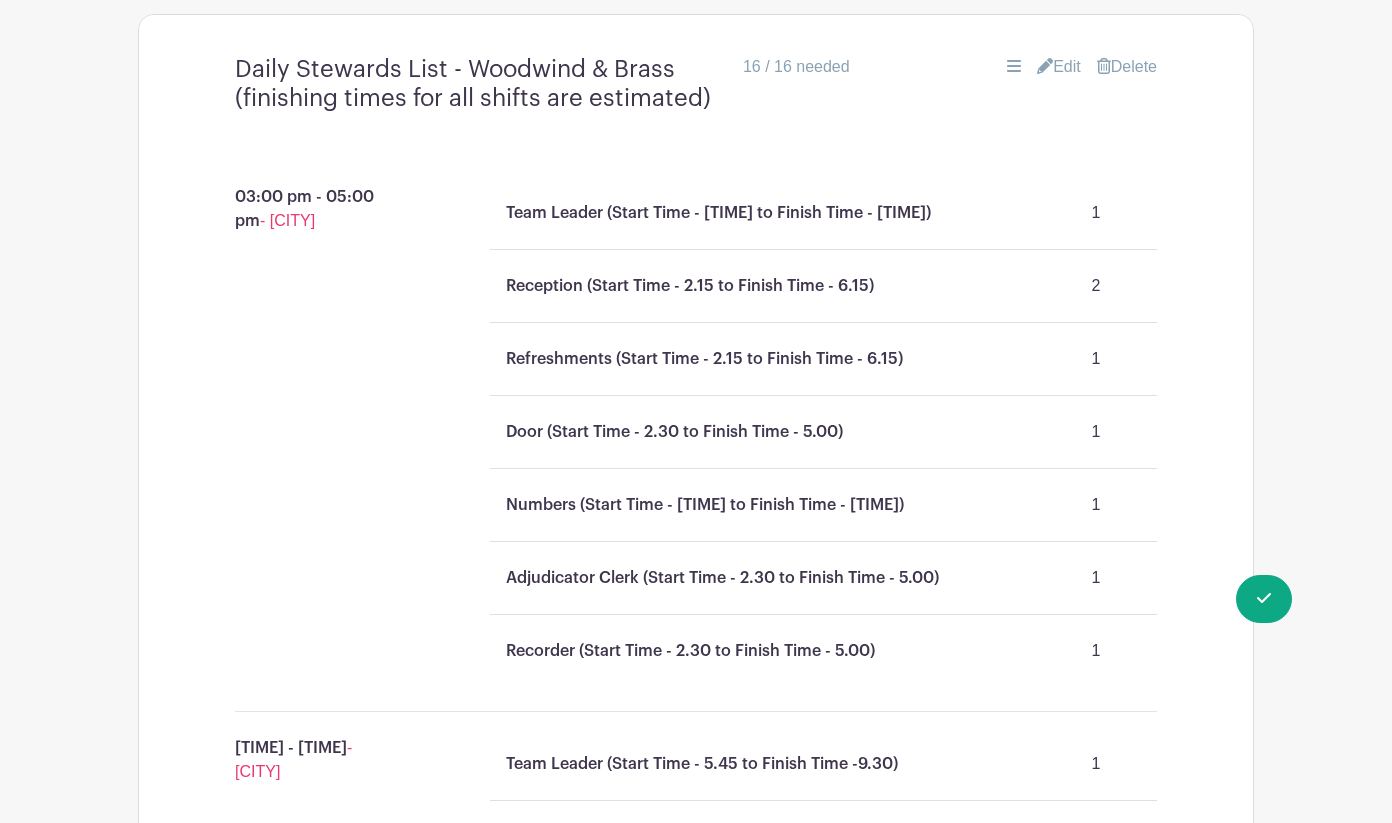 scroll, scrollTop: 1627, scrollLeft: 0, axis: vertical 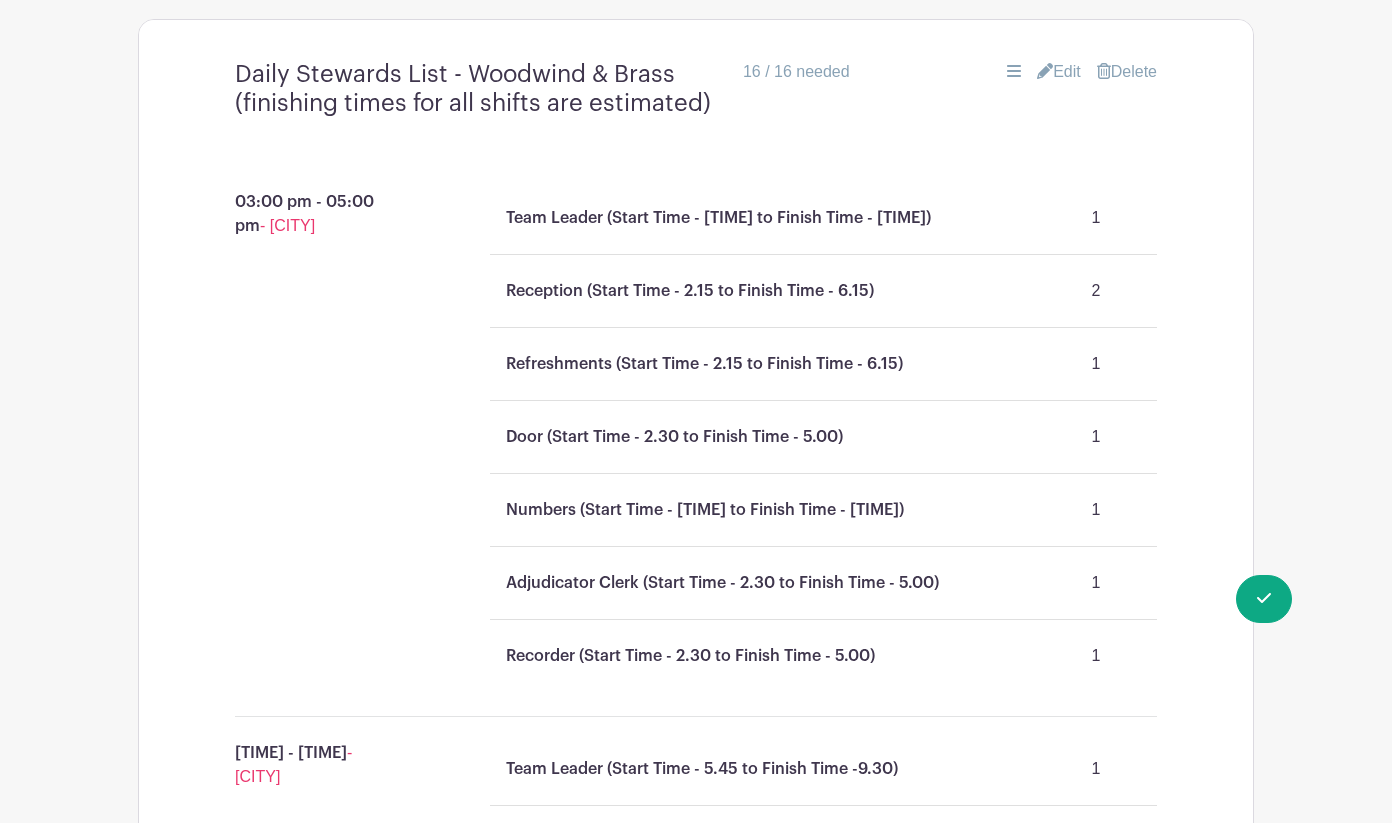 click on "Edit" at bounding box center [1059, 72] 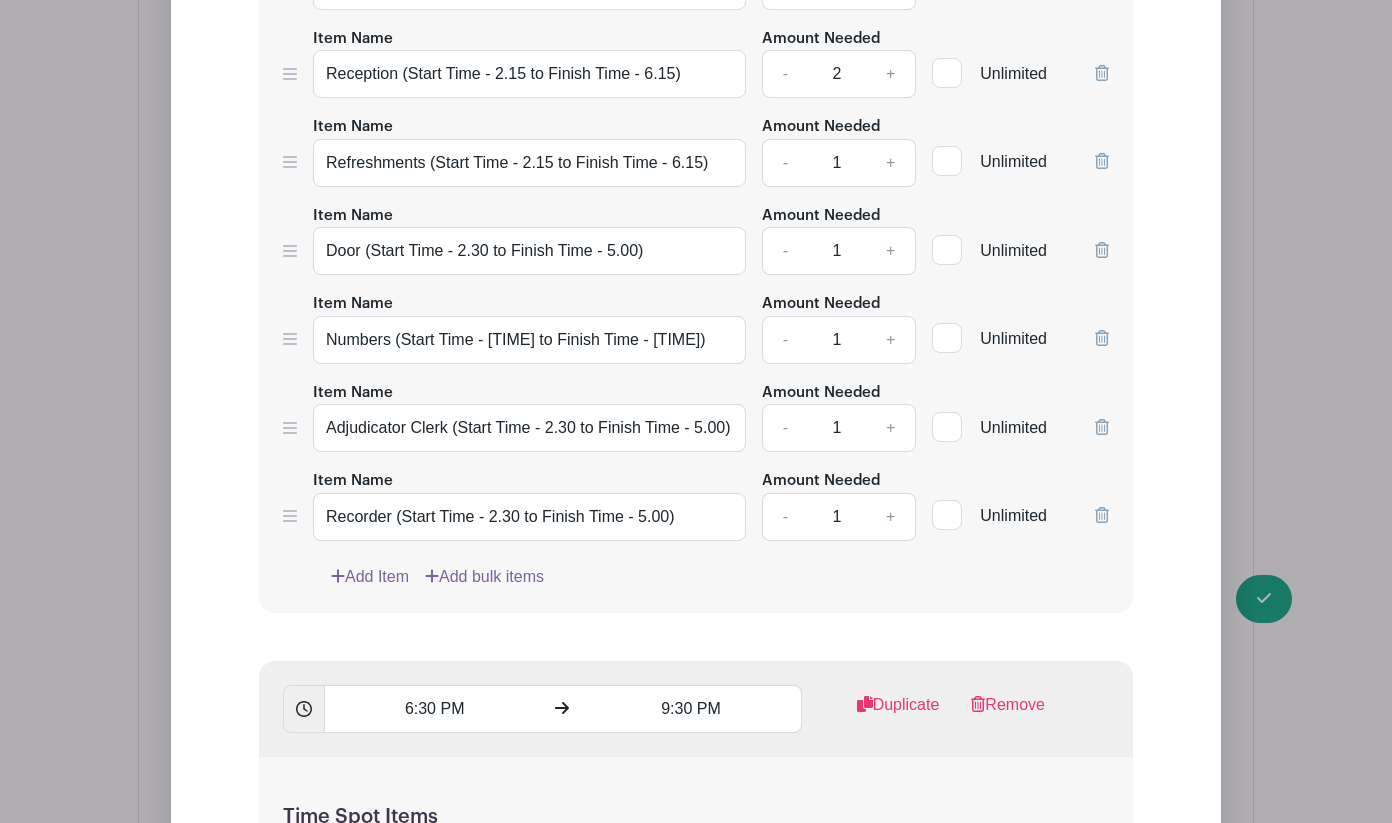 scroll, scrollTop: 2346, scrollLeft: 0, axis: vertical 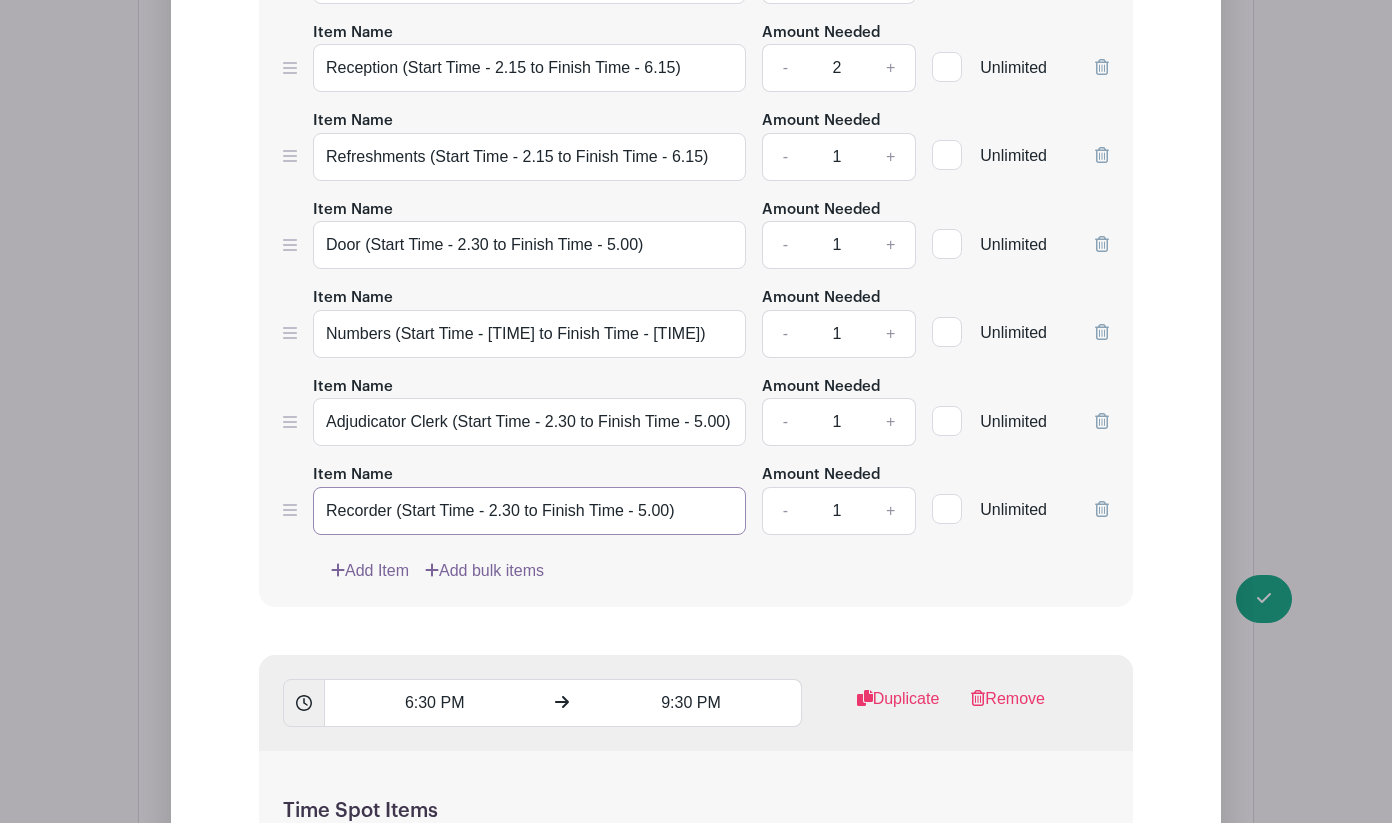 click on "Recorder (Start Time - 2.30 to Finish Time - 5.00)" at bounding box center [529, 511] 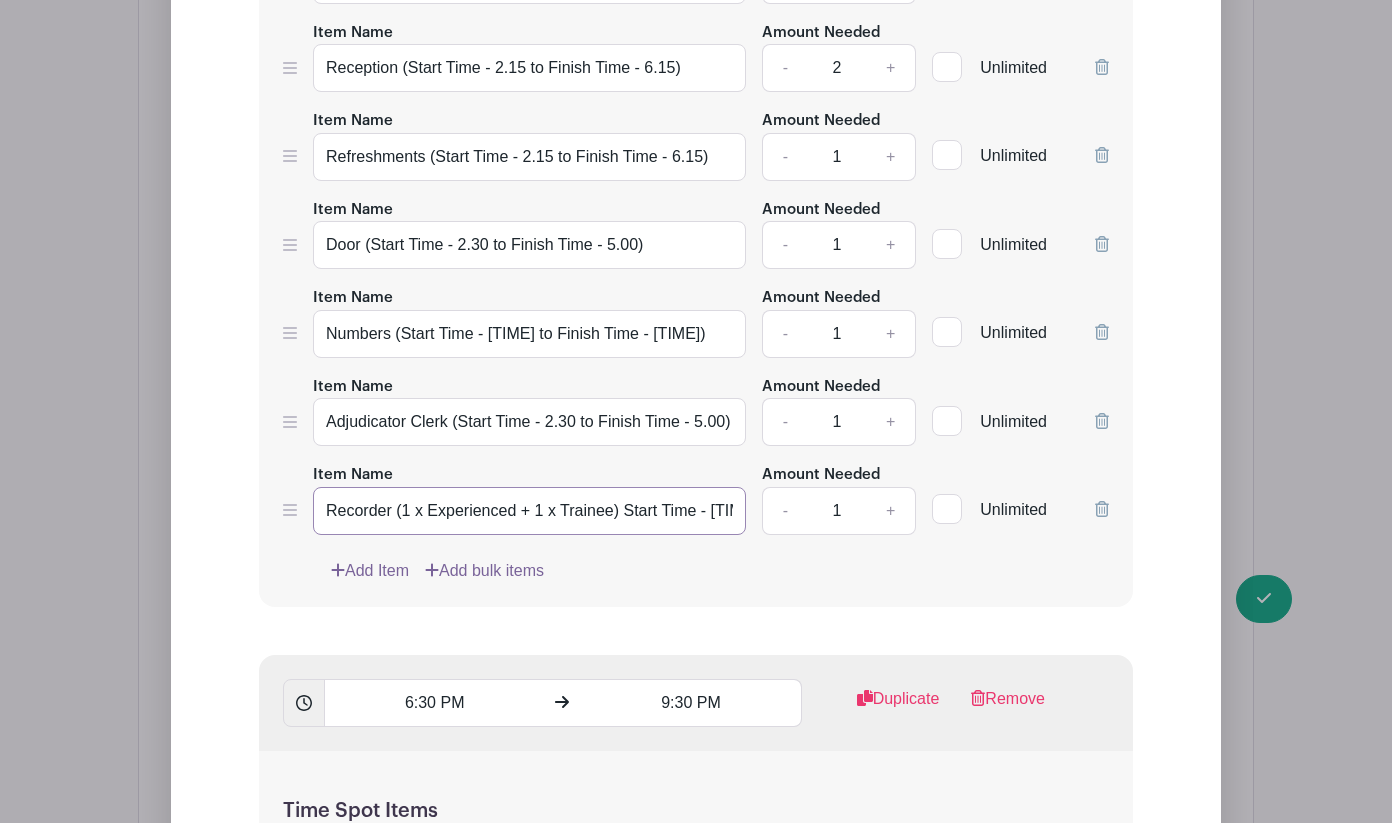 type on "Recorder (1 x Experienced + 1 x Trainee) Start Time - [TIME] to Finish Time - [TIME])" 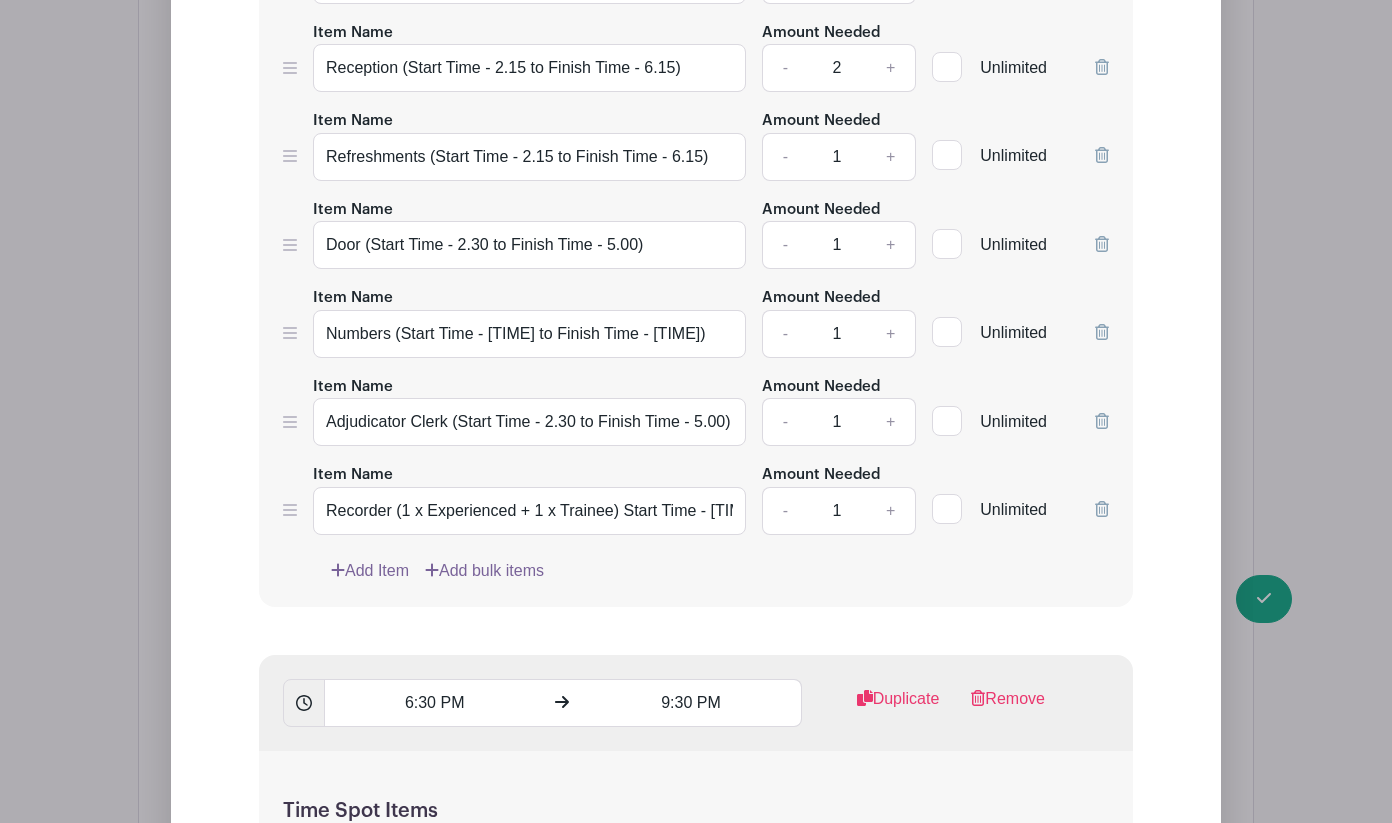 click on "+" at bounding box center (891, 511) 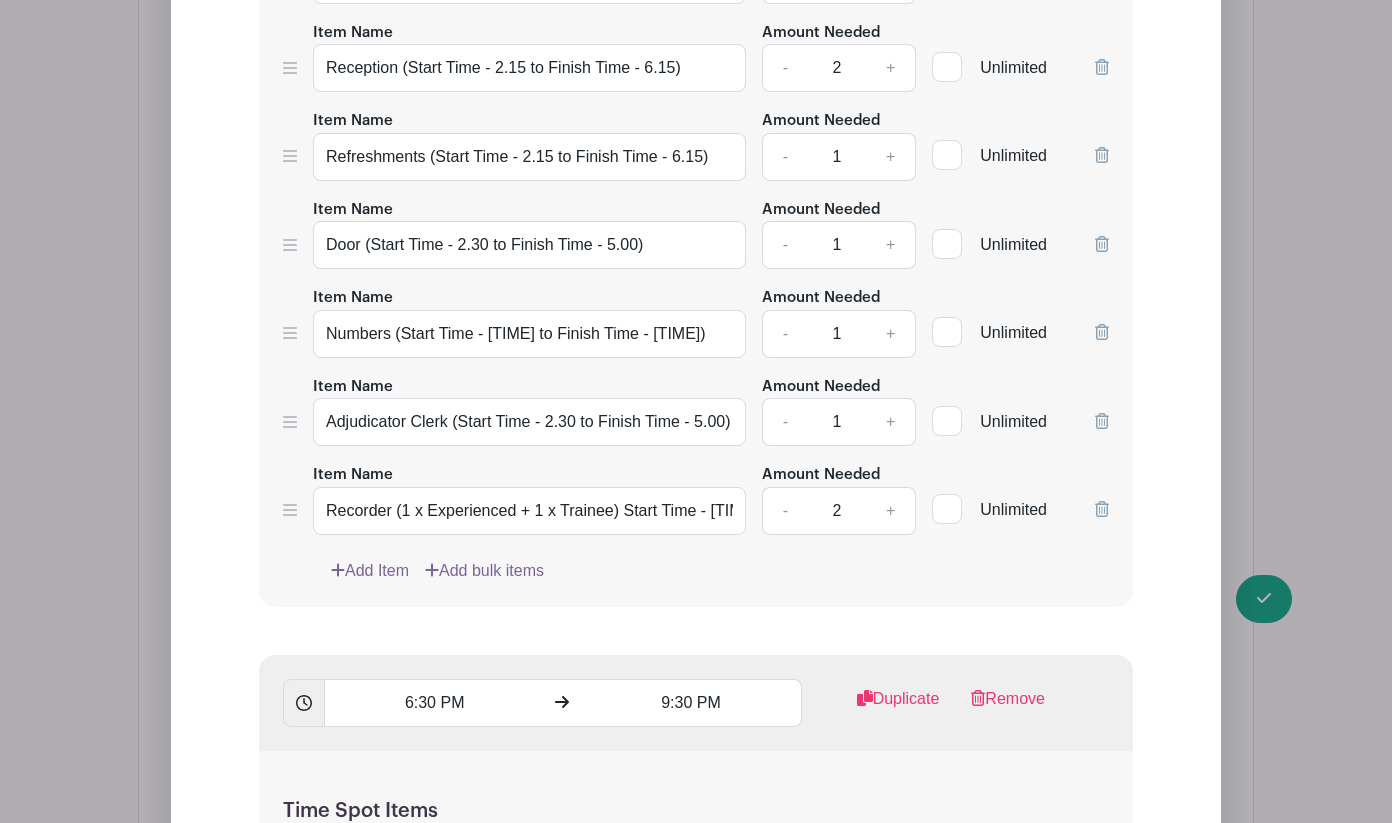 click on "Add Item
Add bulk items" at bounding box center (720, 571) 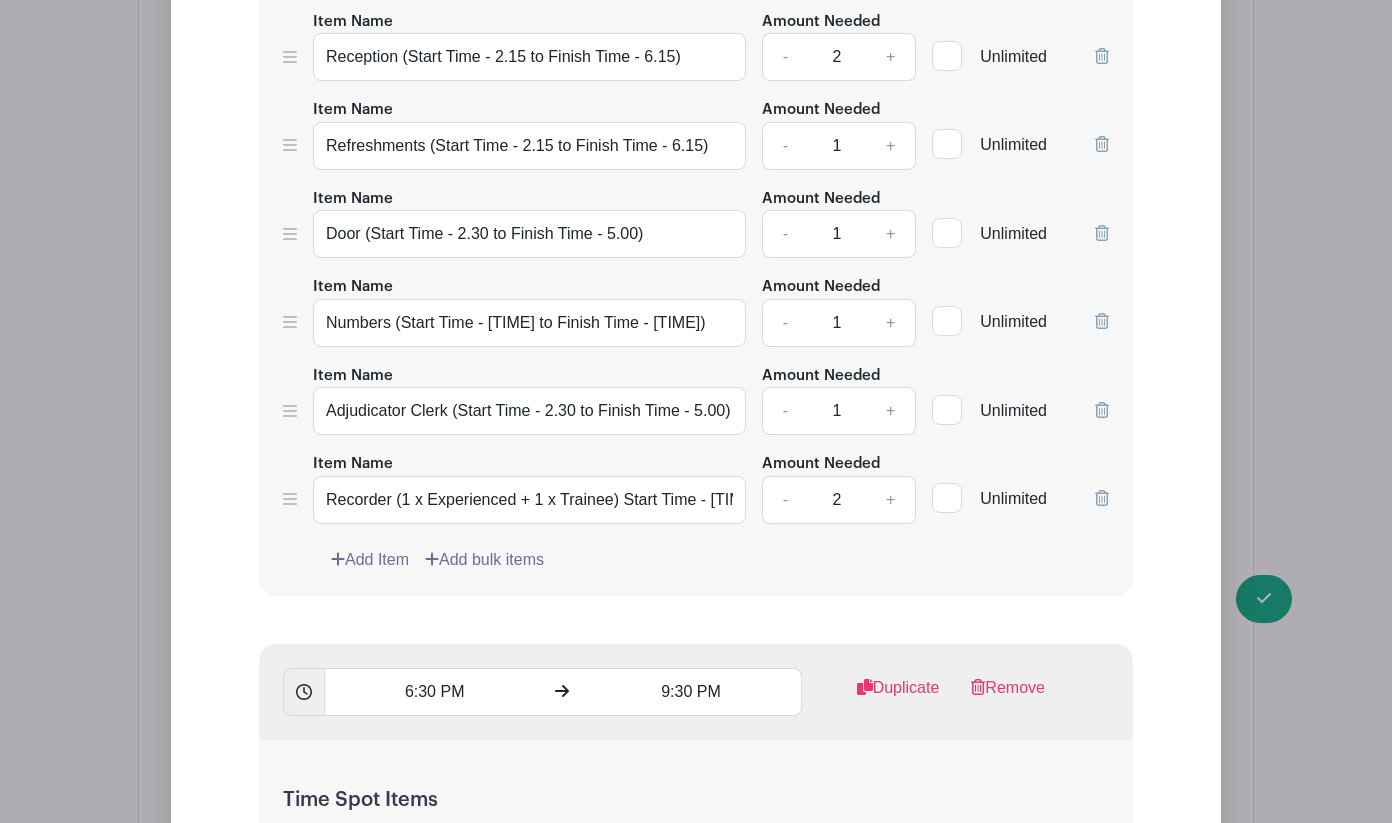 scroll, scrollTop: 2363, scrollLeft: 0, axis: vertical 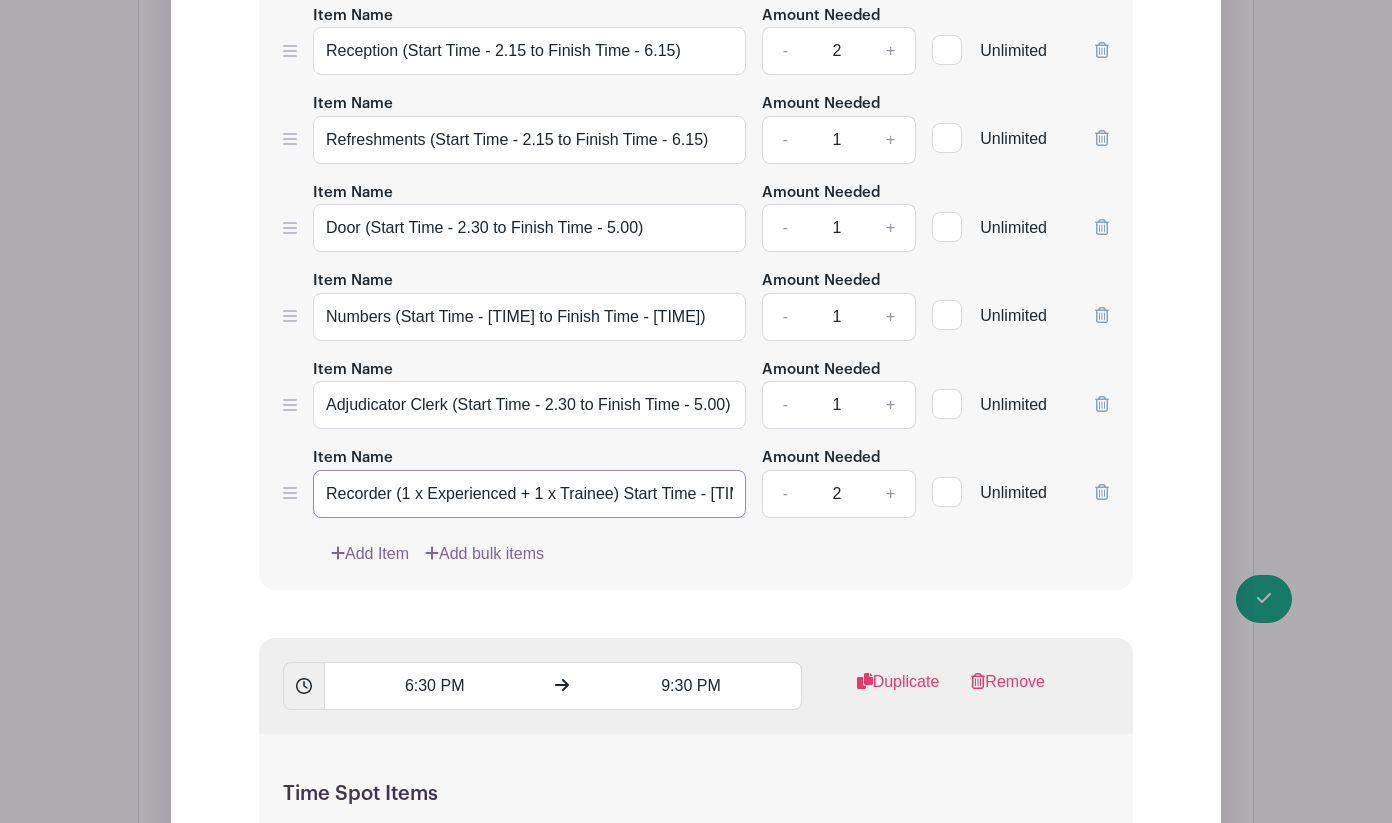 drag, startPoint x: 614, startPoint y: 499, endPoint x: 396, endPoint y: 496, distance: 218.02065 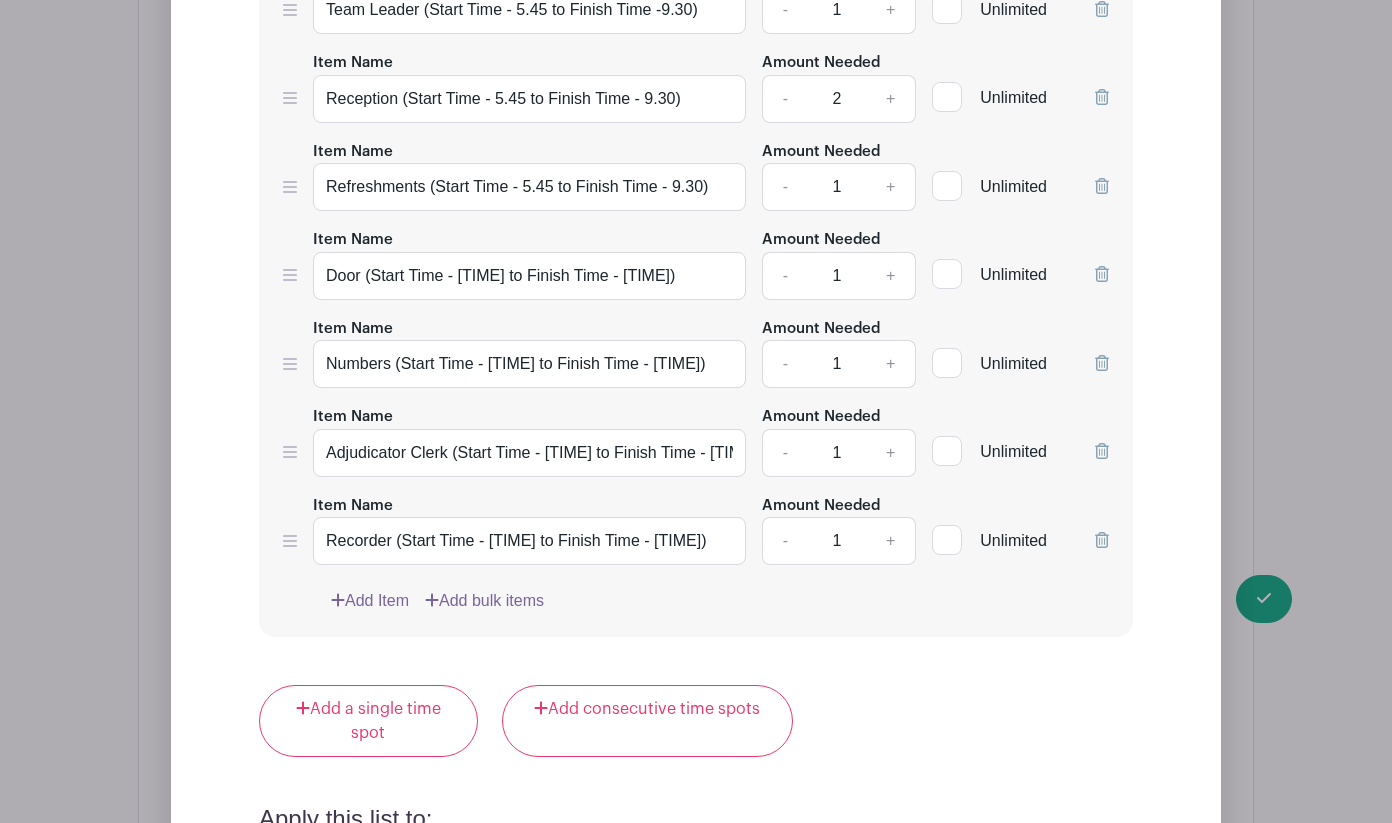 scroll, scrollTop: 3226, scrollLeft: 0, axis: vertical 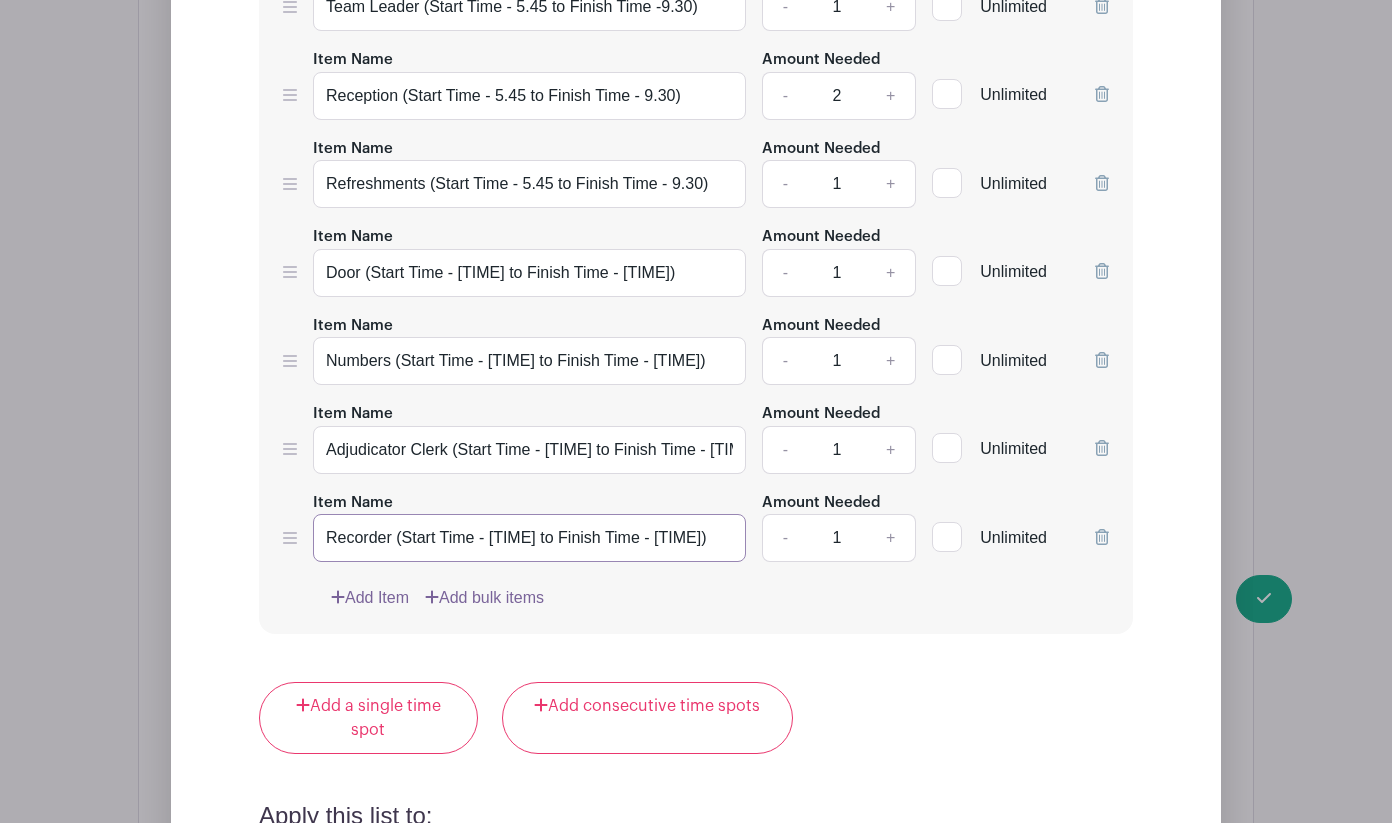 click on "Recorder (Start Time - [TIME] to Finish Time - [TIME])" at bounding box center [529, 538] 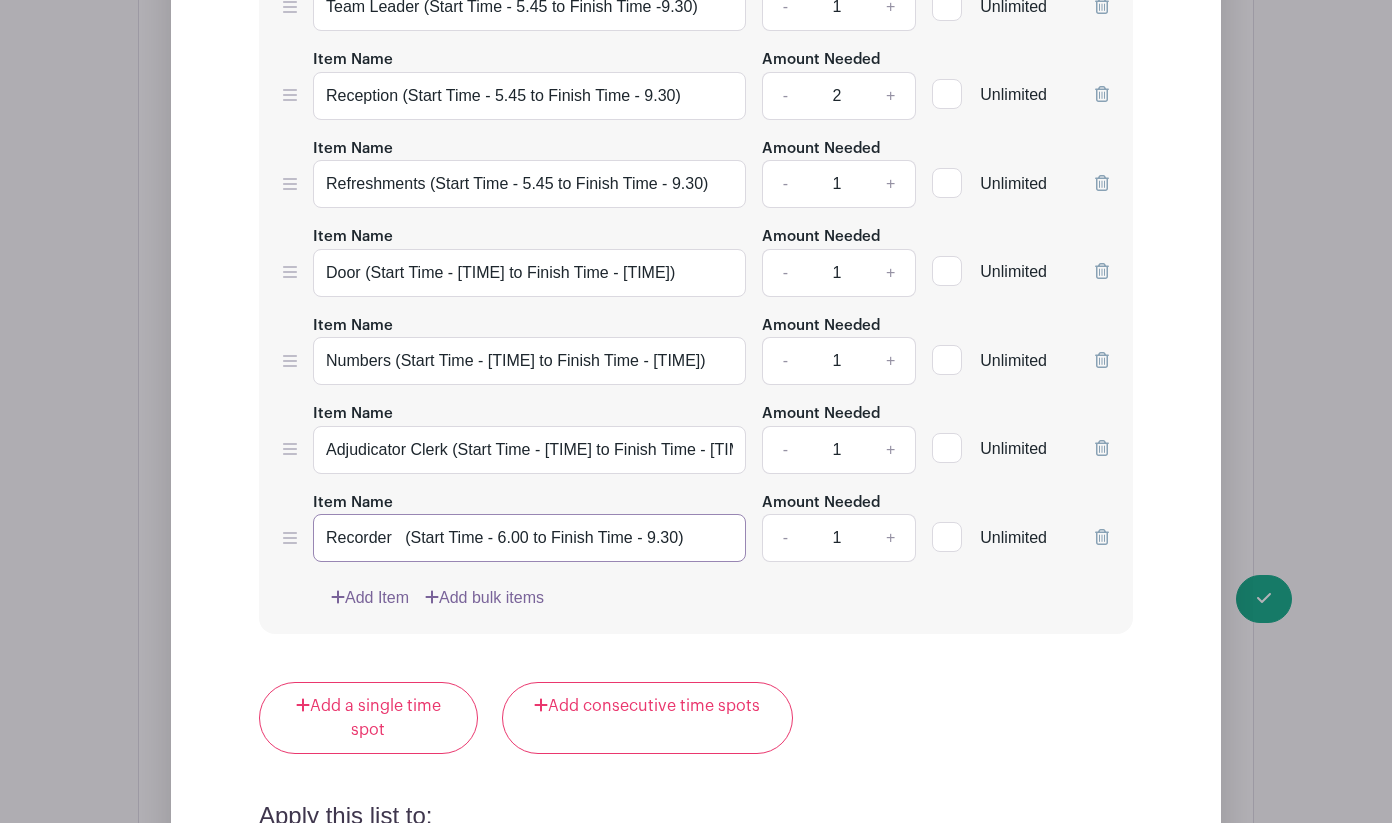 paste on "(1 x Experienced + 1 x Trainee)" 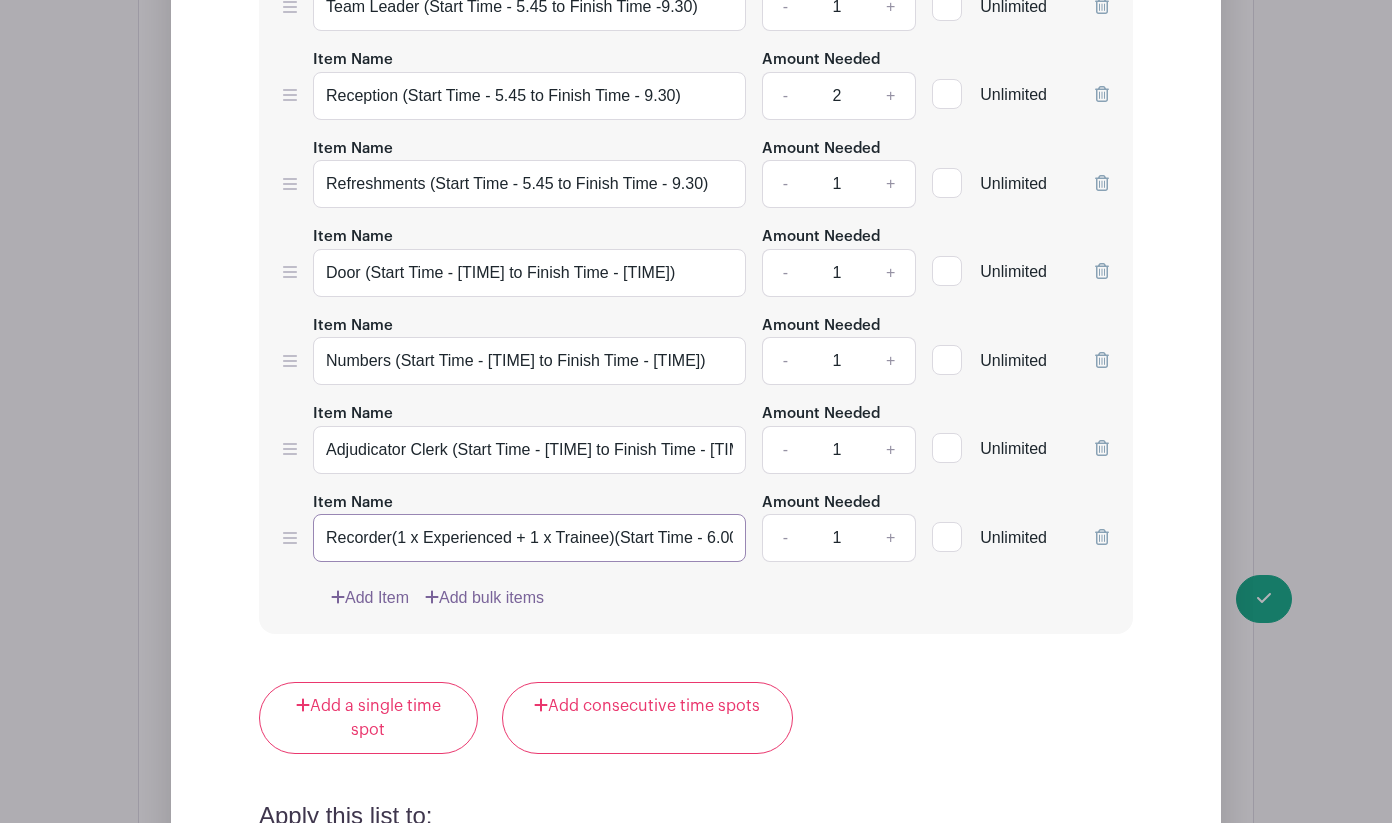 click on "Recorder(1 x Experienced + 1 x Trainee)(Start Time - 6.00 to Finish Time - 9.30)" at bounding box center (529, 538) 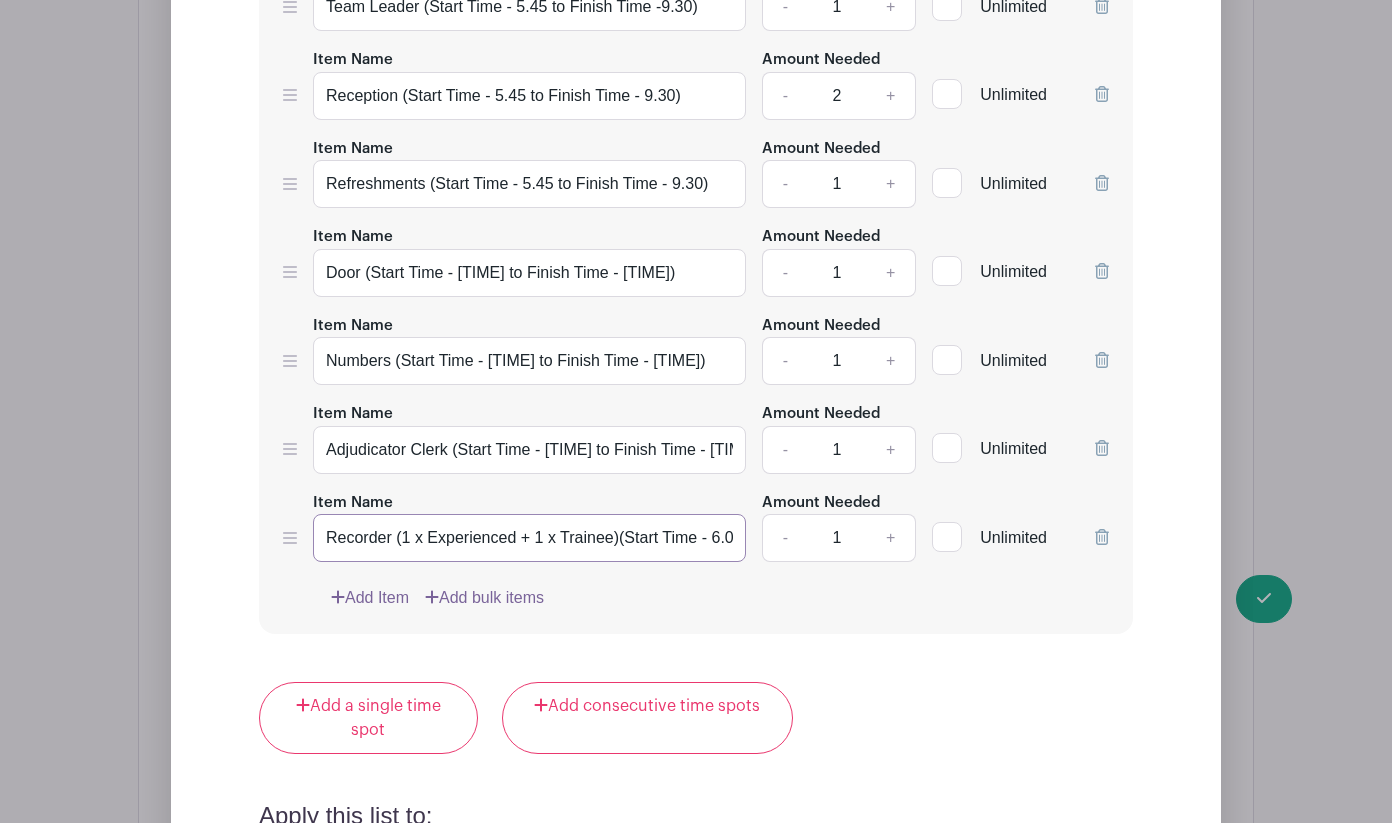 click on "Recorder (1 x Experienced + 1 x Trainee)(Start Time - 6.00 to Finish Time - 9.30)" at bounding box center [529, 538] 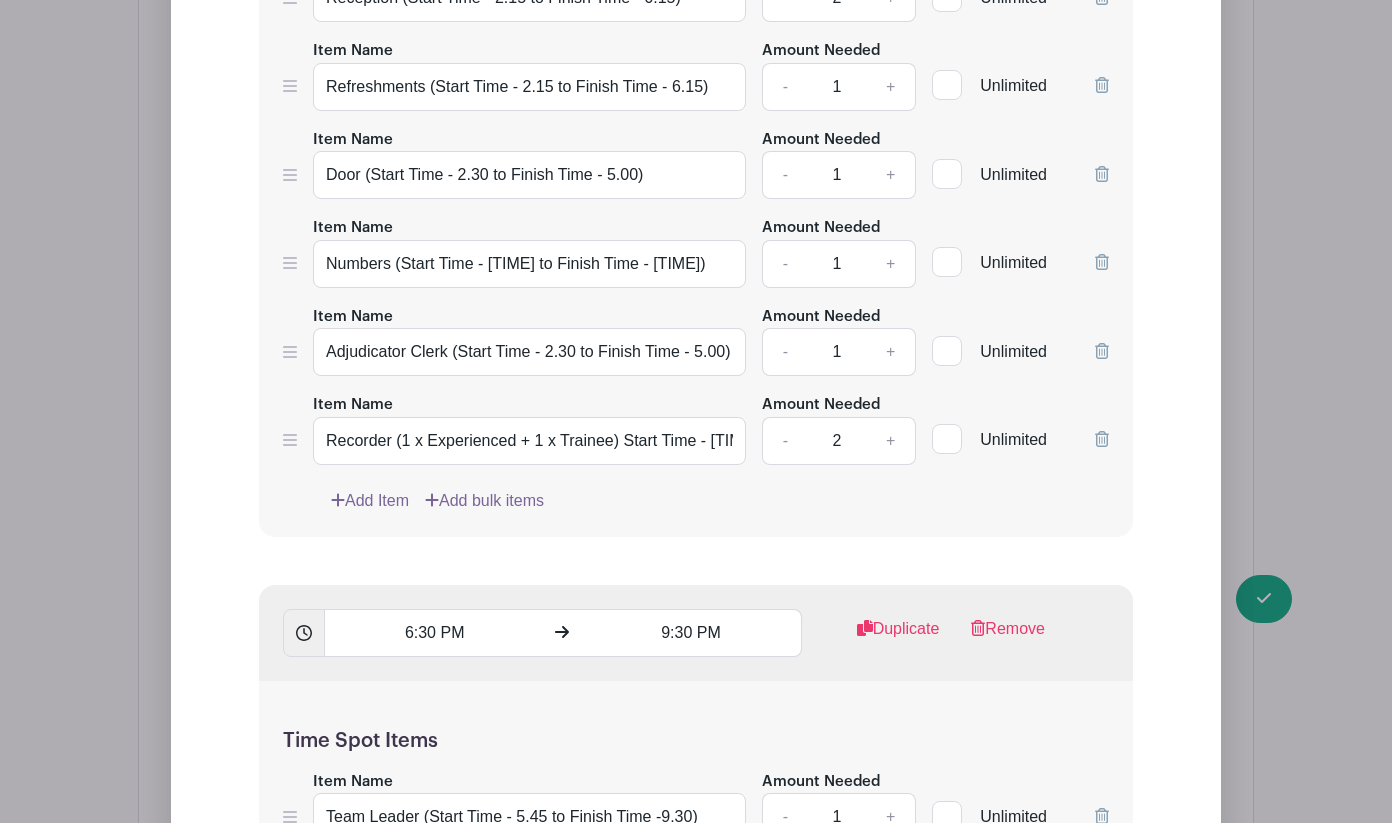 scroll, scrollTop: 2425, scrollLeft: 0, axis: vertical 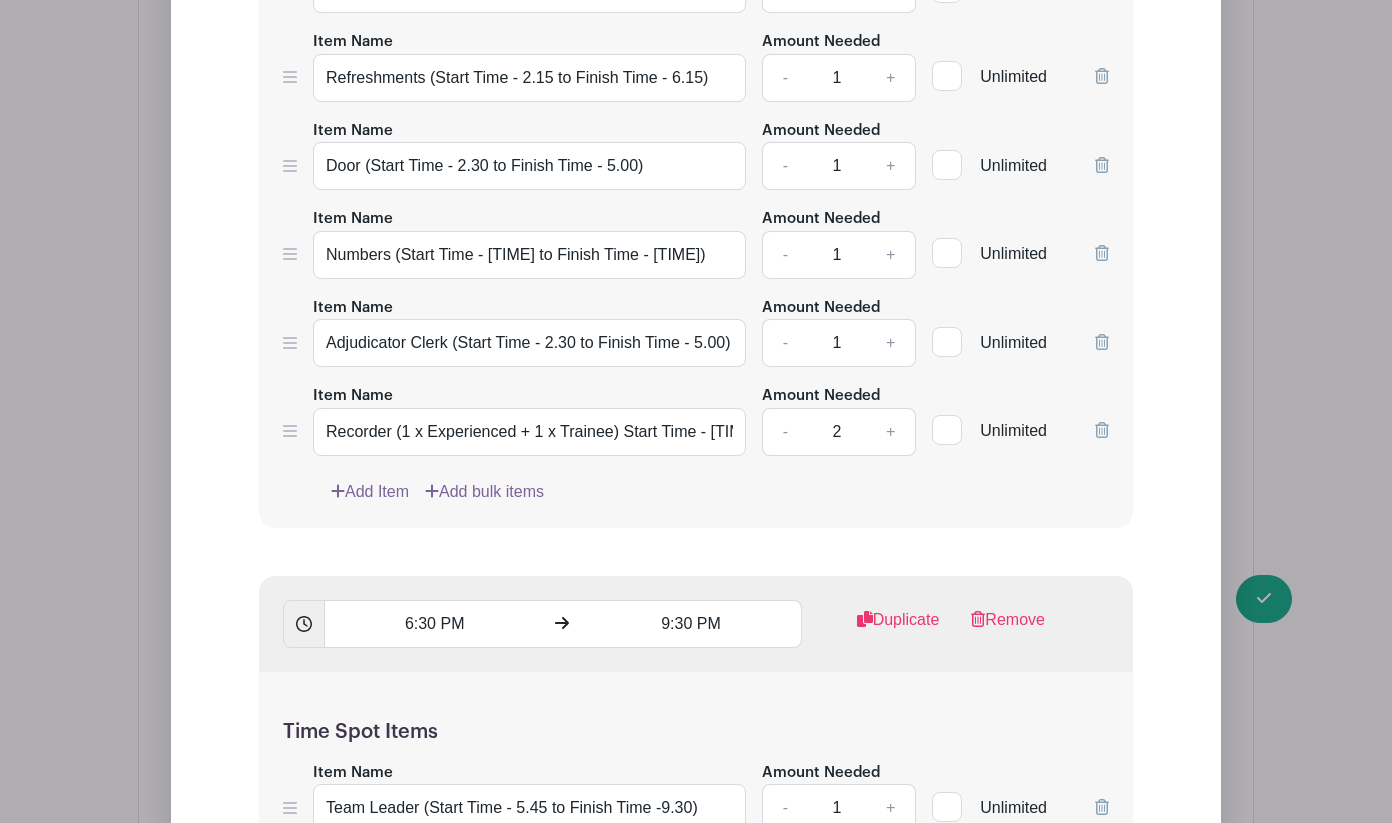 type on "Recorder (1 x Experienced + 1 x Trainee) (Start Time - 6.00 to Finish Time - 9.30)" 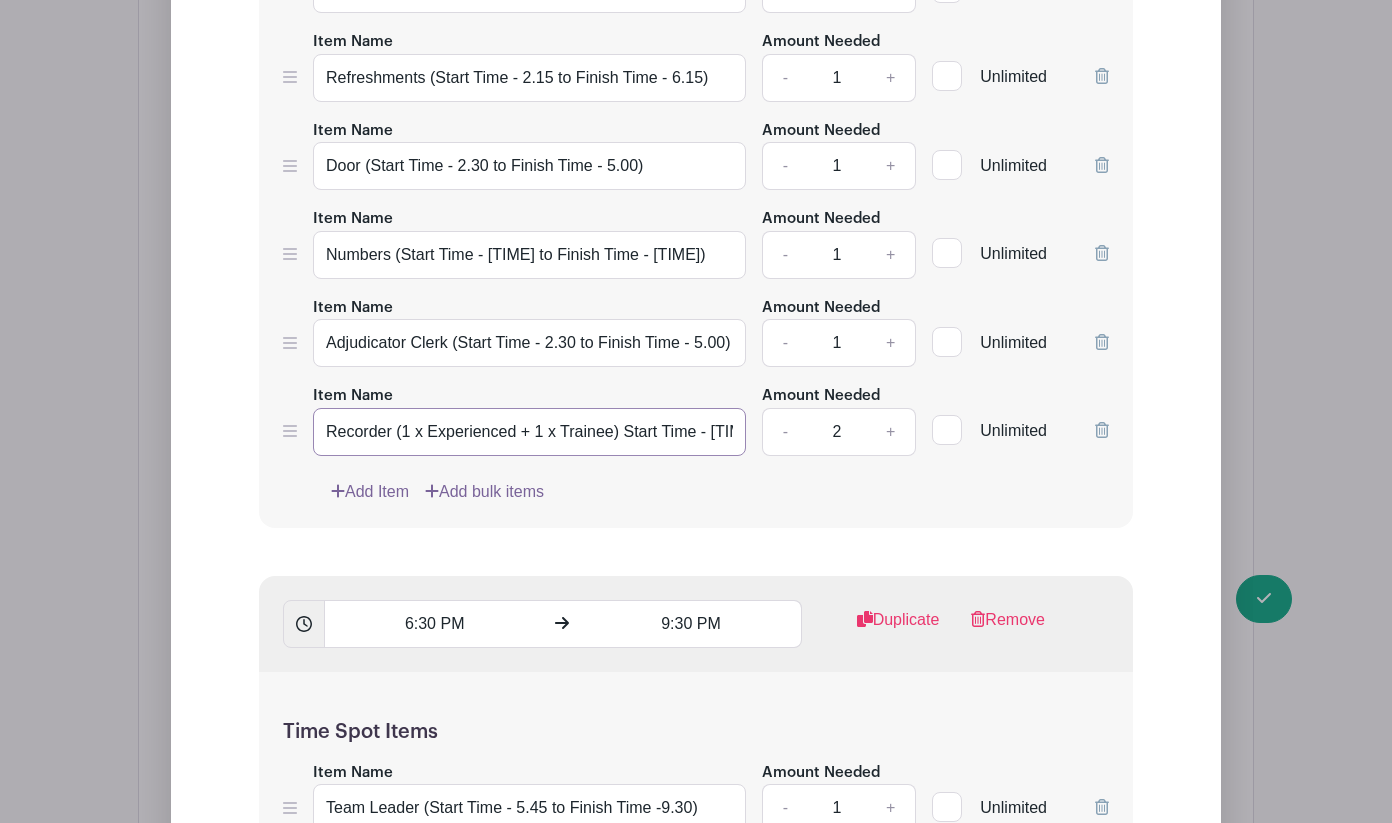 click on "Recorder (1 x Experienced + 1 x Trainee) Start Time - [TIME] to Finish Time - [TIME])" at bounding box center (529, 432) 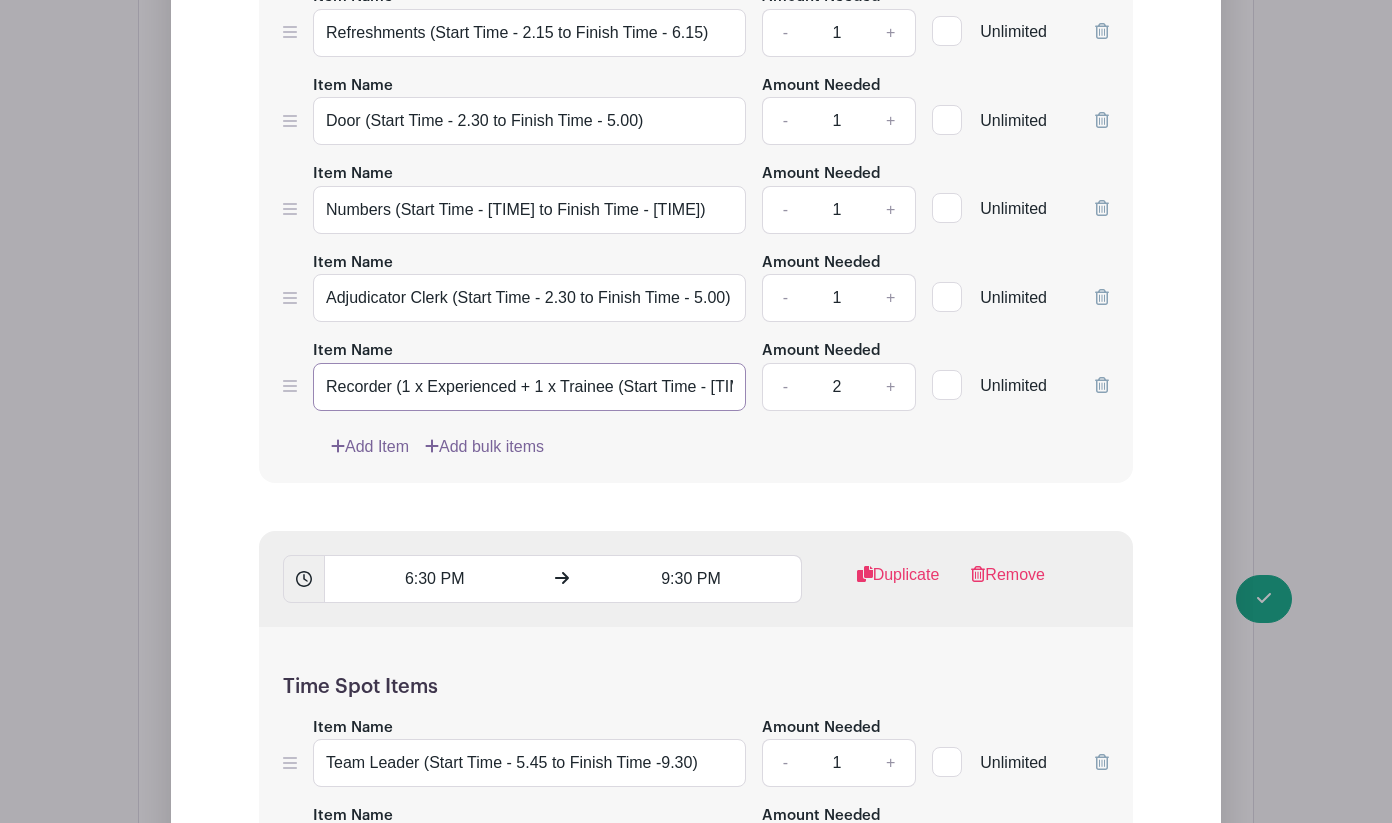 scroll, scrollTop: 2470, scrollLeft: 0, axis: vertical 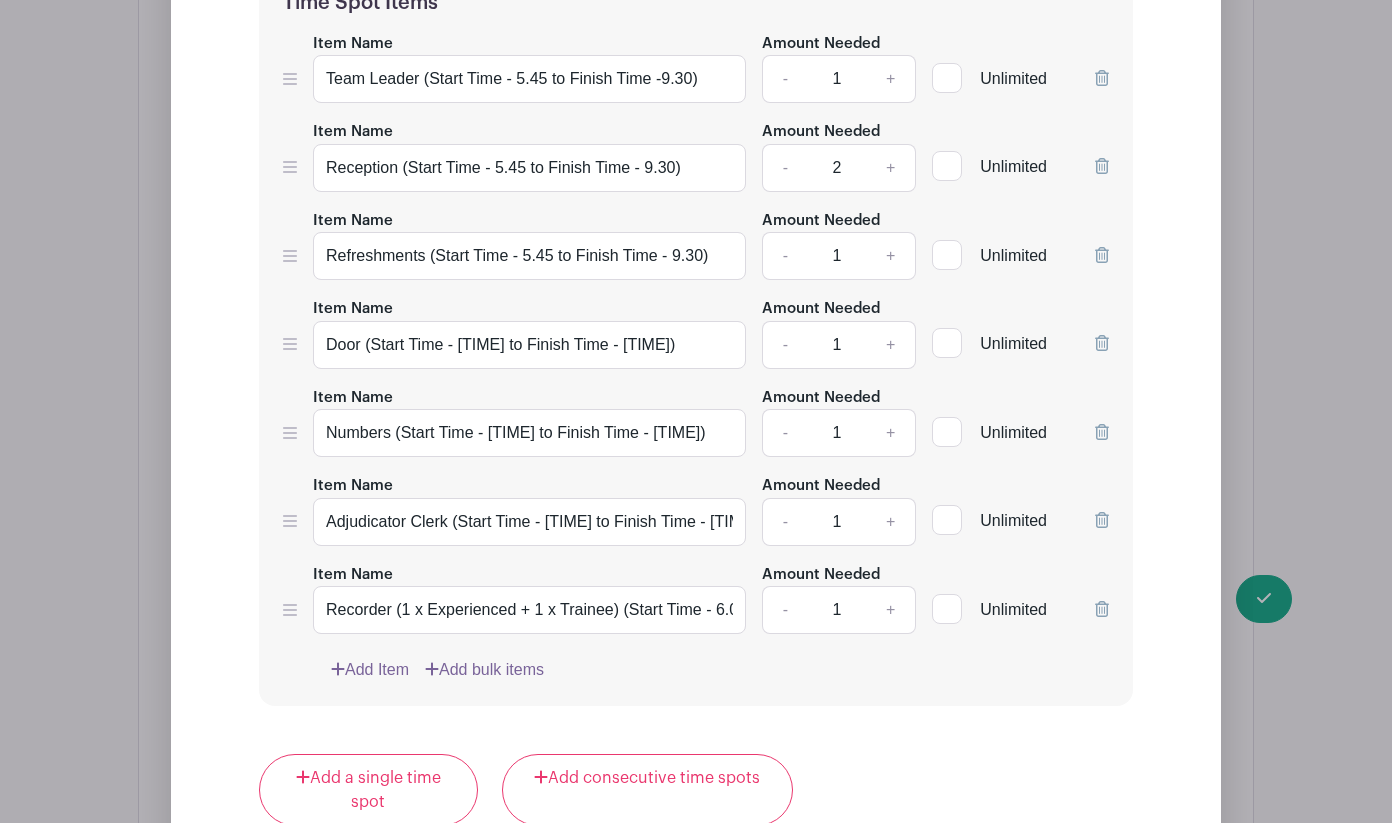 type on "Recorder - 1 x Experienced + 1 x Trainee (Start Time - [TIME] to Finish Time - [TIME])" 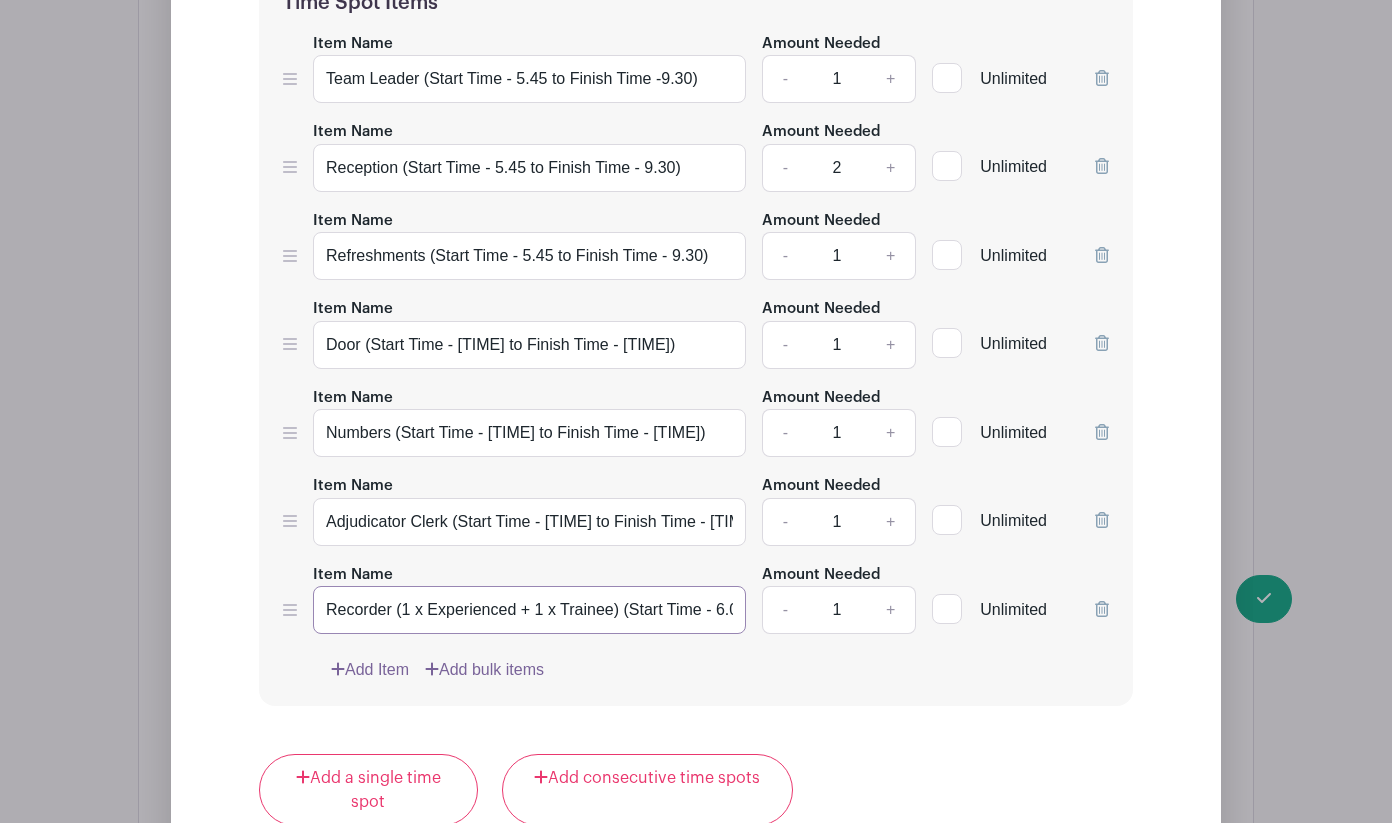click on "Recorder (1 x Experienced + 1 x Trainee) (Start Time - 6.00 to Finish Time - 9.30)" at bounding box center (529, 610) 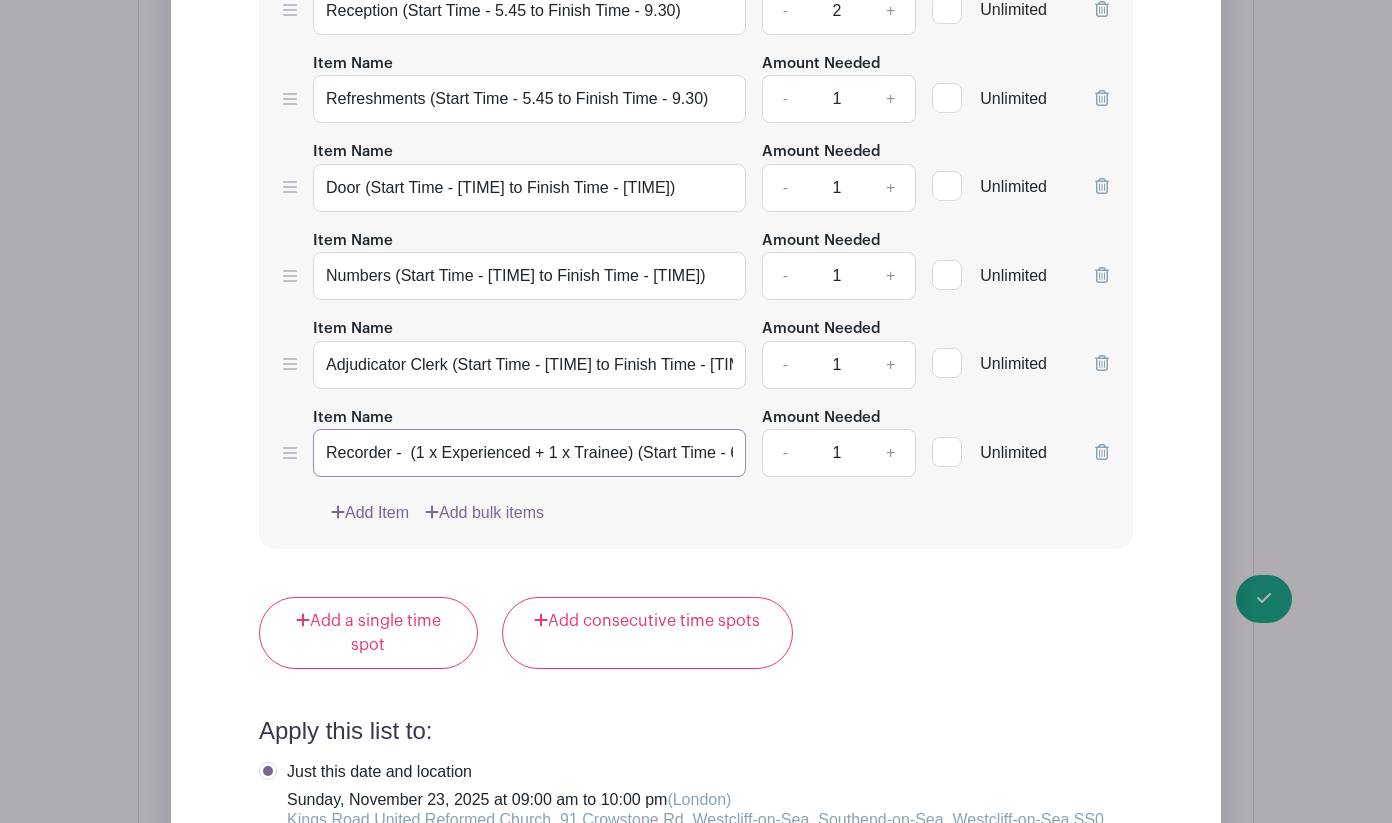 scroll, scrollTop: 3312, scrollLeft: 0, axis: vertical 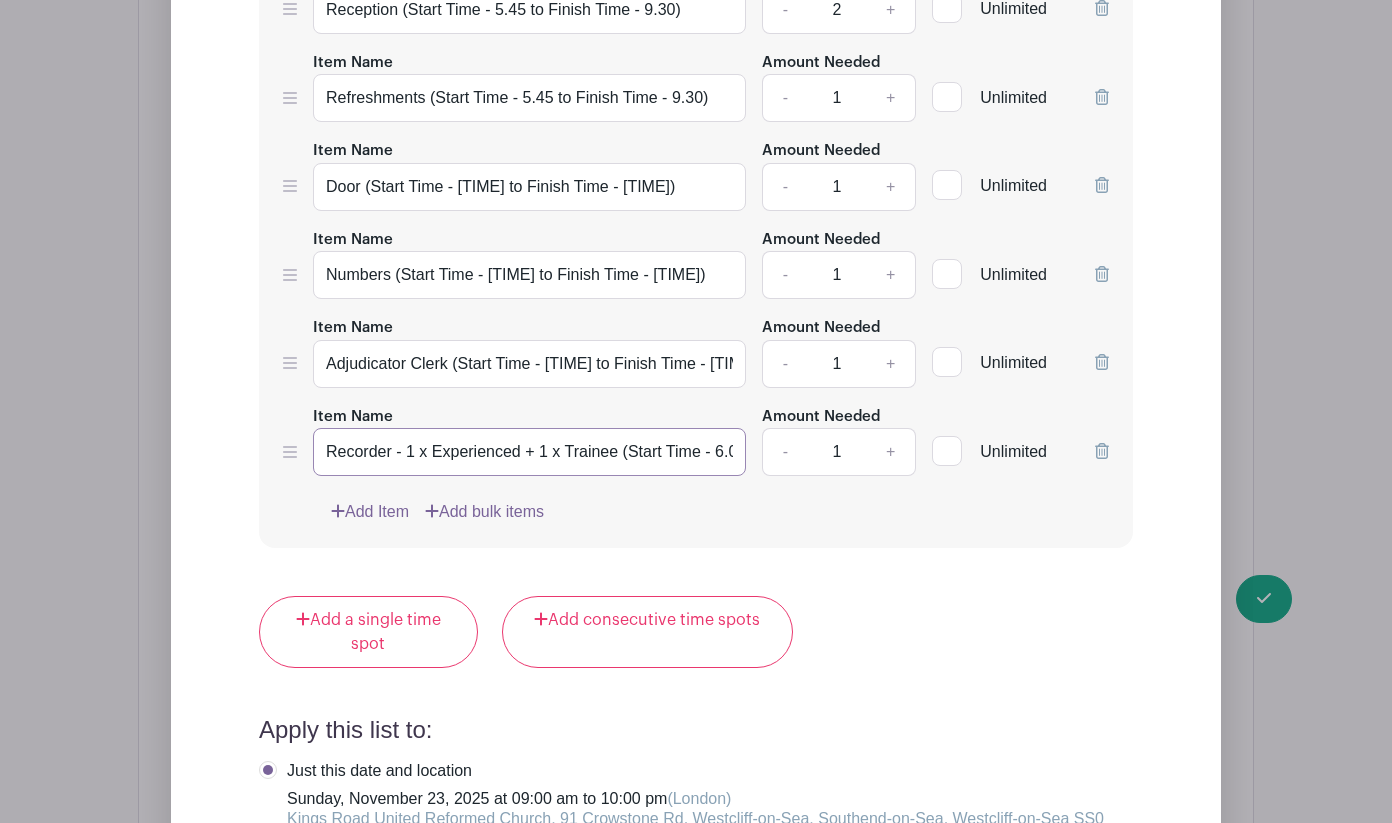 type on "Recorder - 1 x Experienced + 1 x Trainee (Start Time - 6.00 to Finish Time - 9.30)" 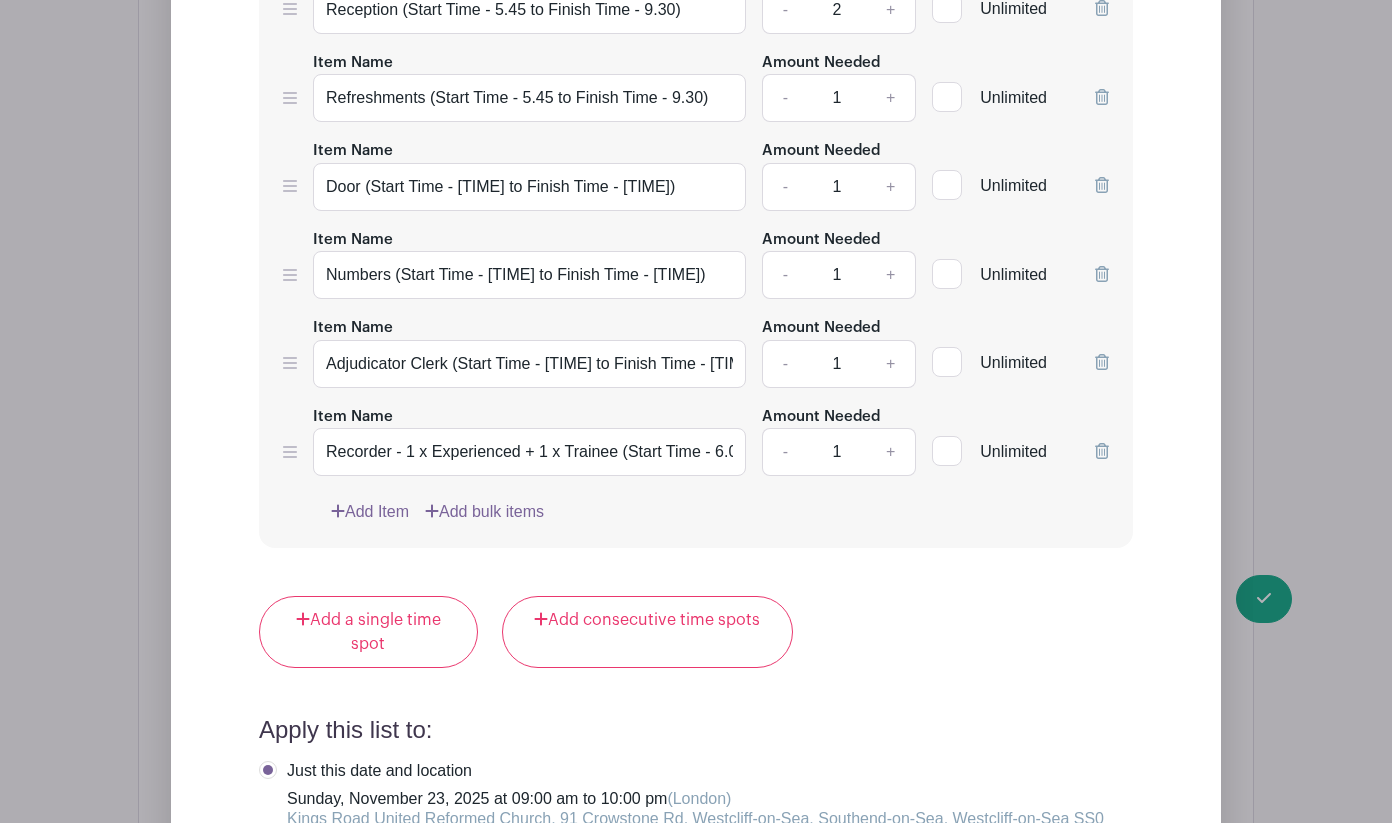 click on "+" at bounding box center (891, 452) 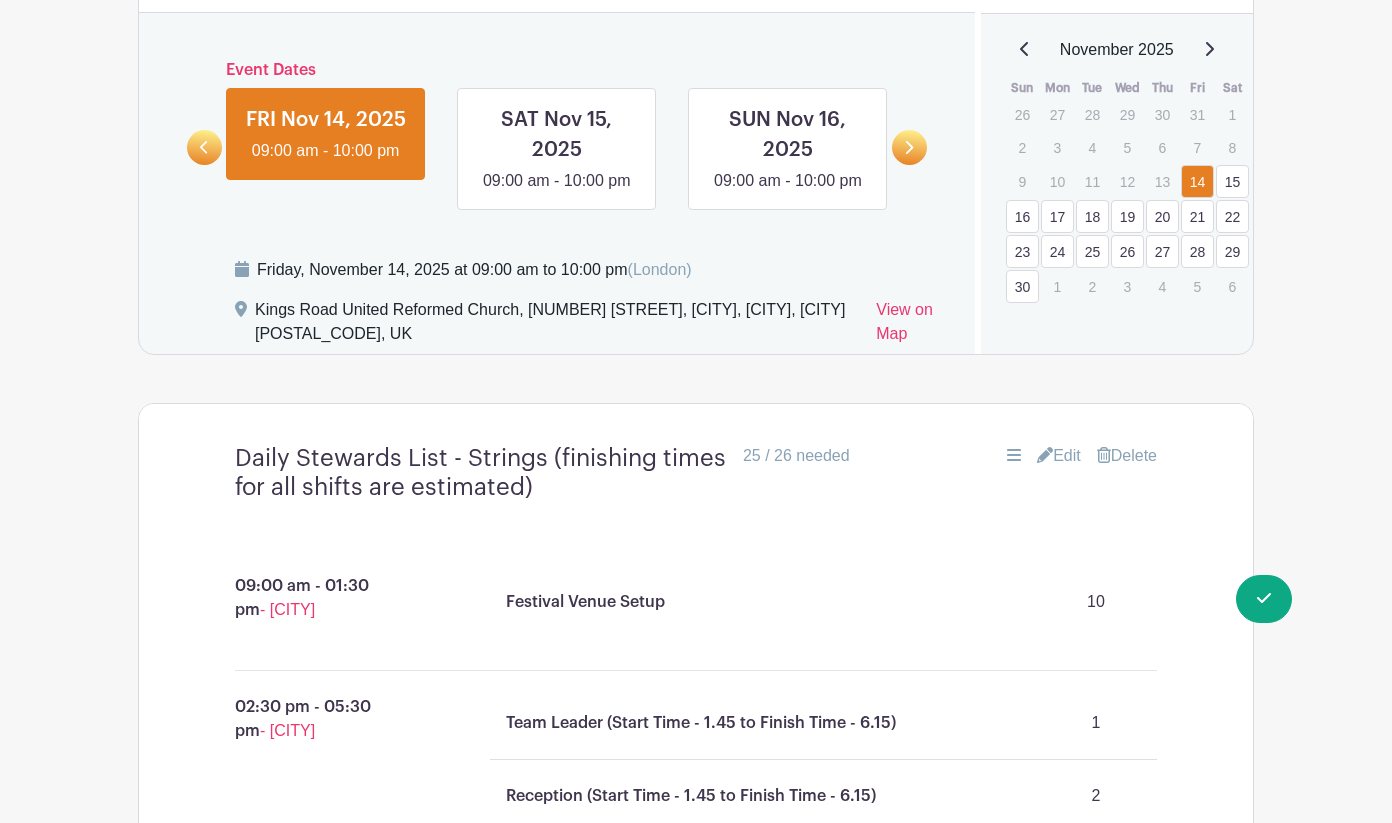 scroll, scrollTop: 992, scrollLeft: 0, axis: vertical 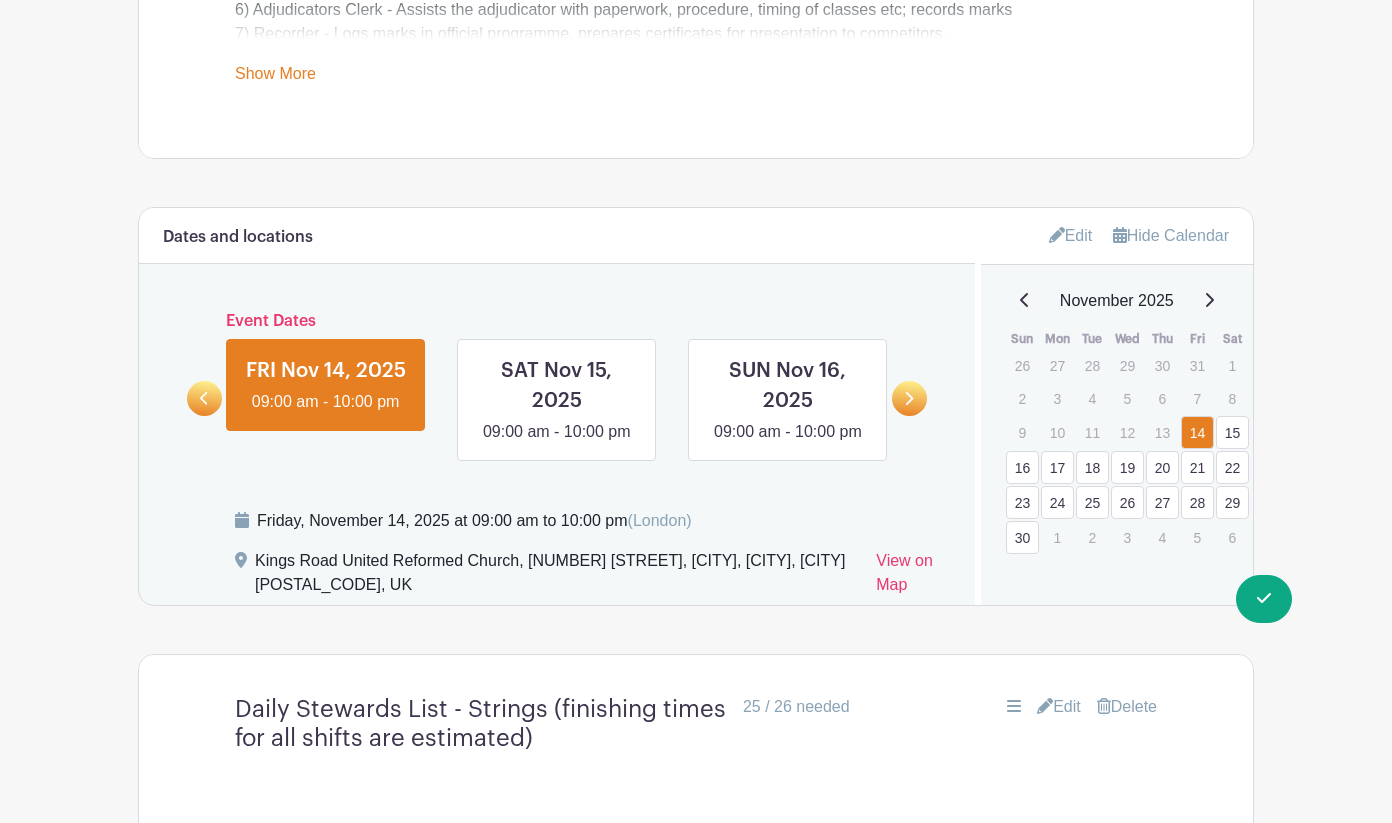 click on "23" at bounding box center (1022, 502) 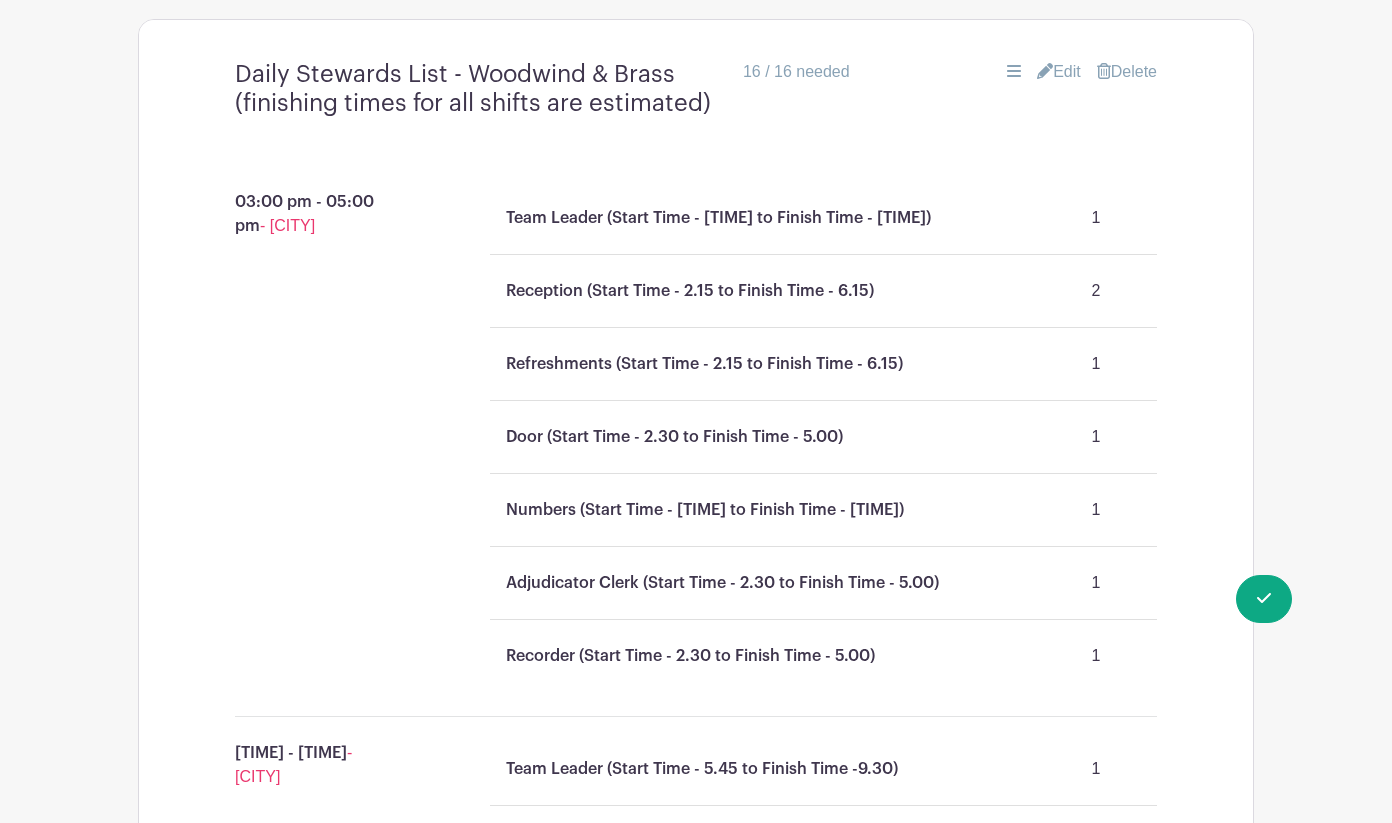 scroll, scrollTop: 1595, scrollLeft: 0, axis: vertical 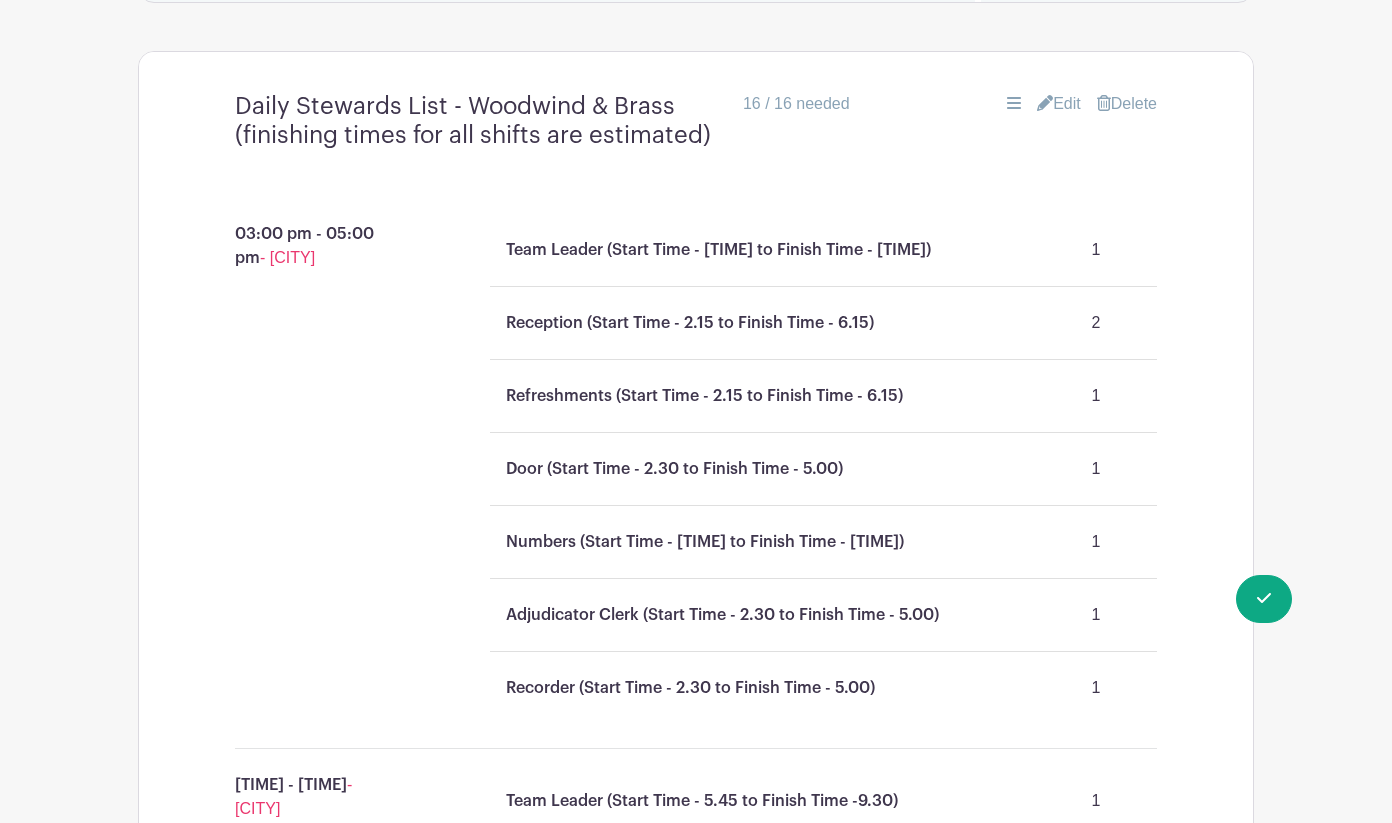 click on "Edit" at bounding box center (1059, 104) 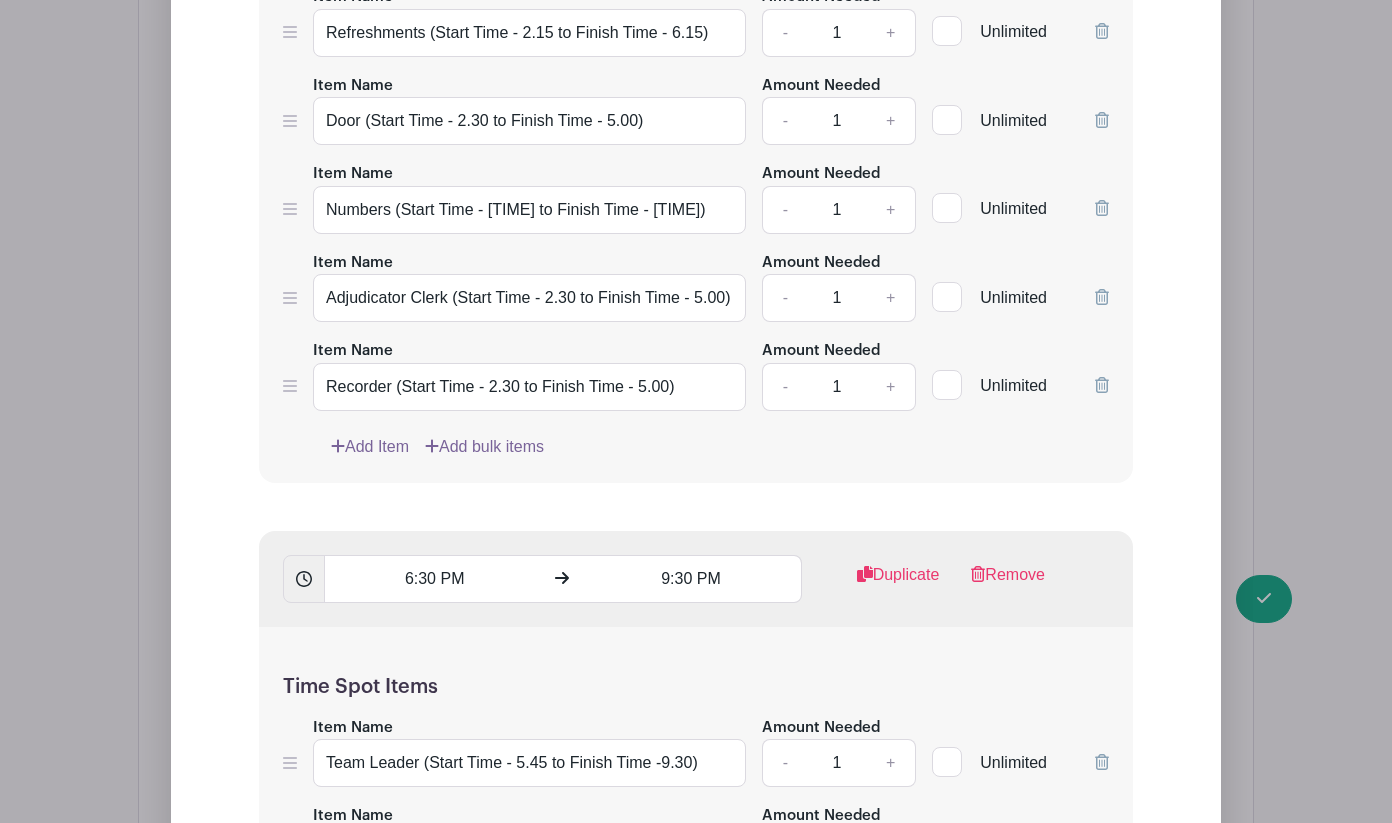 scroll, scrollTop: 2525, scrollLeft: 0, axis: vertical 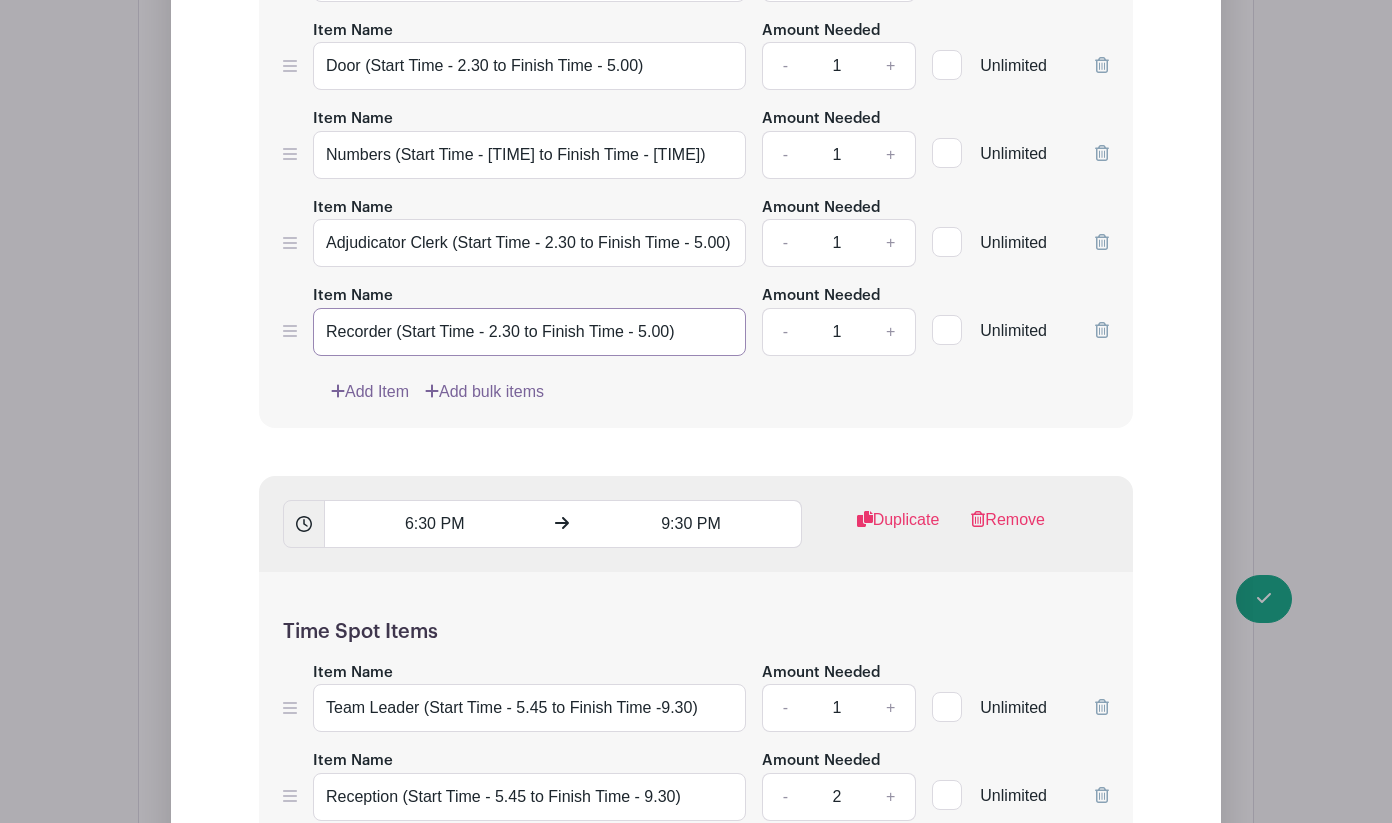 click on "Recorder (Start Time - 2.30 to Finish Time - 5.00)" at bounding box center [529, 332] 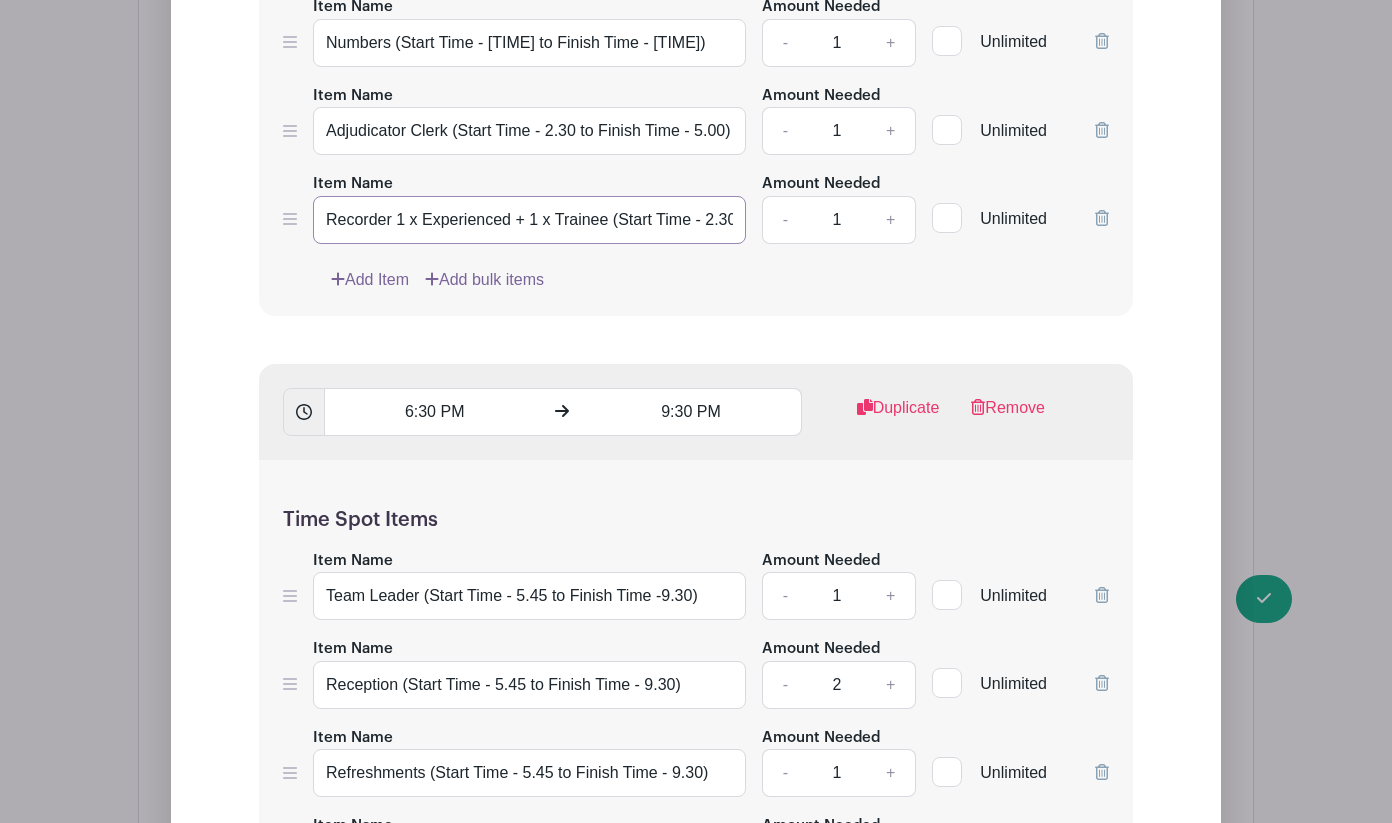 scroll, scrollTop: 2648, scrollLeft: 0, axis: vertical 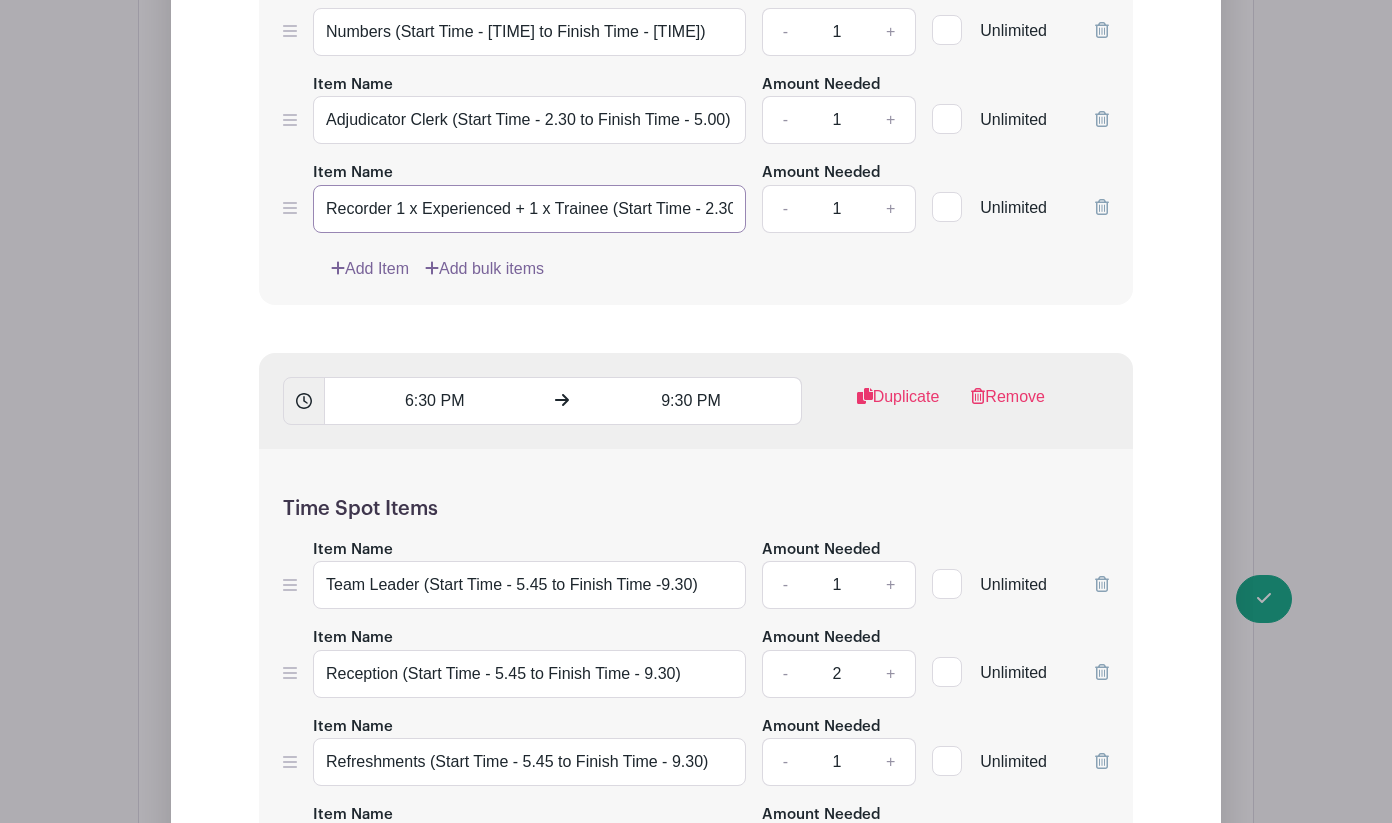 type on "Recorder 1 x Experienced + 1 x Trainee (Start Time - 2.30 to Finish Time - 5.00)" 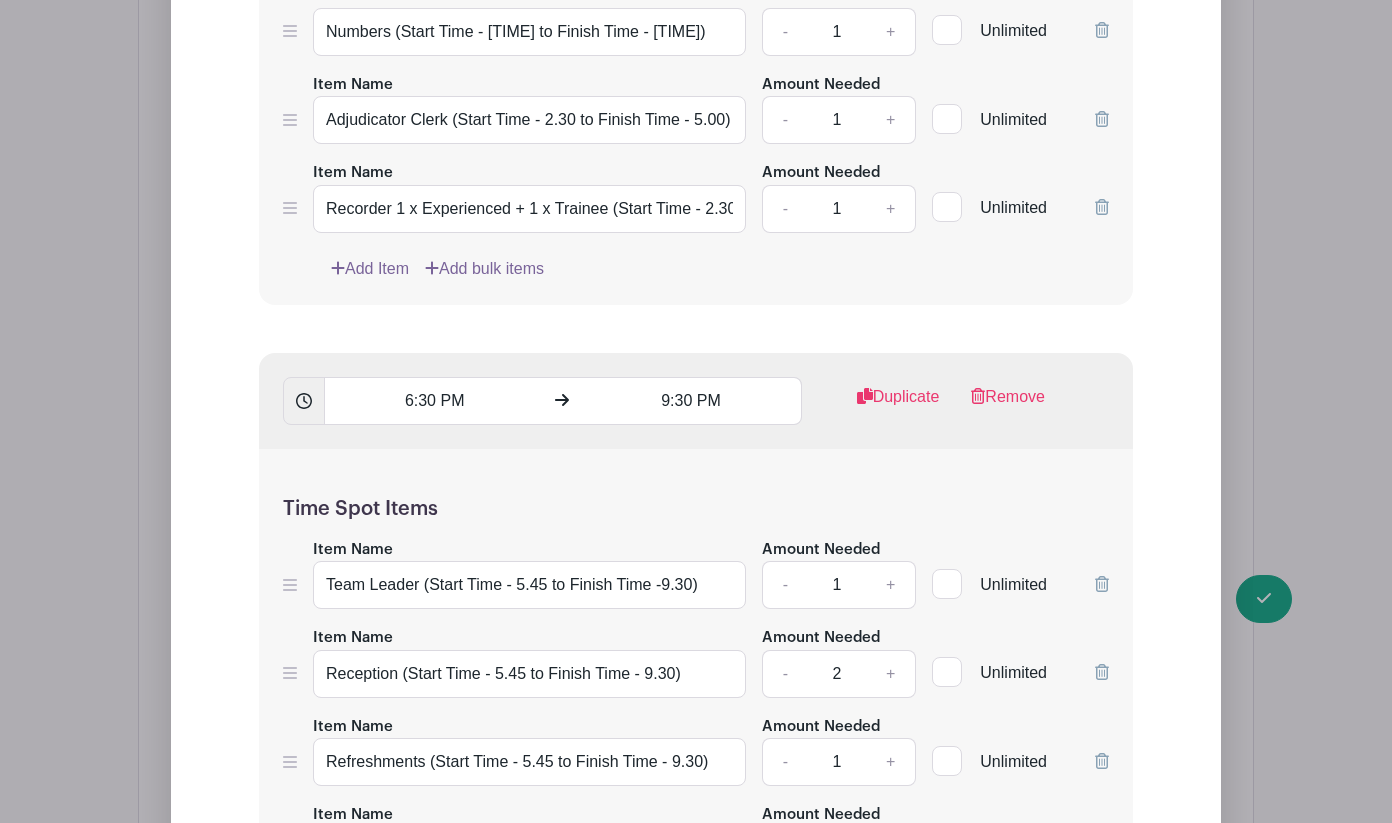 click on "+" at bounding box center (891, 209) 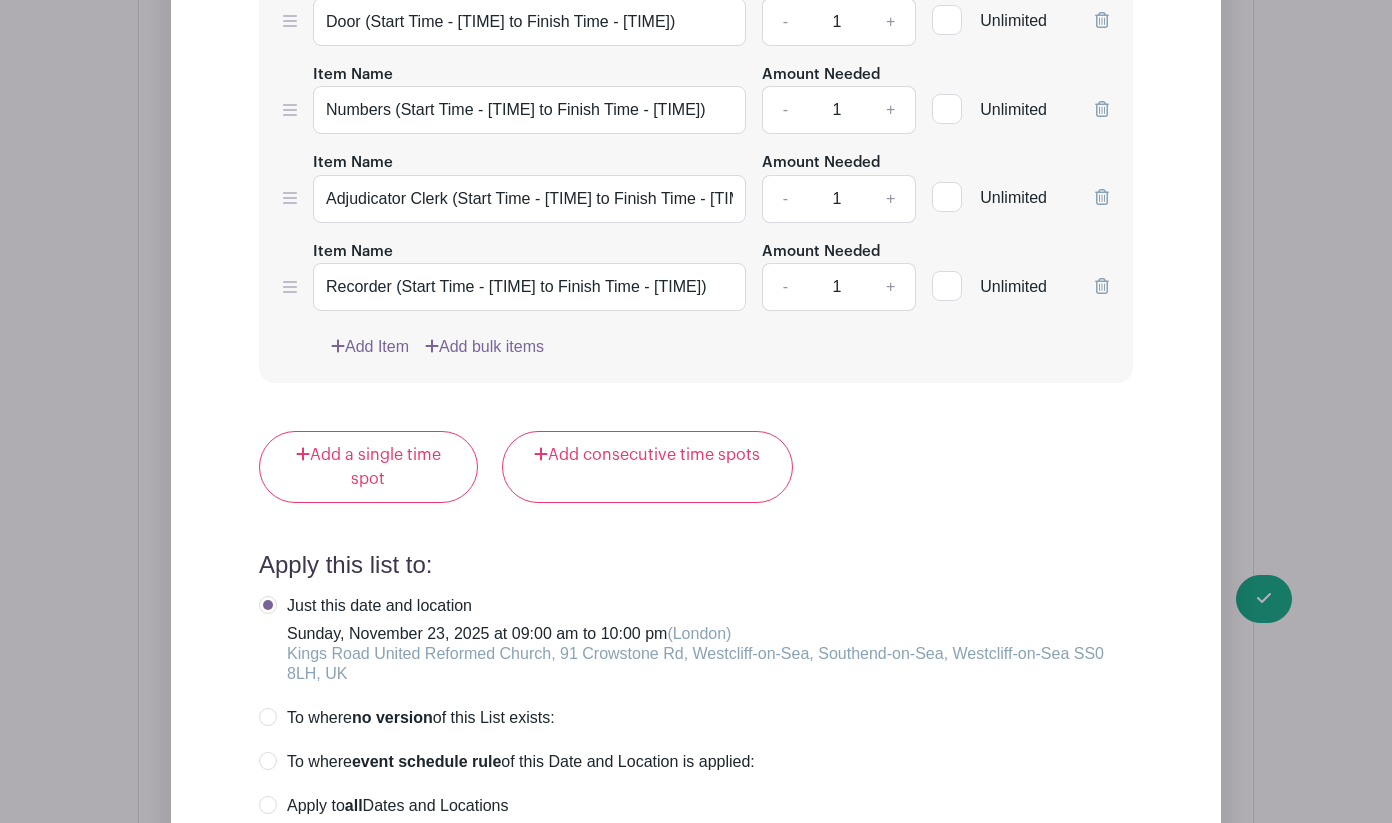 scroll, scrollTop: 3508, scrollLeft: 0, axis: vertical 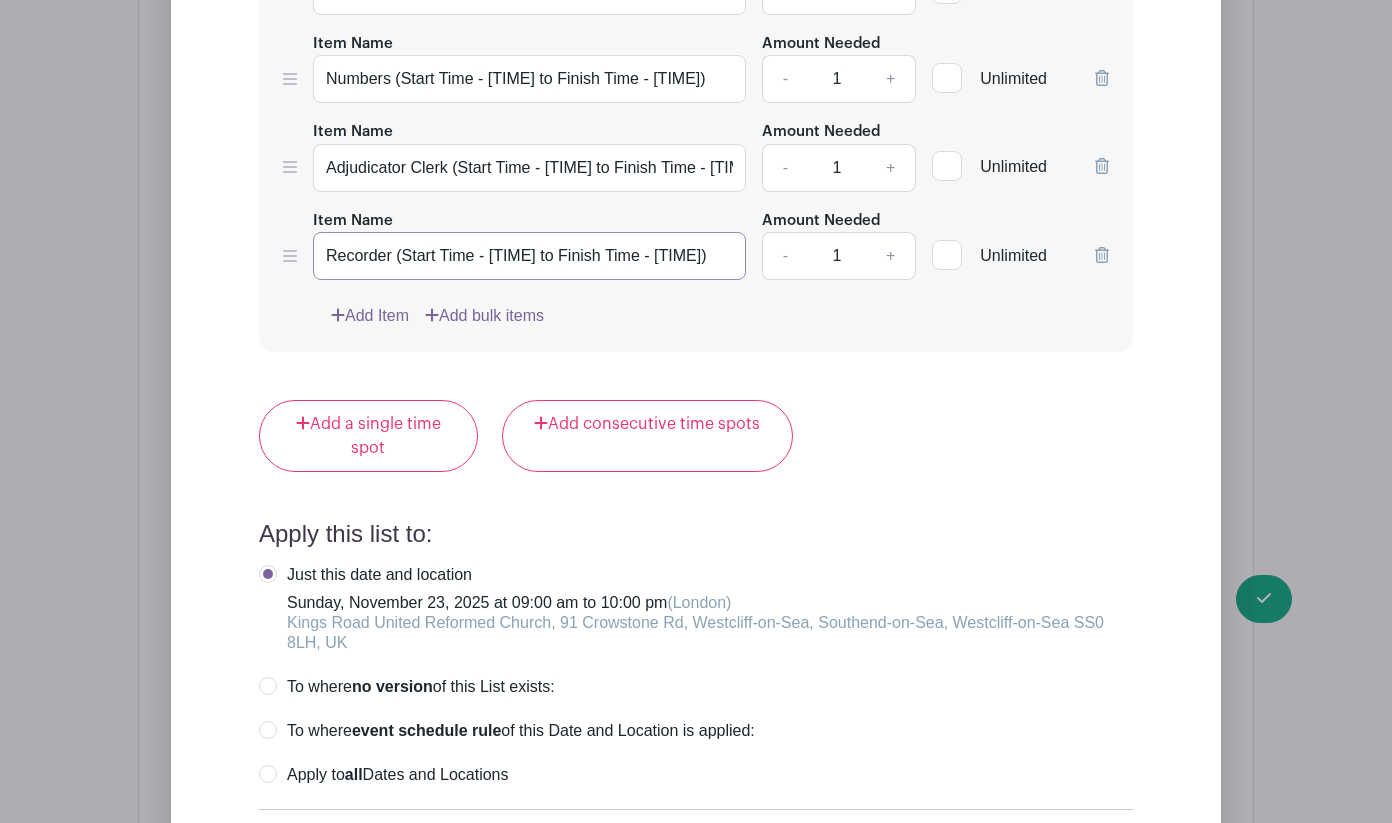 click on "Recorder (Start Time - [TIME] to Finish Time - [TIME])" at bounding box center (529, 256) 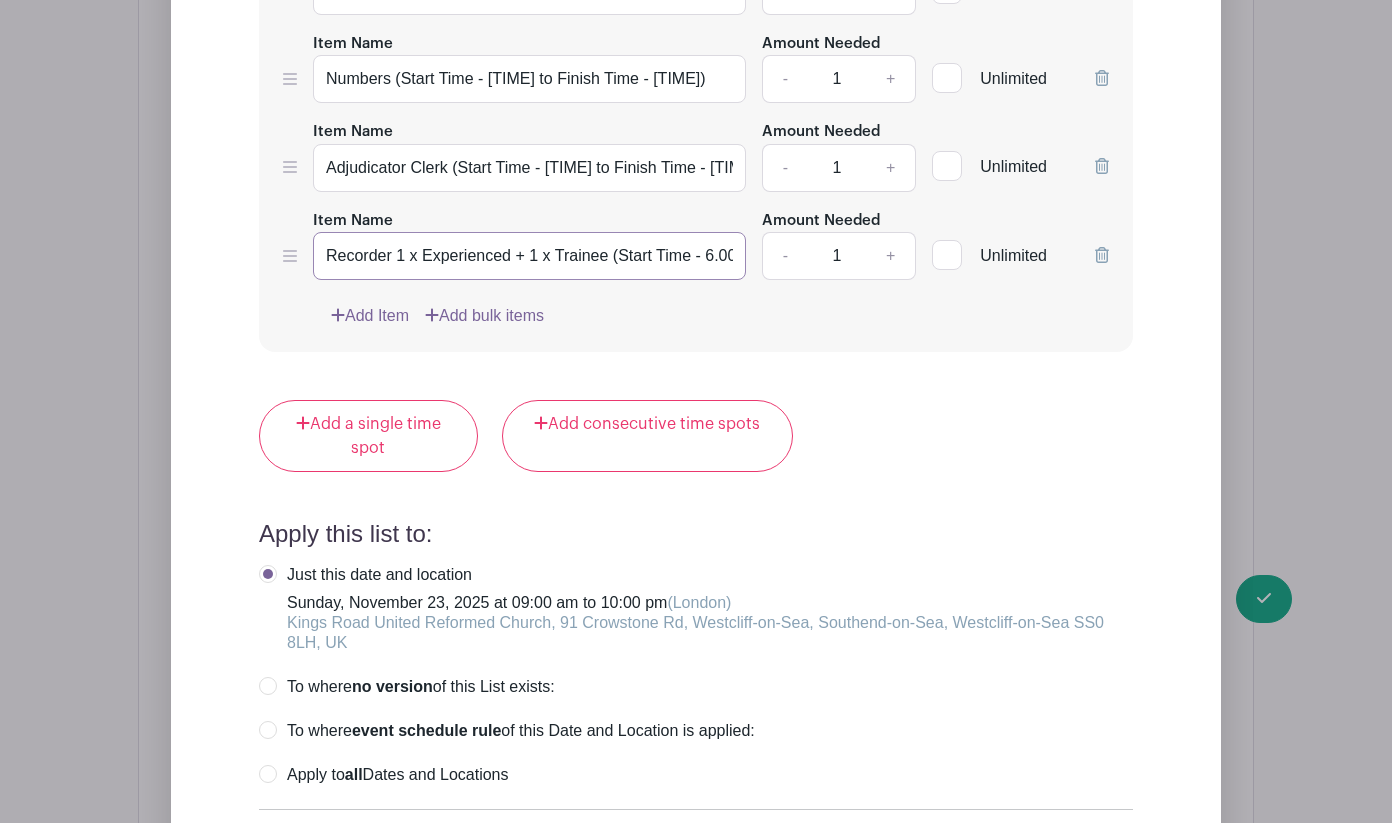 click on "Recorder 1 x Experienced + 1 x Trainee (Start Time - 6.00 to Finish Time - 9.30)" at bounding box center [529, 256] 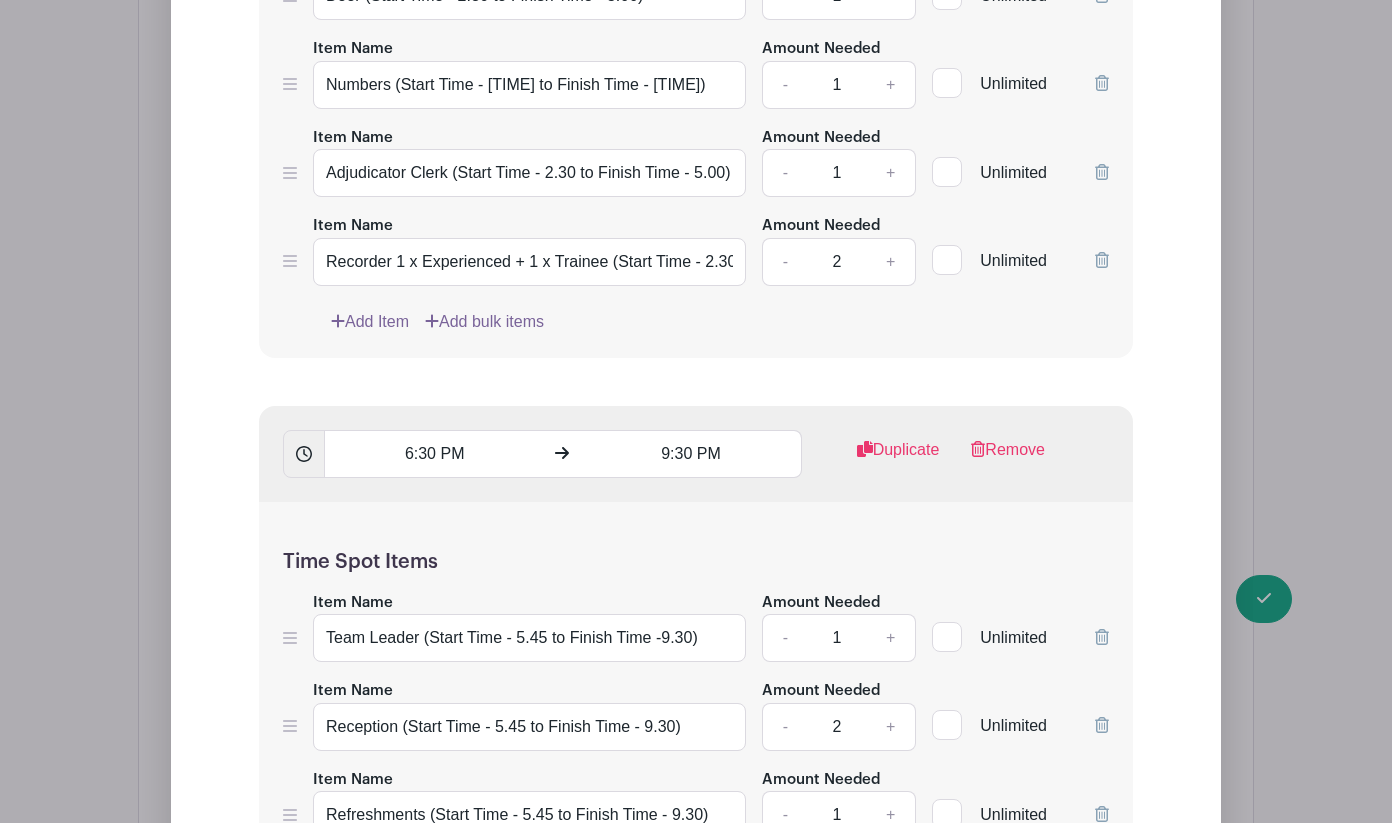 scroll, scrollTop: 2428, scrollLeft: 0, axis: vertical 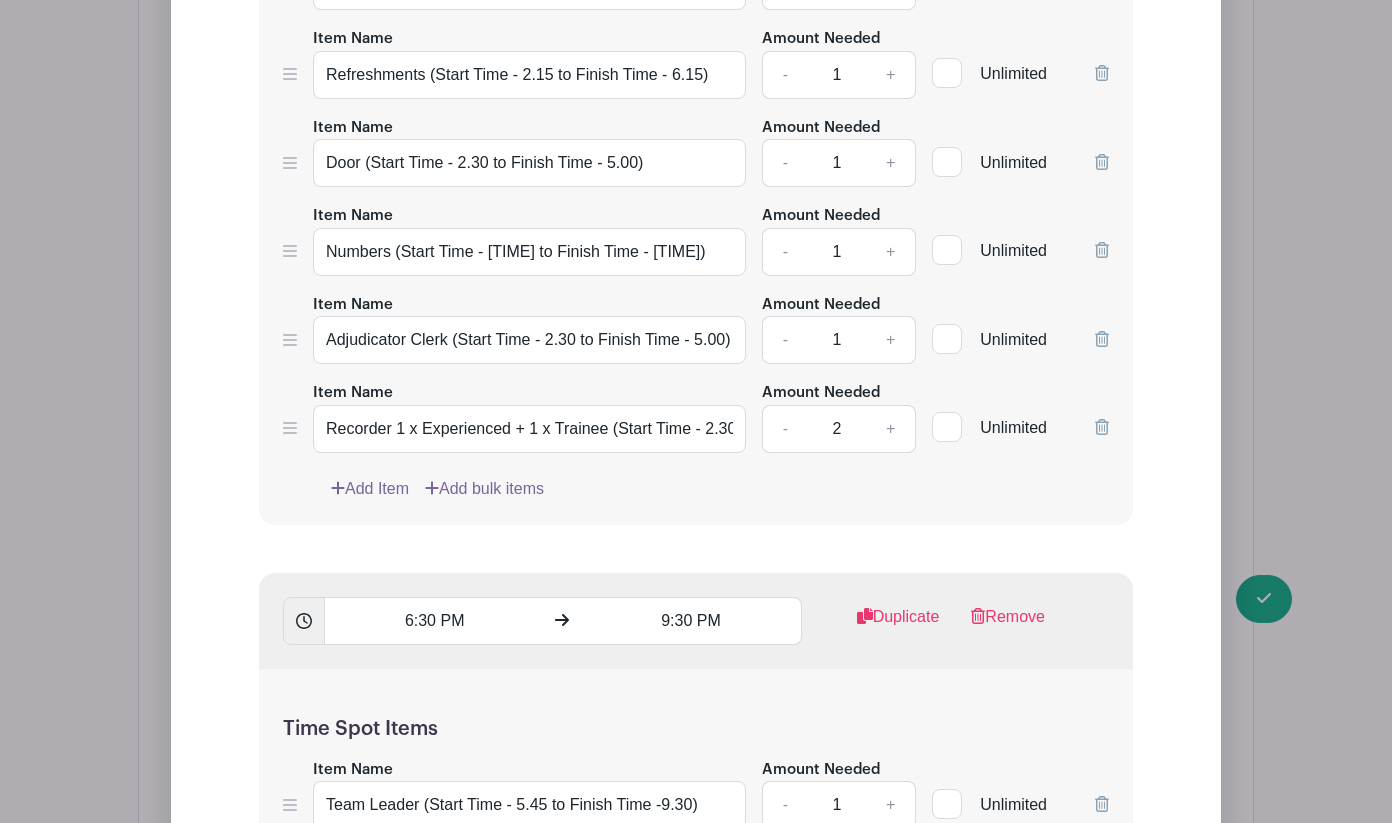type on "Recorder - 1 x Experienced + 1 x Trainee (Start Time - 6.00 to Finish Time - 9.30)" 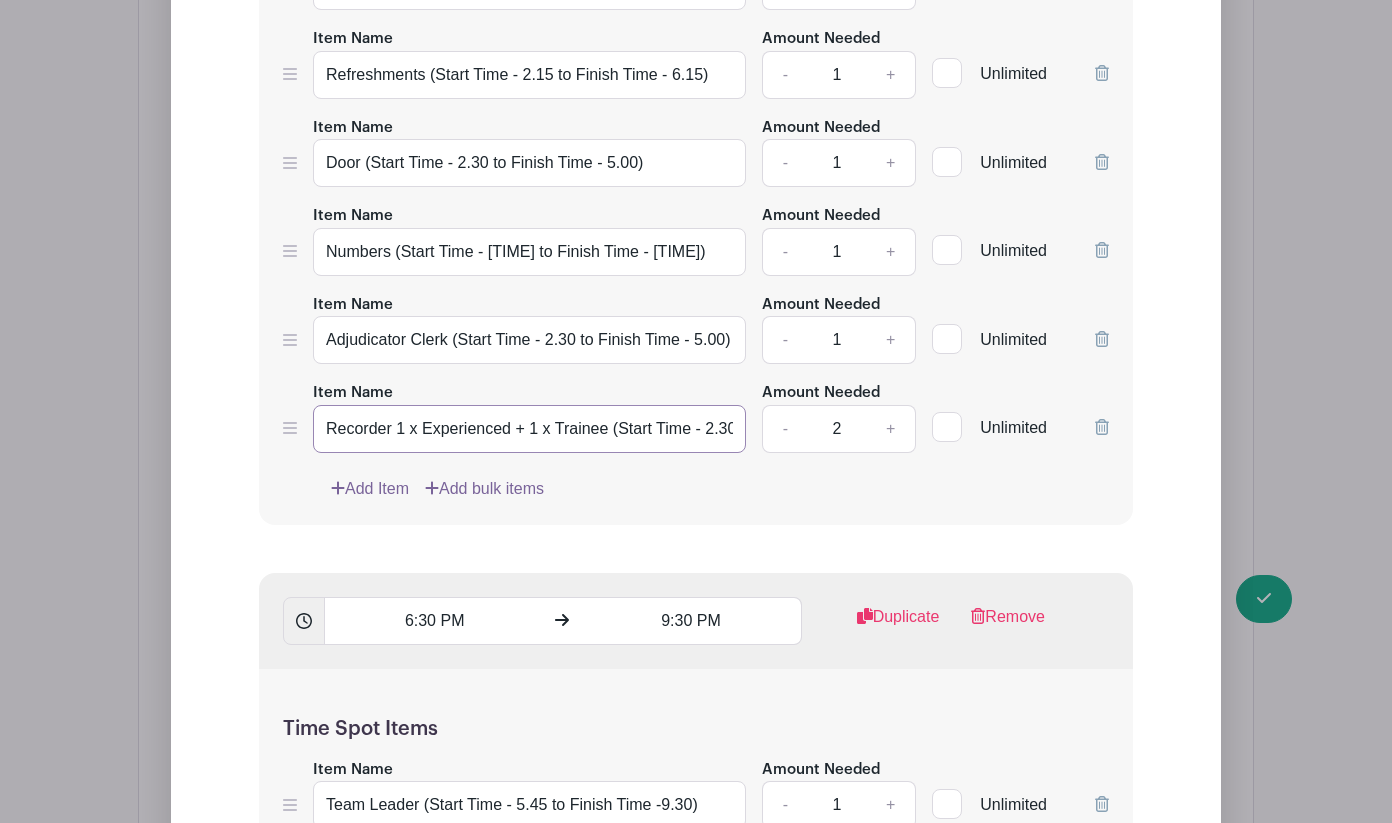 click on "Recorder 1 x Experienced + 1 x Trainee (Start Time - 2.30 to Finish Time - 5.00)" at bounding box center [529, 429] 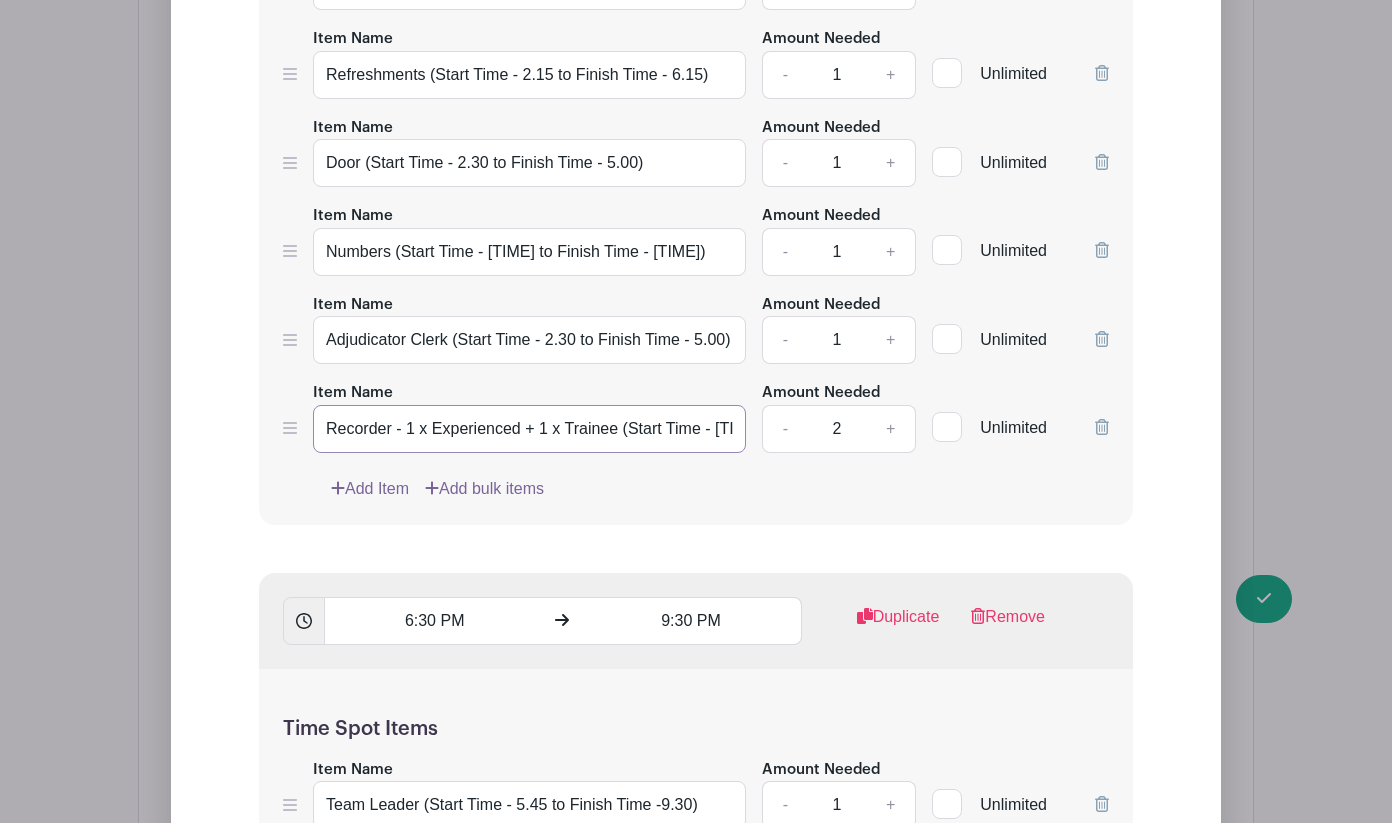 type on "Recorder - 1 x Experienced + 1 x Trainee (Start Time - [TIME] to Finish Time - [TIME])" 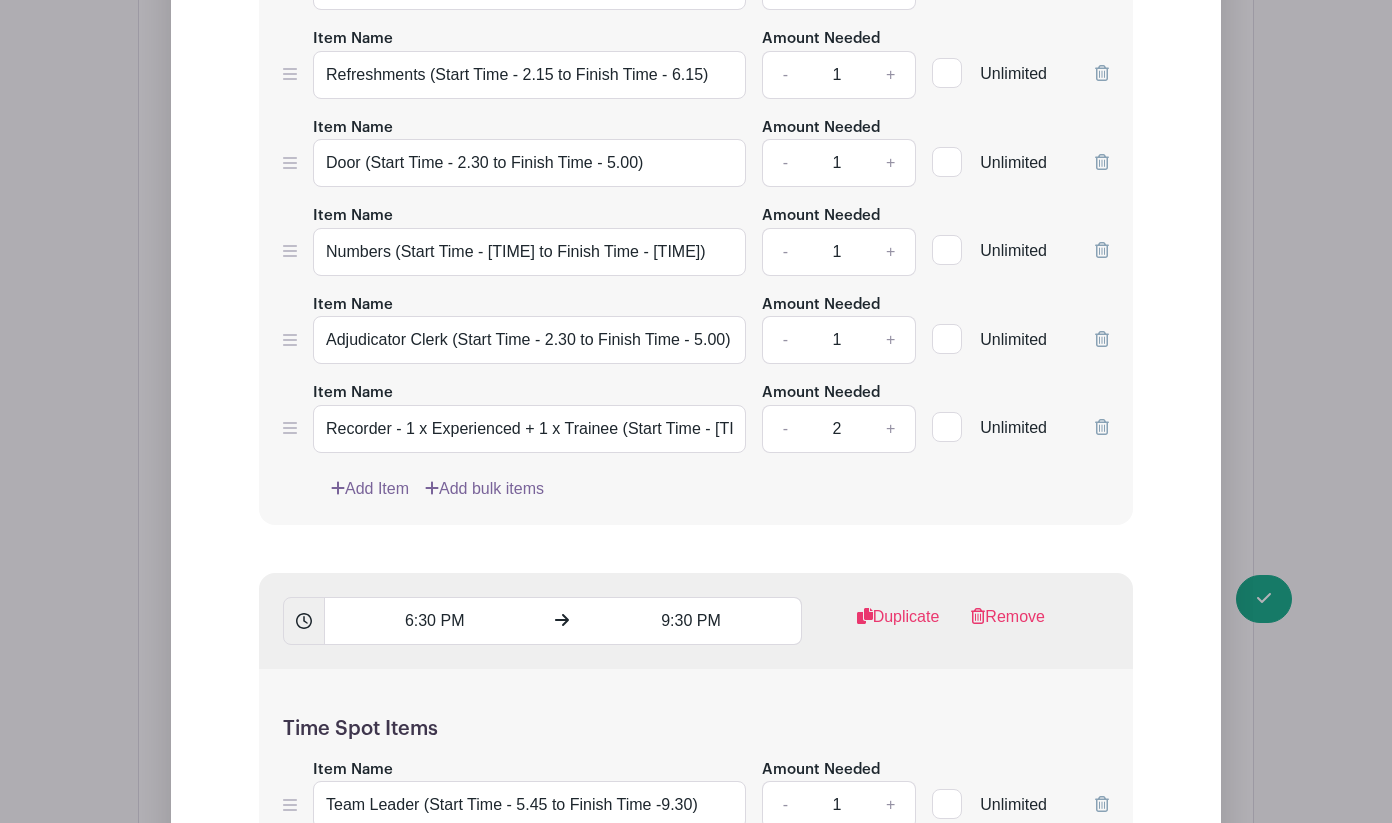 click on "Time Spot Items
Item Name
Team Leader (Start Time - 2.15 to Finish Time - 6.15)
Amount Needed
-
1
+
Unlimited
Item Name
Reception (Start Time - 2.15 to Finish Time - 6.15)
Amount Needed
-
2
+
Unlimited" at bounding box center (696, 143) 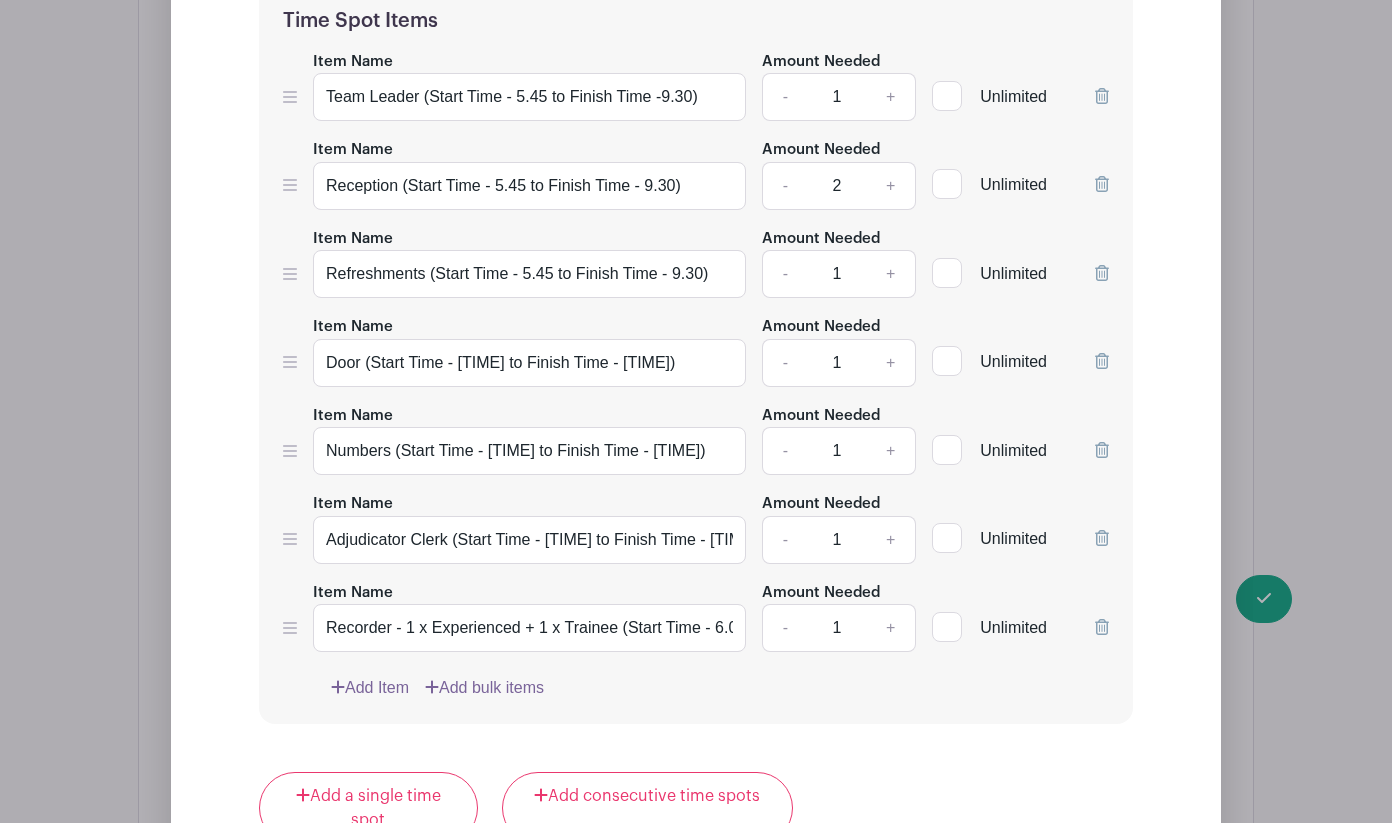 scroll, scrollTop: 3156, scrollLeft: 0, axis: vertical 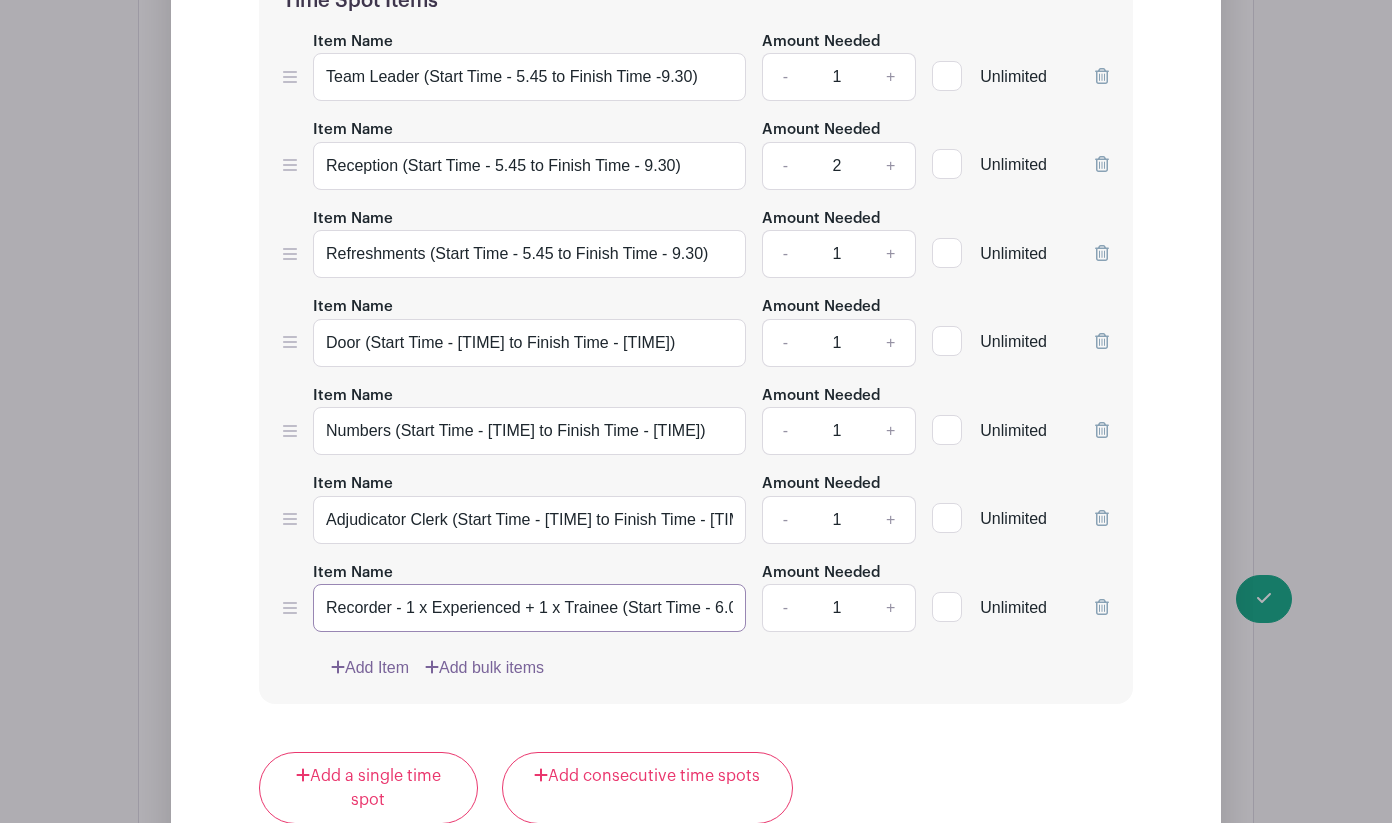 click on "Recorder - 1 x Experienced + 1 x Trainee (Start Time - 6.00 to Finish Time - 9.30)" at bounding box center [529, 608] 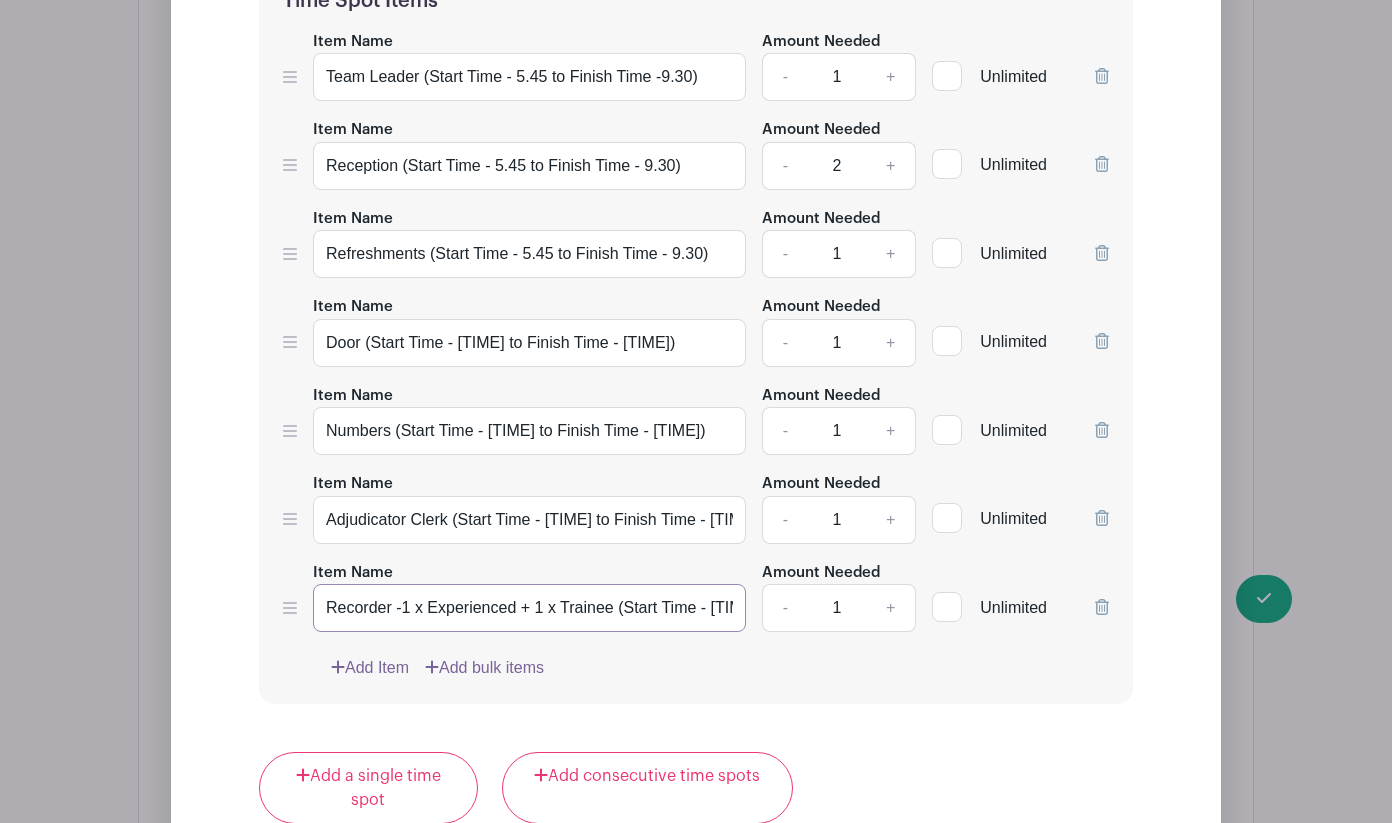 type on "Recorder - 1 x Experienced + 1 x Trainee (Start Time - 6.00 to Finish Time - 9.30)" 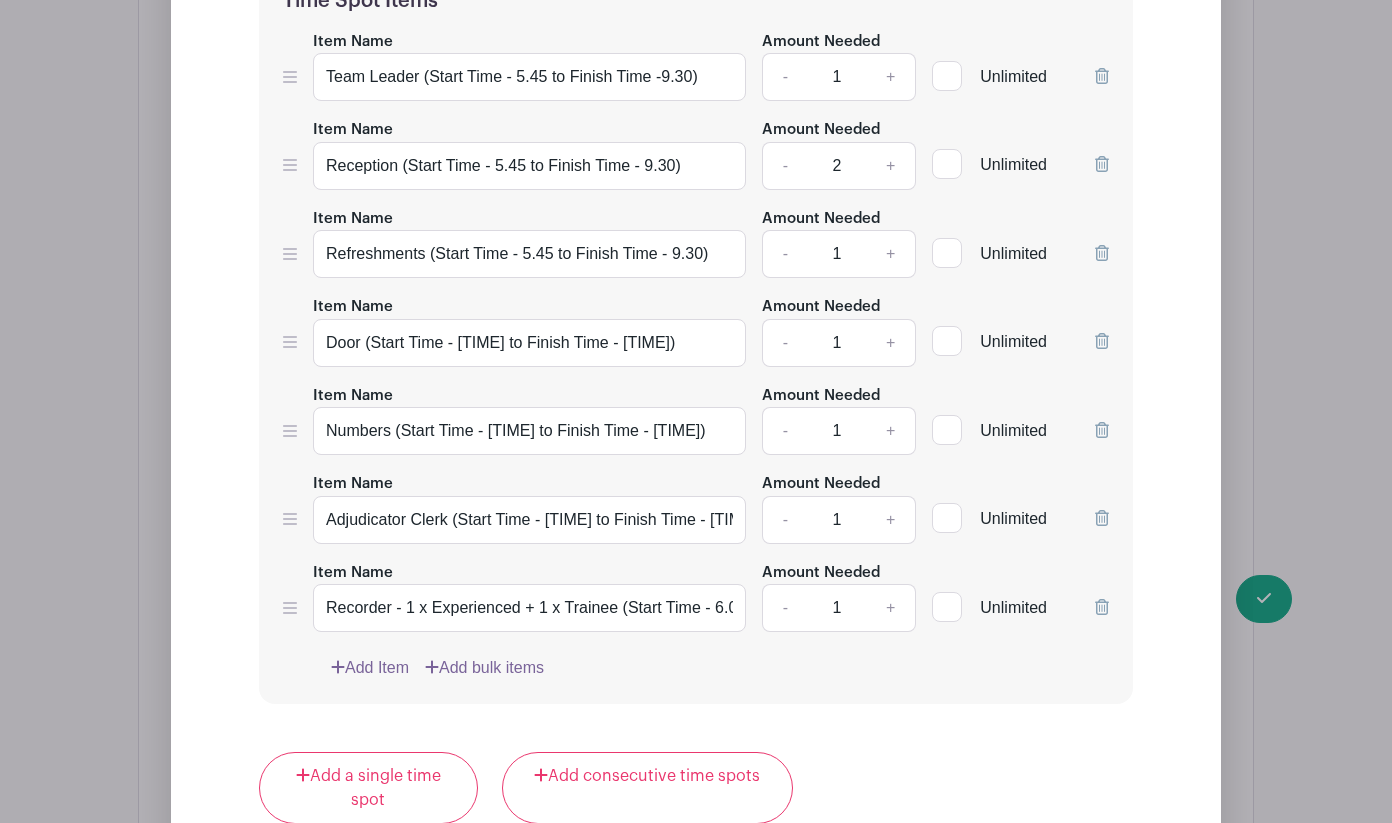 click on "+" at bounding box center [891, 608] 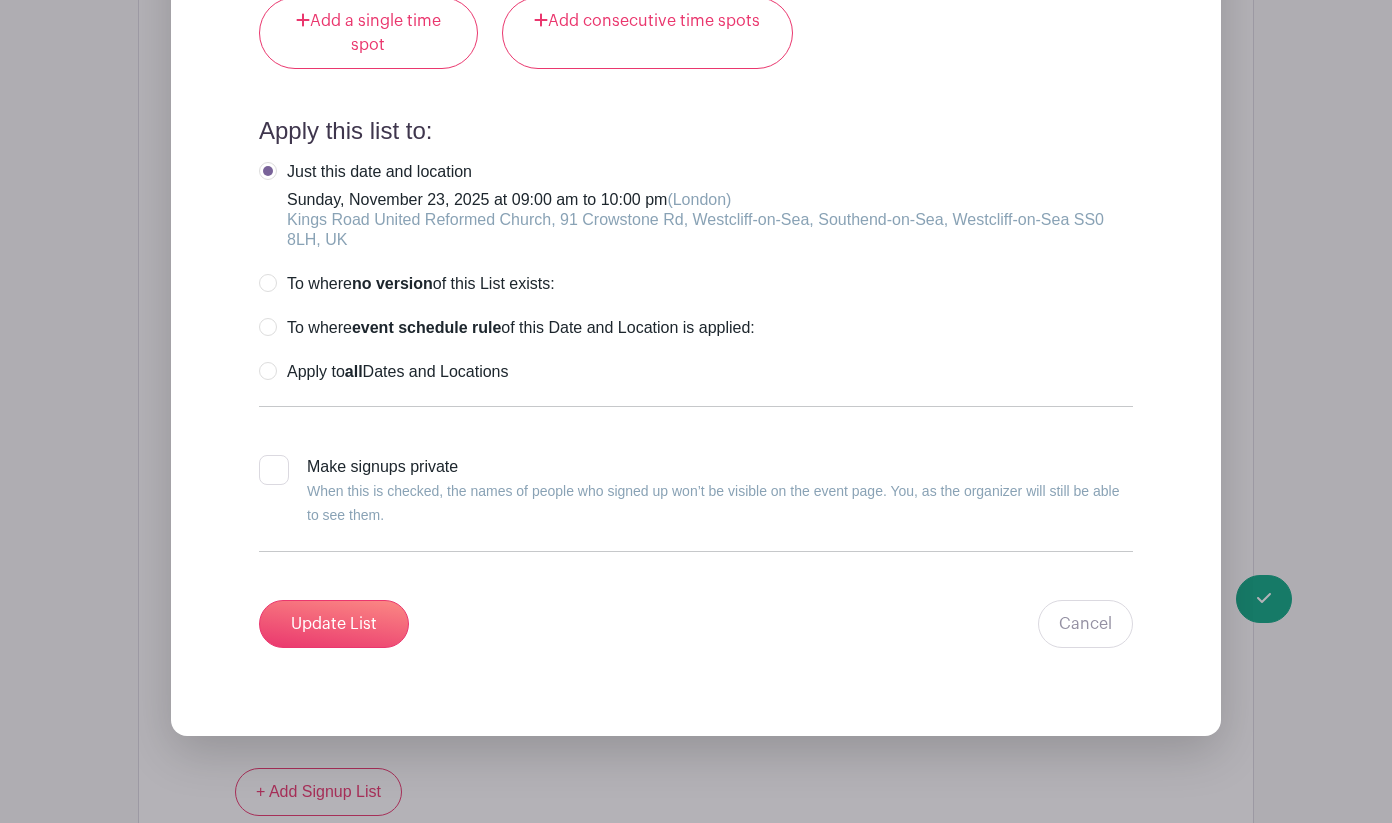 scroll, scrollTop: 3907, scrollLeft: 0, axis: vertical 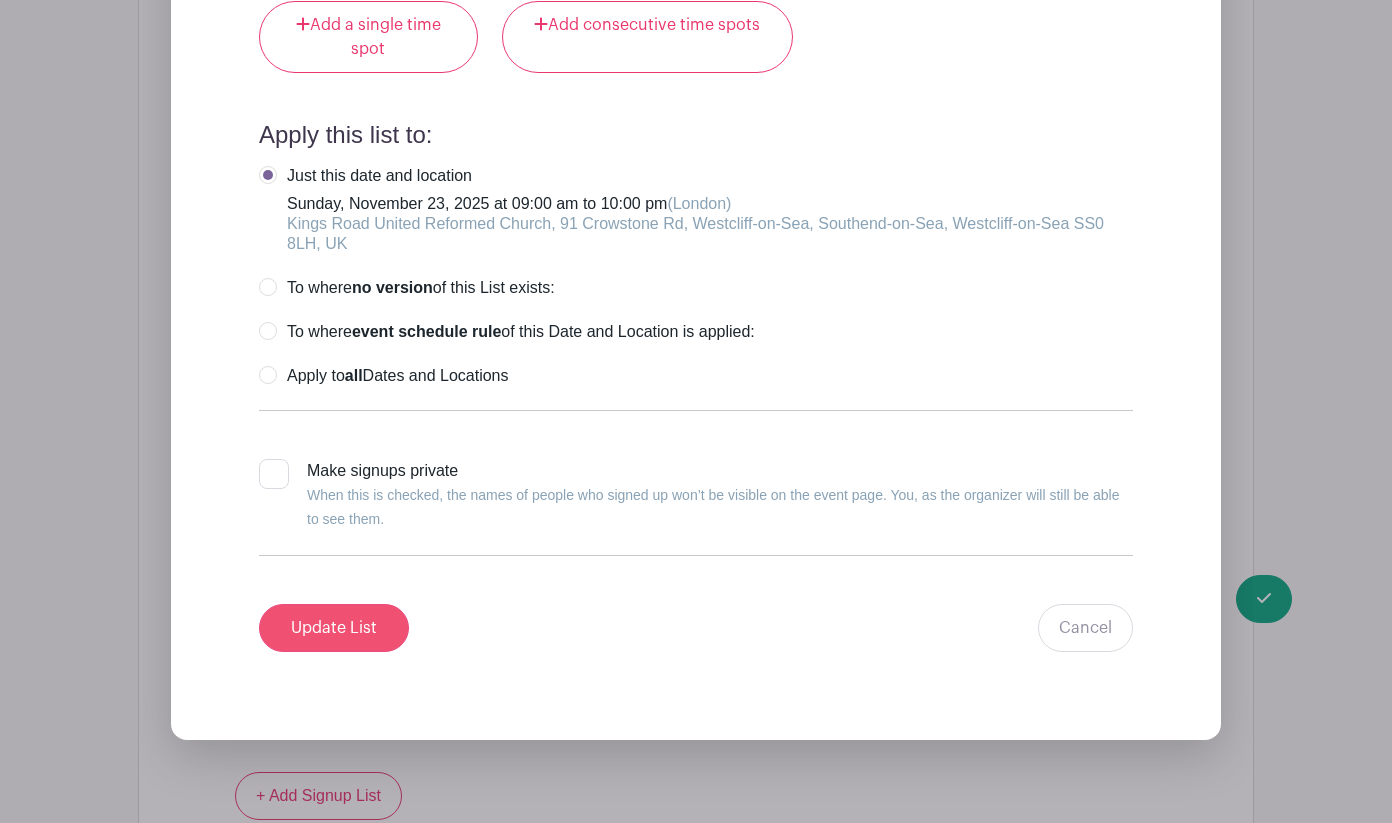 click on "Update List" at bounding box center (334, 628) 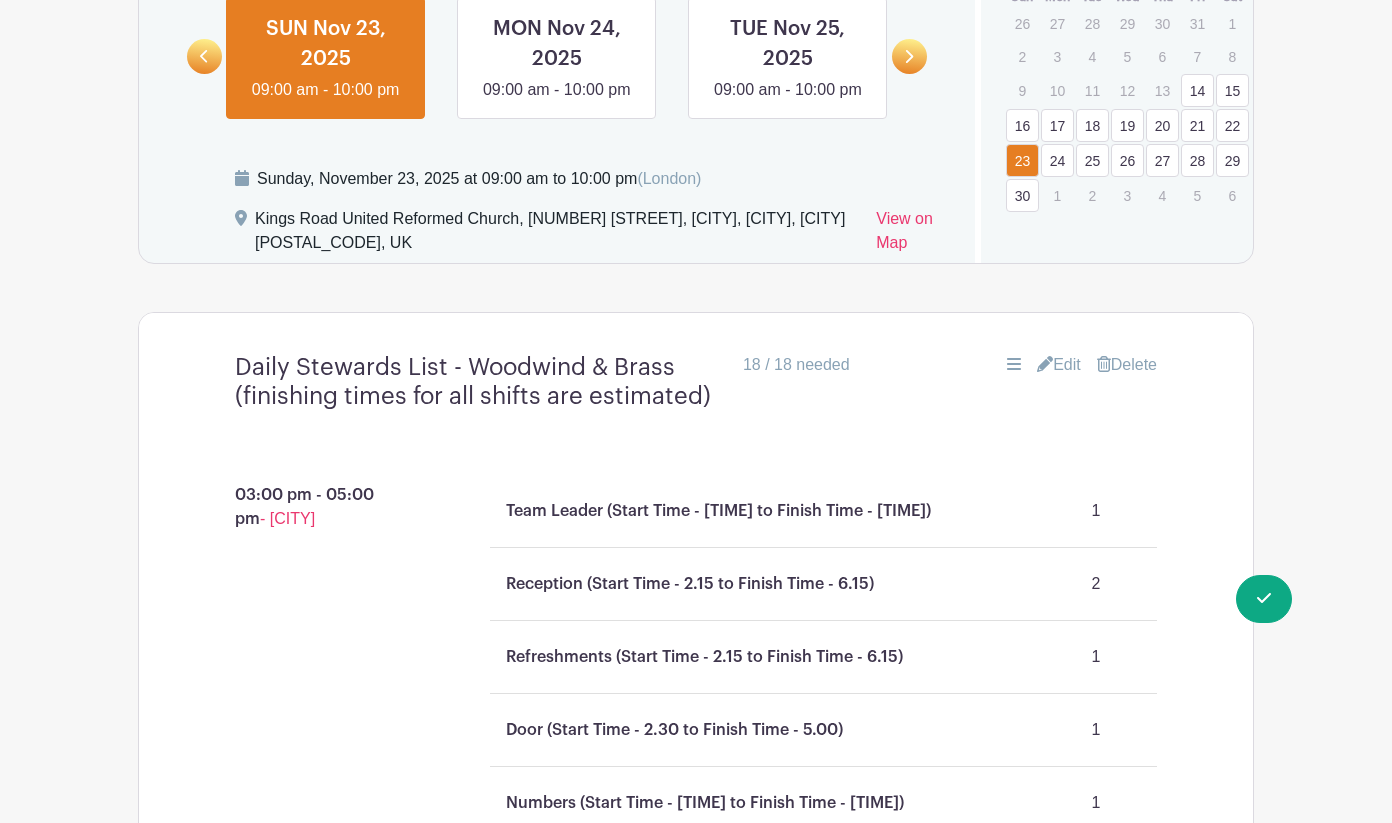 scroll, scrollTop: 1315, scrollLeft: 0, axis: vertical 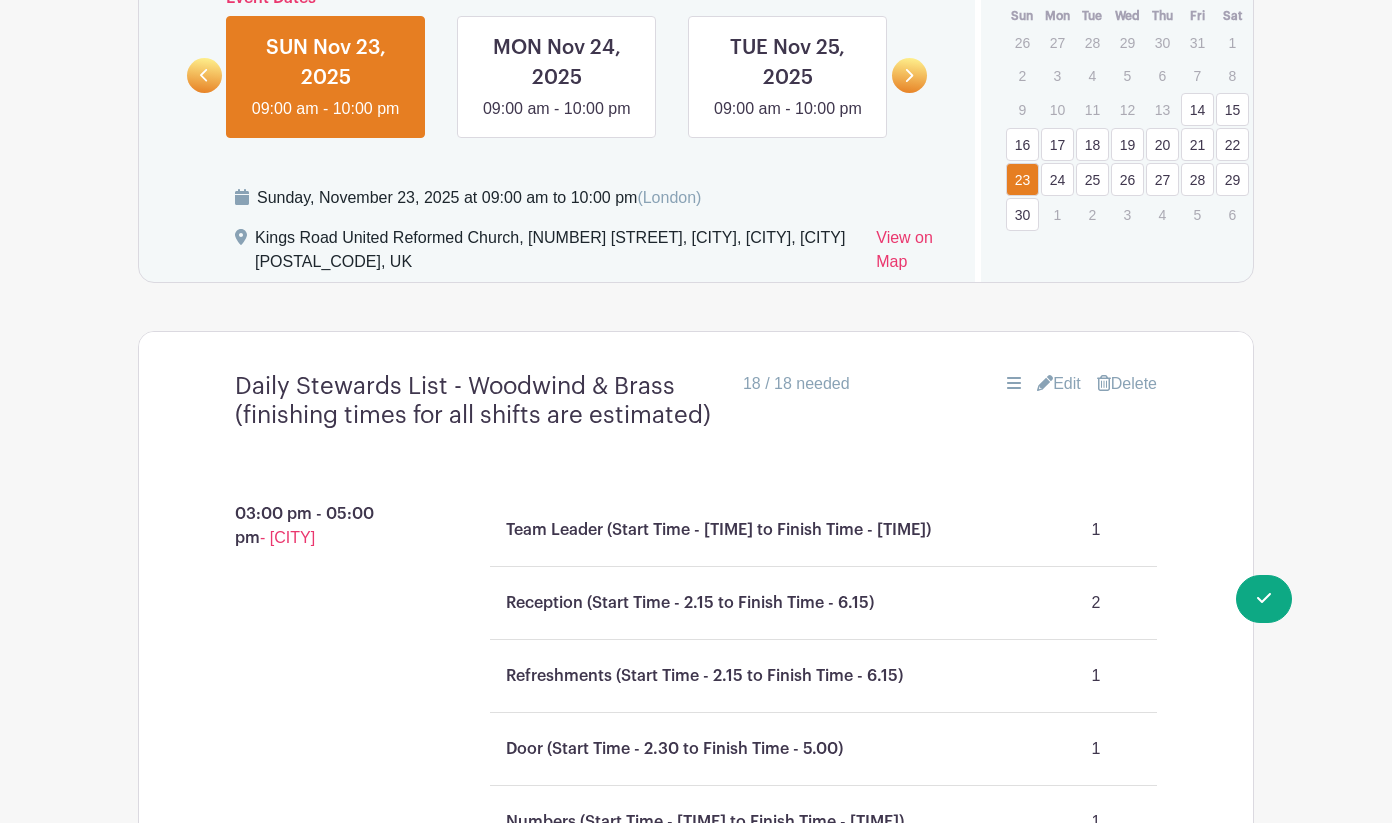 click on "24" at bounding box center [1057, 179] 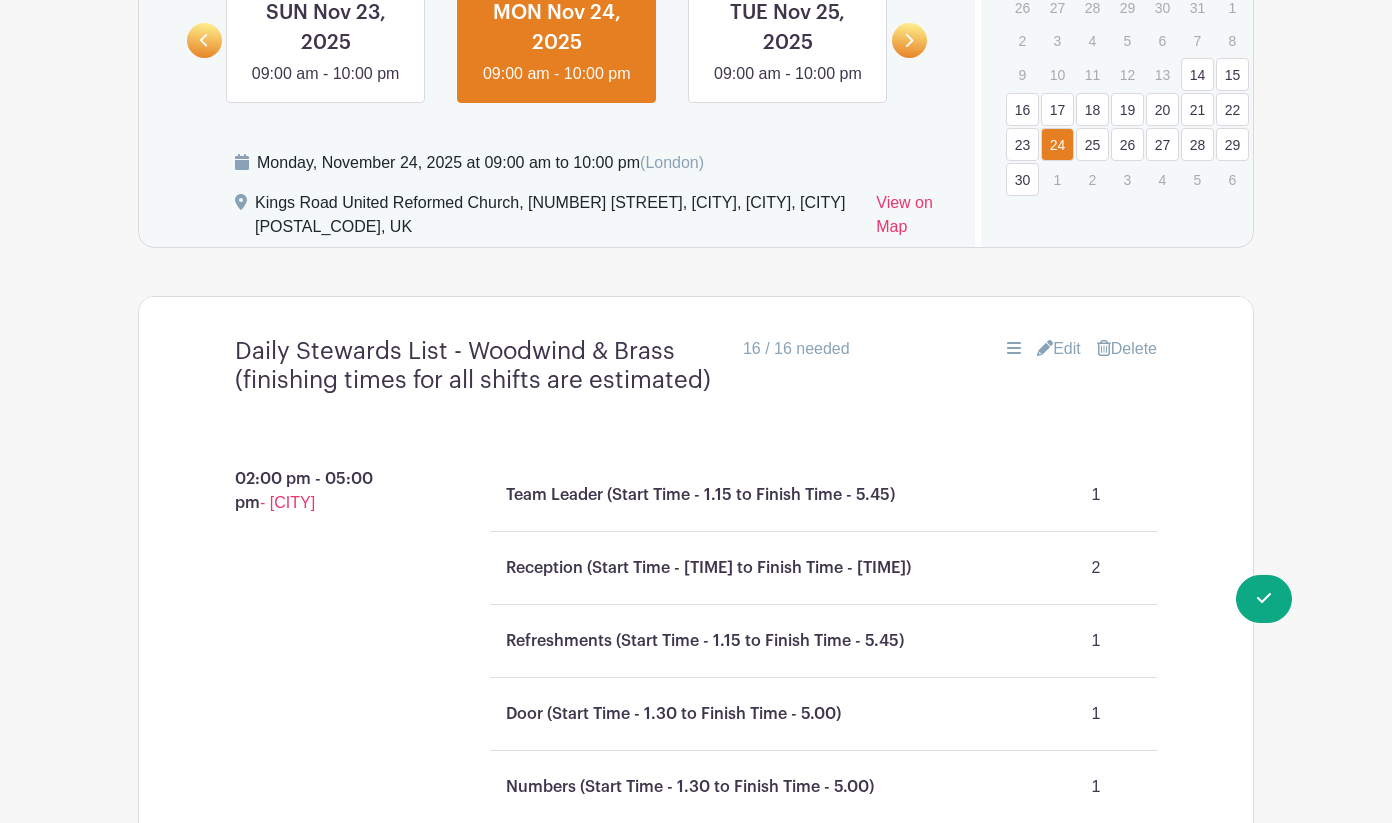 scroll, scrollTop: 1341, scrollLeft: 0, axis: vertical 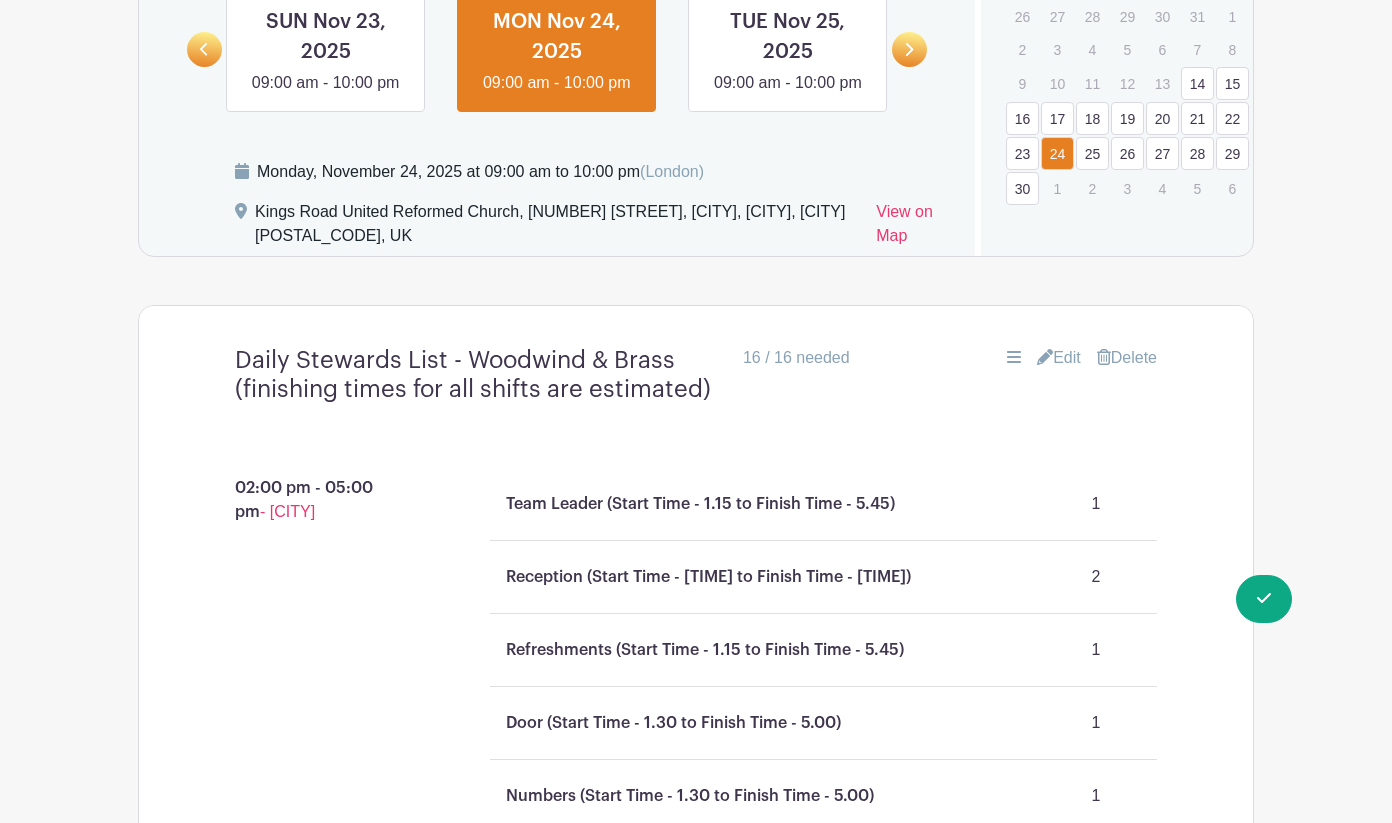 click on "Edit" at bounding box center (1059, 358) 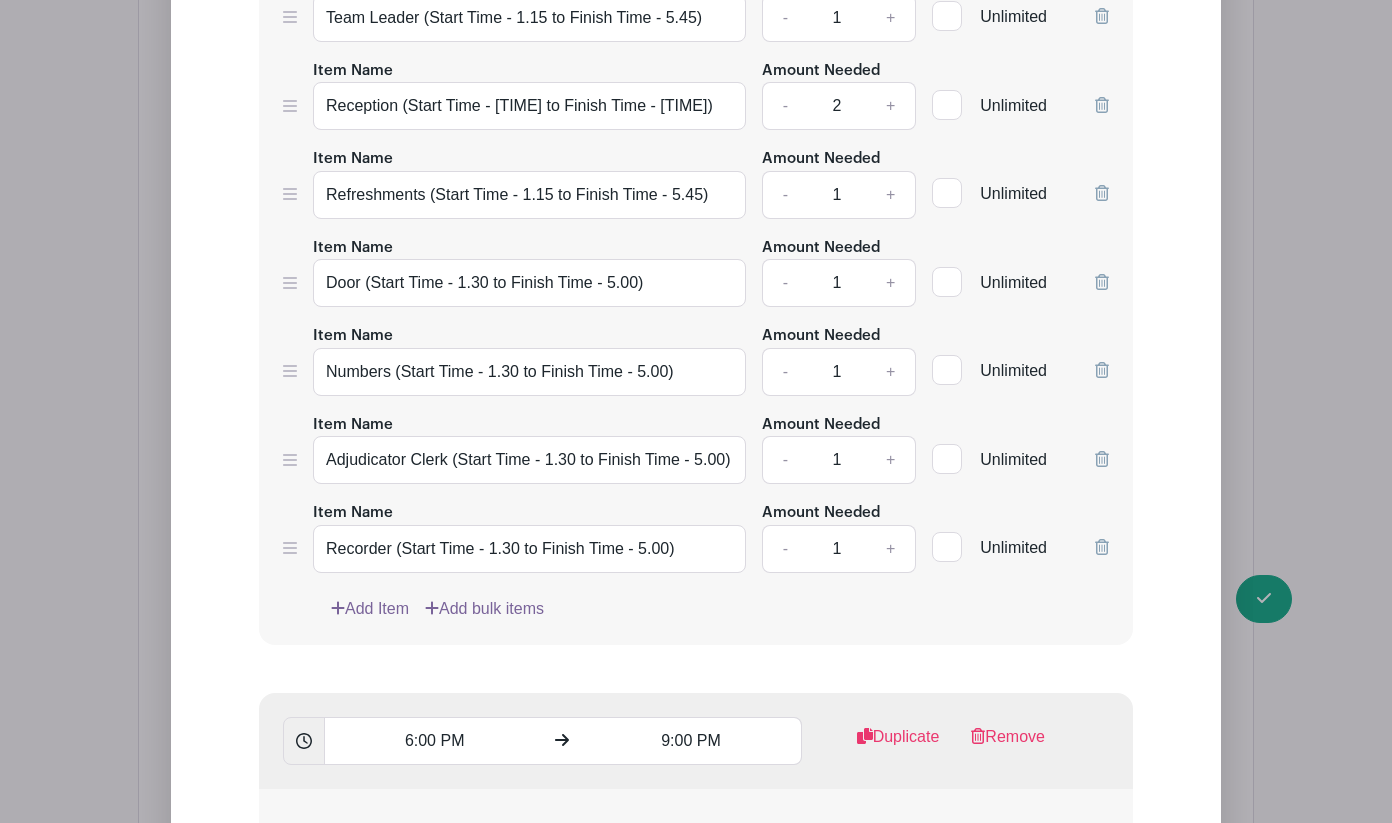 scroll, scrollTop: 2344, scrollLeft: 0, axis: vertical 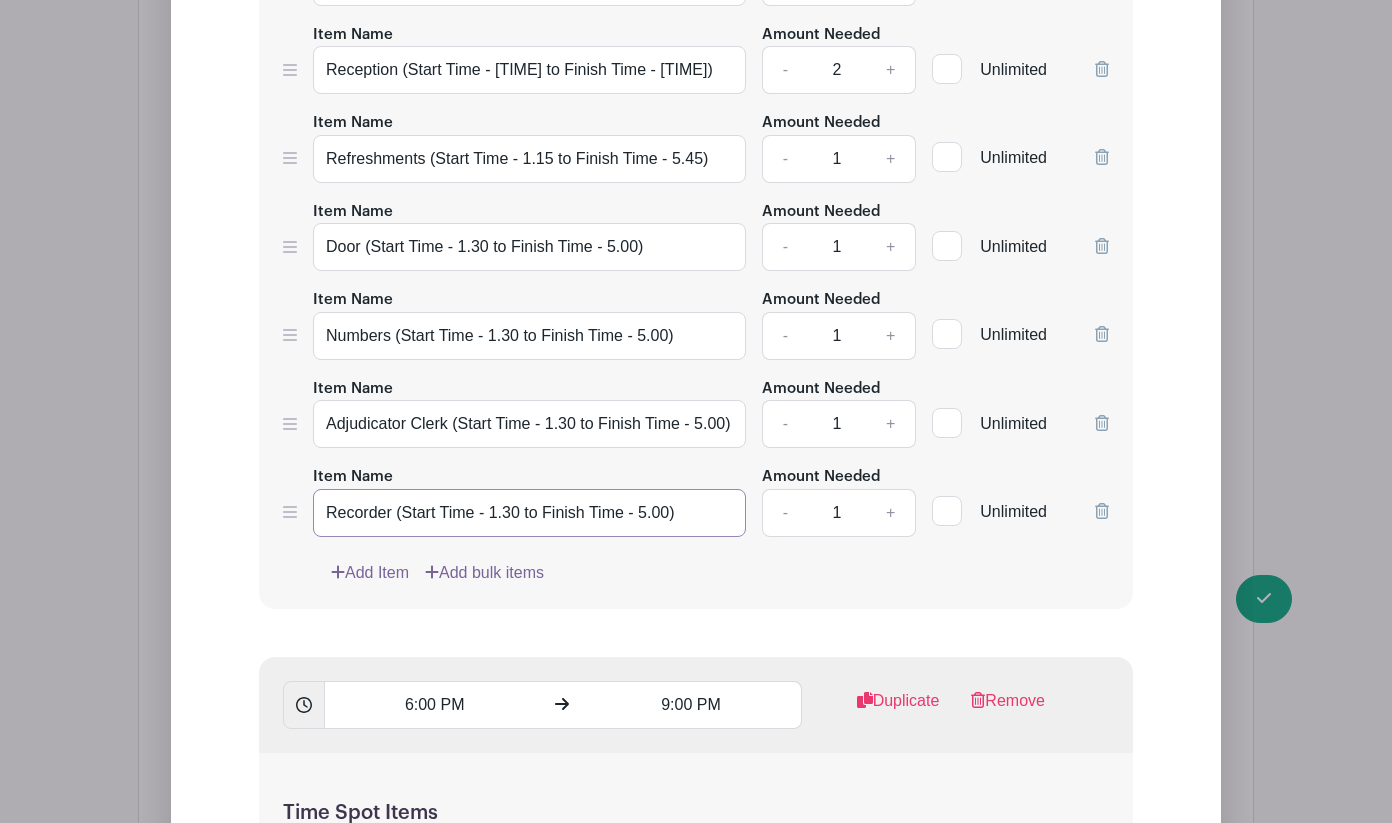 click on "Recorder (Start Time - 1.30 to Finish Time - 5.00)" at bounding box center (529, 513) 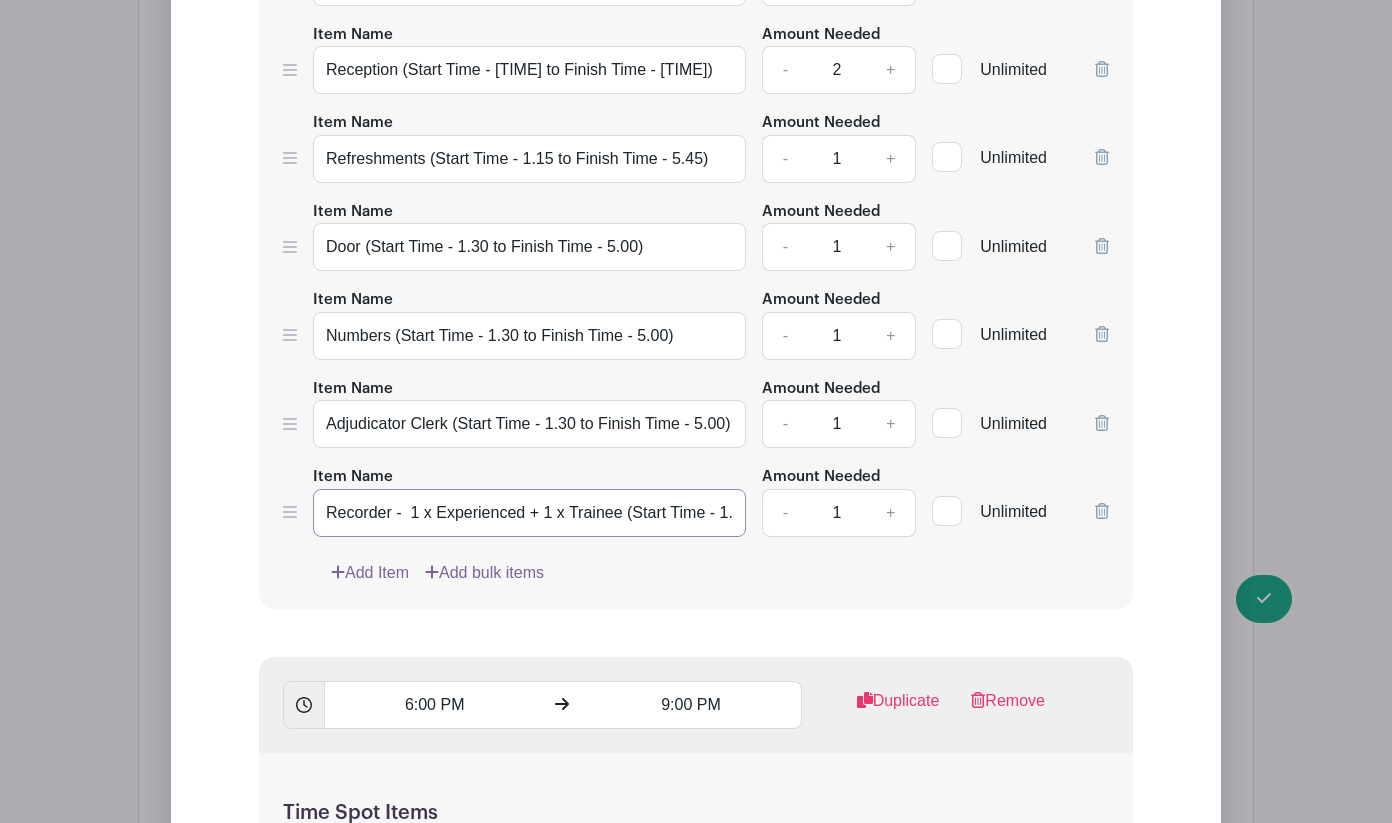 type on "Recorder -  1 x Experienced + 1 x Trainee (Start Time - 1.30 to Finish Time - 5.00)" 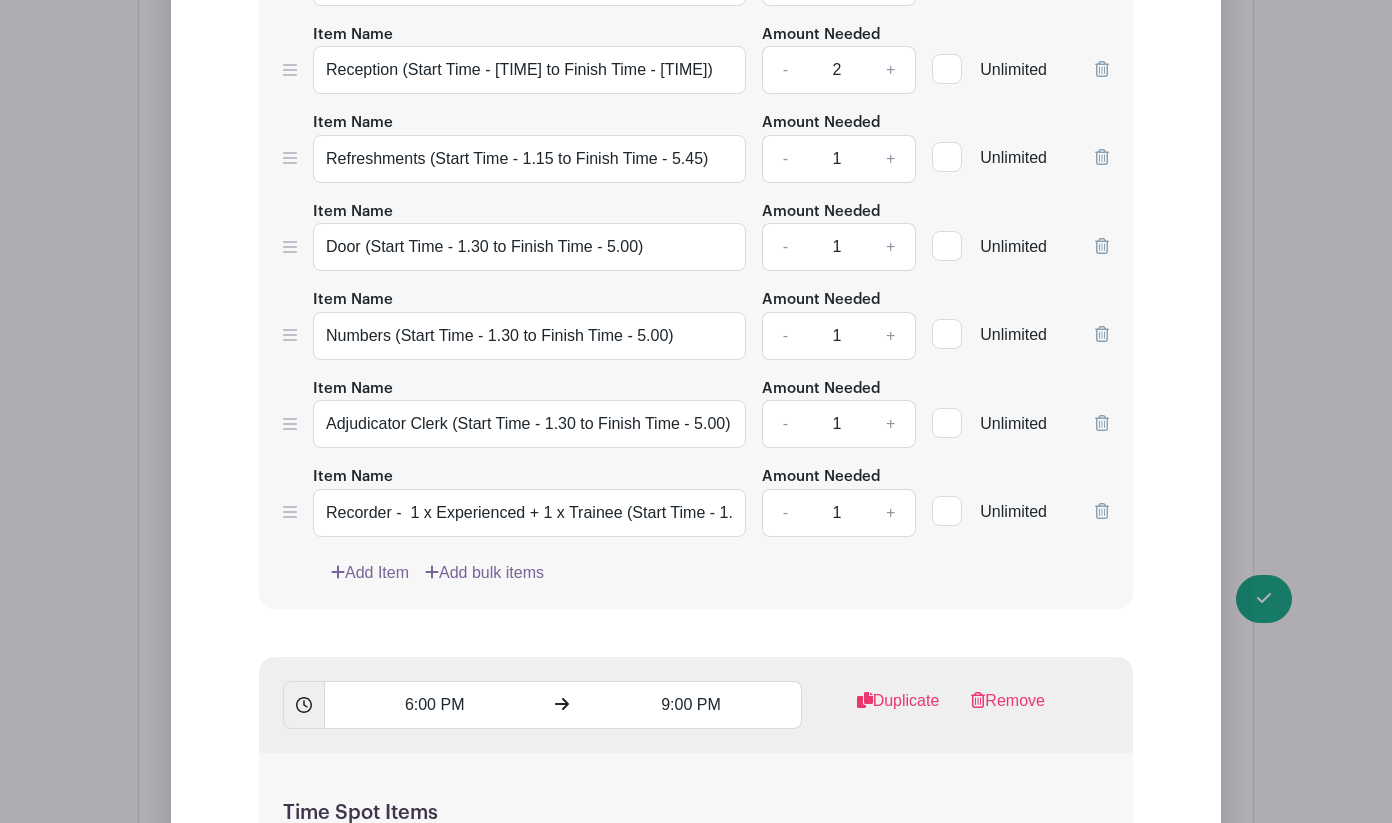 click on "Time Spot Items
Item Name
Team Leader (Start Time - 1.15 to Finish Time - 5.45)
Amount Needed
-
1
+
Unlimited
Item Name
Reception (Start Time - 1.15 to Finish Time - 5.45)
Amount Needed
-
2
+
Unlimited" at bounding box center (696, 227) 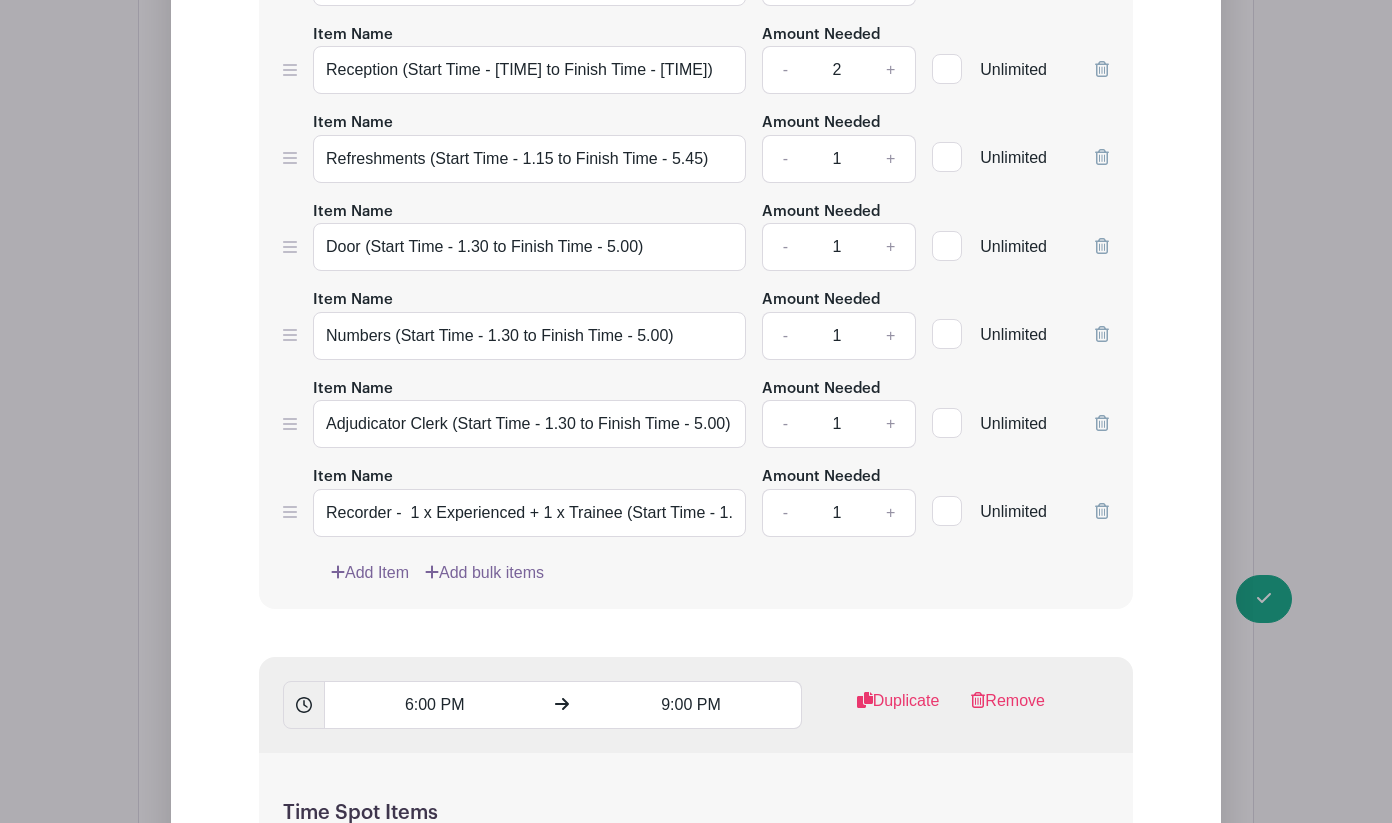 click on "+" at bounding box center [891, 513] 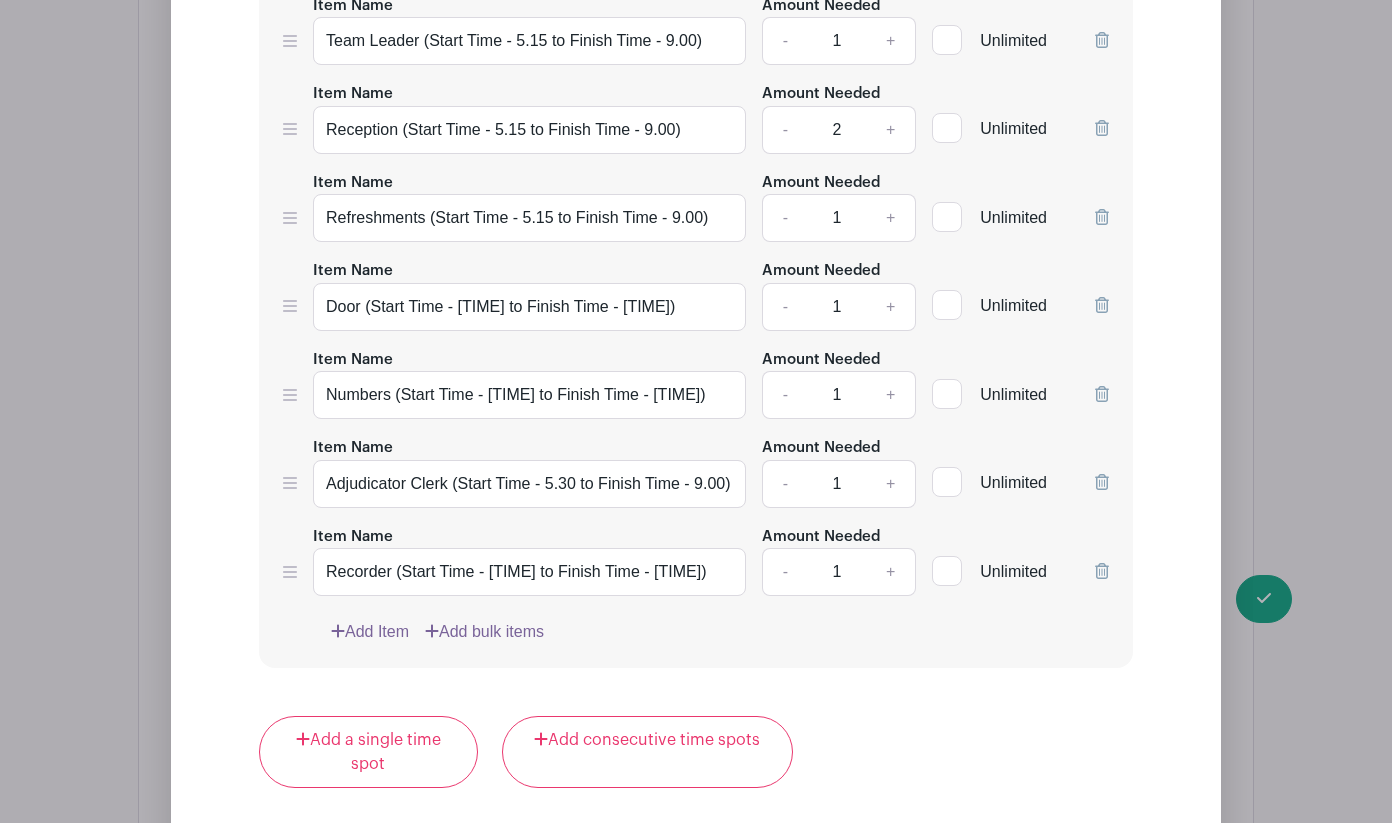 scroll, scrollTop: 3195, scrollLeft: 0, axis: vertical 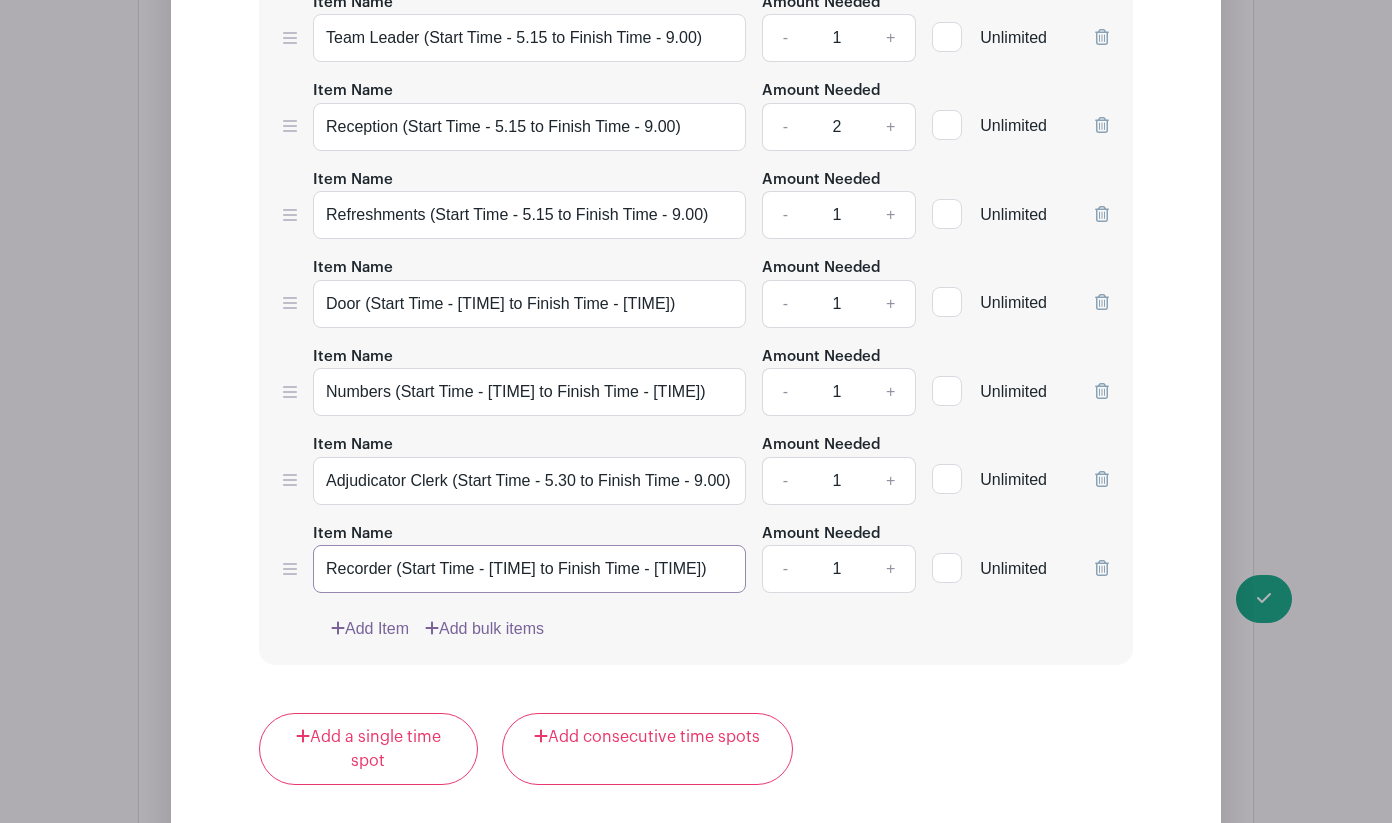 click on "Recorder (Start Time - [TIME] to Finish Time - [TIME])" at bounding box center (529, 569) 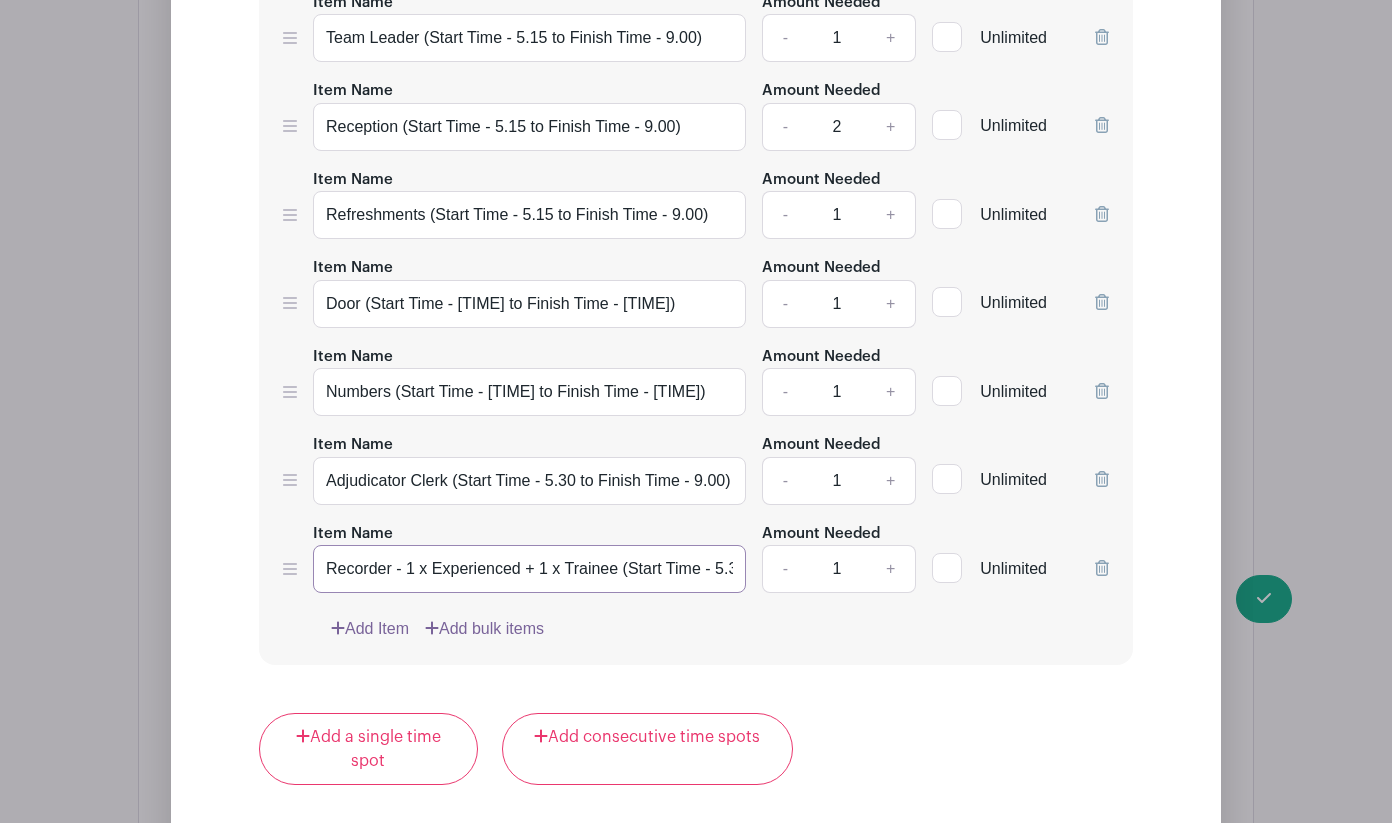 type on "Recorder - 1 x Experienced + 1 x Trainee (Start Time - 5.30 to Finish Time - 9.00)" 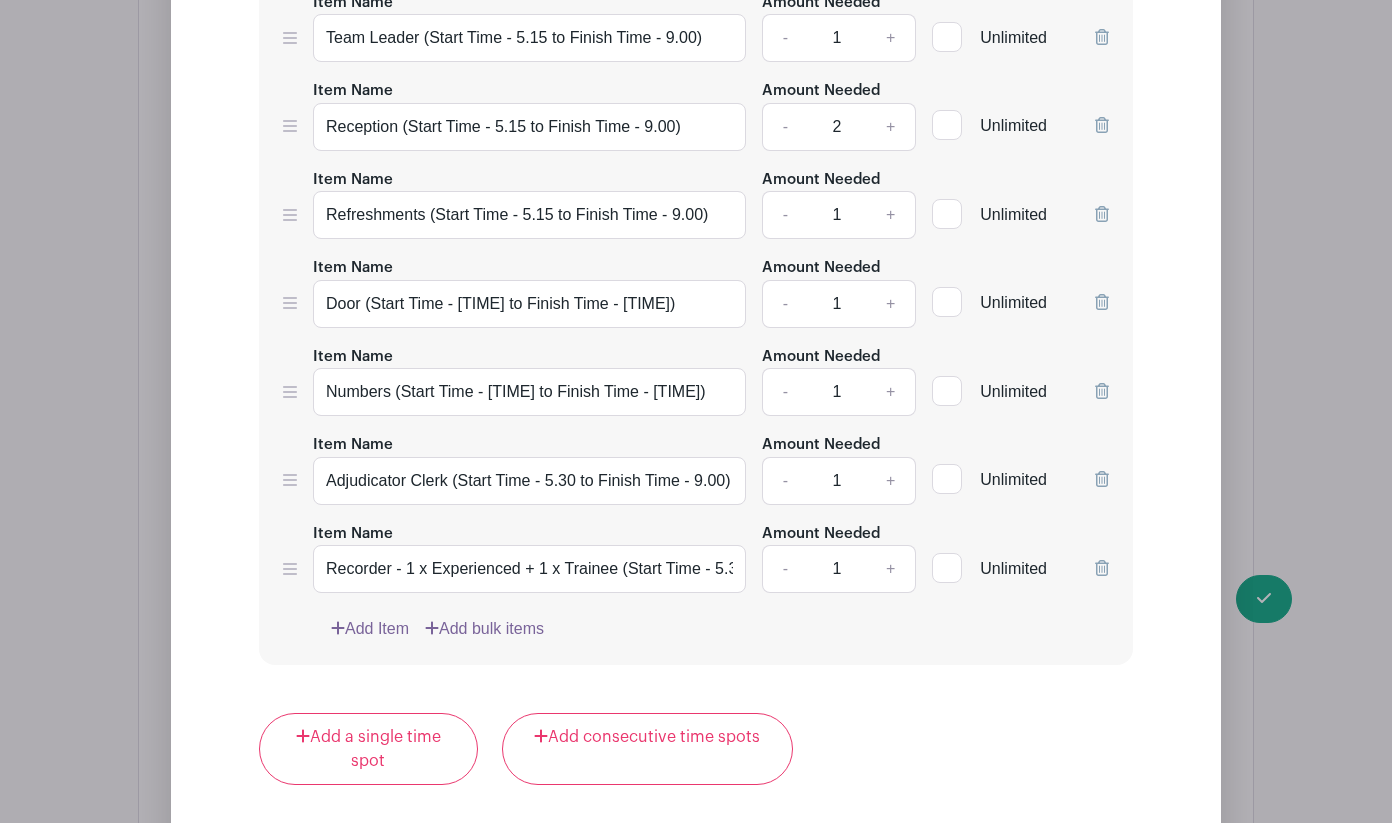 click on "+" at bounding box center [891, 569] 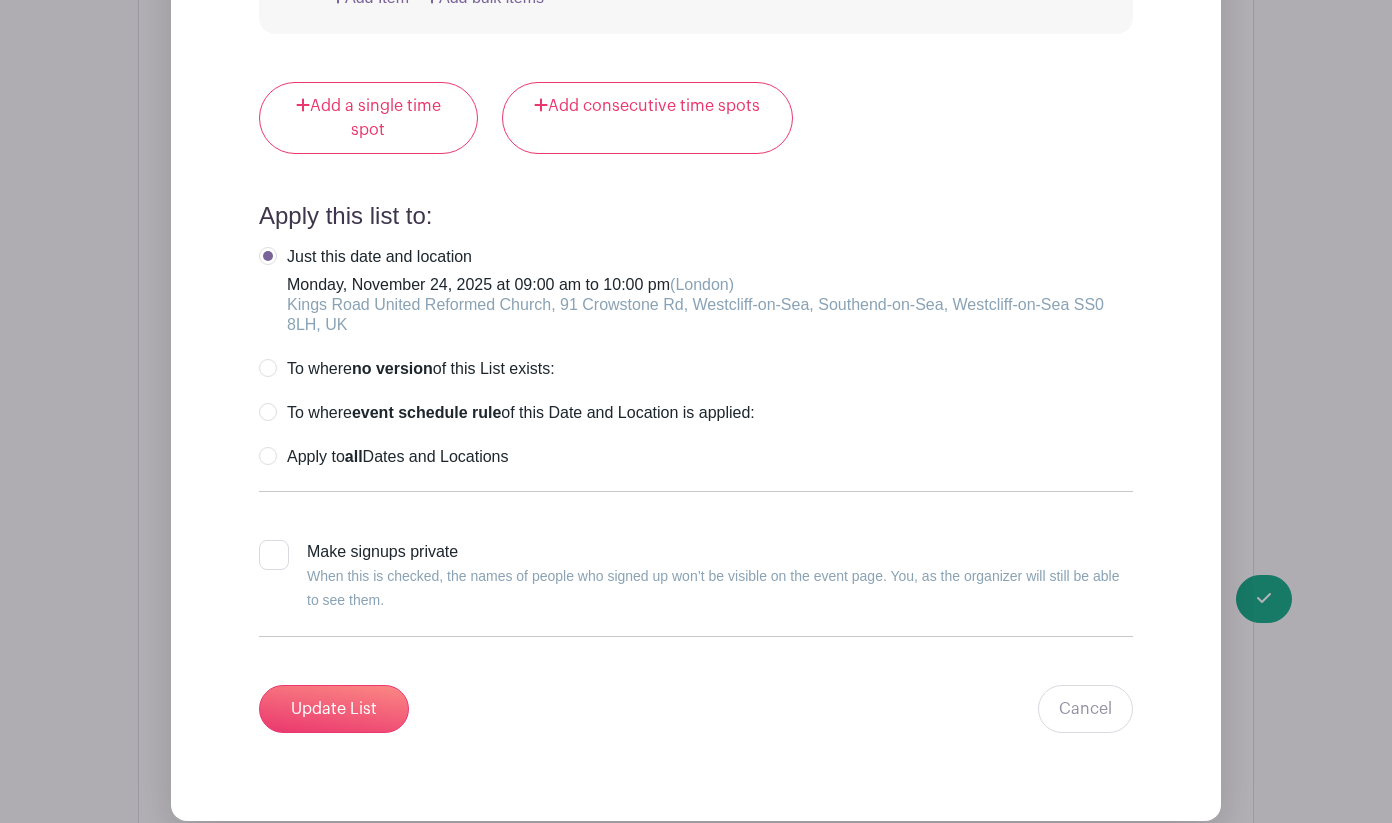 scroll, scrollTop: 3834, scrollLeft: 0, axis: vertical 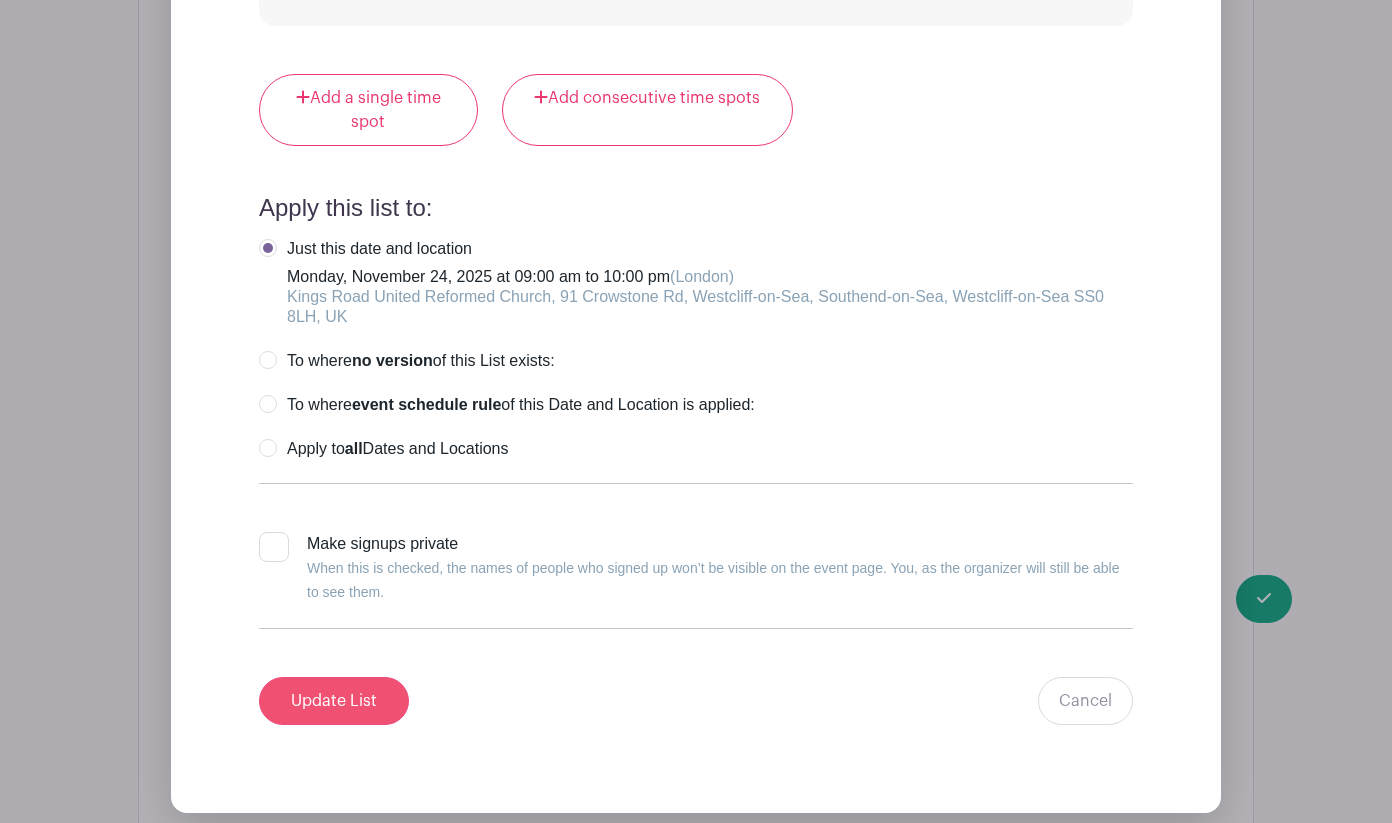 click on "Update List" at bounding box center (334, 701) 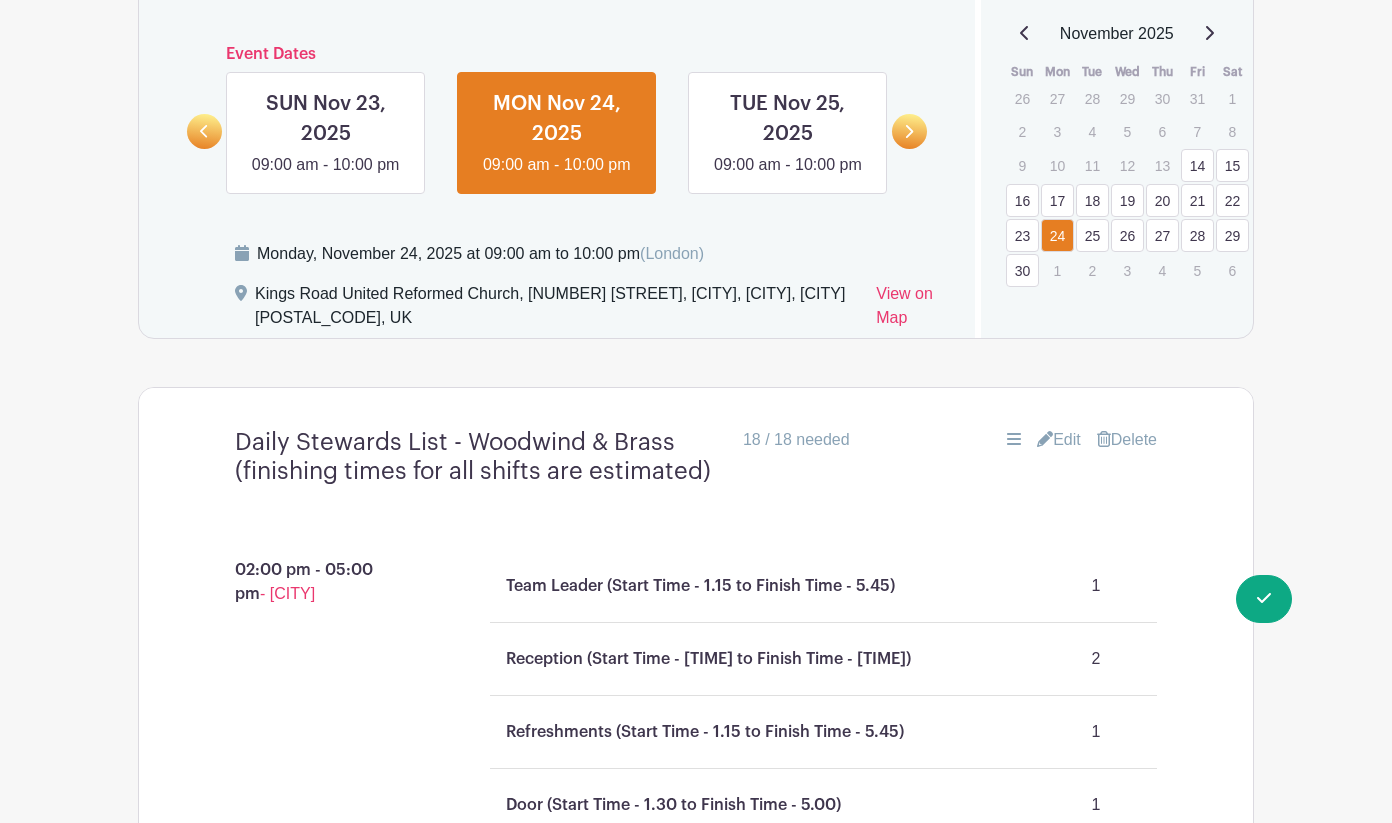 scroll, scrollTop: 1246, scrollLeft: 0, axis: vertical 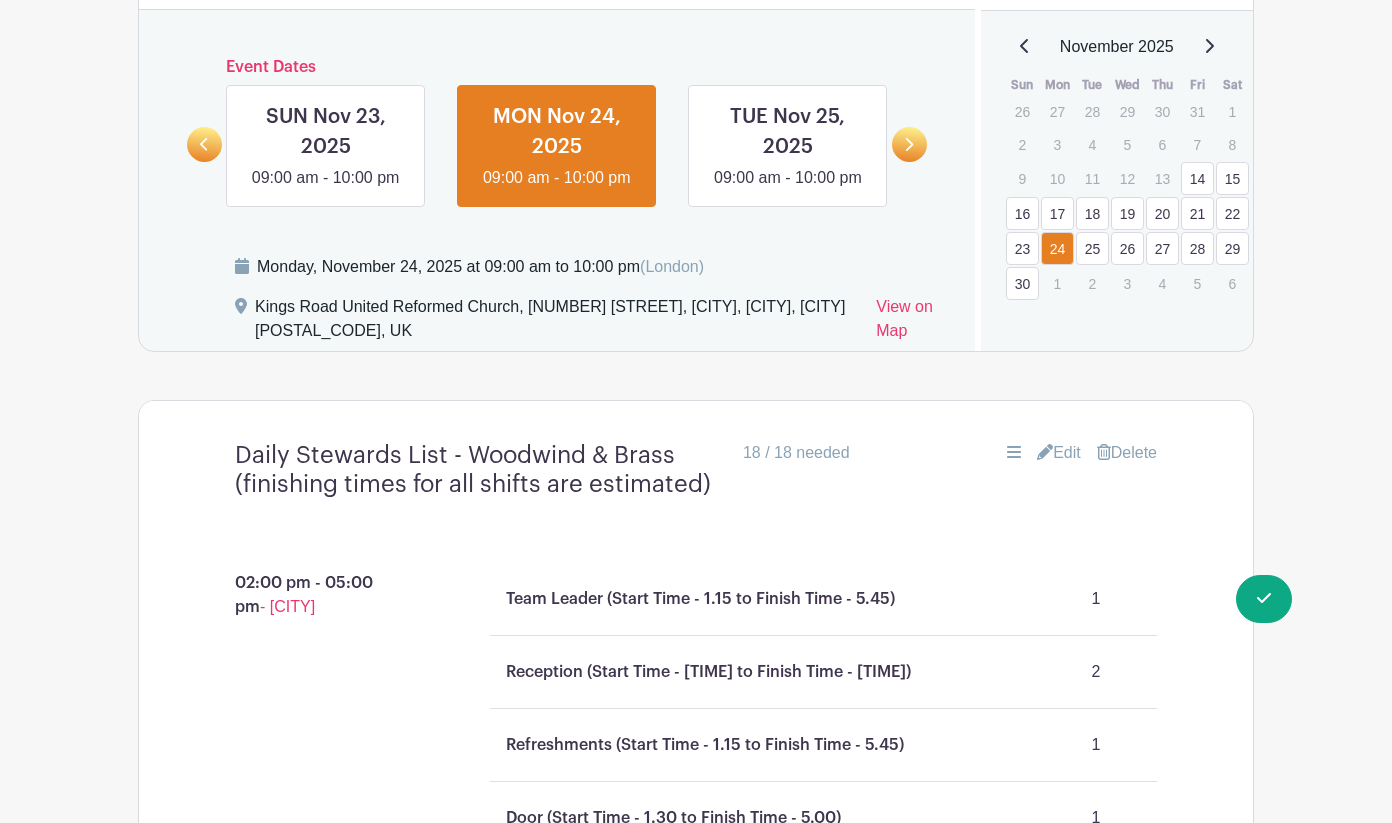 click on "25" at bounding box center [1092, 248] 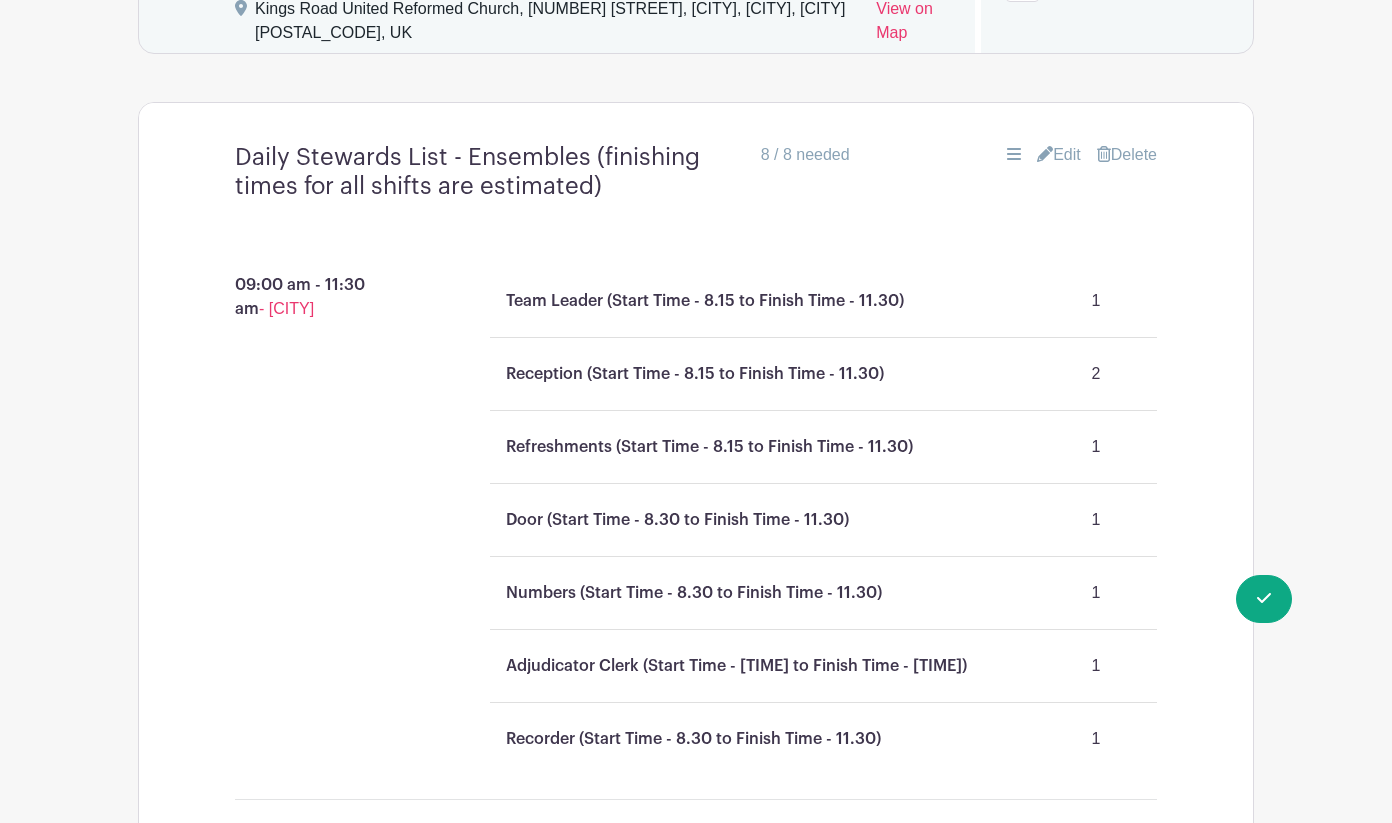 scroll, scrollTop: 1527, scrollLeft: 0, axis: vertical 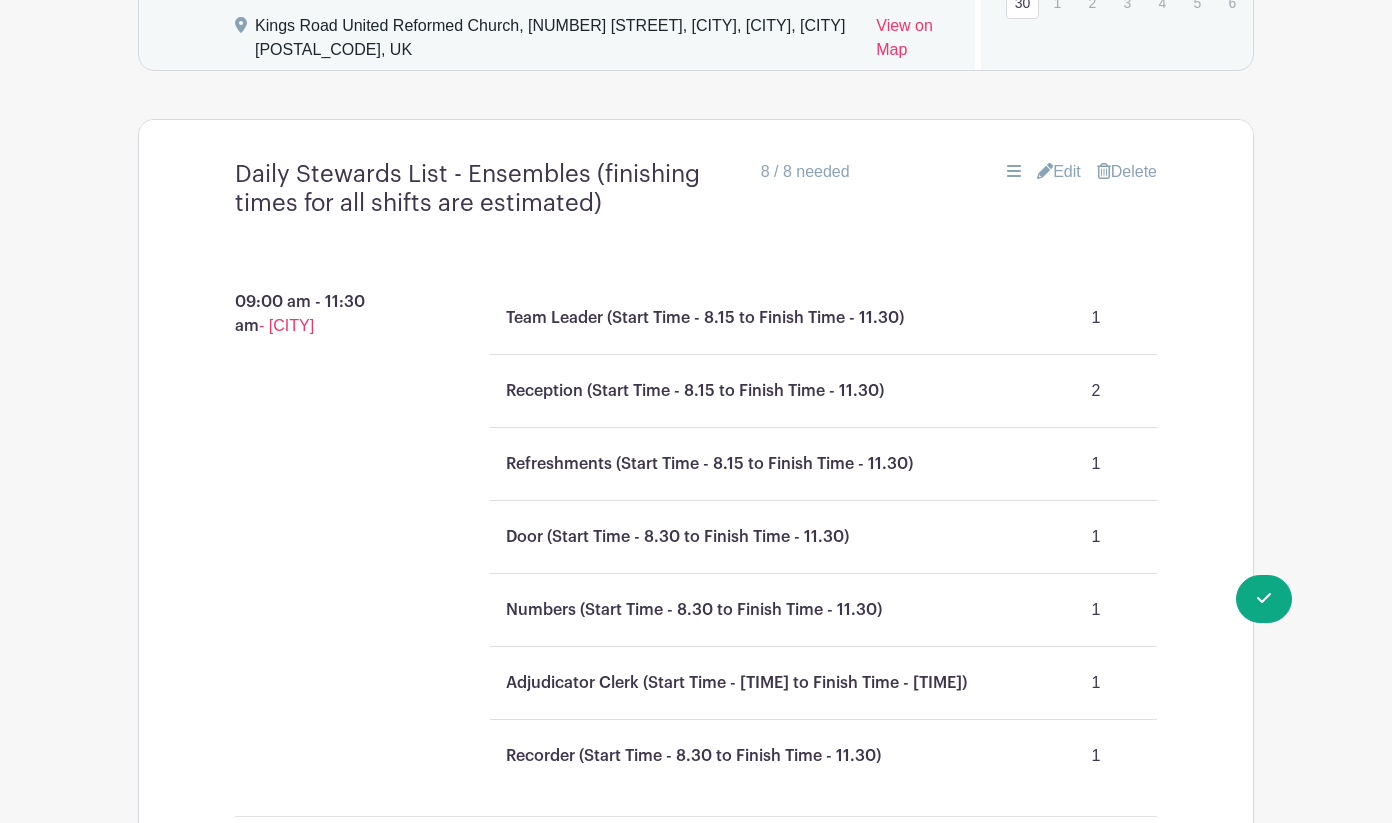 click on "Edit" at bounding box center [1059, 172] 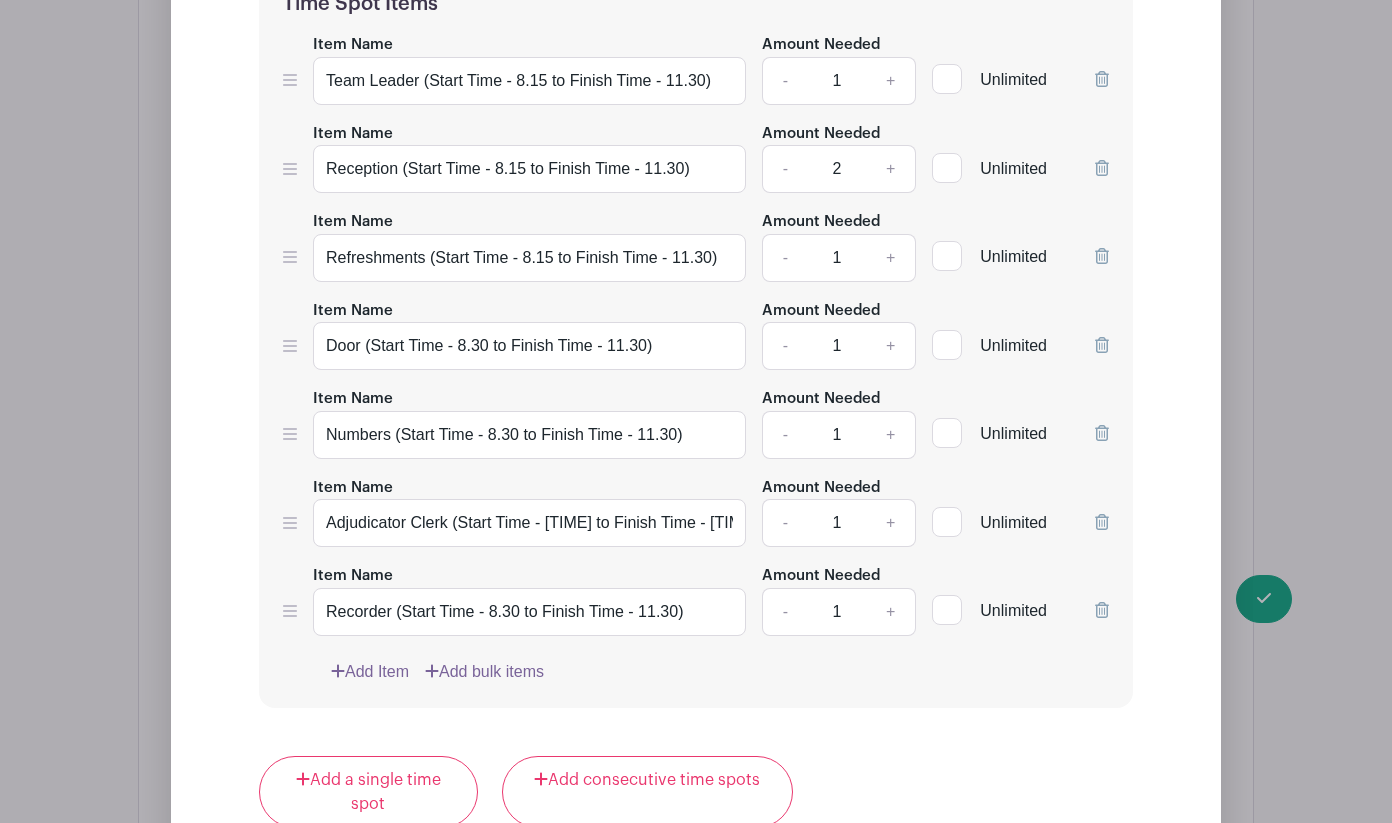scroll, scrollTop: 2246, scrollLeft: 0, axis: vertical 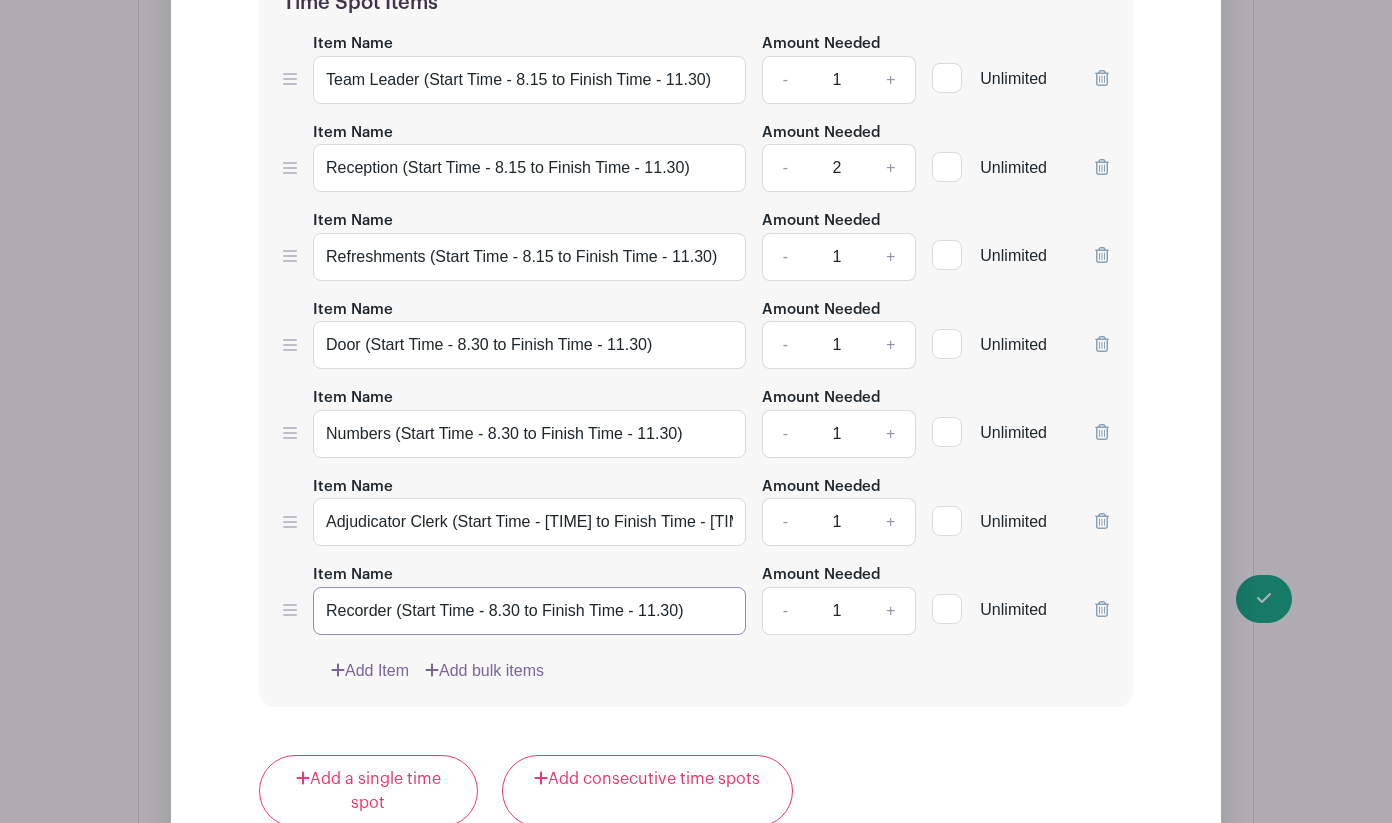 click on "Recorder (Start Time - 8.30 to Finish Time - 11.30)" at bounding box center [529, 611] 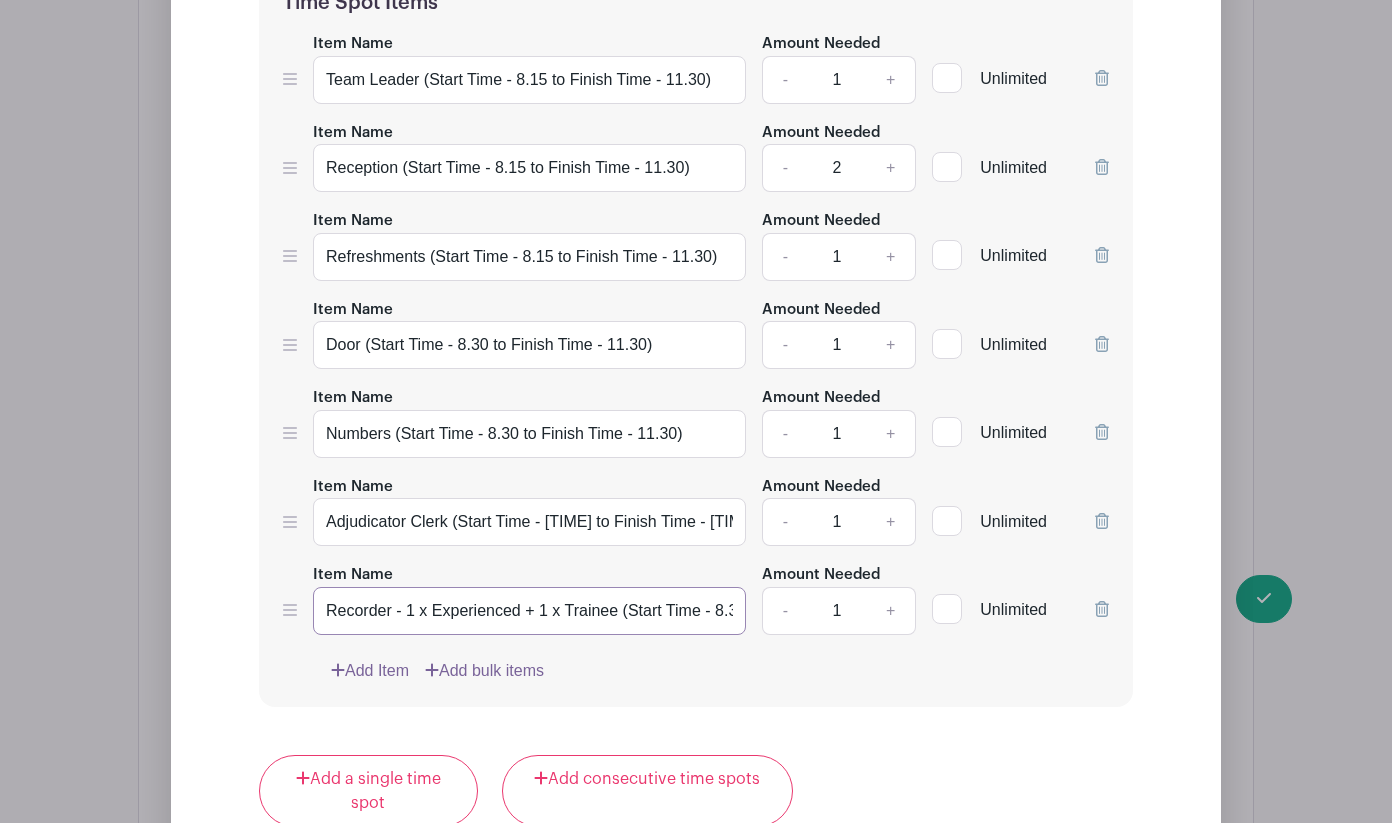type on "Recorder - 1 x Experienced + 1 x Trainee (Start Time - 8.30 to Finish Time - 11.30)" 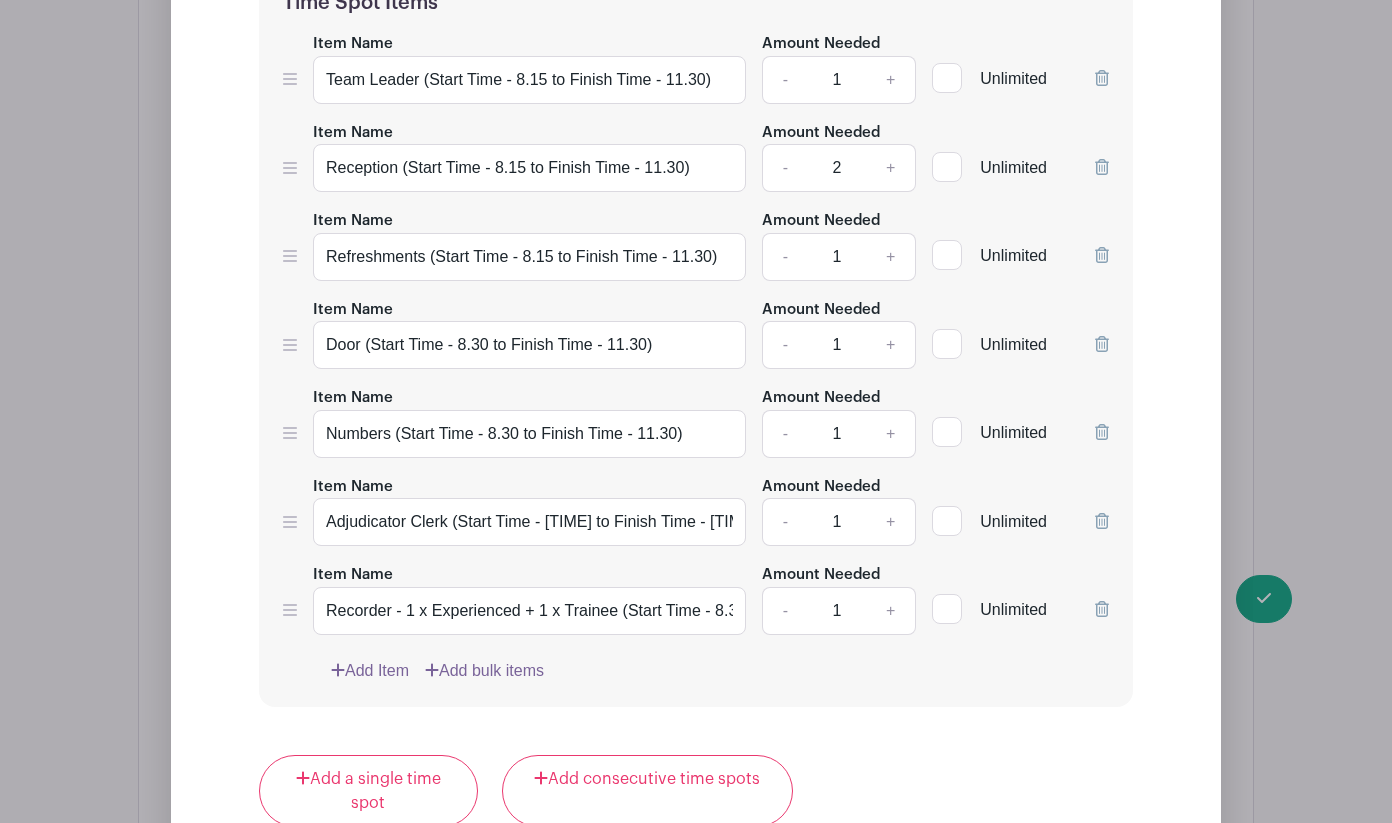 click on "+" at bounding box center (891, 611) 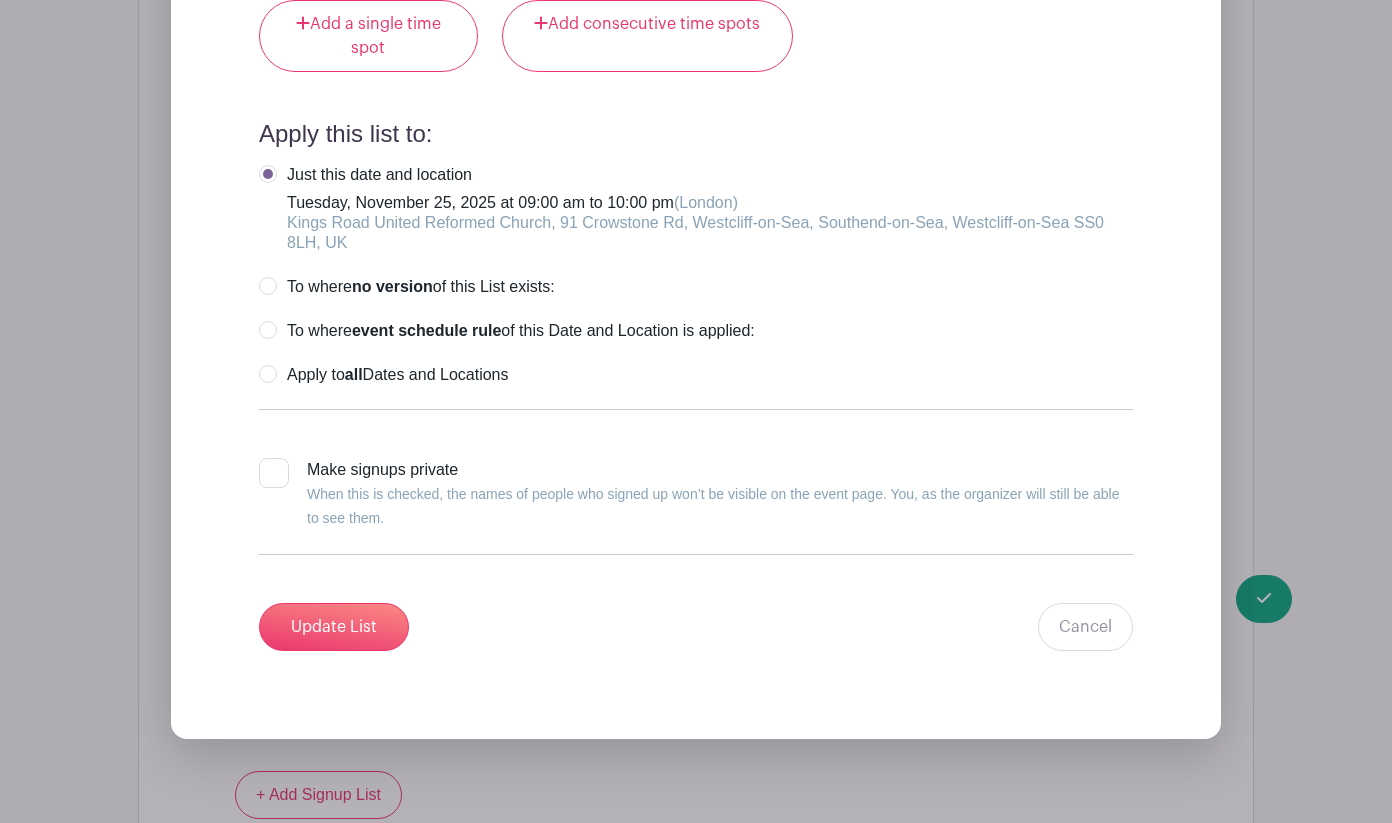 scroll, scrollTop: 3004, scrollLeft: 0, axis: vertical 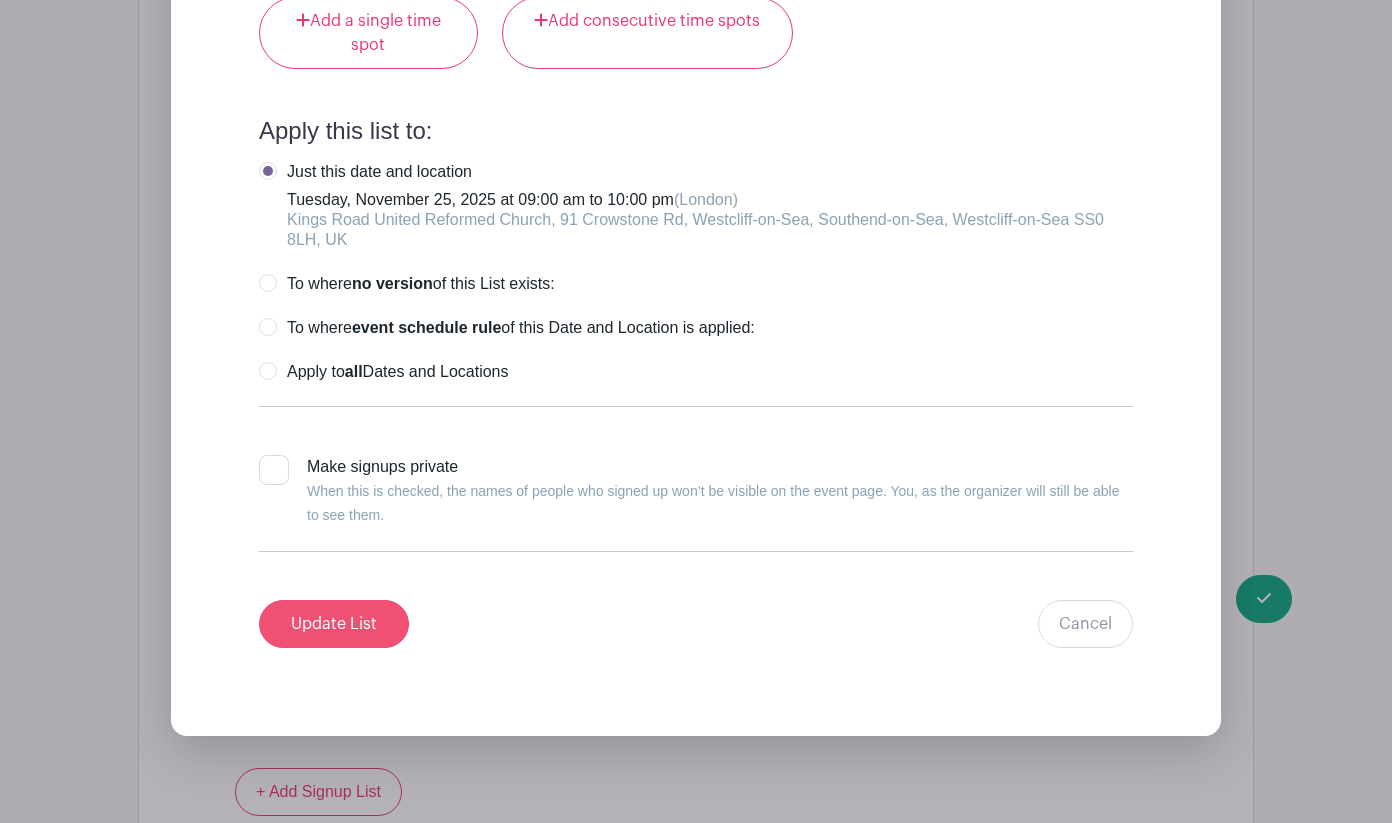 click on "Update List" at bounding box center [334, 624] 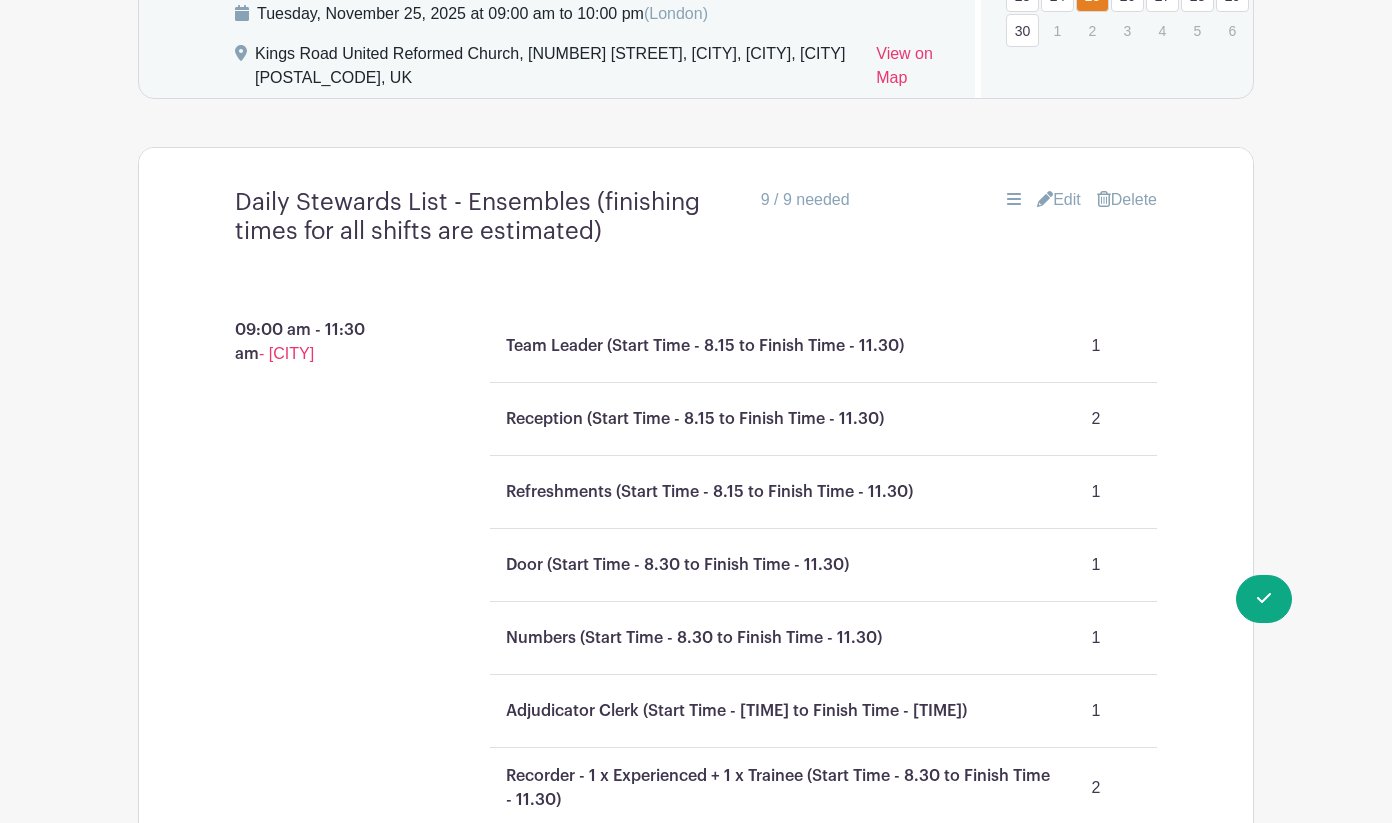 scroll, scrollTop: 1493, scrollLeft: 0, axis: vertical 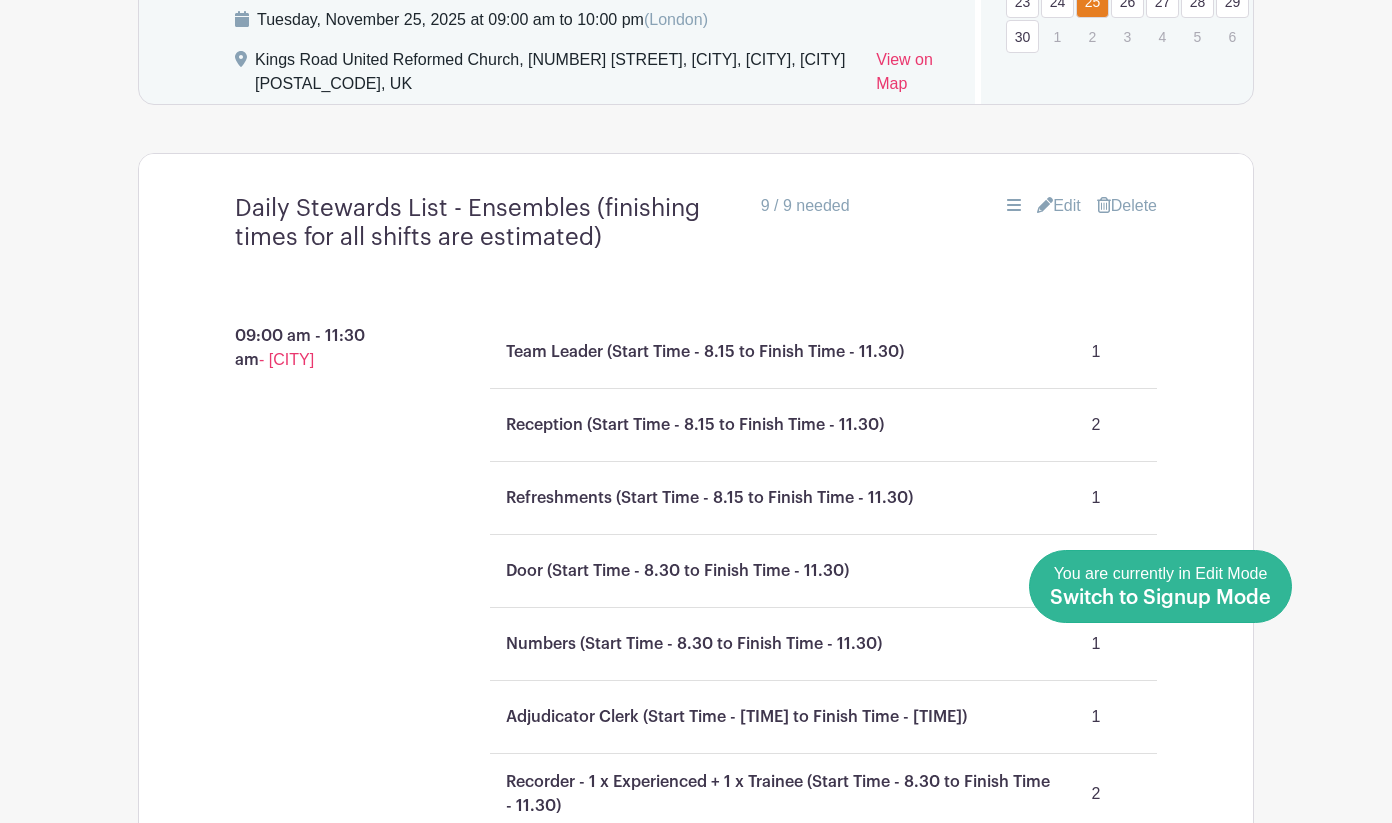 click on "Switch to Signup Mode" at bounding box center [1160, 598] 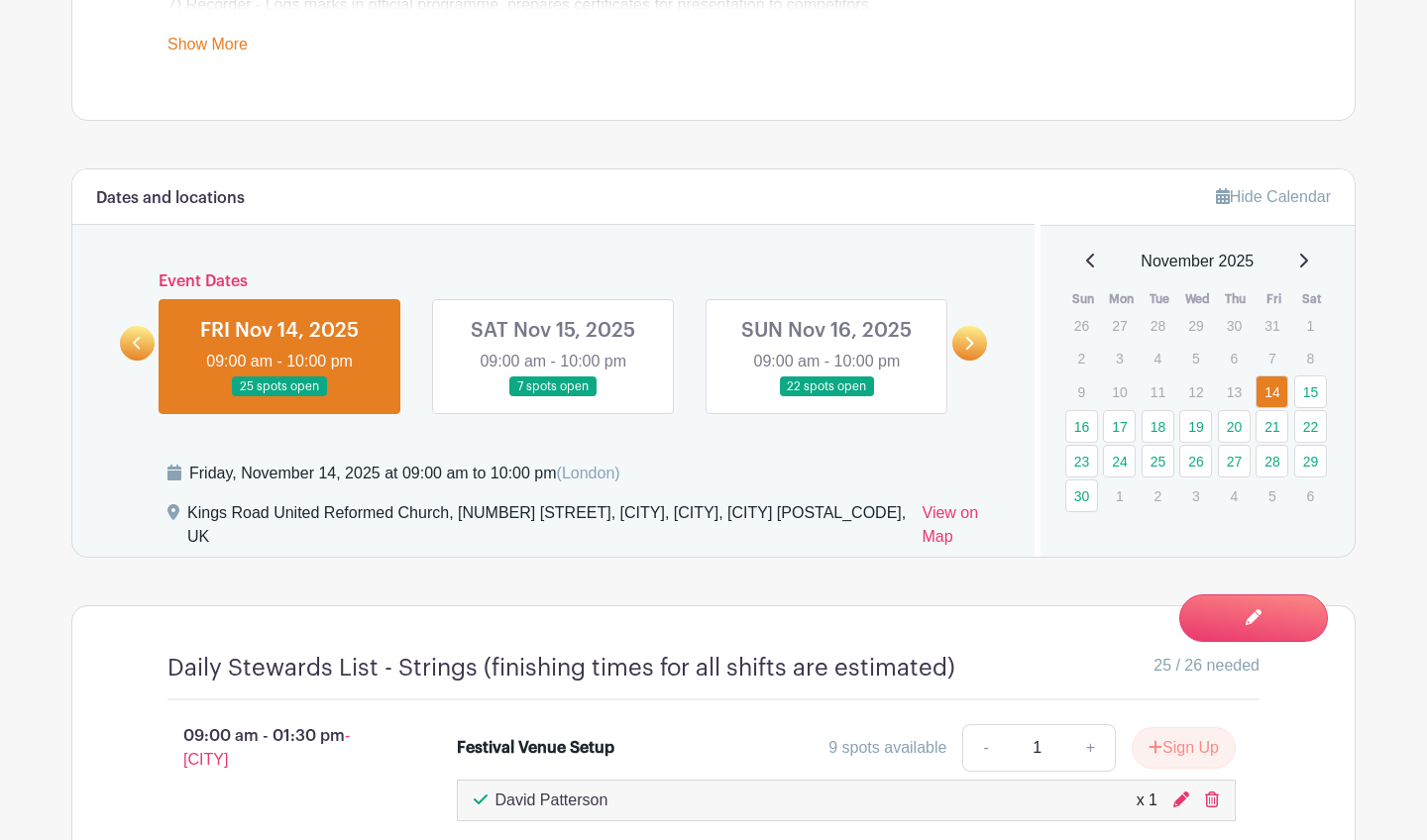 scroll, scrollTop: 941, scrollLeft: 0, axis: vertical 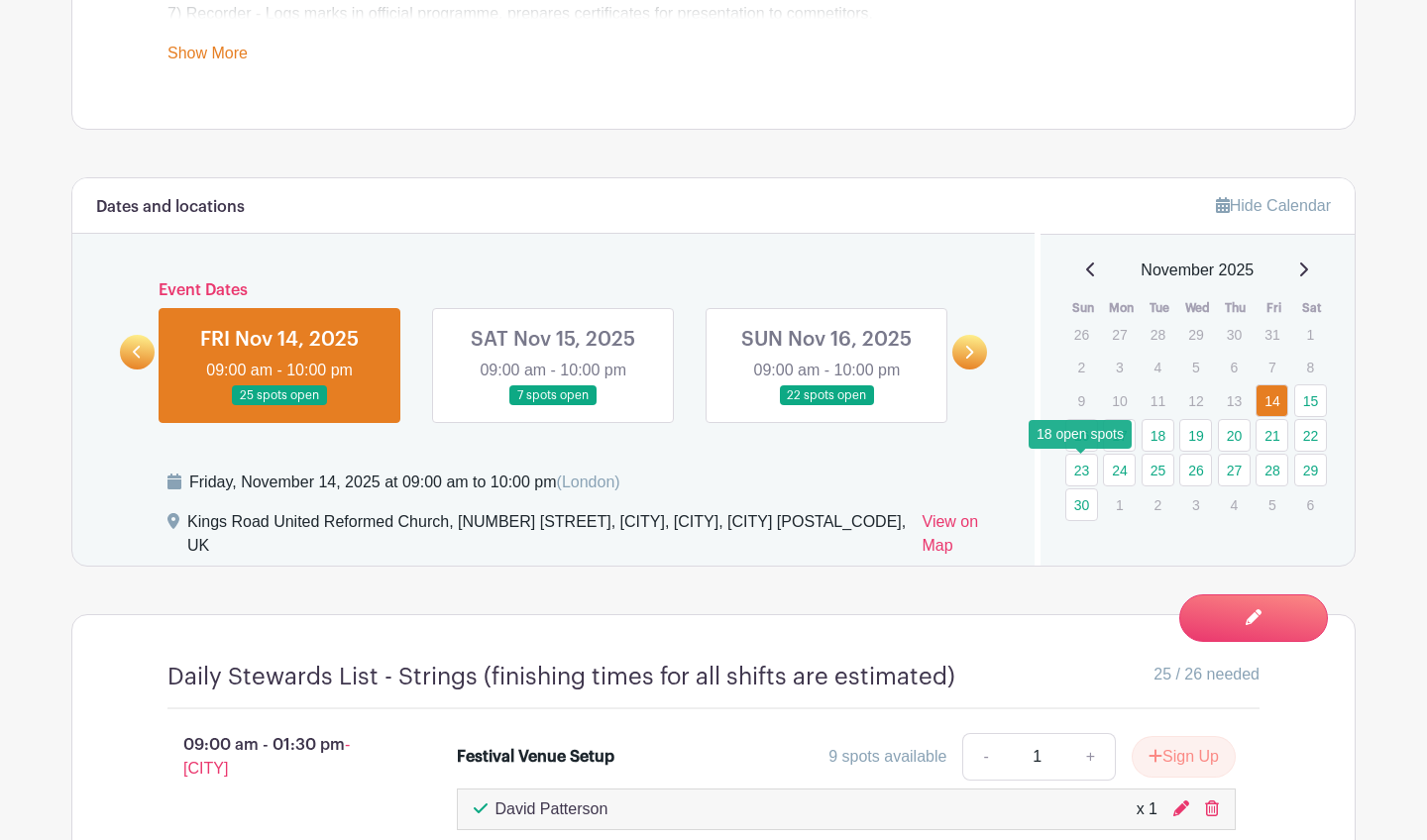 click on "23" at bounding box center (1081, 470) 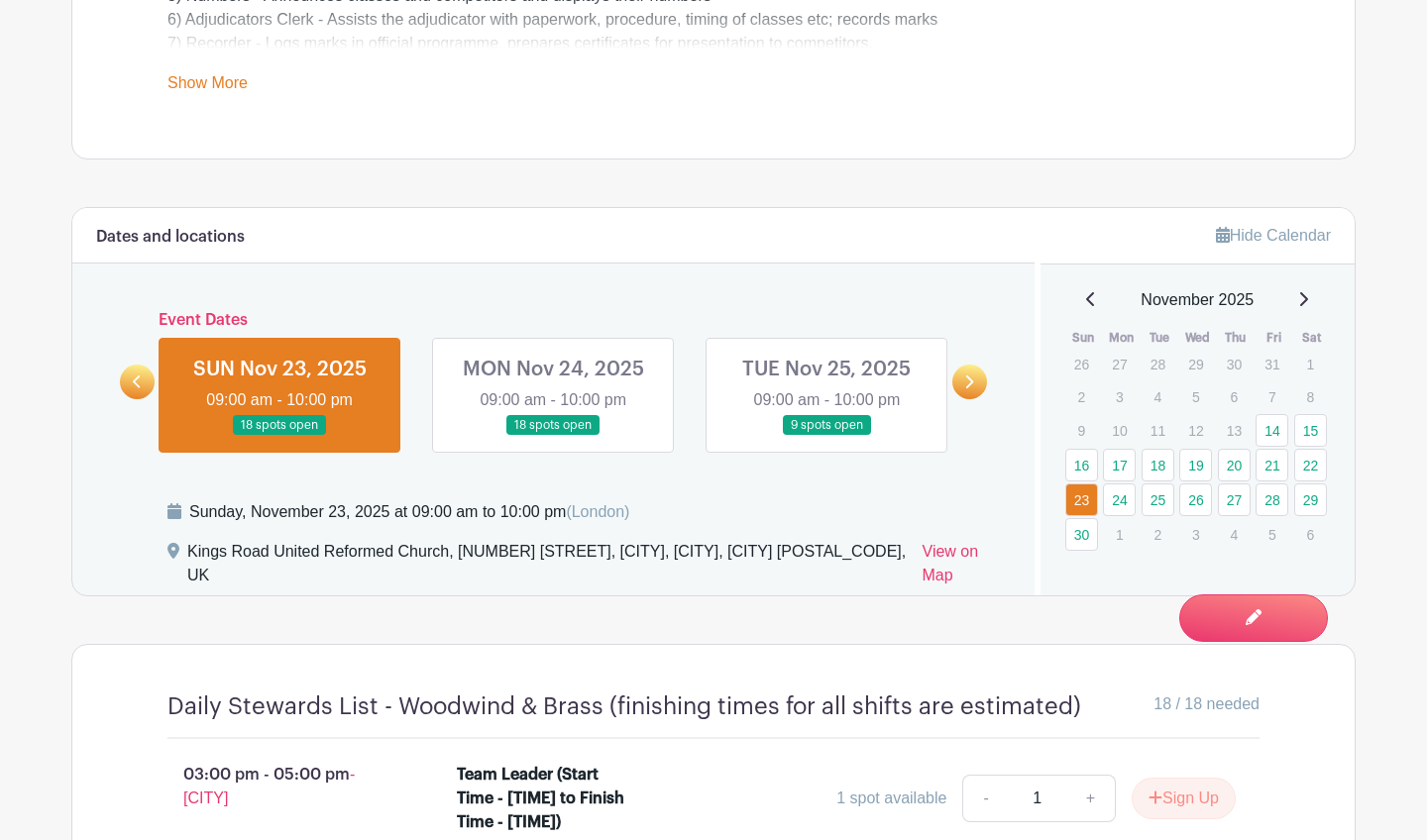scroll, scrollTop: 796, scrollLeft: 0, axis: vertical 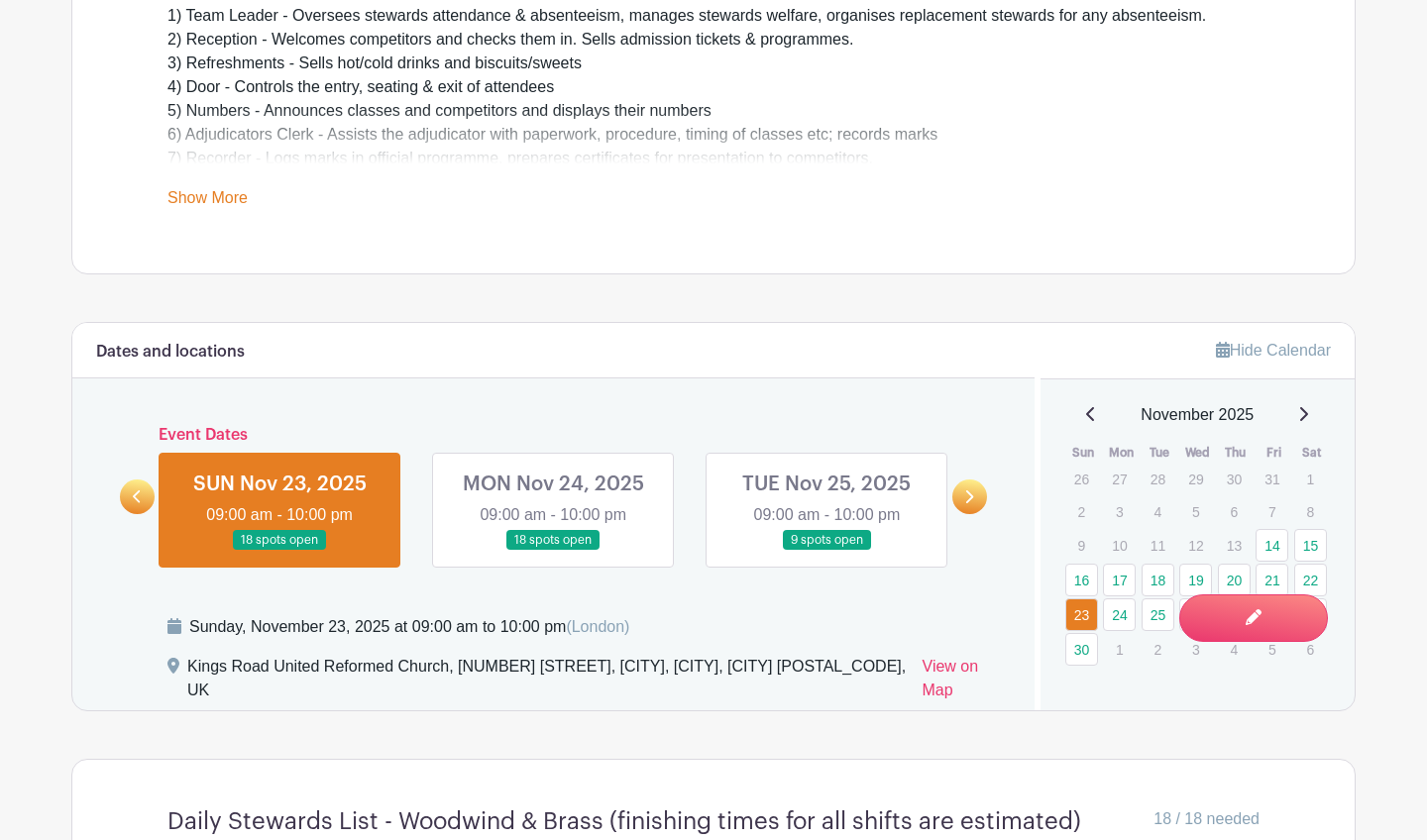 click at bounding box center (553, 551) 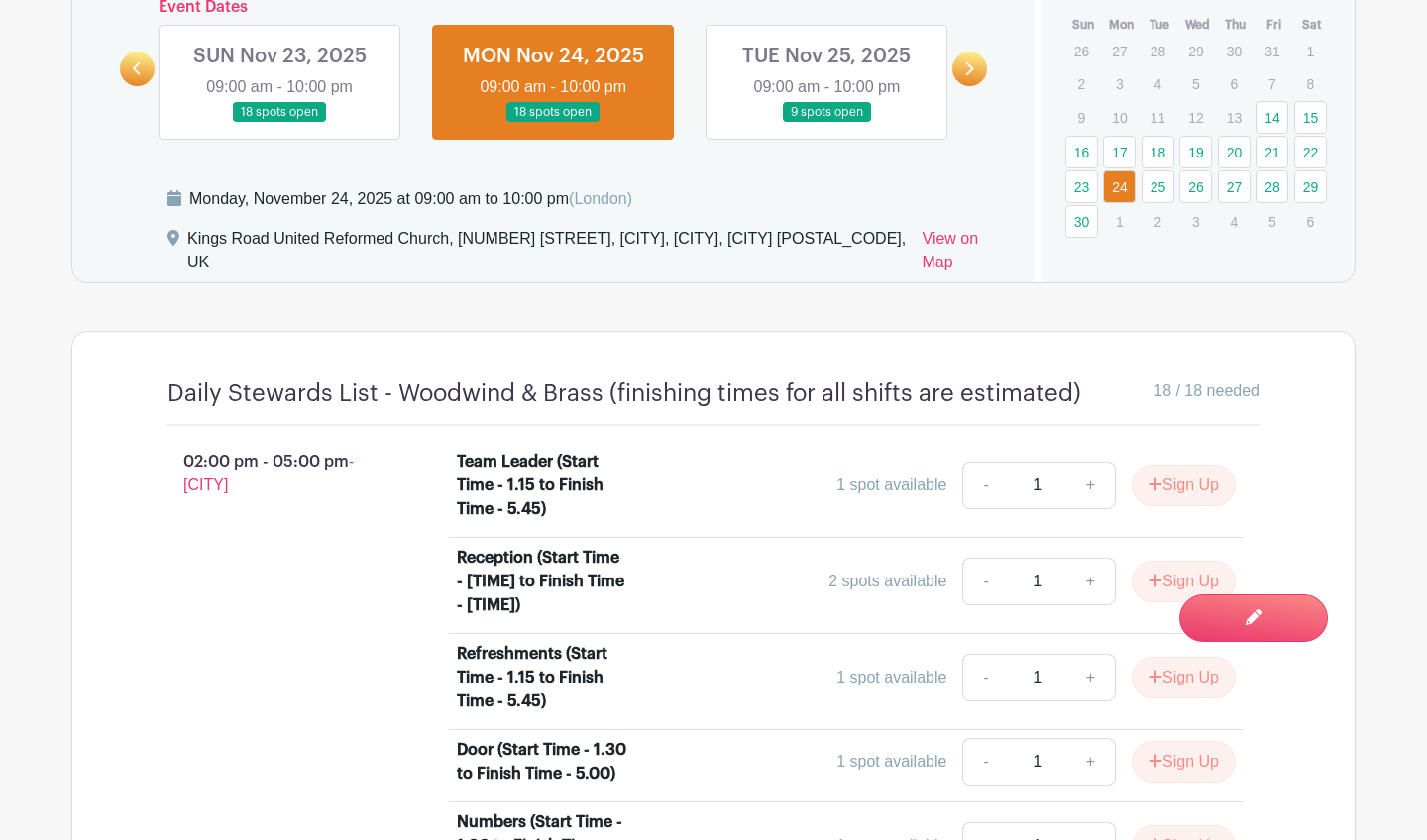 scroll, scrollTop: 1221, scrollLeft: 0, axis: vertical 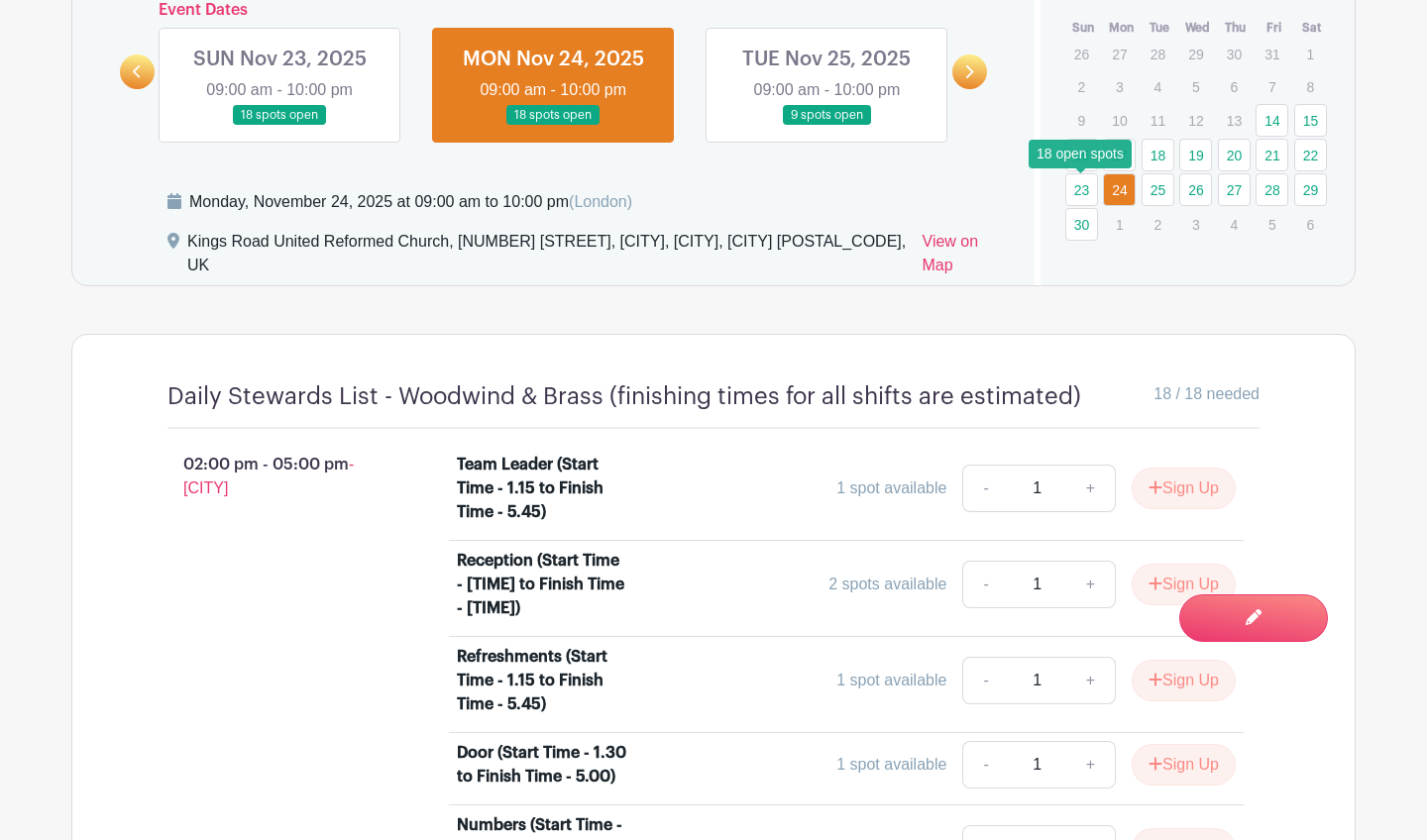 click on "23" at bounding box center (1081, 189) 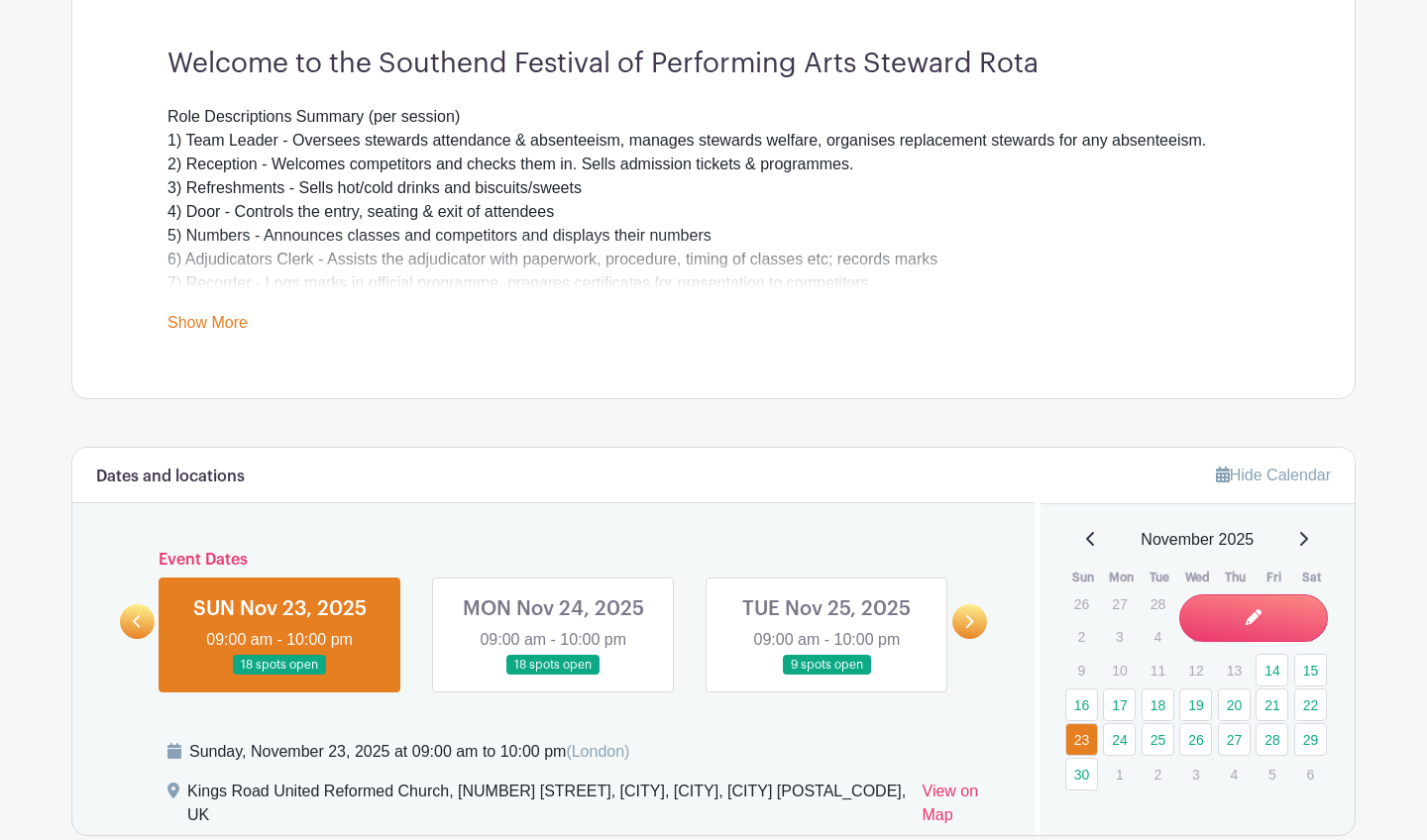 scroll, scrollTop: 657, scrollLeft: 0, axis: vertical 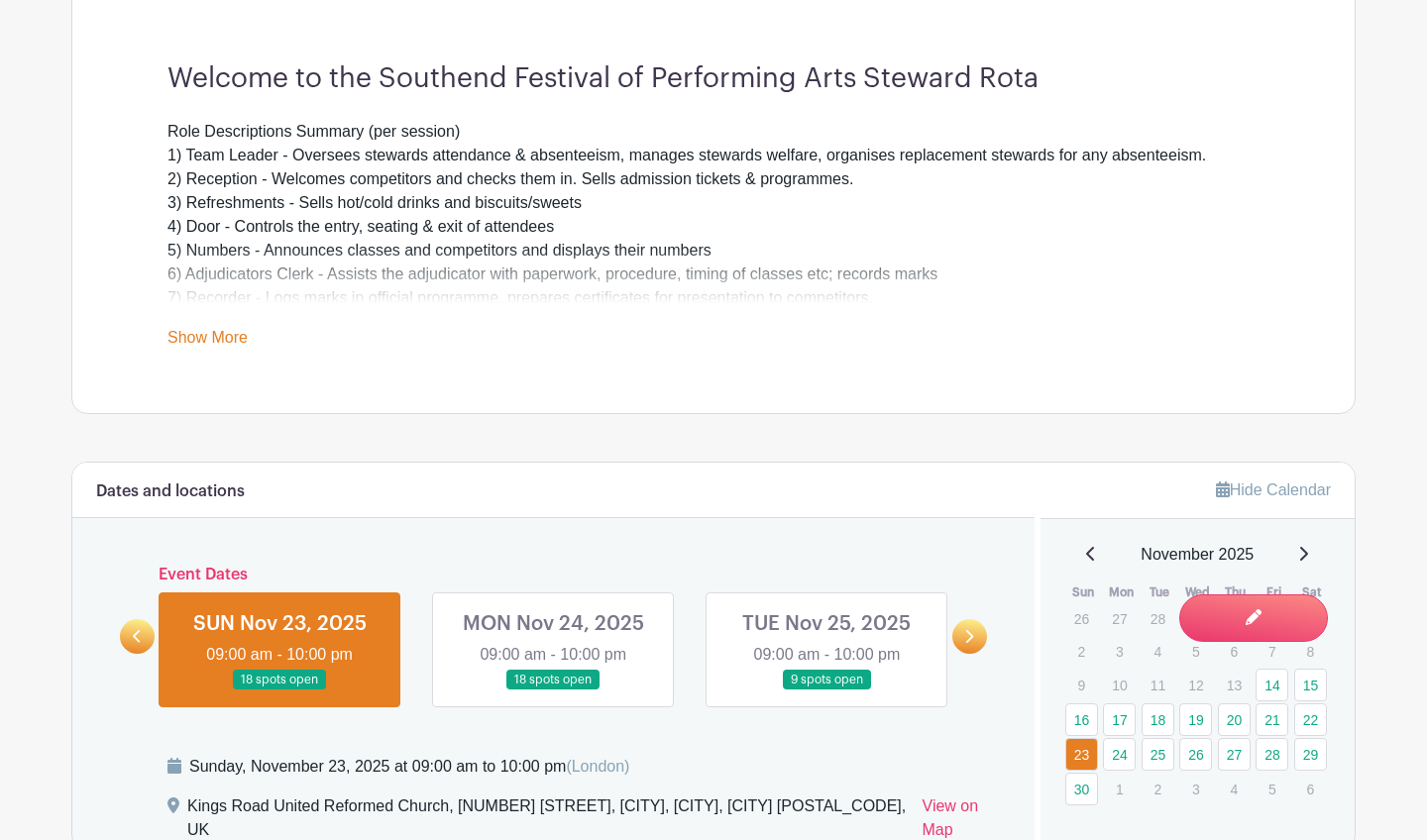 click at bounding box center [553, 690] 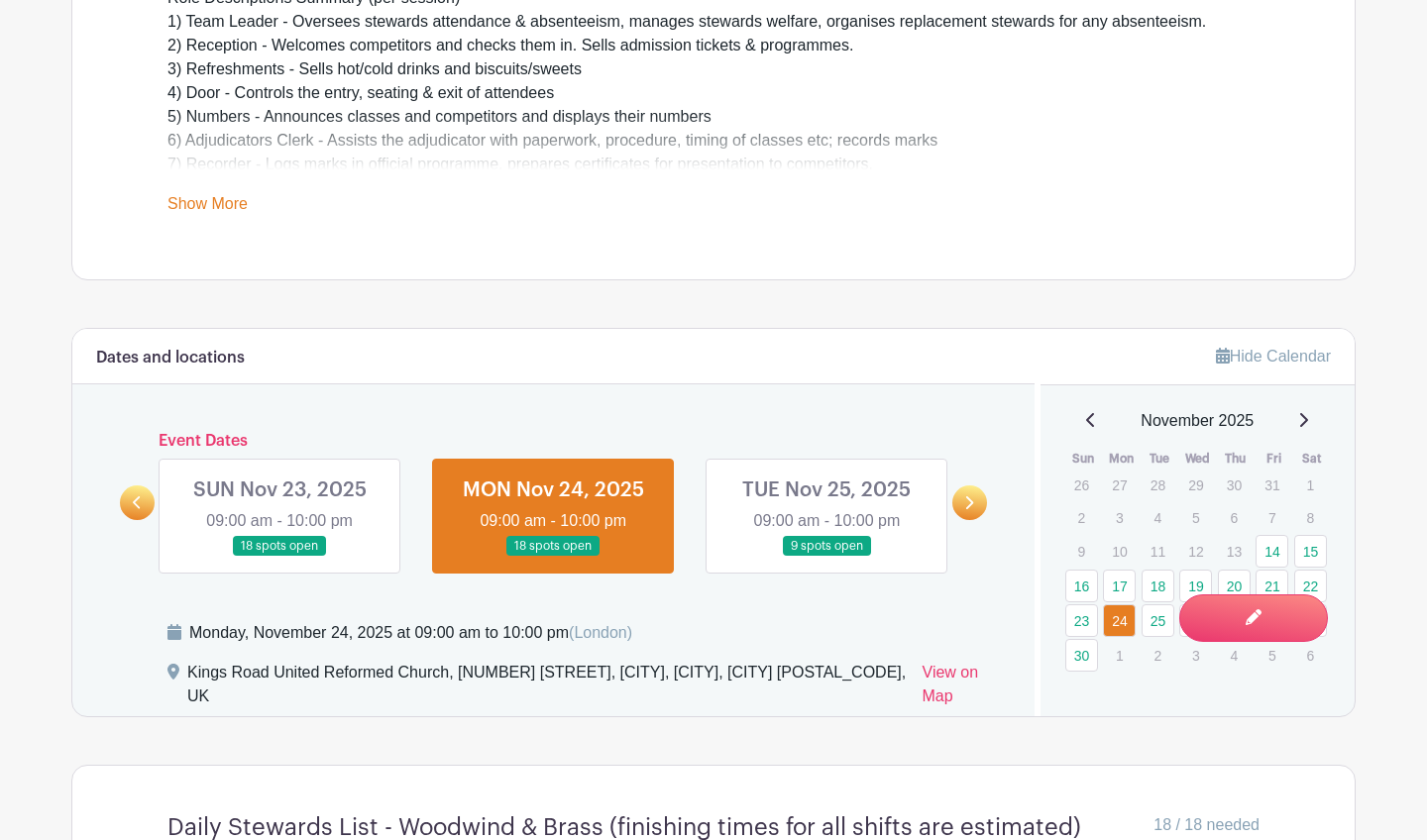 scroll, scrollTop: 795, scrollLeft: 0, axis: vertical 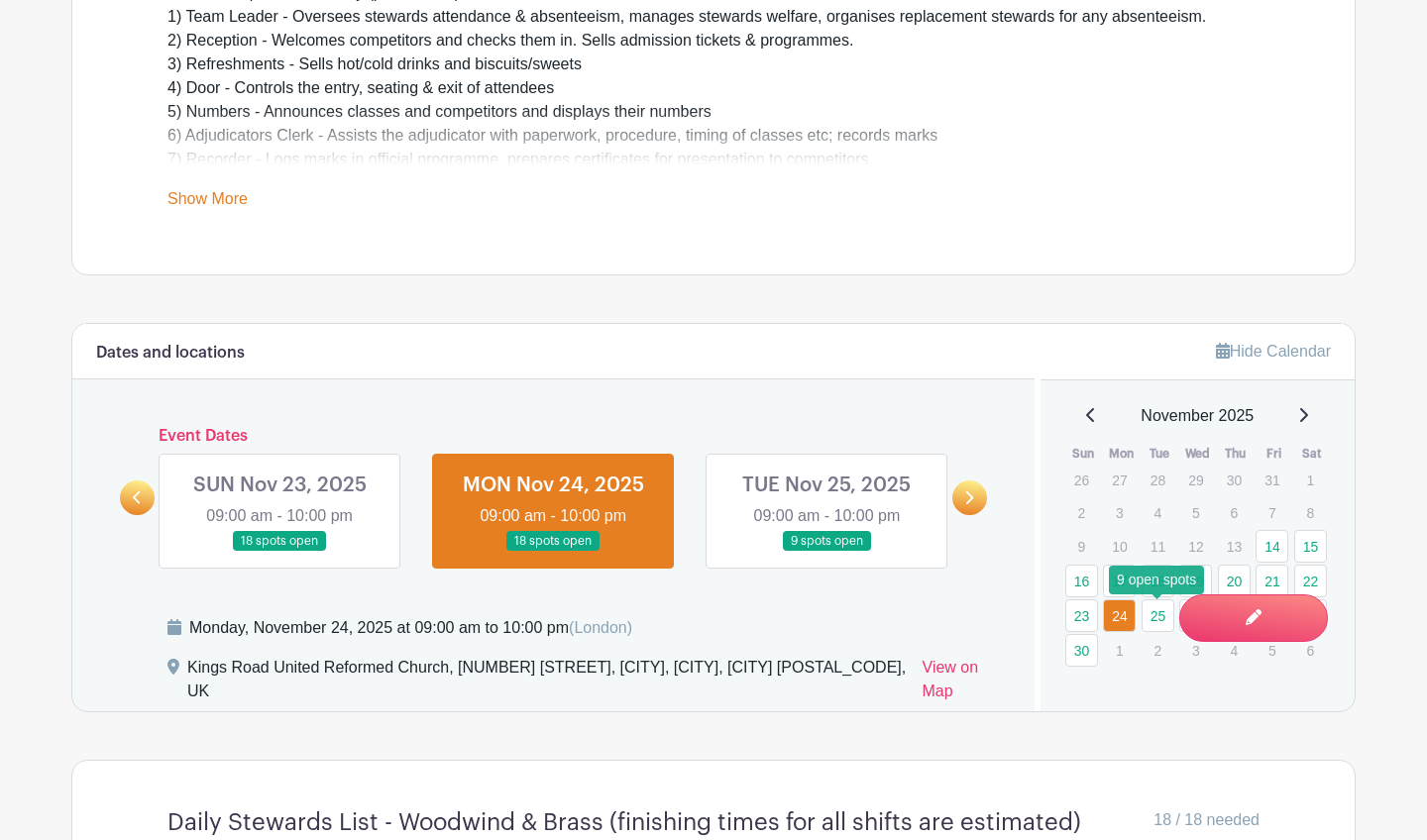 click on "25" at bounding box center (1157, 615) 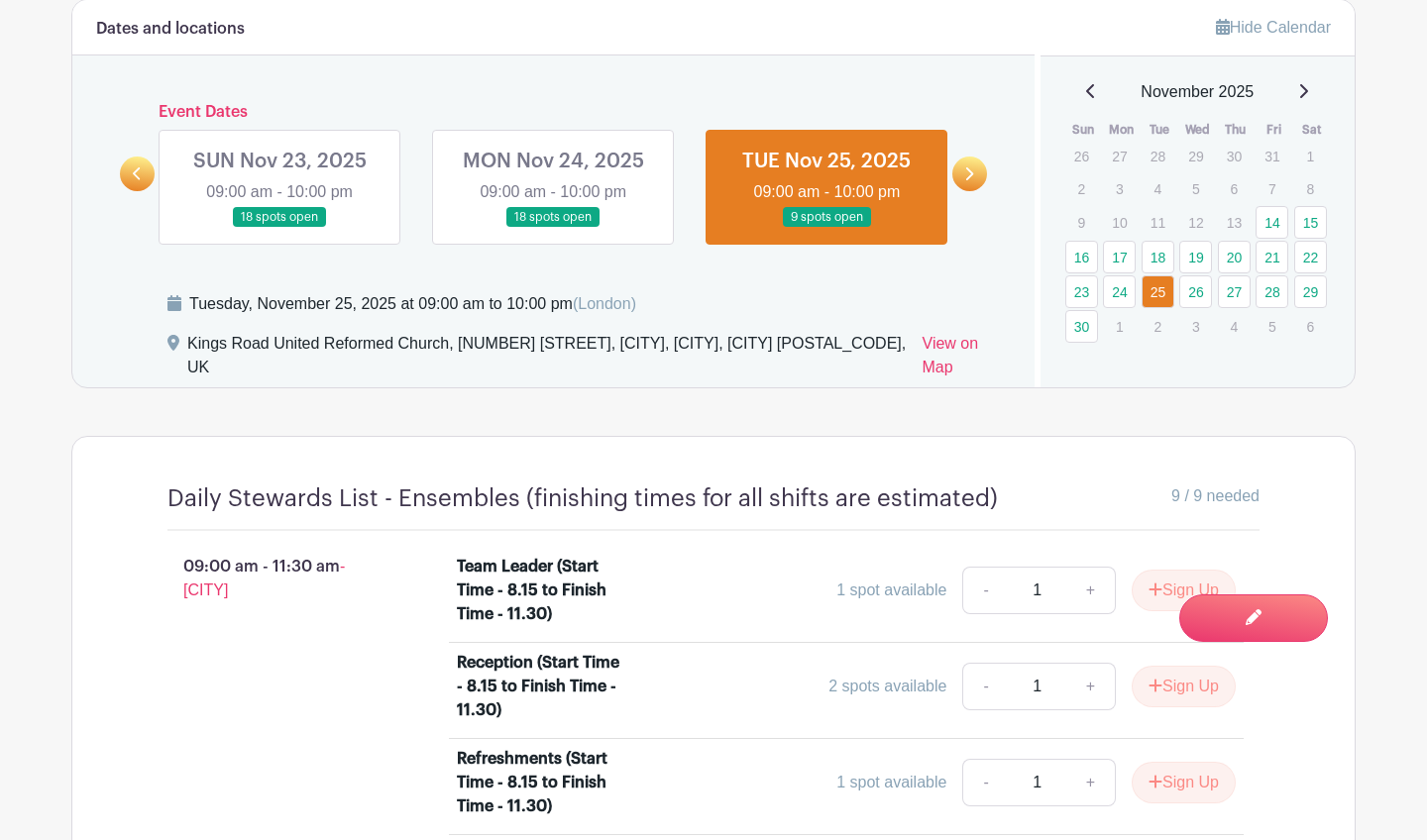 scroll, scrollTop: 1121, scrollLeft: 0, axis: vertical 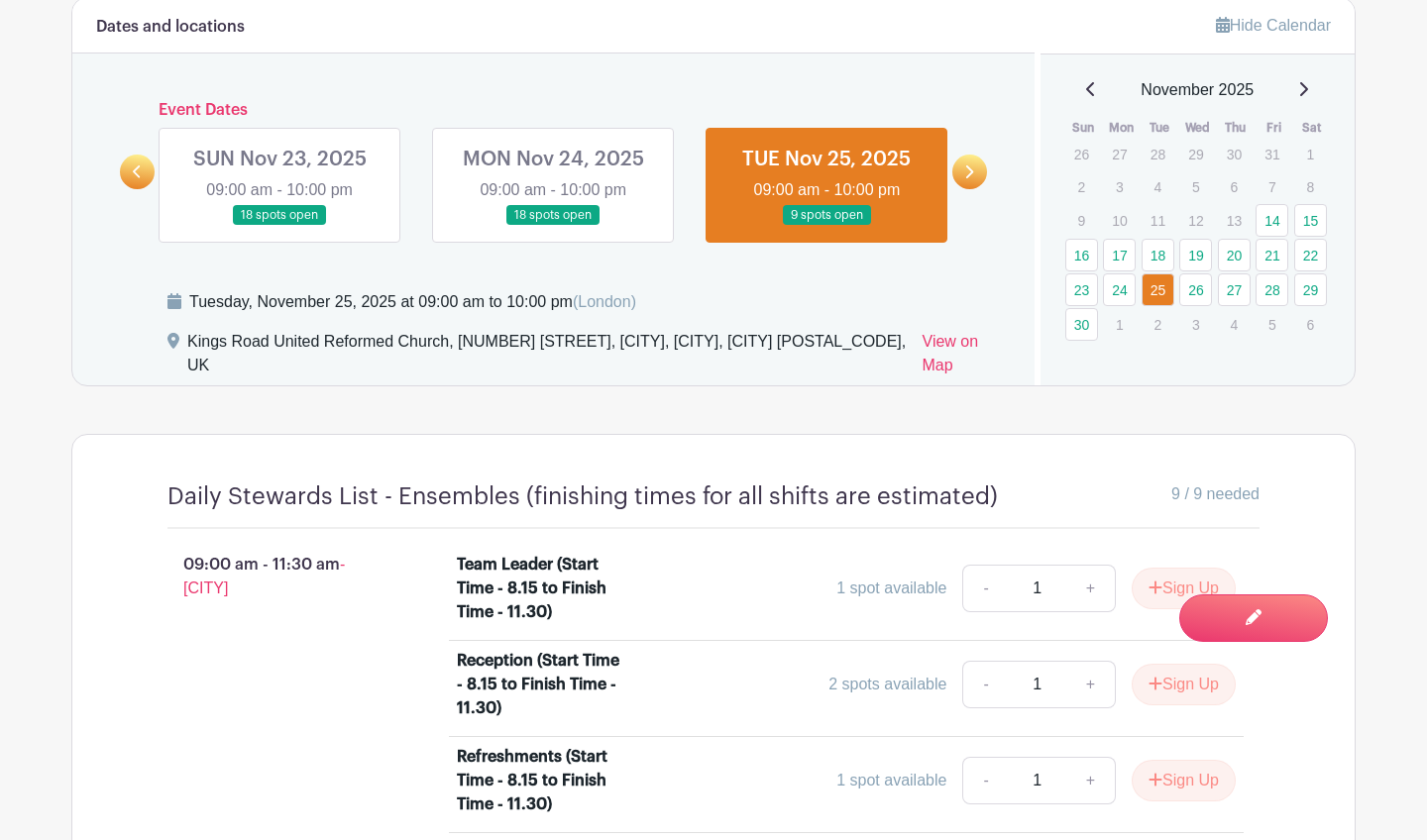 click at bounding box center (279, 226) 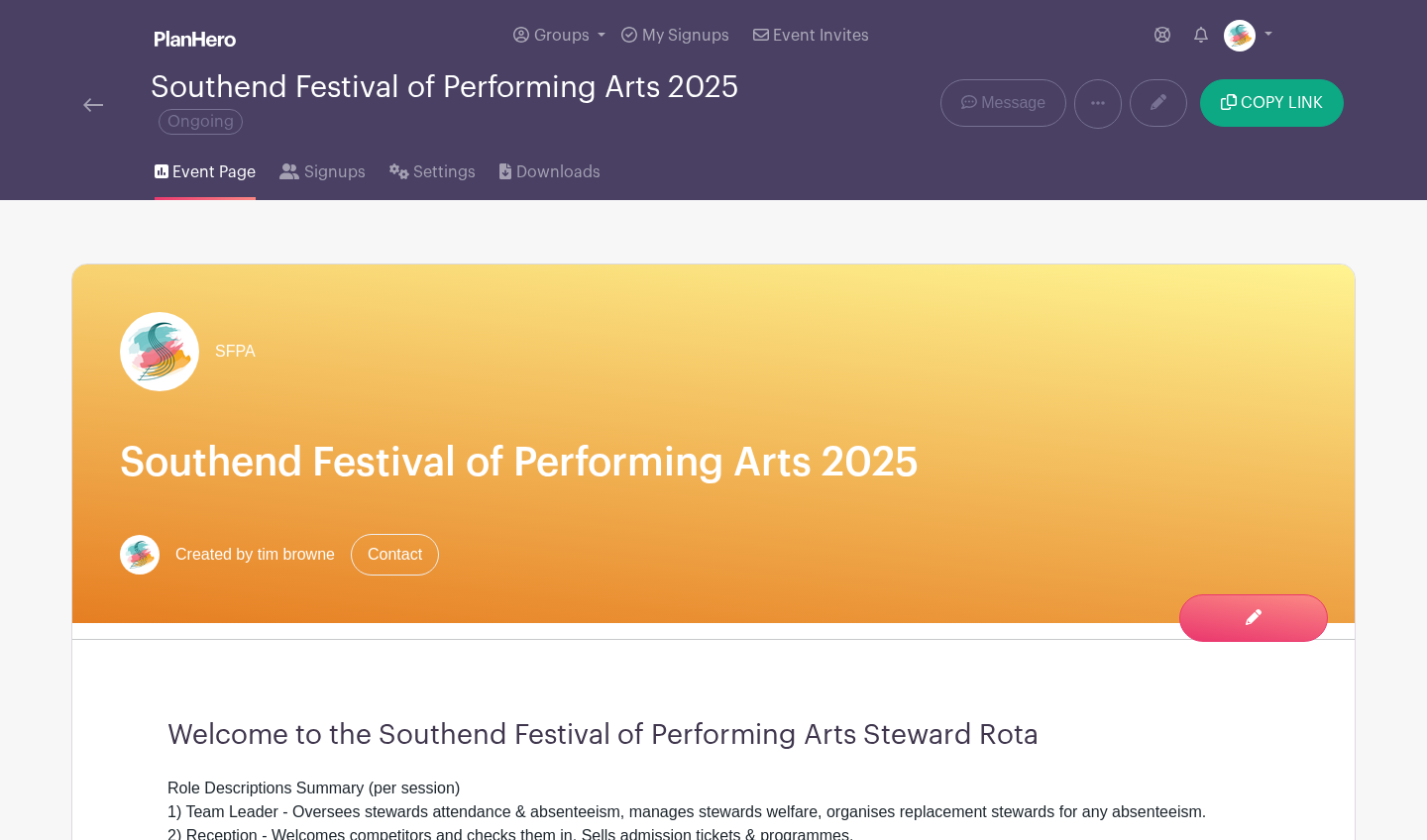 scroll, scrollTop: 0, scrollLeft: 0, axis: both 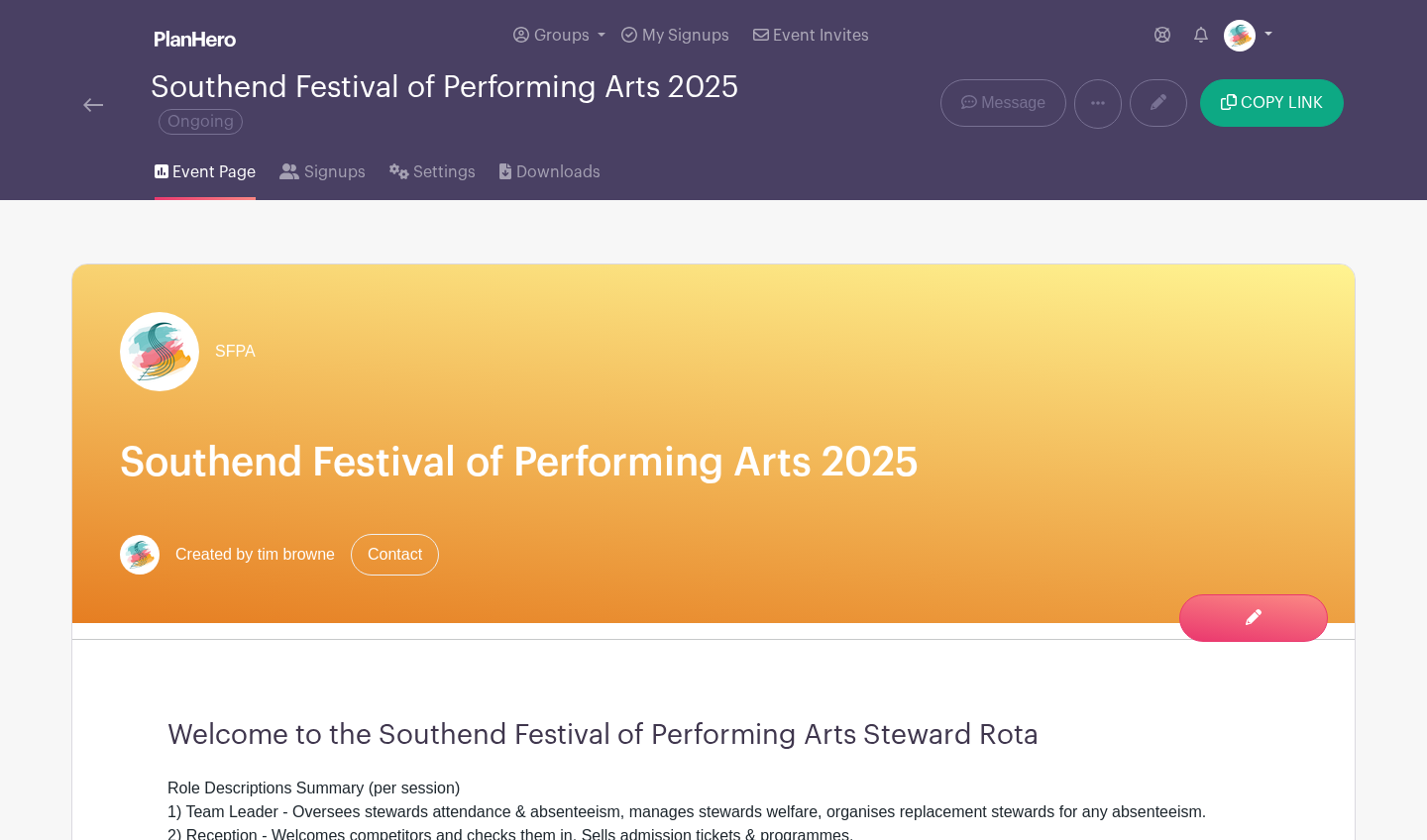 click at bounding box center [1248, 36] 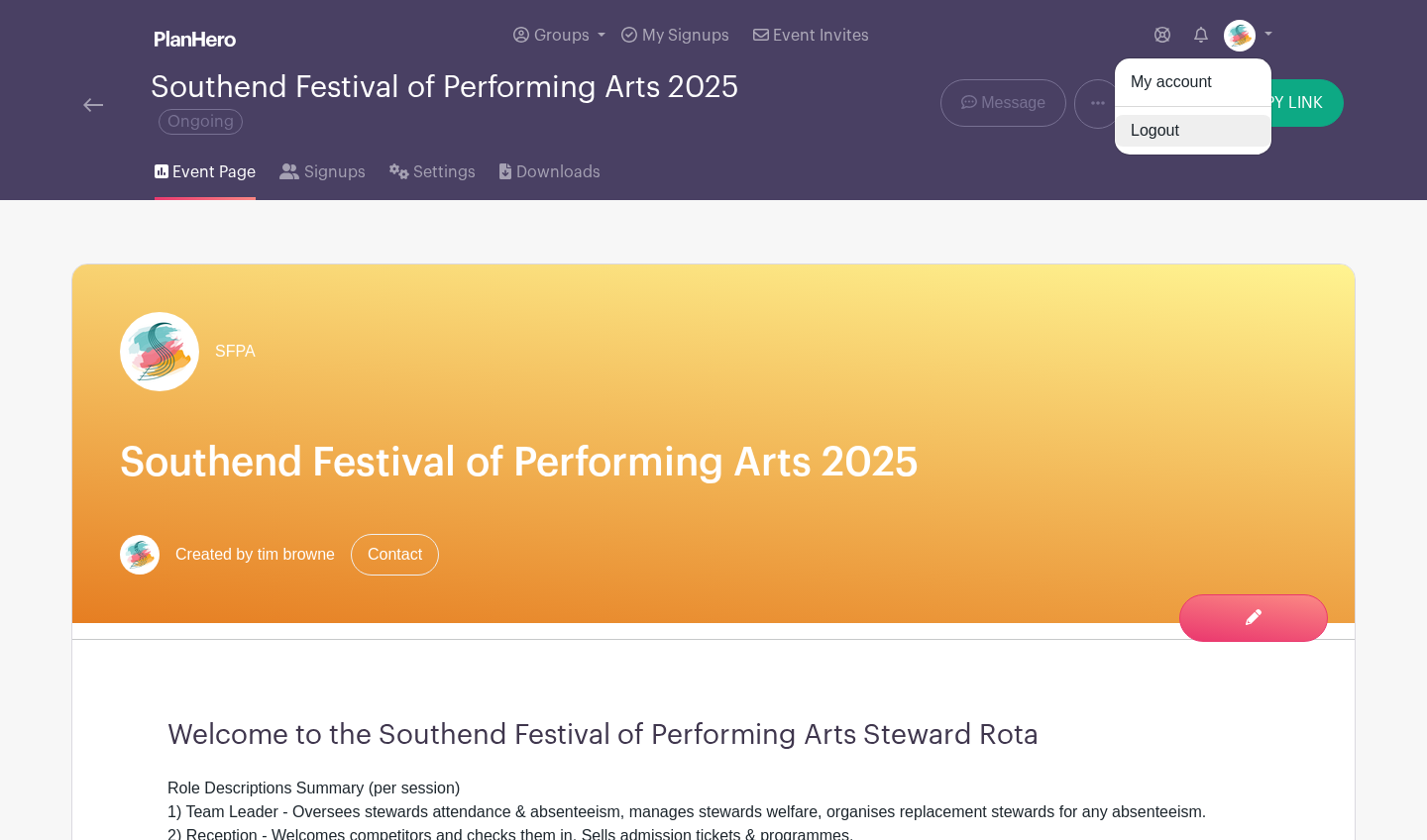 click on "Logout" at bounding box center [1193, 131] 